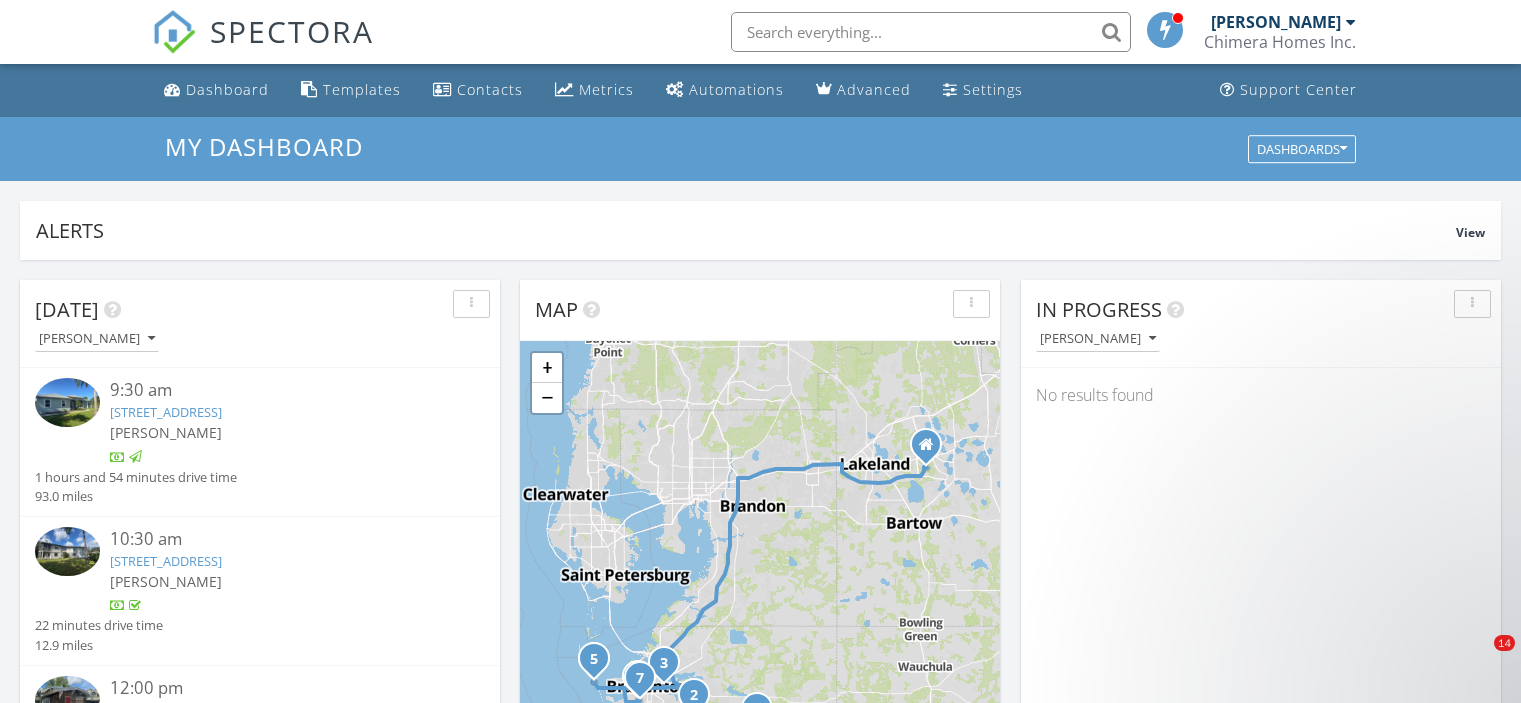scroll, scrollTop: 0, scrollLeft: 0, axis: both 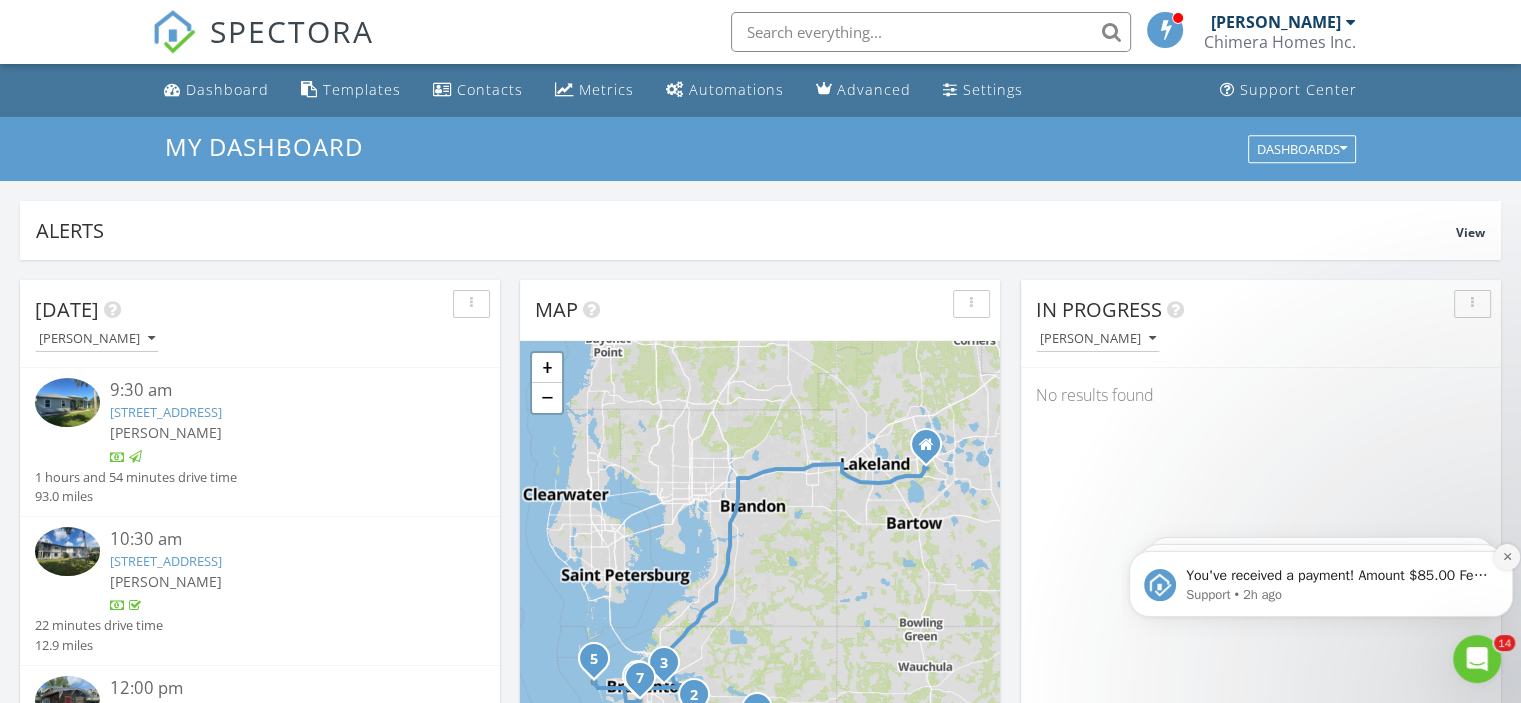 click 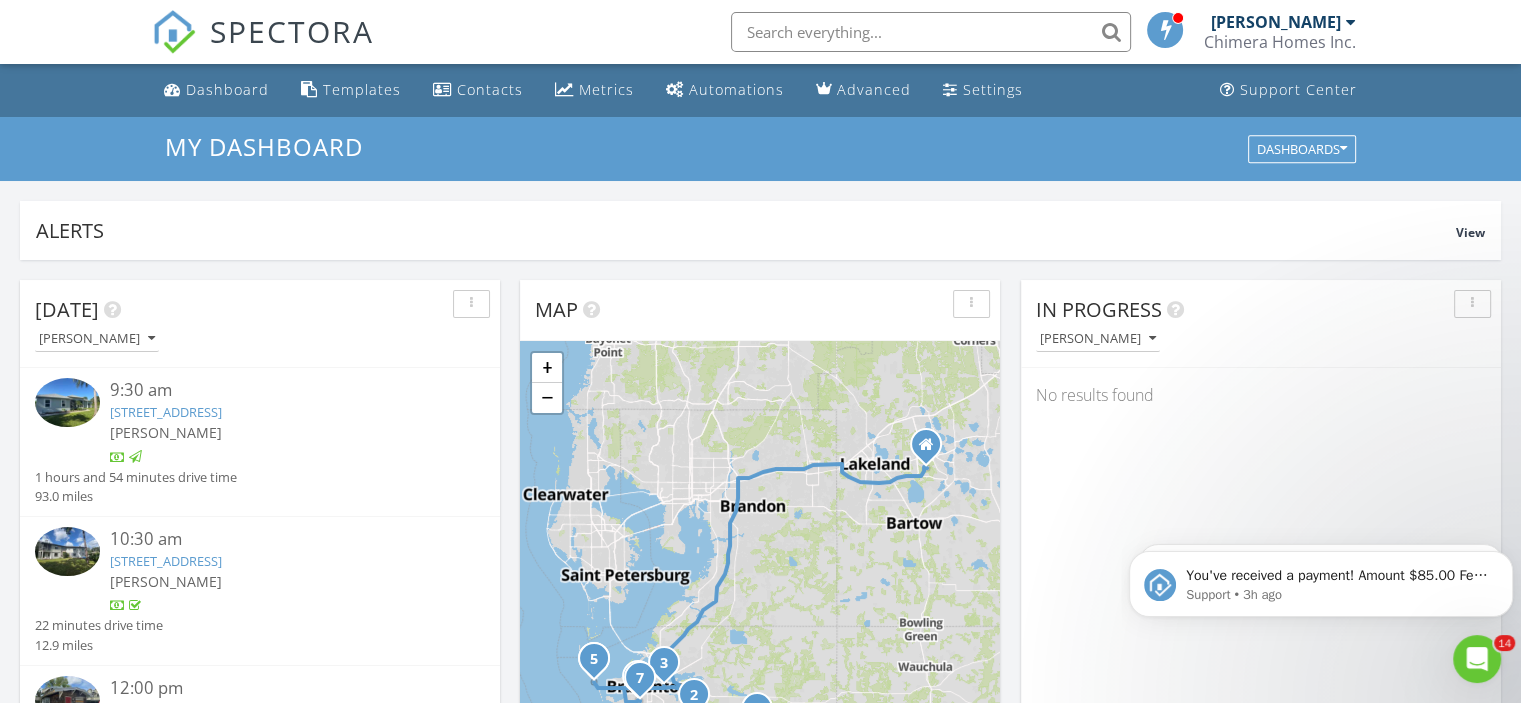 click 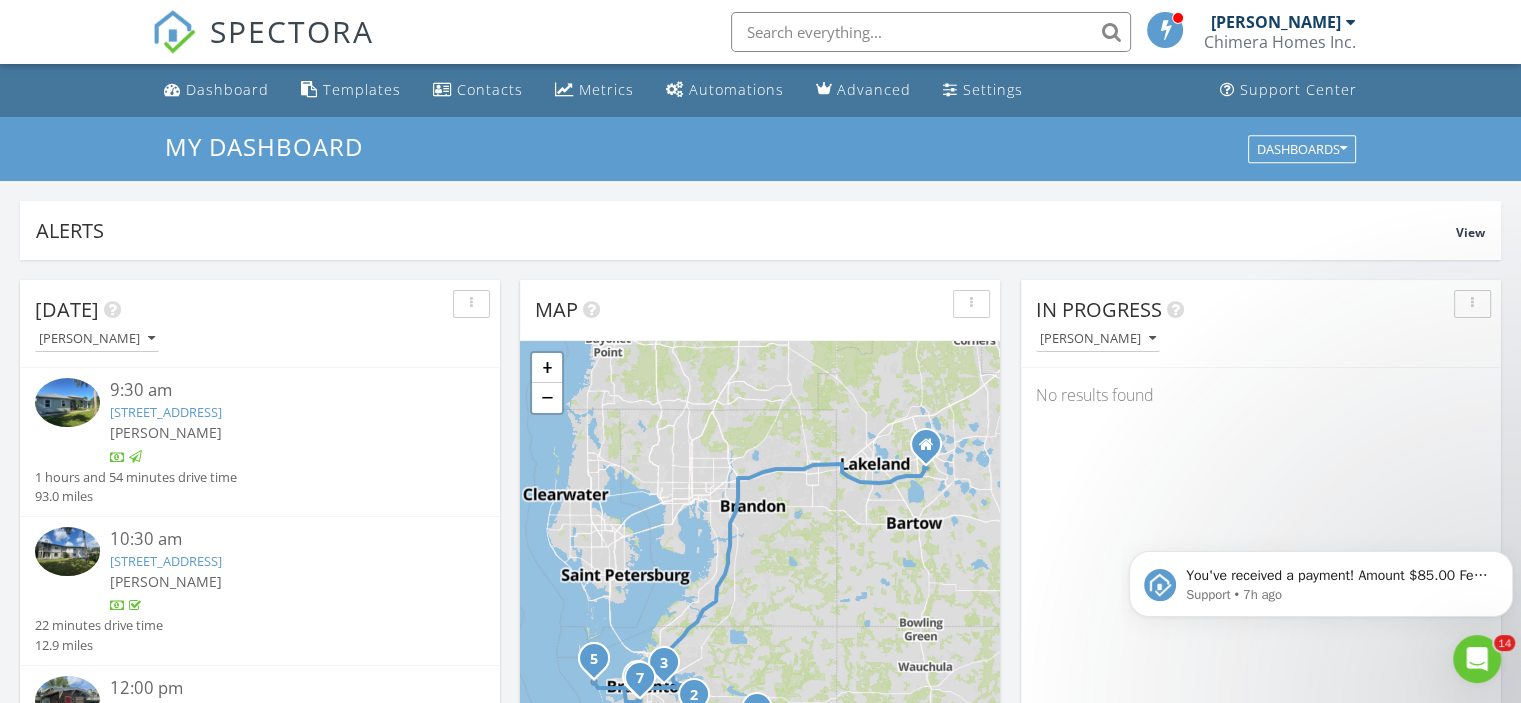 click 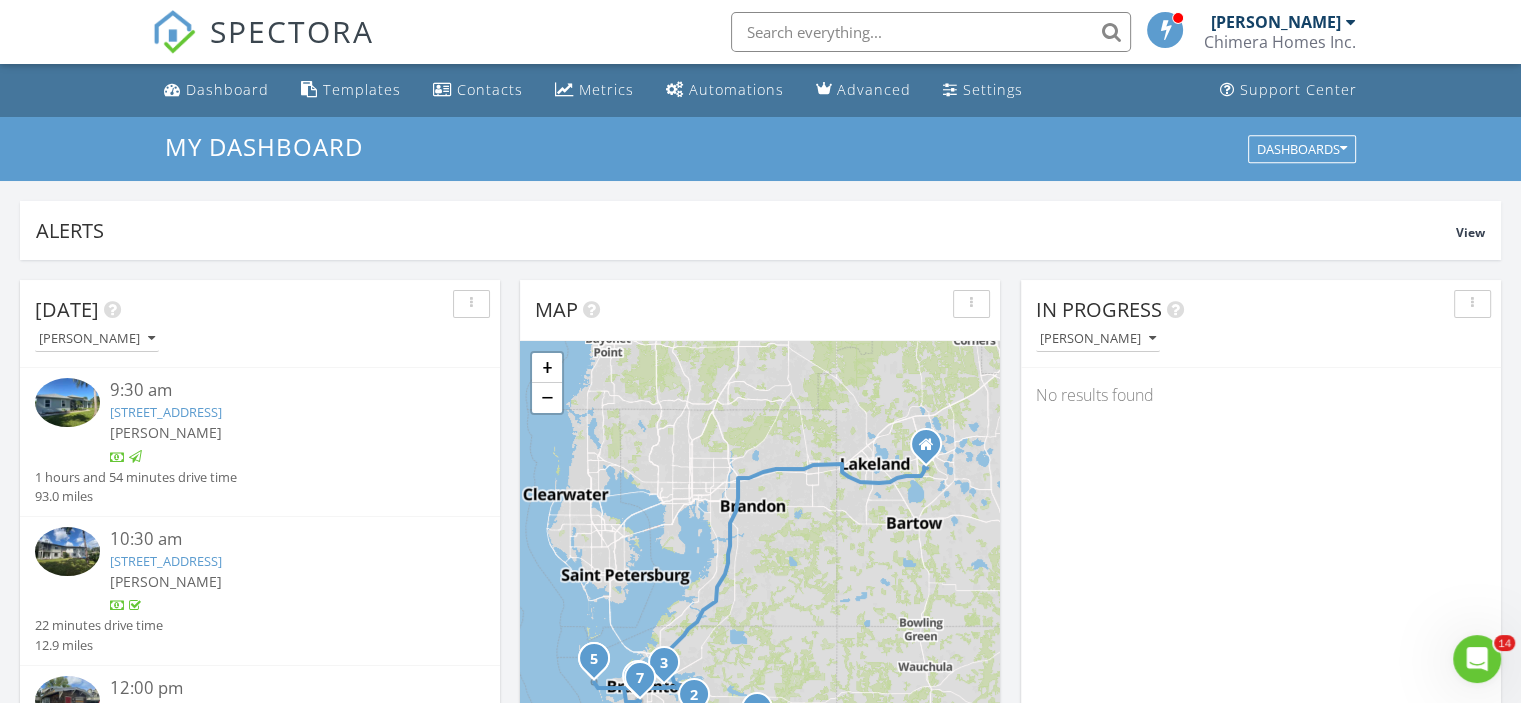 click on "Chimera Homes Inc." at bounding box center (1280, 42) 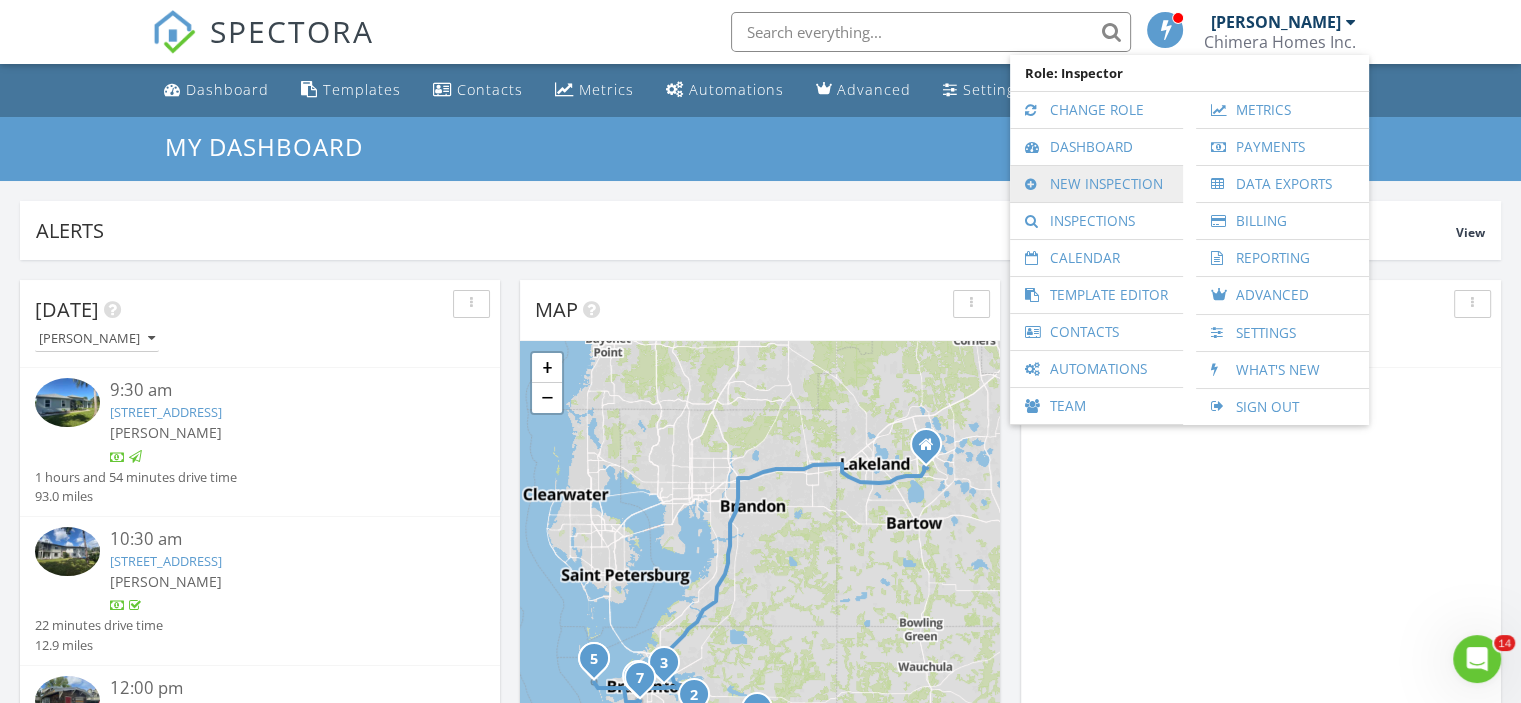 click on "New Inspection" at bounding box center [1096, 184] 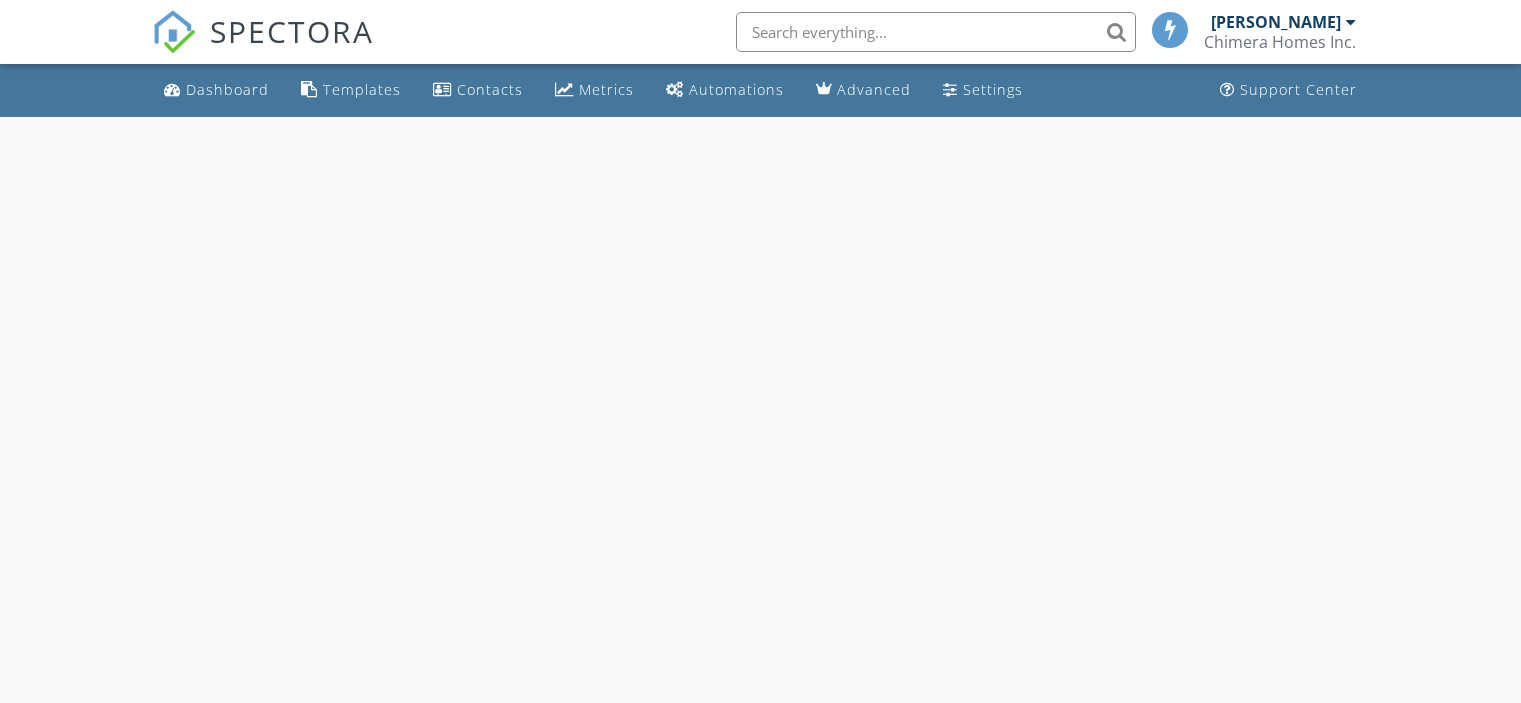 scroll, scrollTop: 0, scrollLeft: 0, axis: both 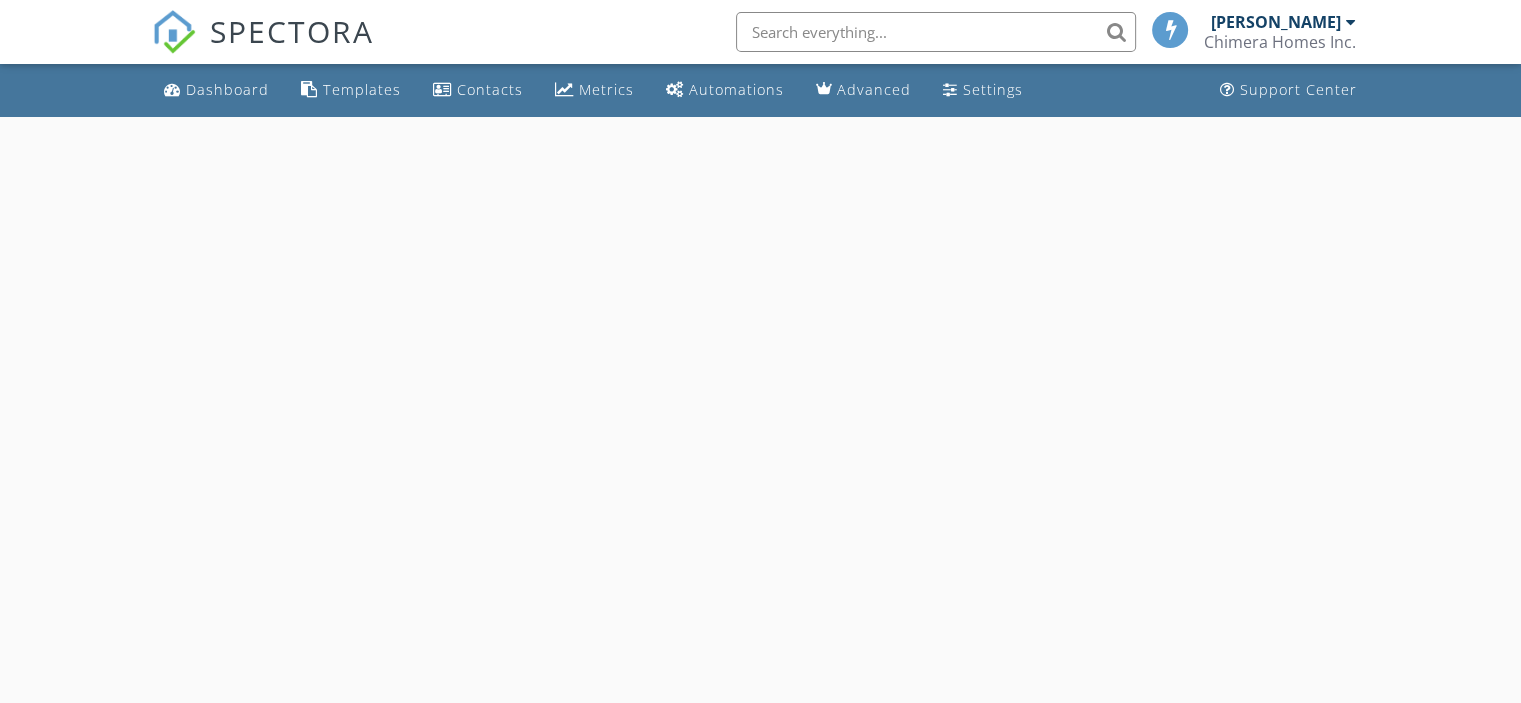 select on "6" 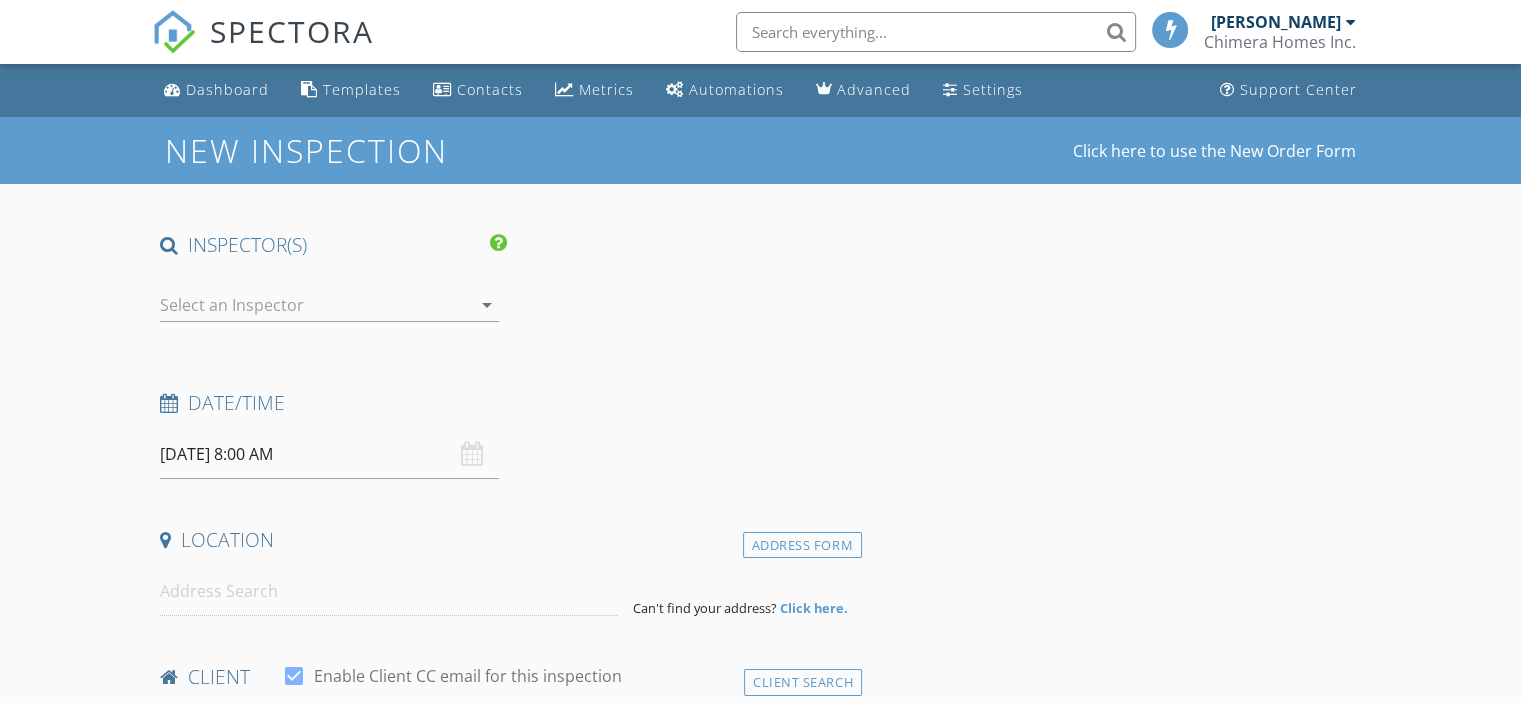 scroll, scrollTop: 0, scrollLeft: 0, axis: both 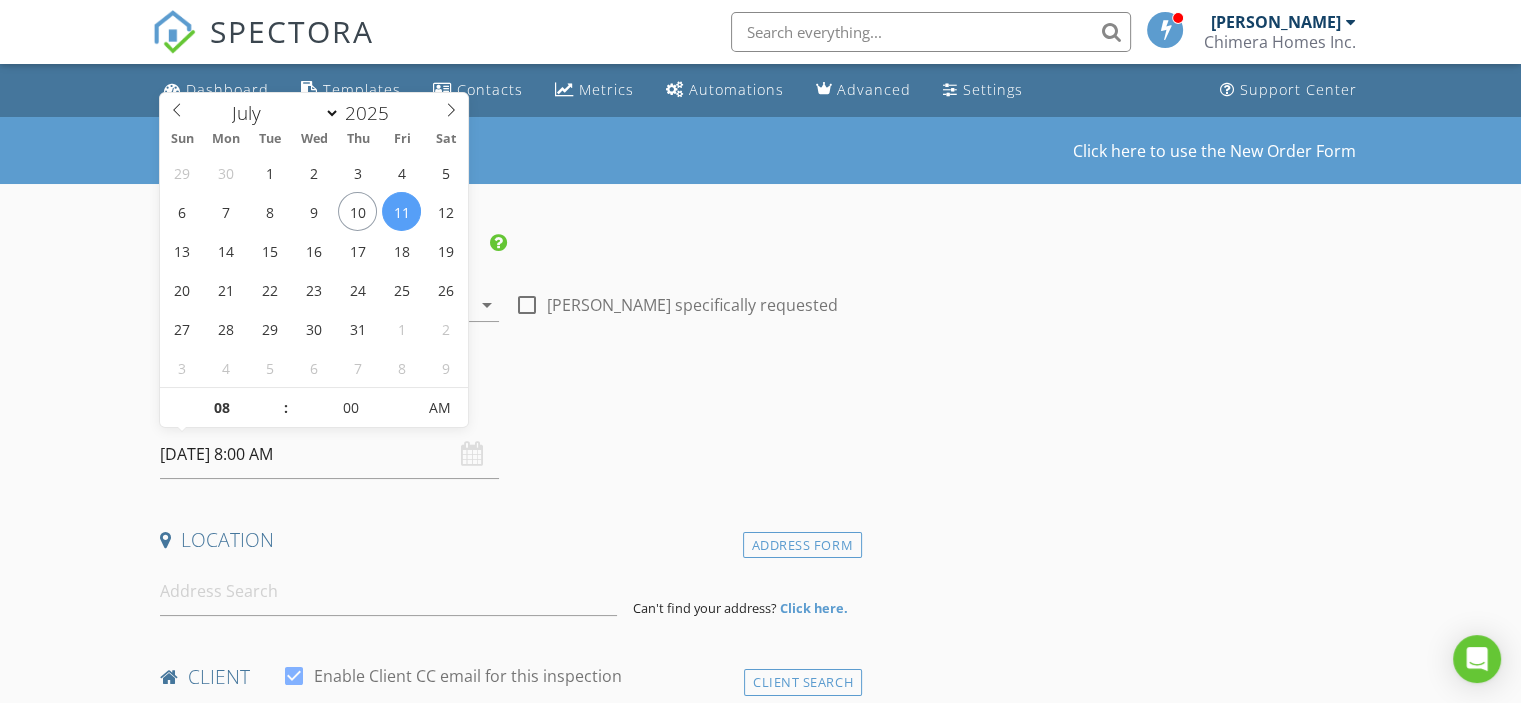 click on "[DATE] 8:00 AM" at bounding box center (329, 454) 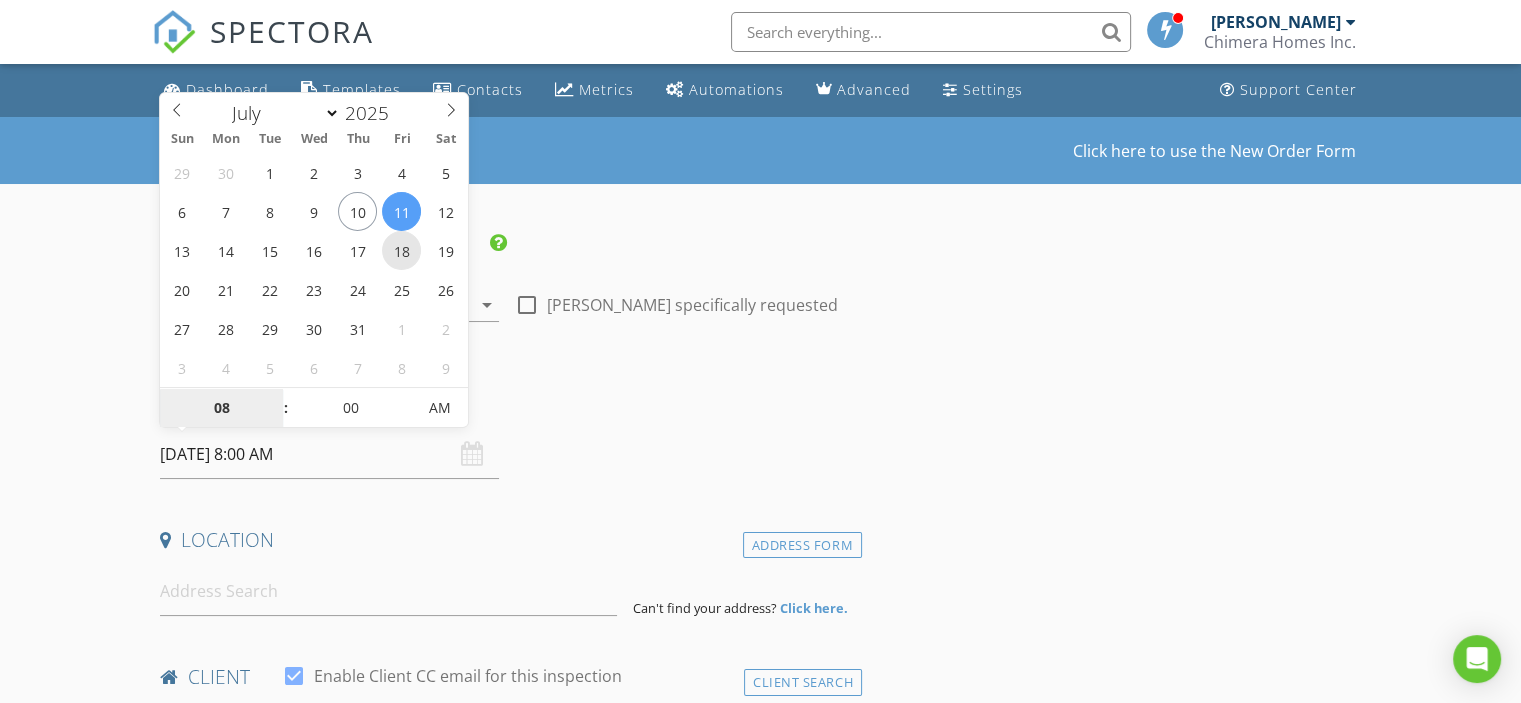 type on "07/18/2025 8:00 AM" 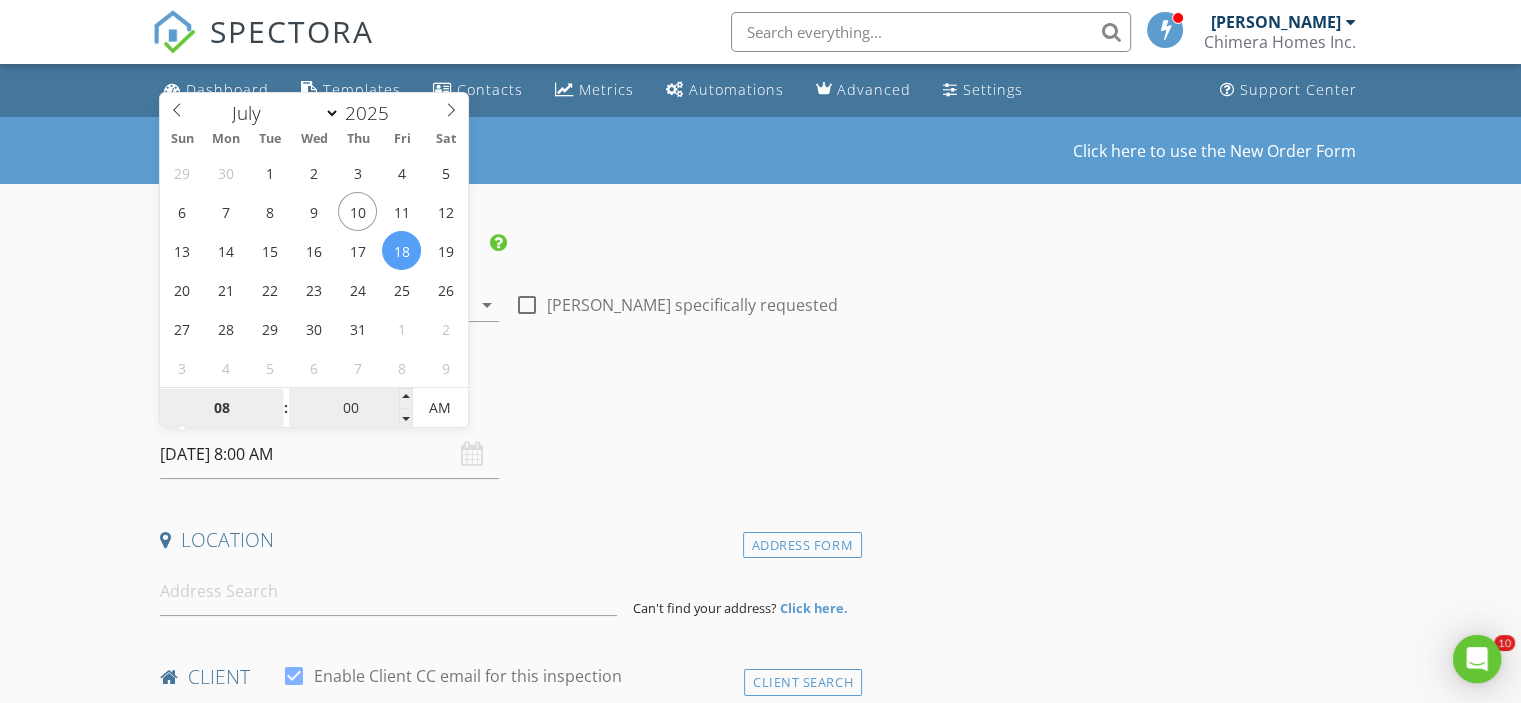 scroll, scrollTop: 0, scrollLeft: 0, axis: both 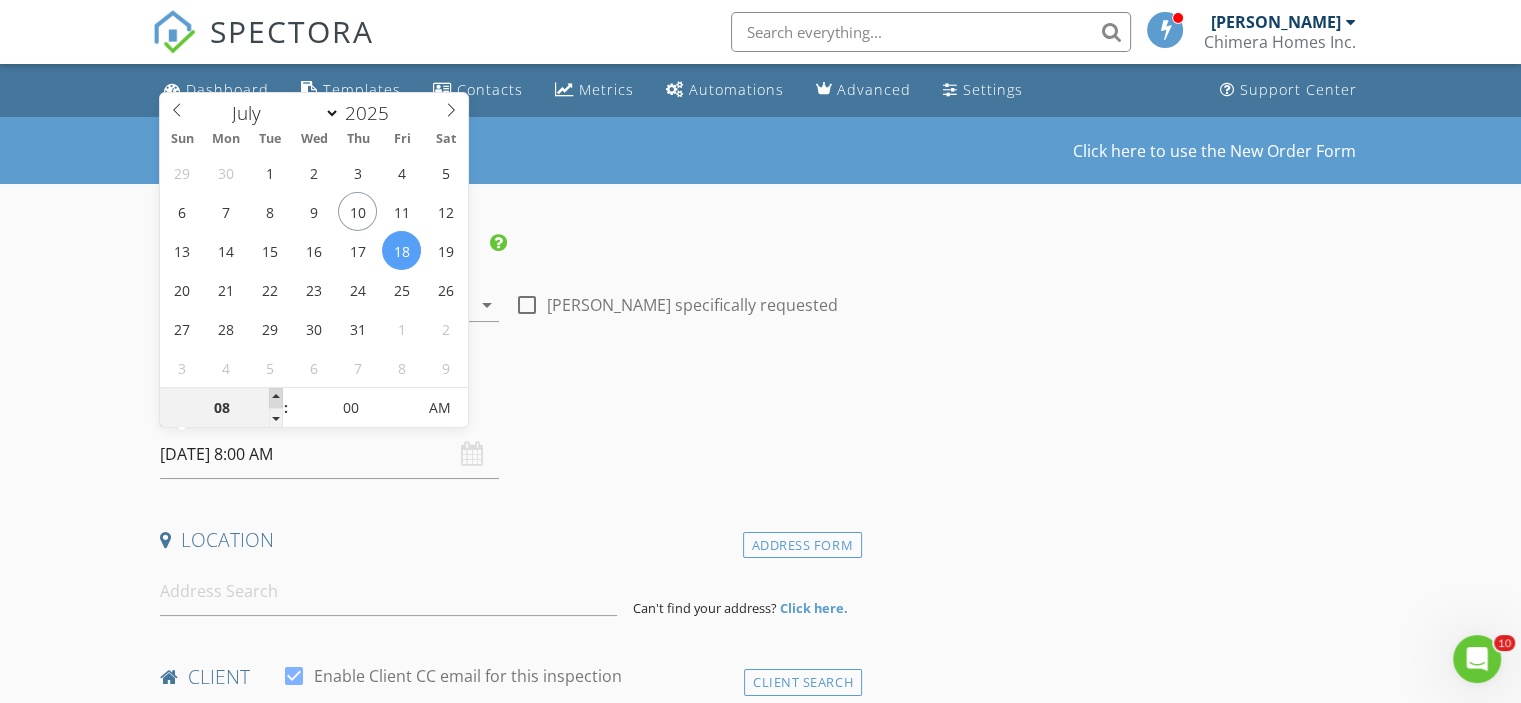 type on "09" 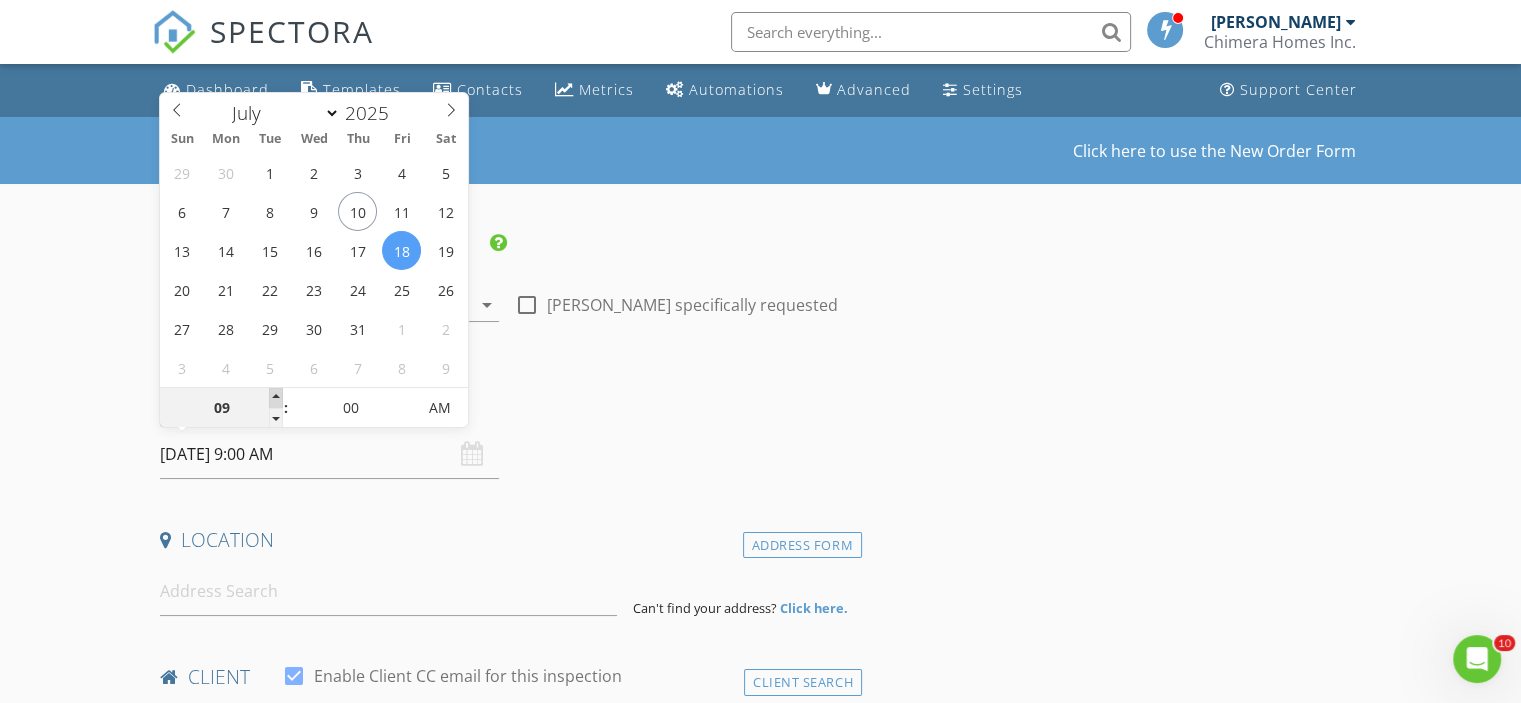 click at bounding box center (276, 398) 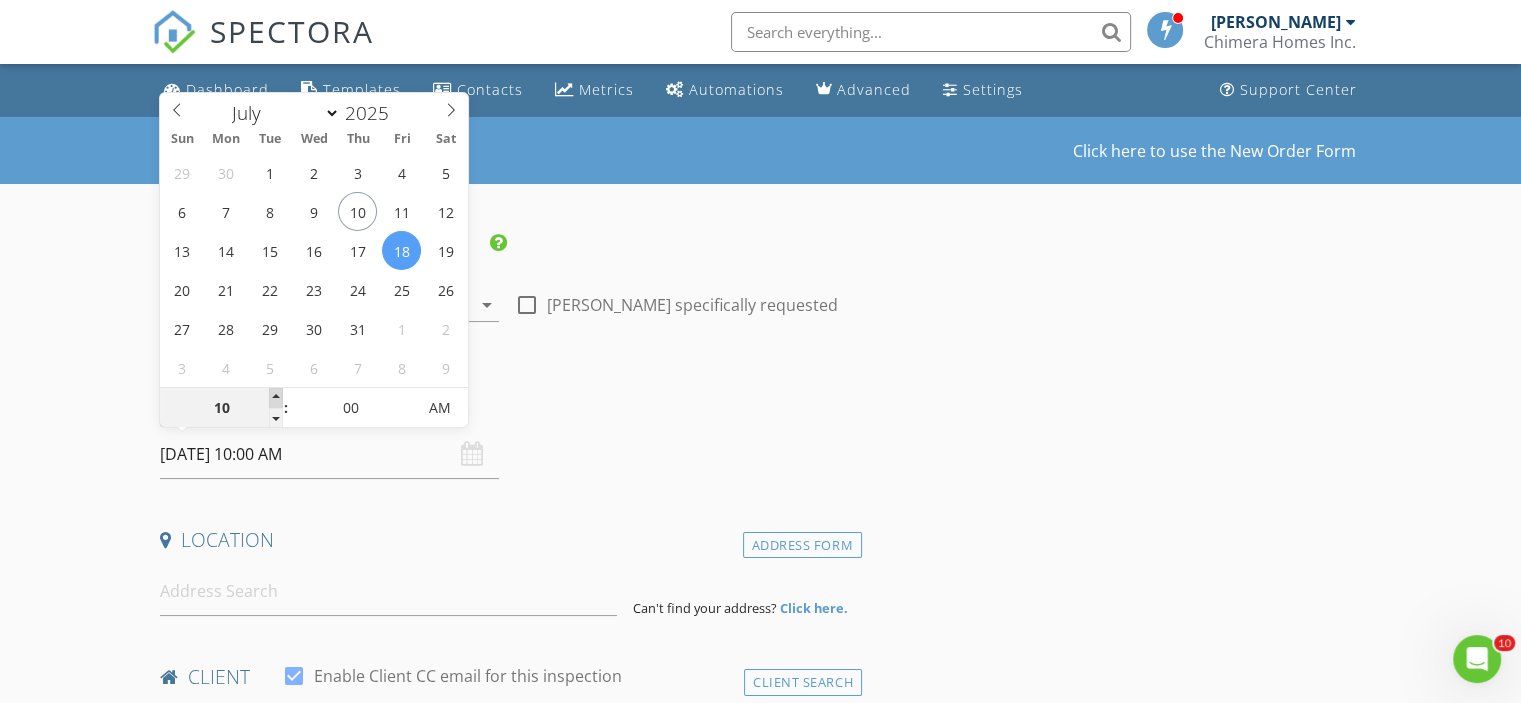 click at bounding box center [276, 398] 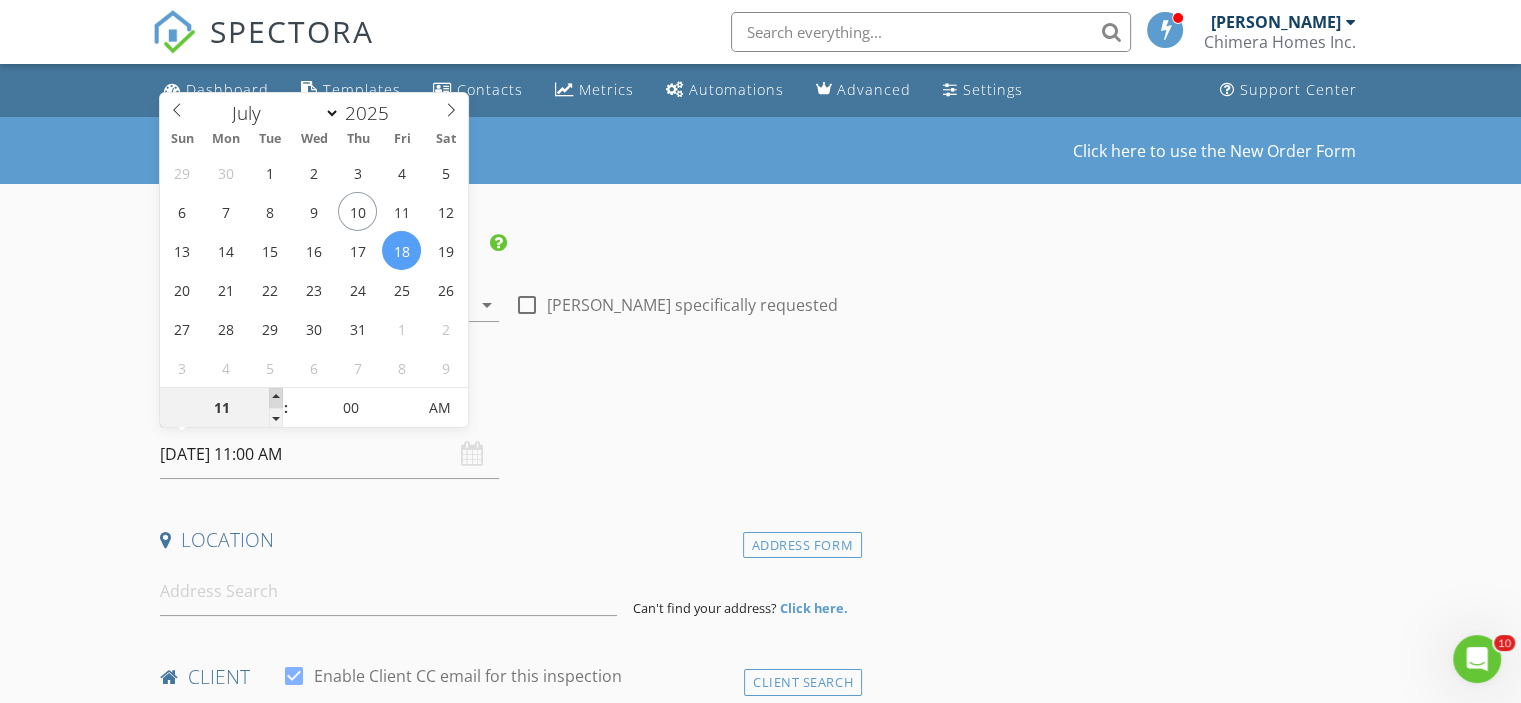 click at bounding box center [276, 398] 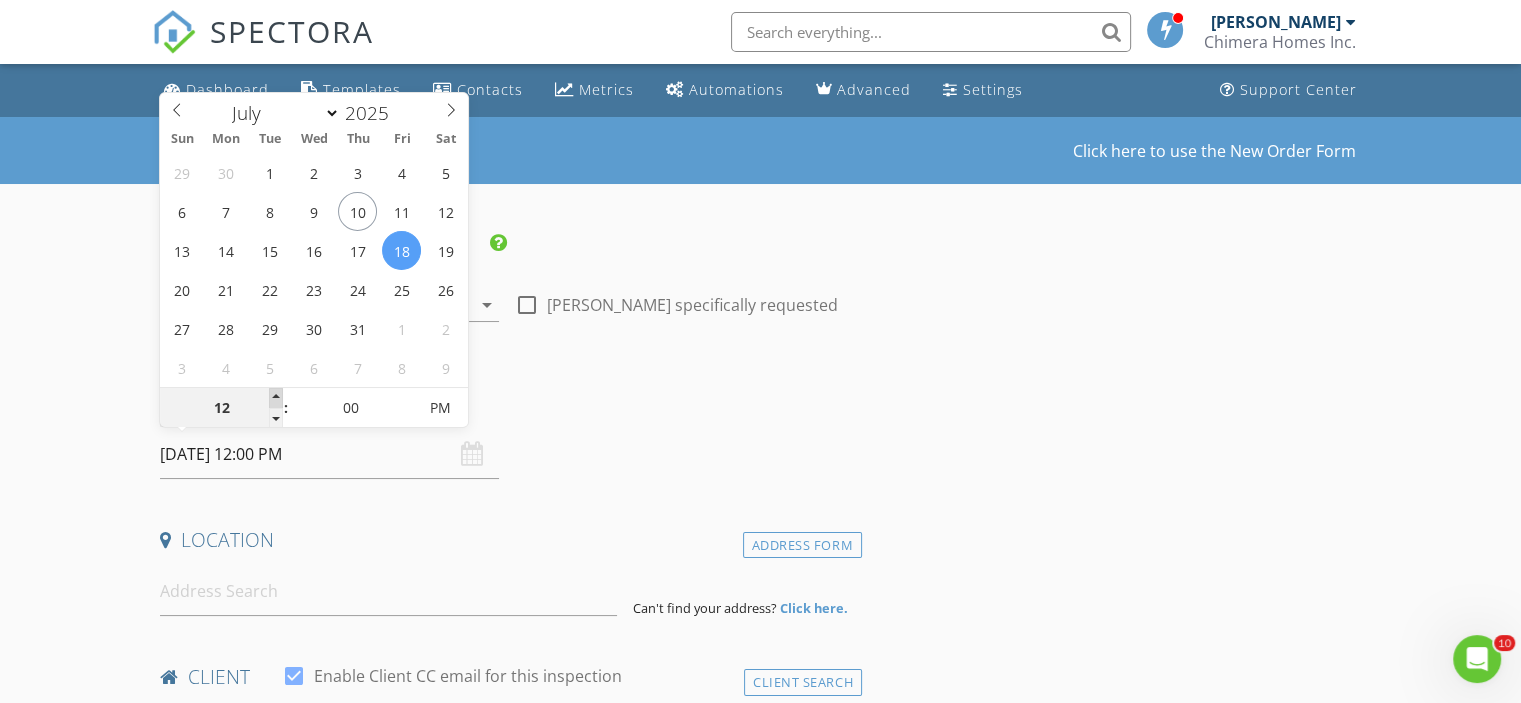 click at bounding box center (276, 398) 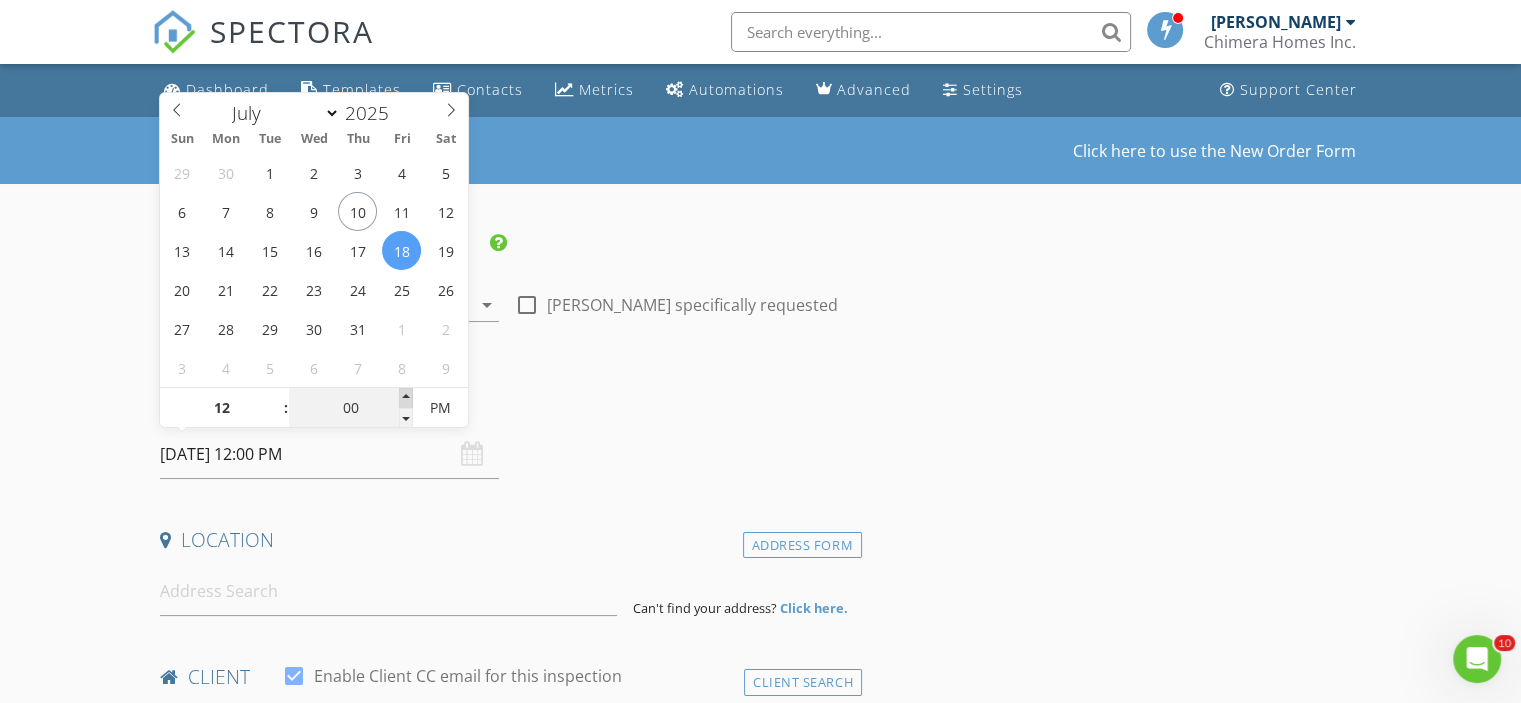 type on "05" 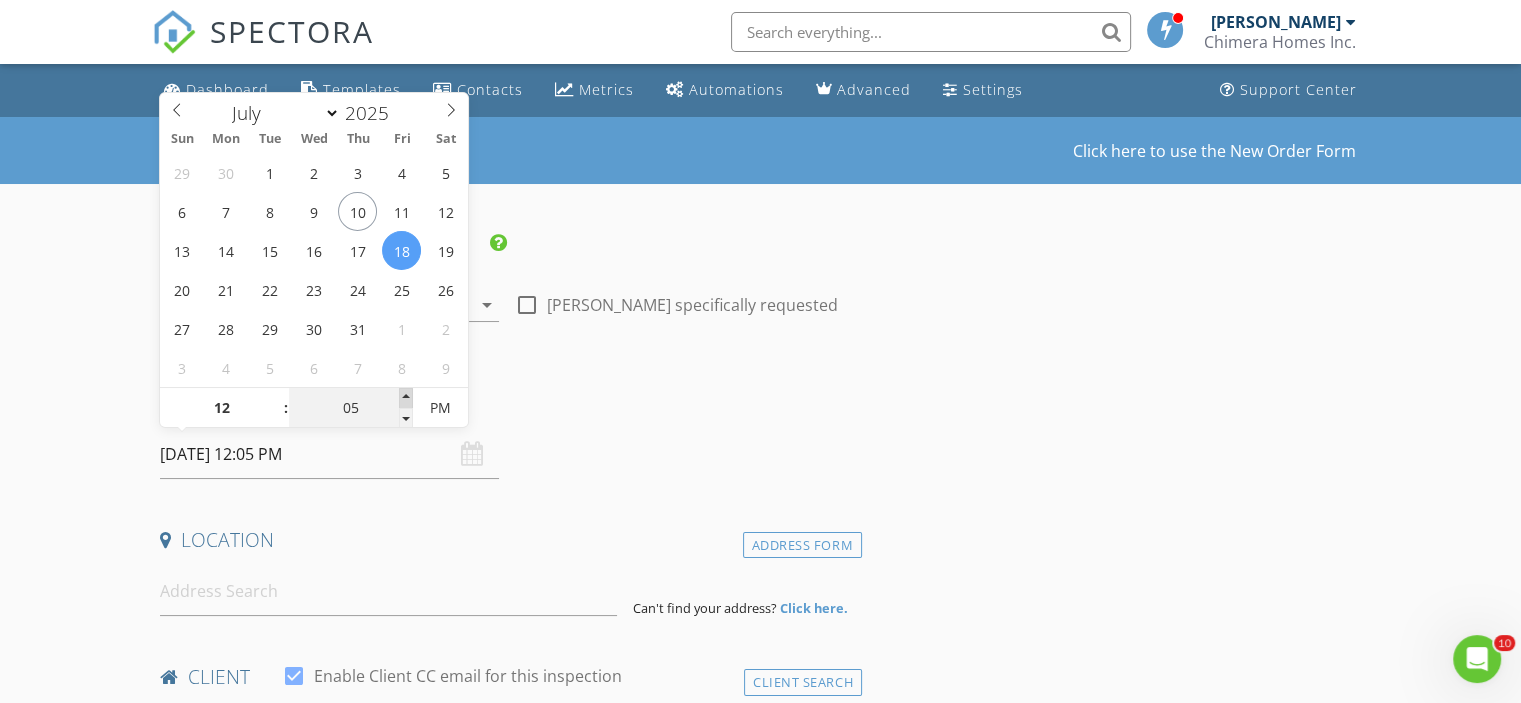 click at bounding box center (406, 398) 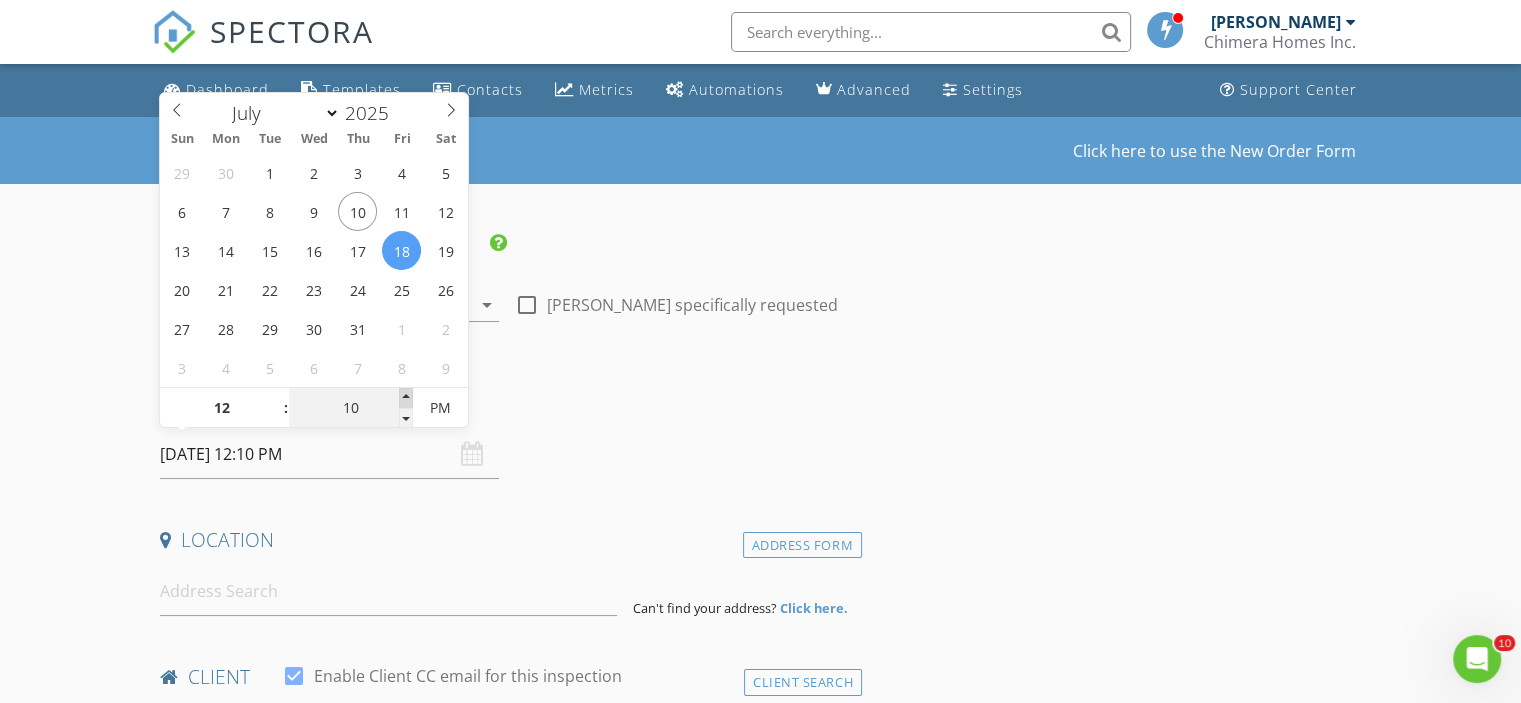 click at bounding box center (406, 398) 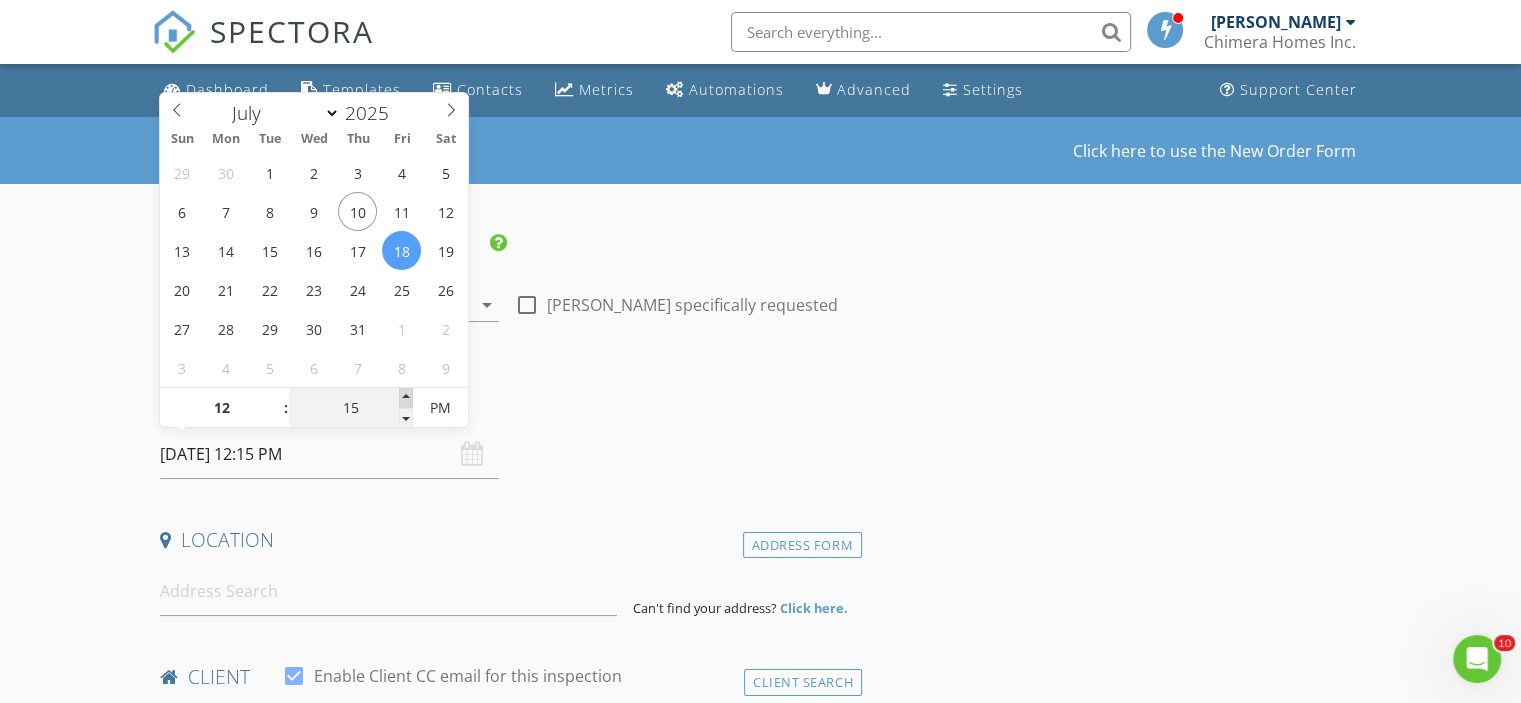 click at bounding box center [406, 398] 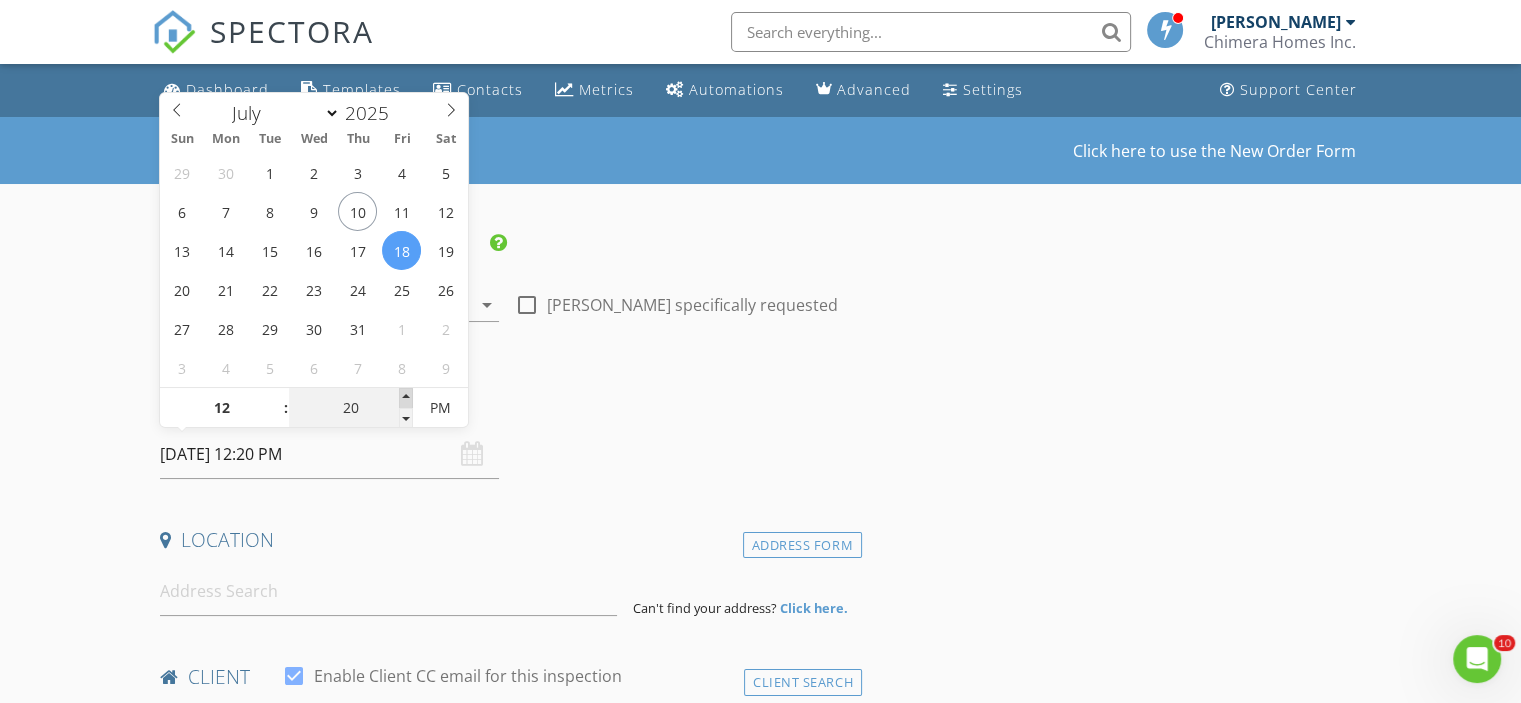 click at bounding box center [406, 398] 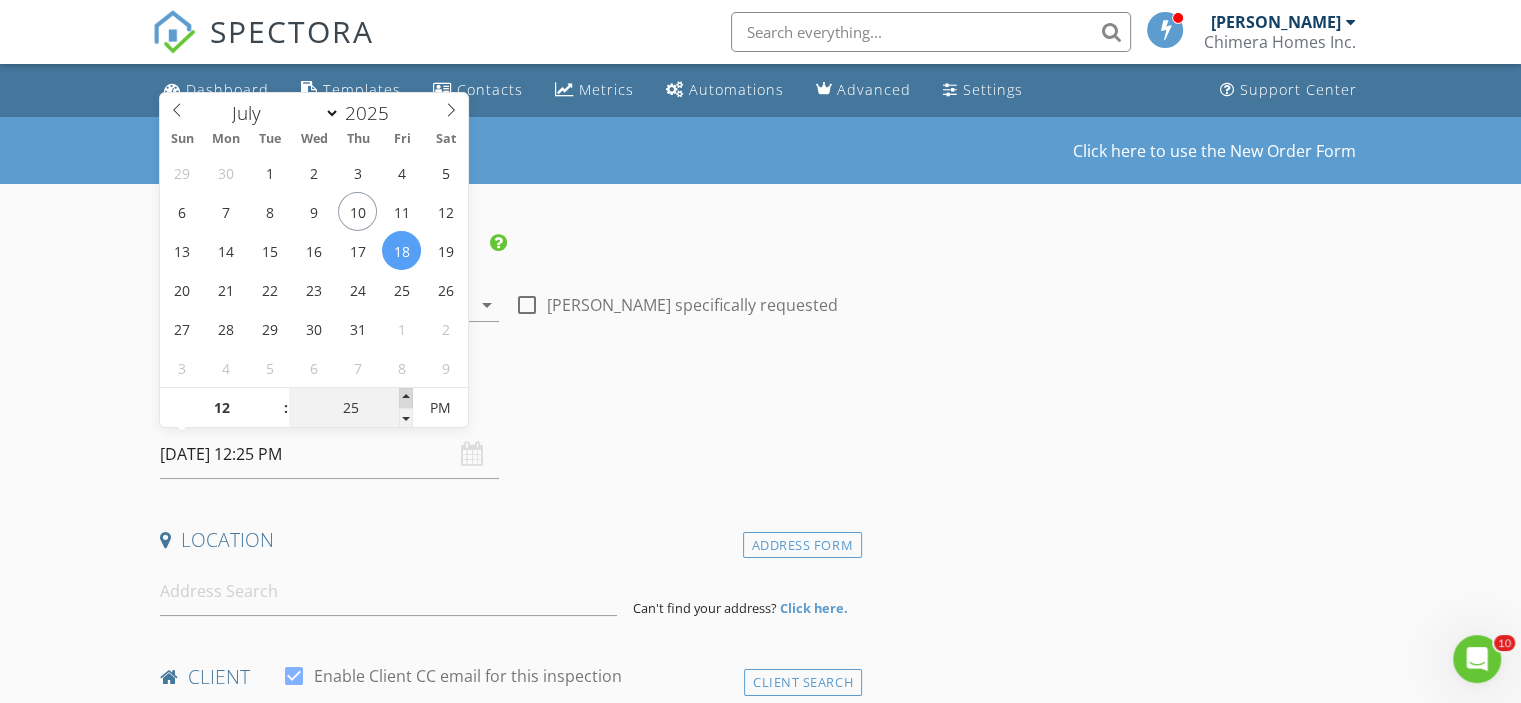 click at bounding box center [406, 398] 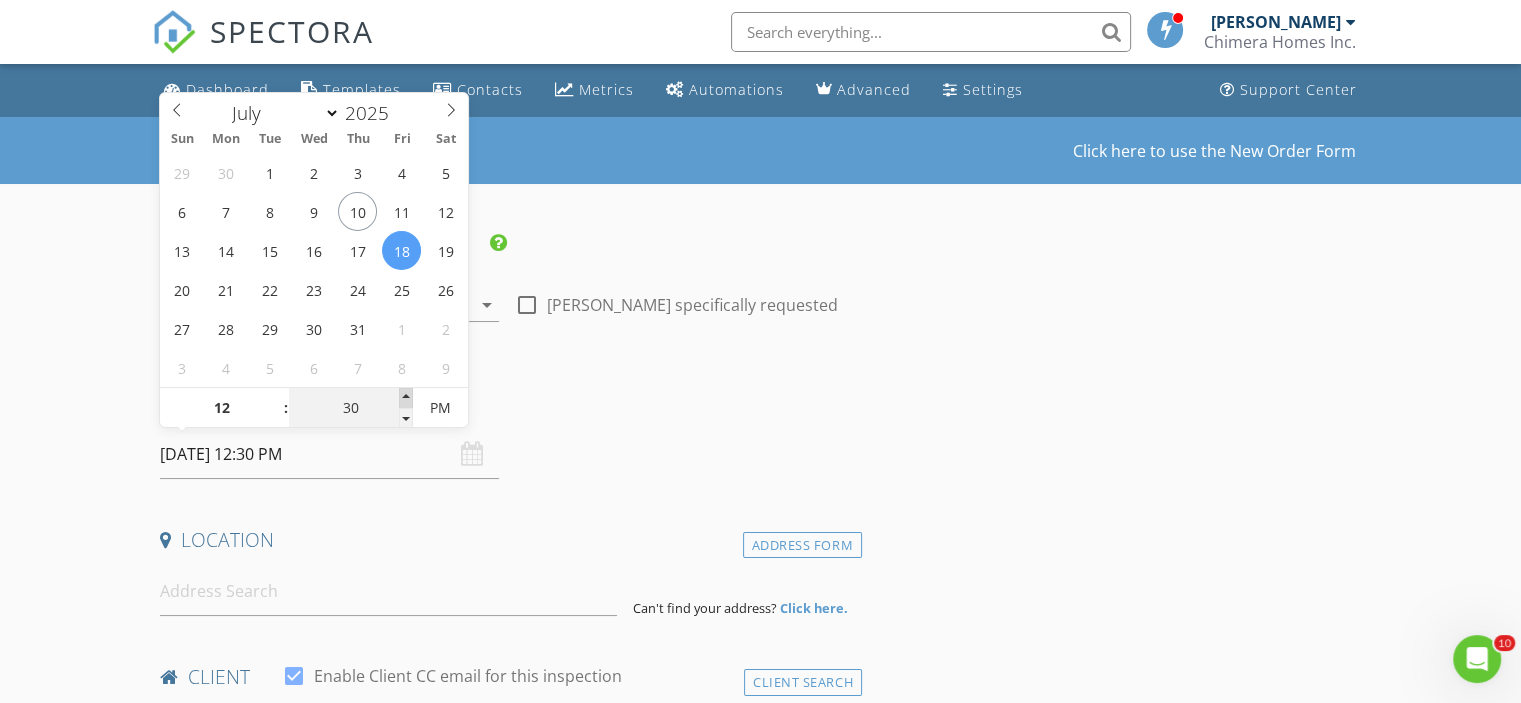 click at bounding box center (406, 398) 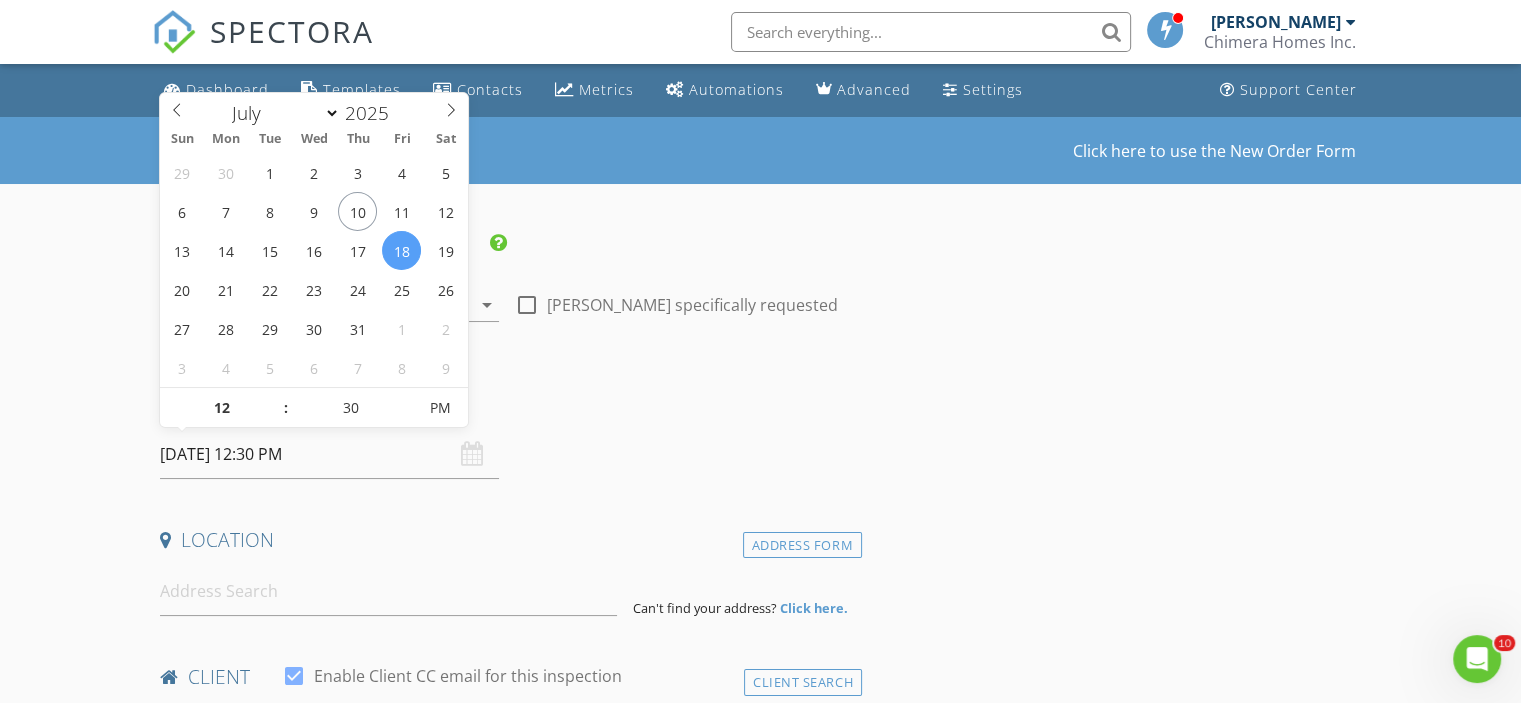 click on "Date/Time
07/18/2025 12:30 PM" at bounding box center (507, 434) 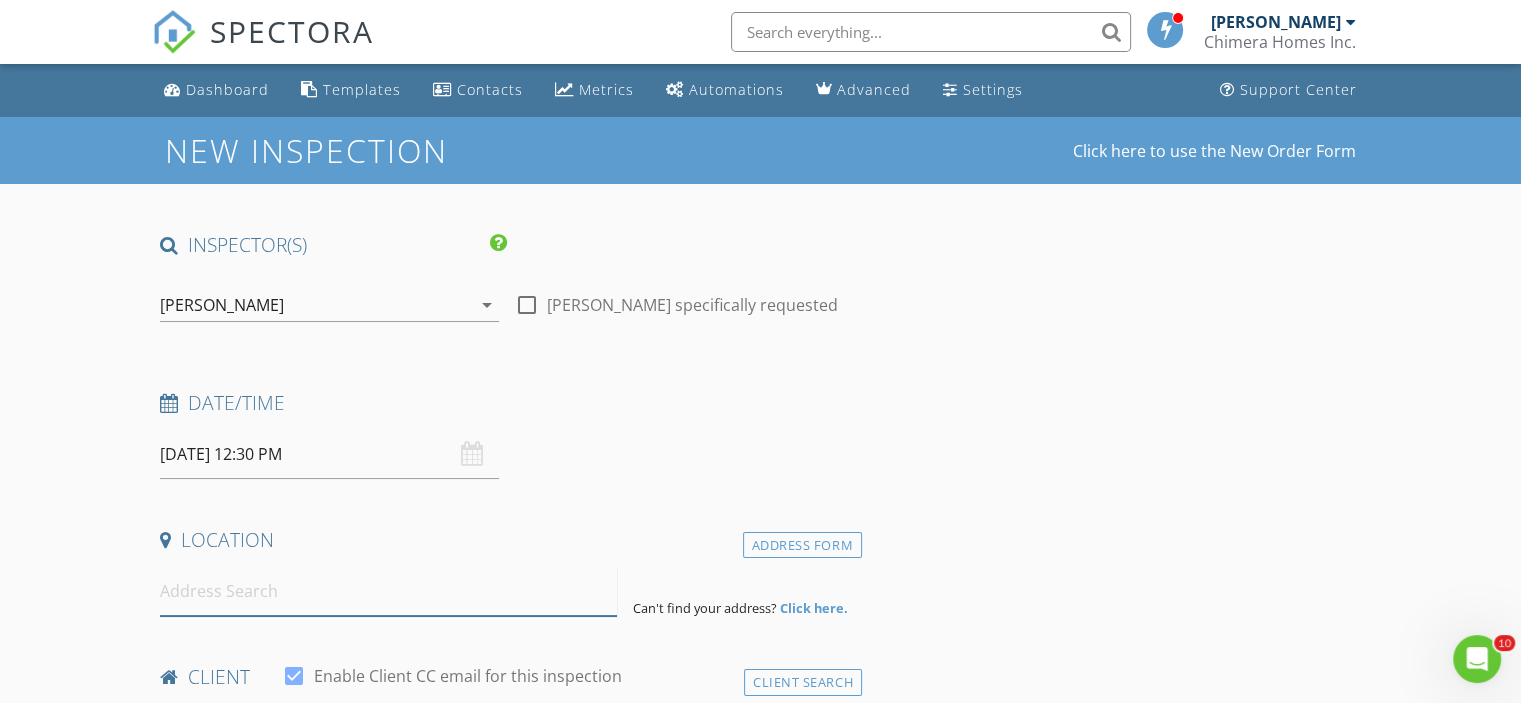 click at bounding box center (388, 591) 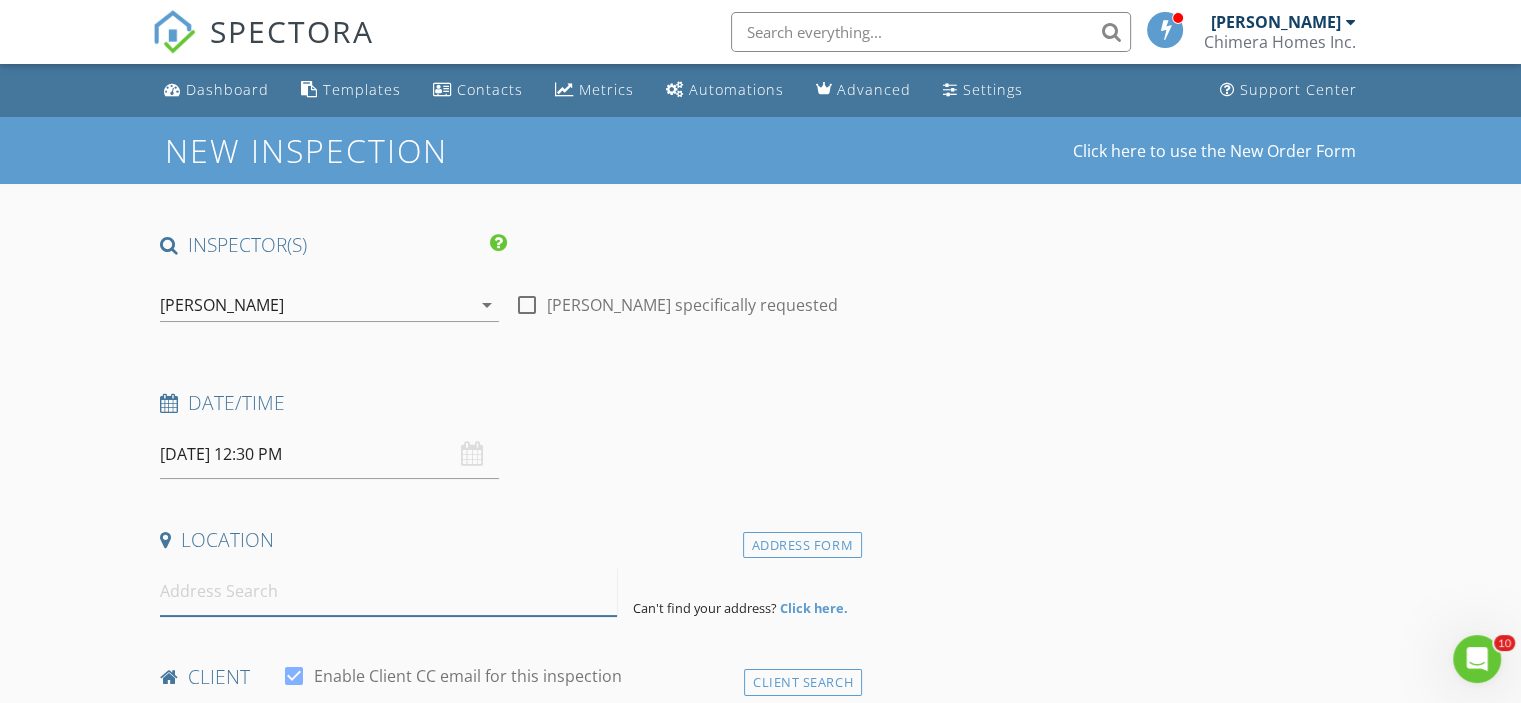 click at bounding box center (388, 591) 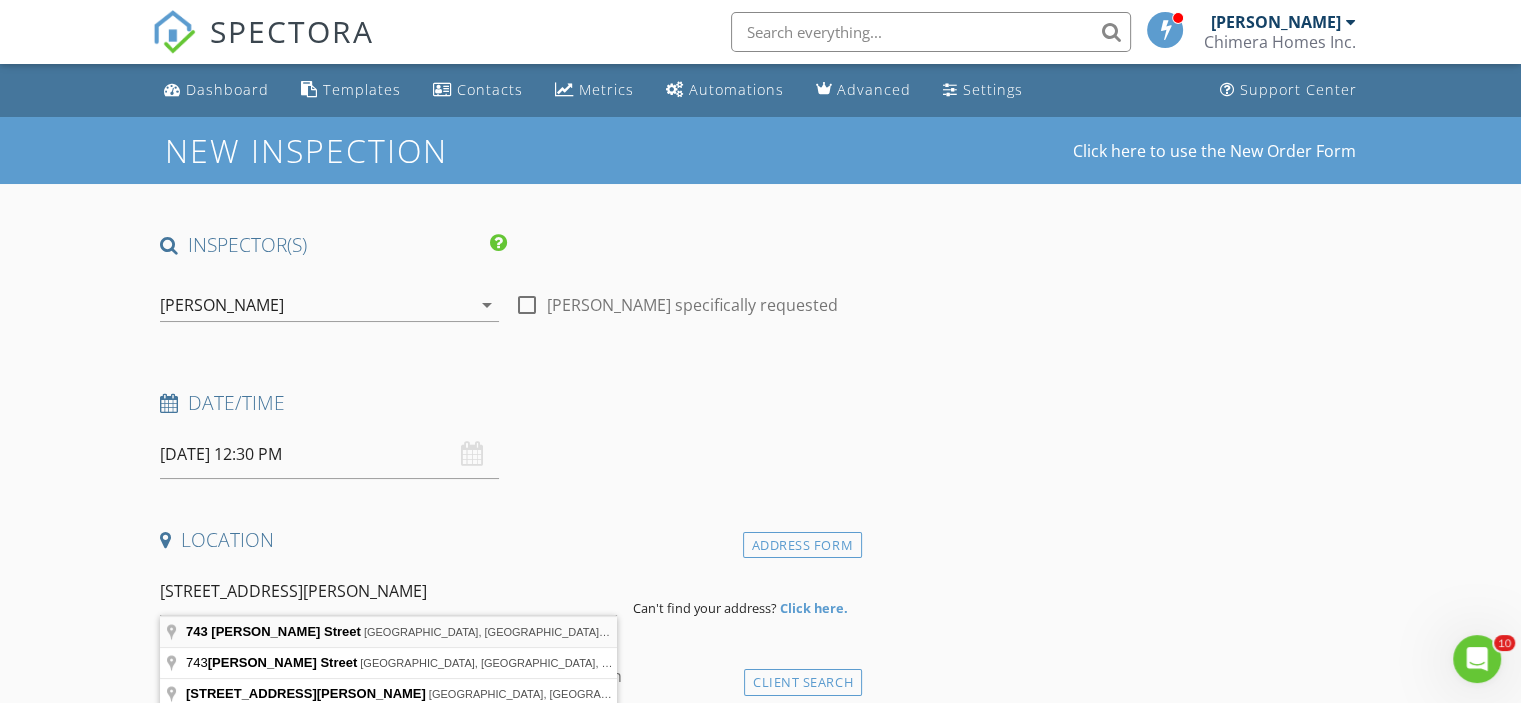 type on "743 Samuel Street, Davenport, FL, USA" 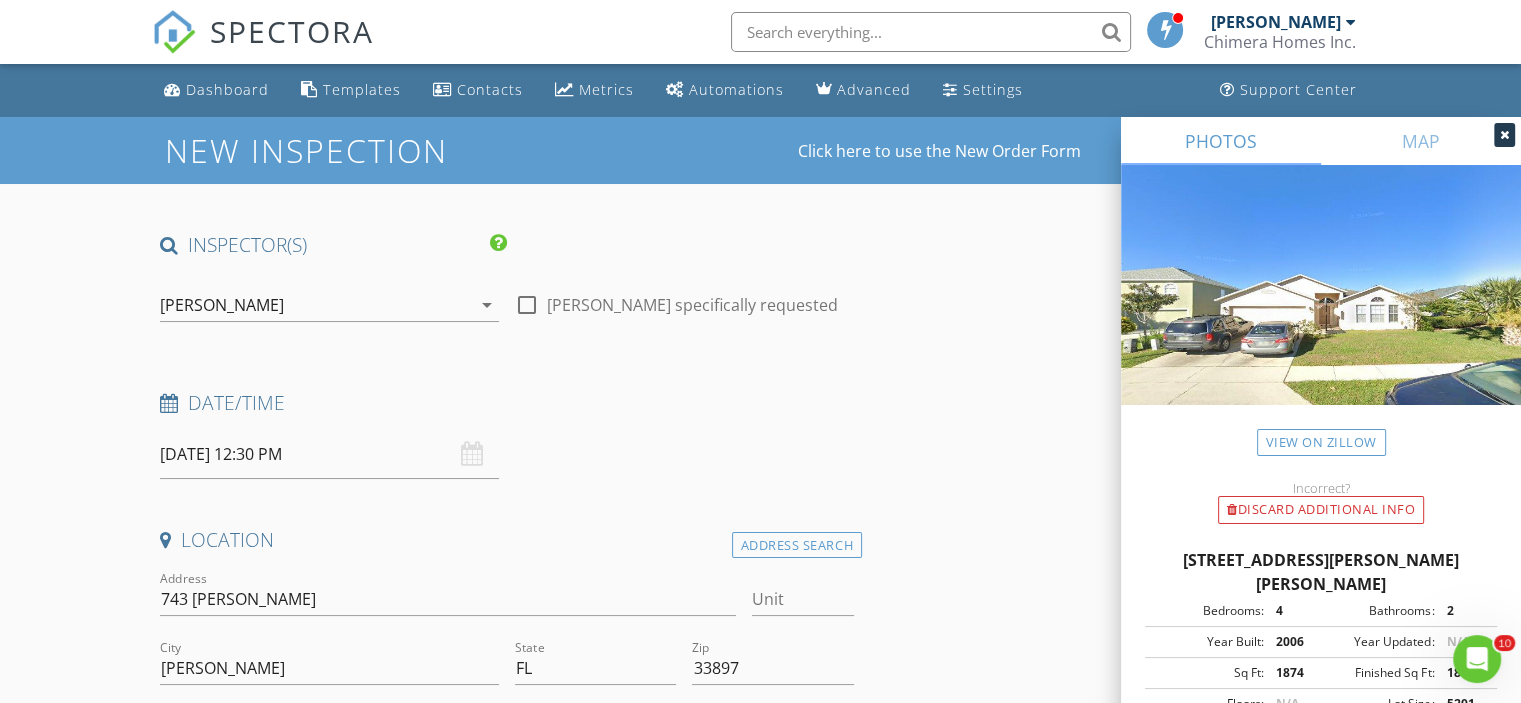 click at bounding box center (1504, 135) 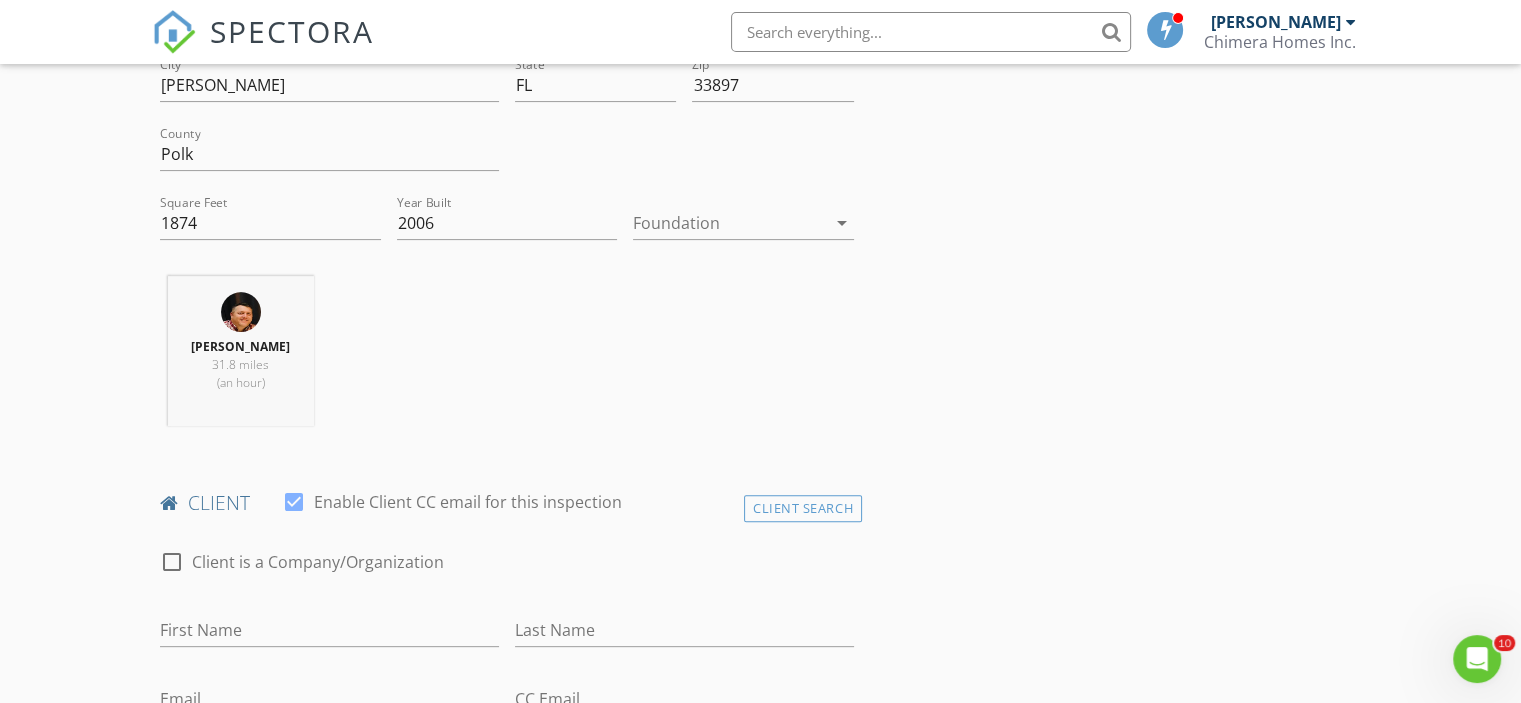 scroll, scrollTop: 600, scrollLeft: 0, axis: vertical 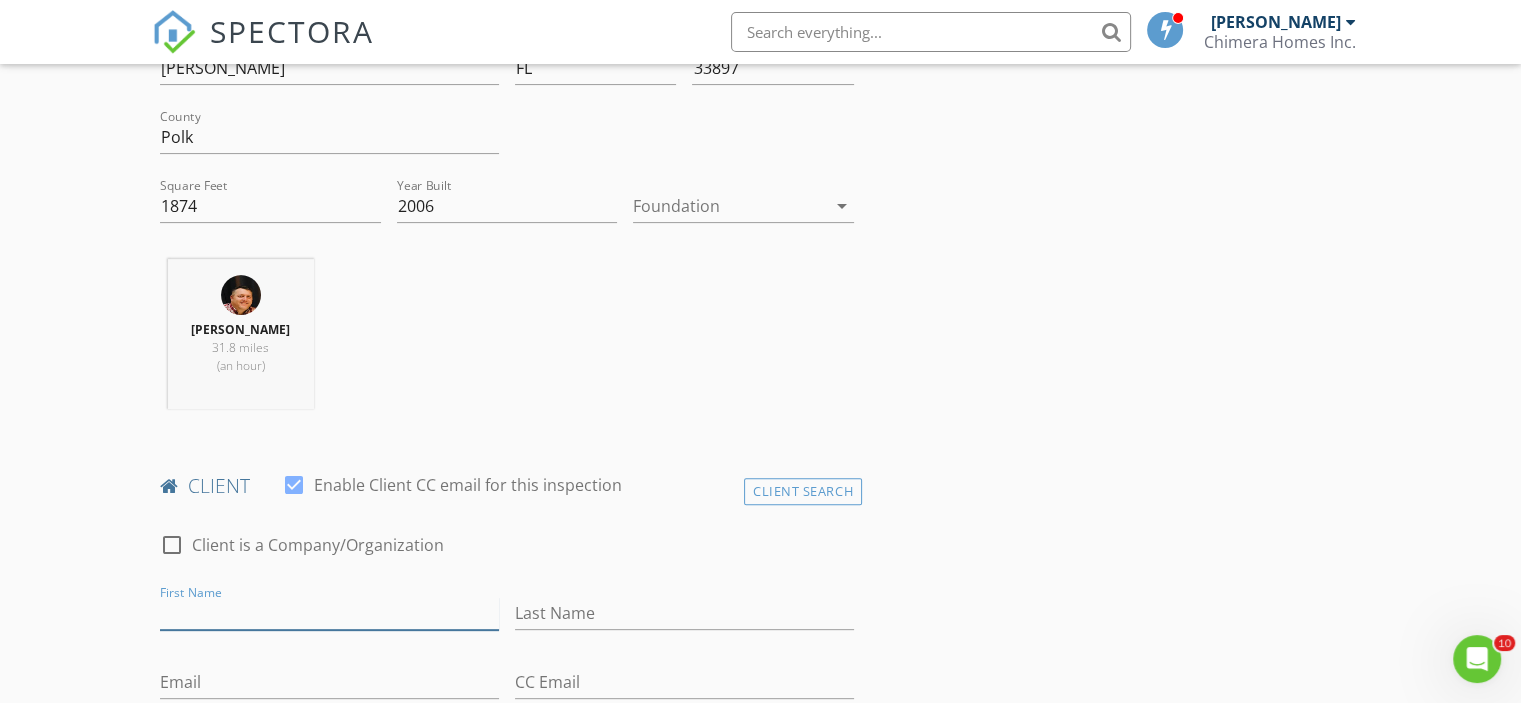 click on "First Name" at bounding box center (329, 613) 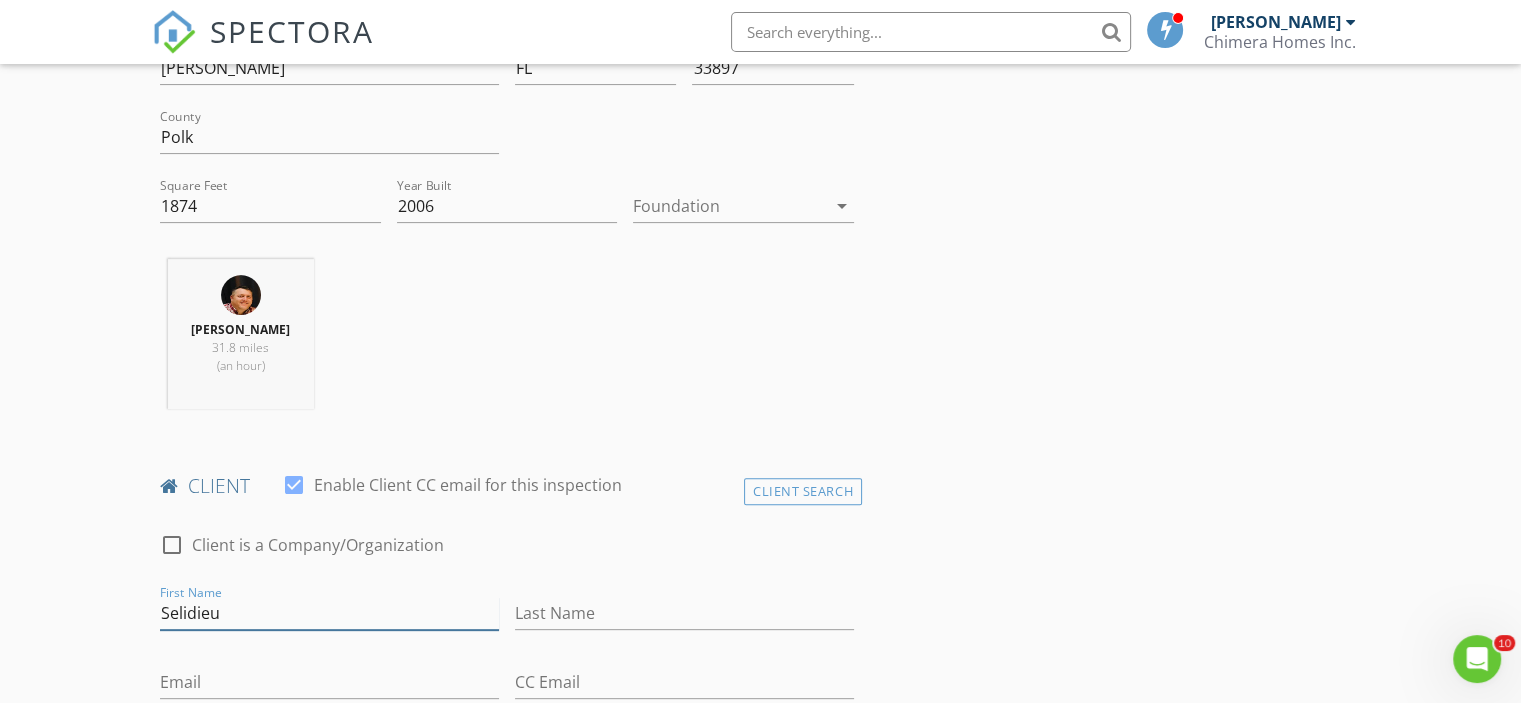 type on "Selidieu" 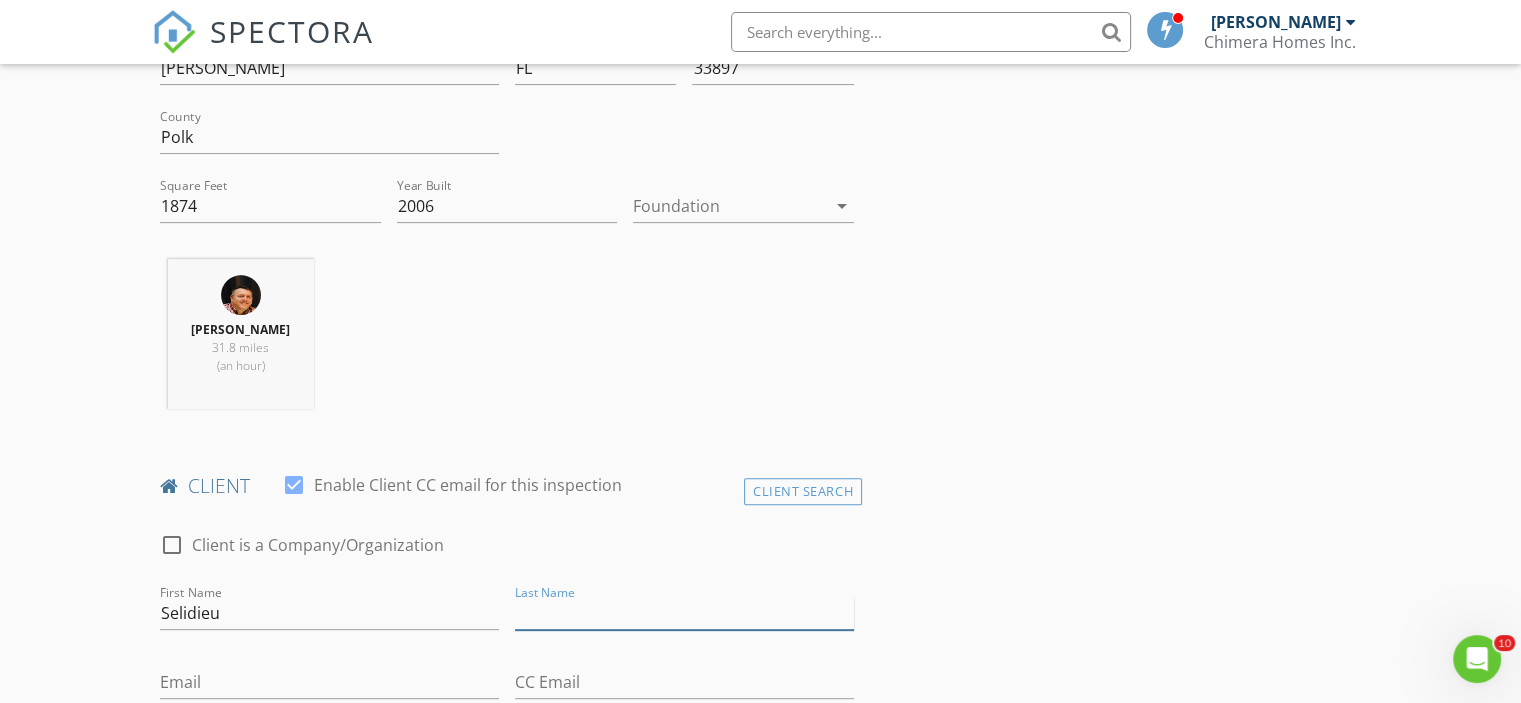 click on "Last Name" at bounding box center [684, 613] 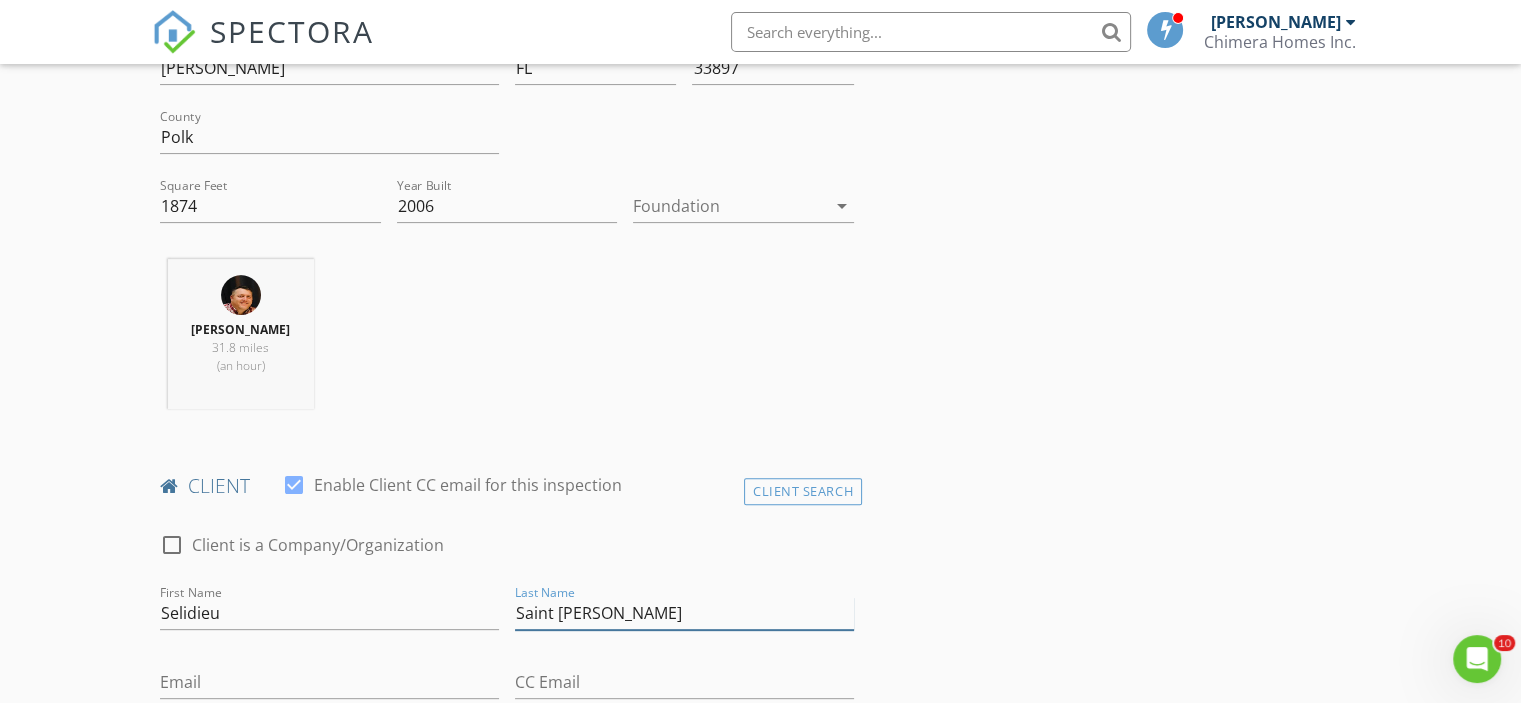 type on "Saint Jean" 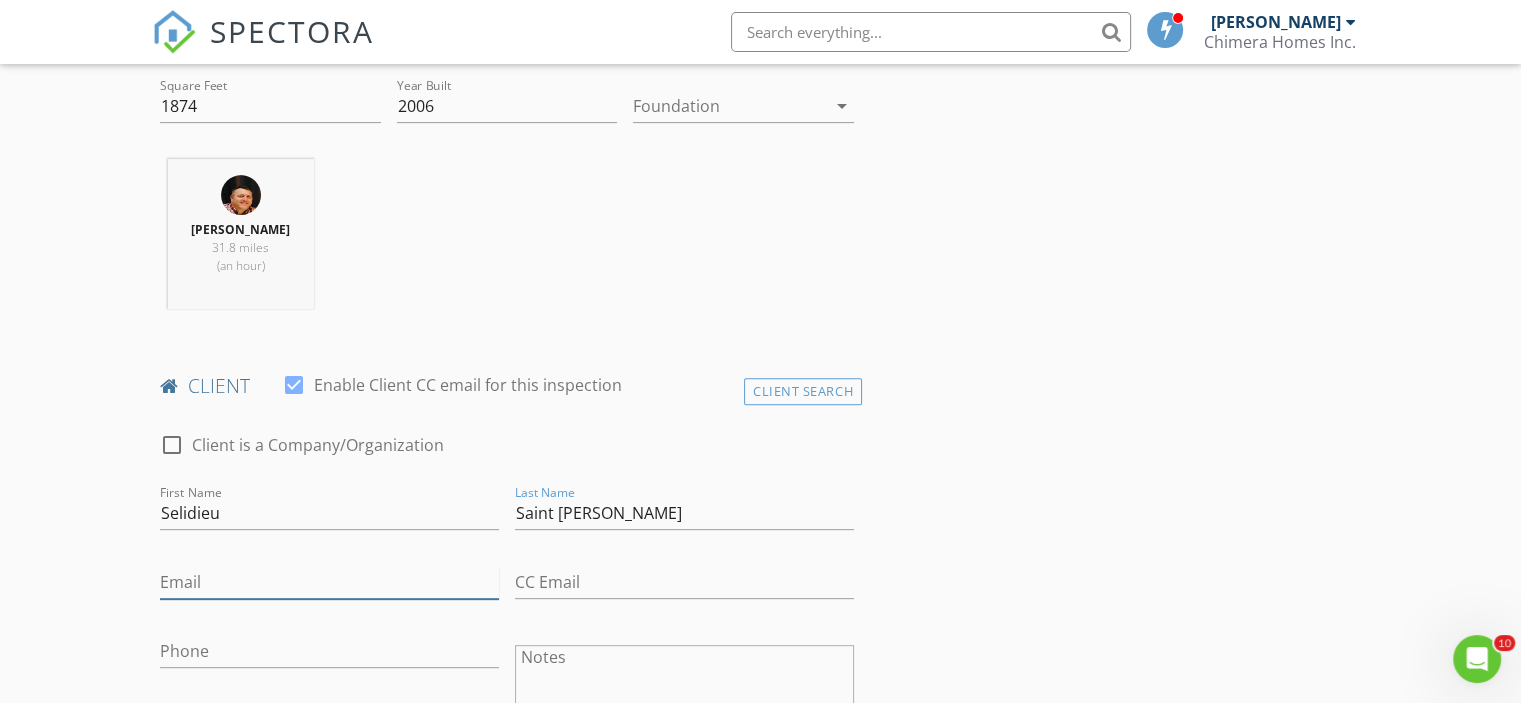 click on "Email" at bounding box center [329, 582] 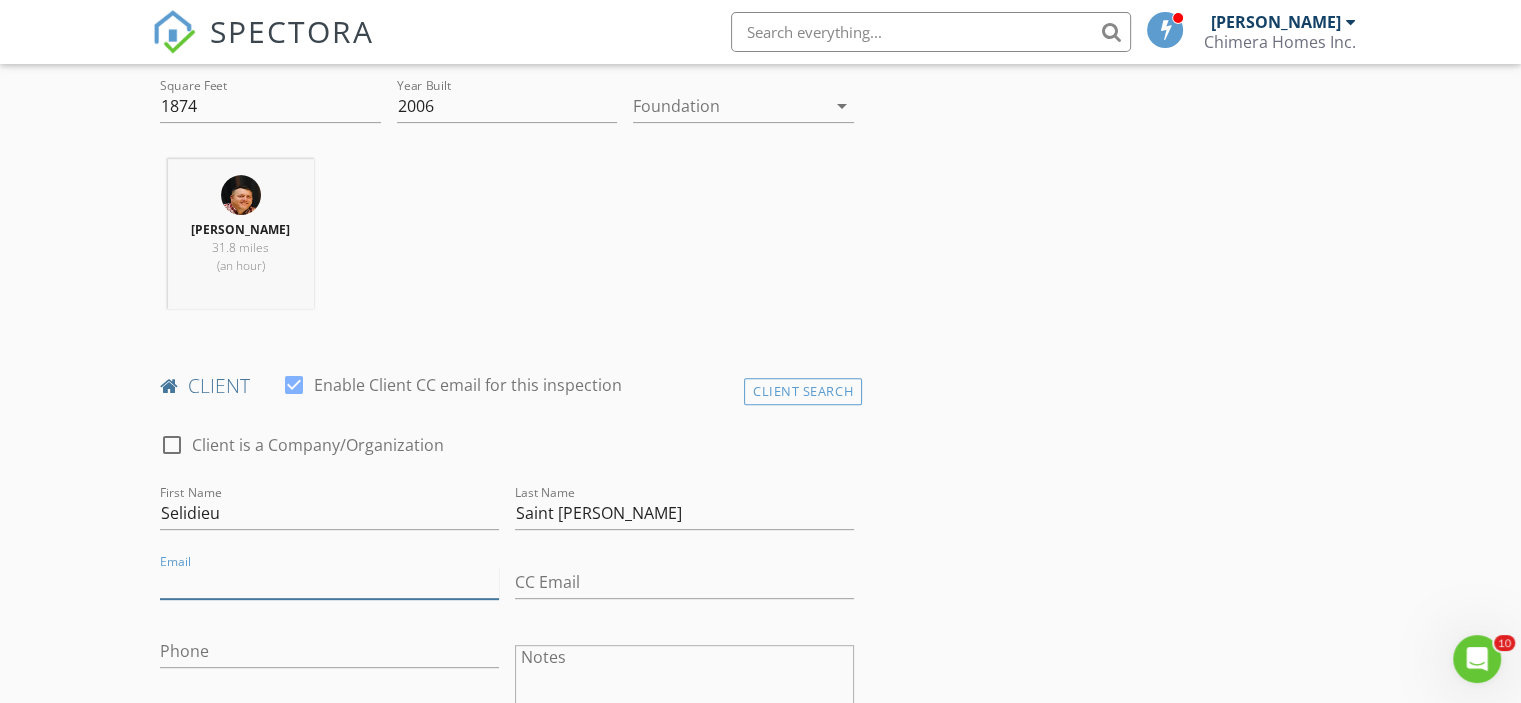 paste on "ssh4599@gmail.com" 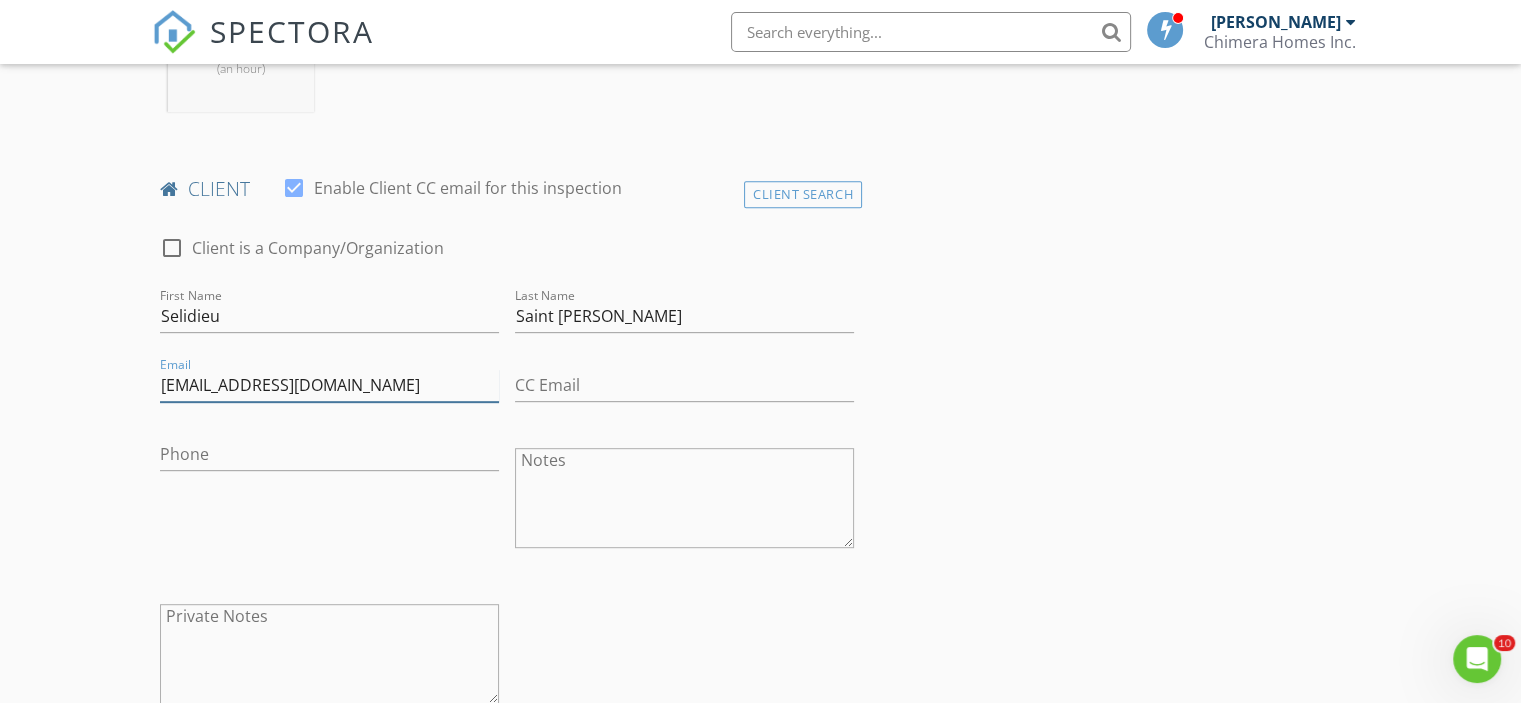 scroll, scrollTop: 900, scrollLeft: 0, axis: vertical 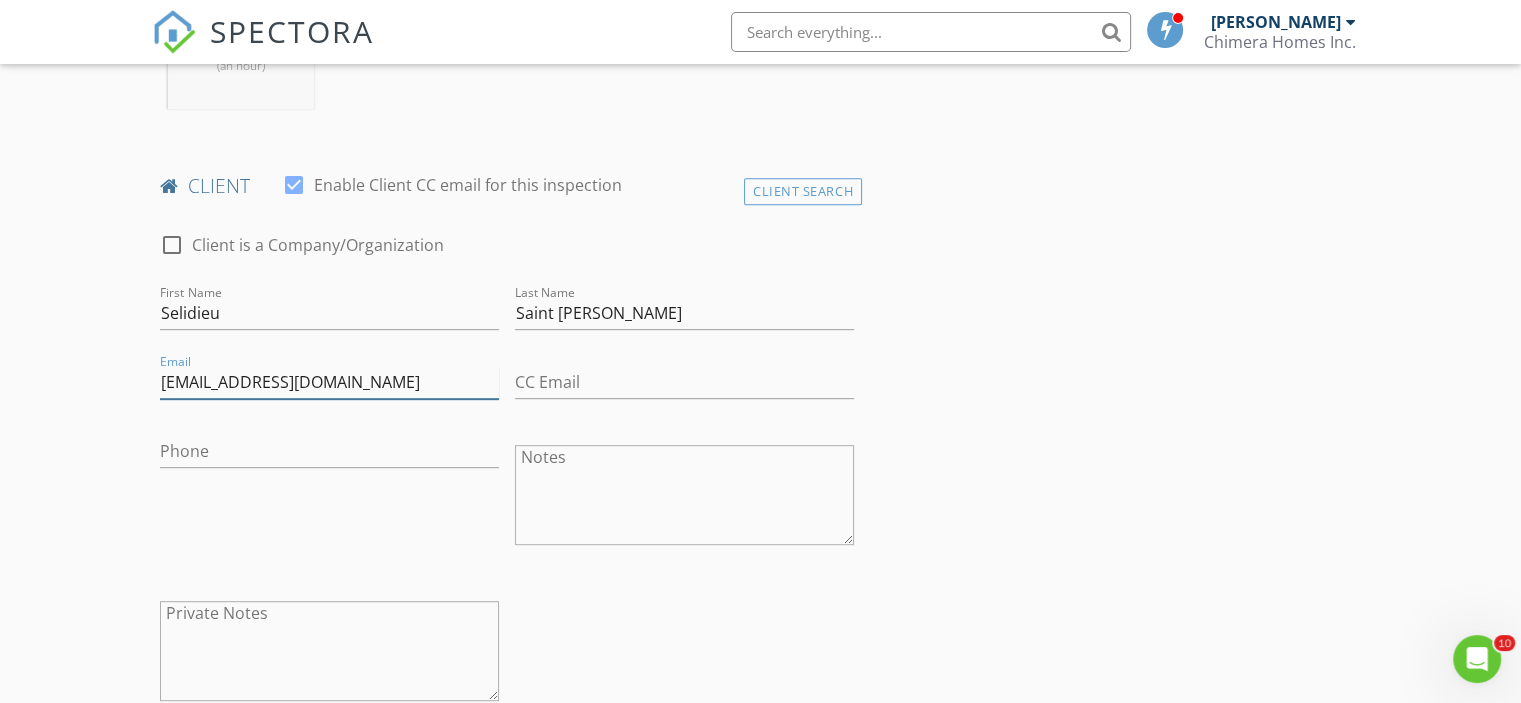 type on "ssh4599@gmail.com" 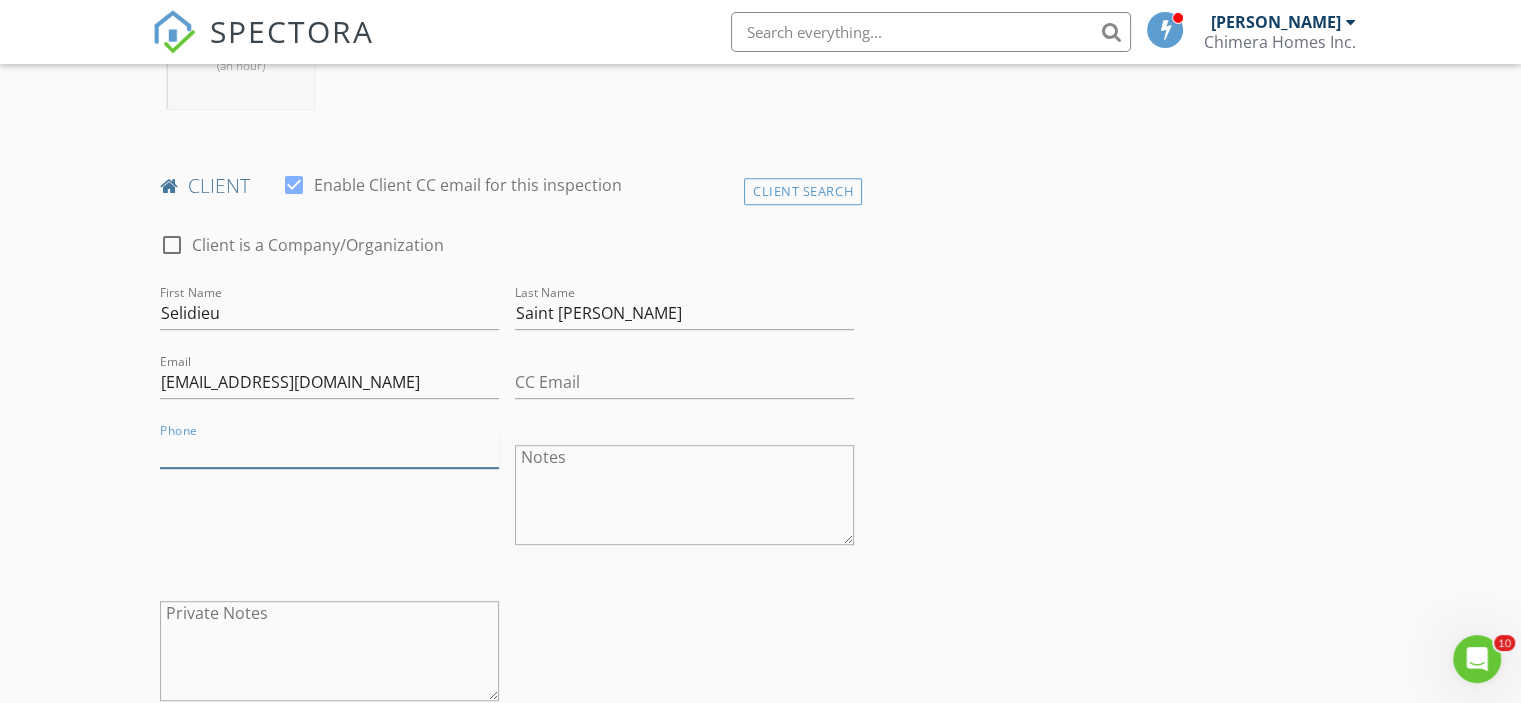 click on "Phone" at bounding box center (329, 451) 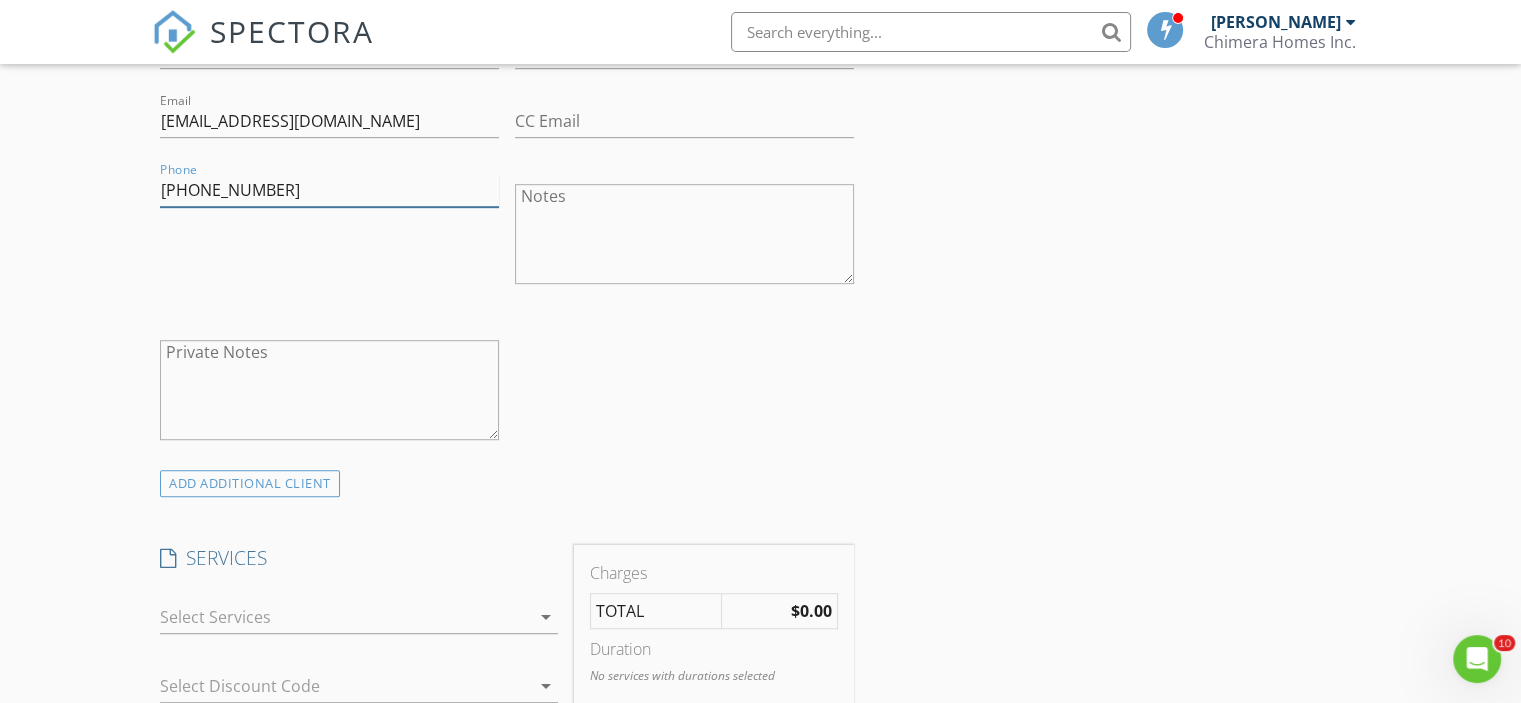 scroll, scrollTop: 1300, scrollLeft: 0, axis: vertical 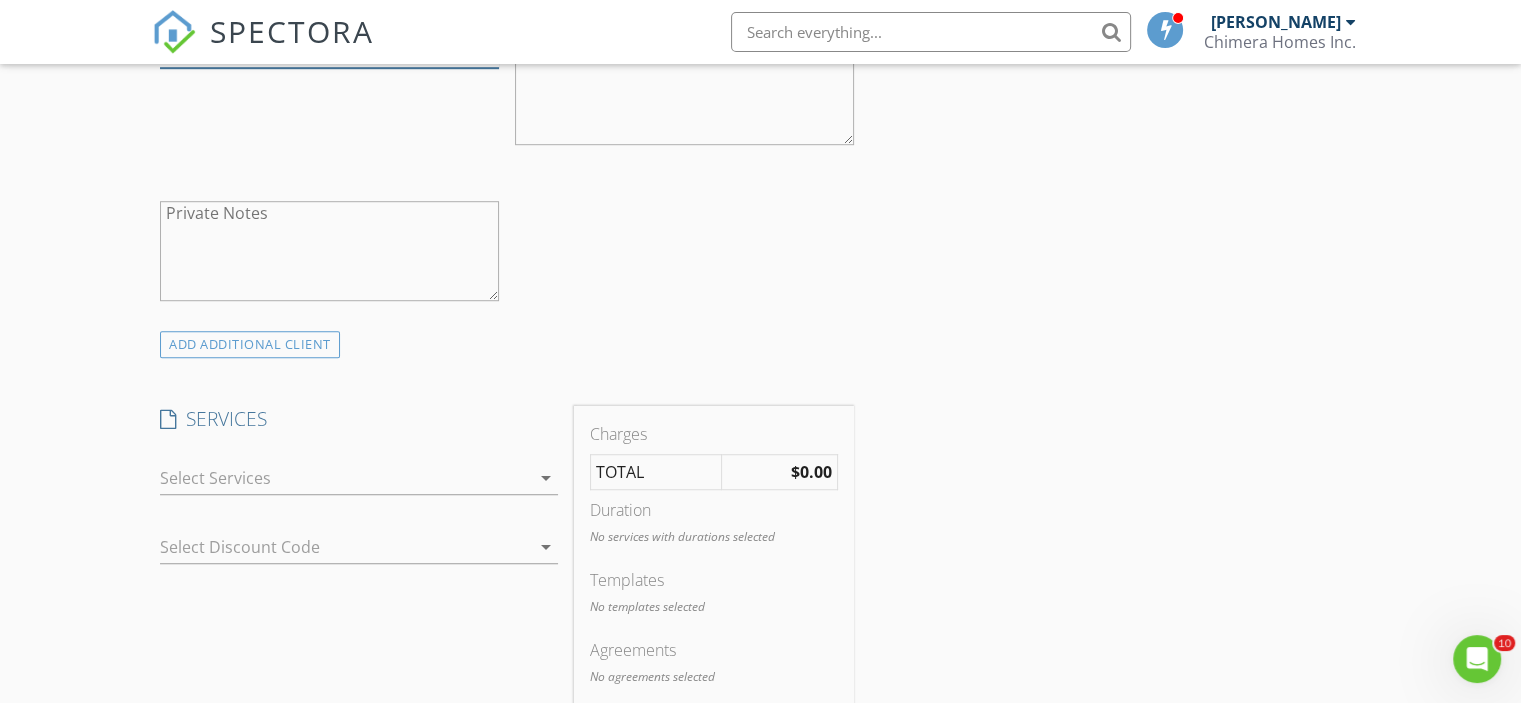type on "407-325-6790" 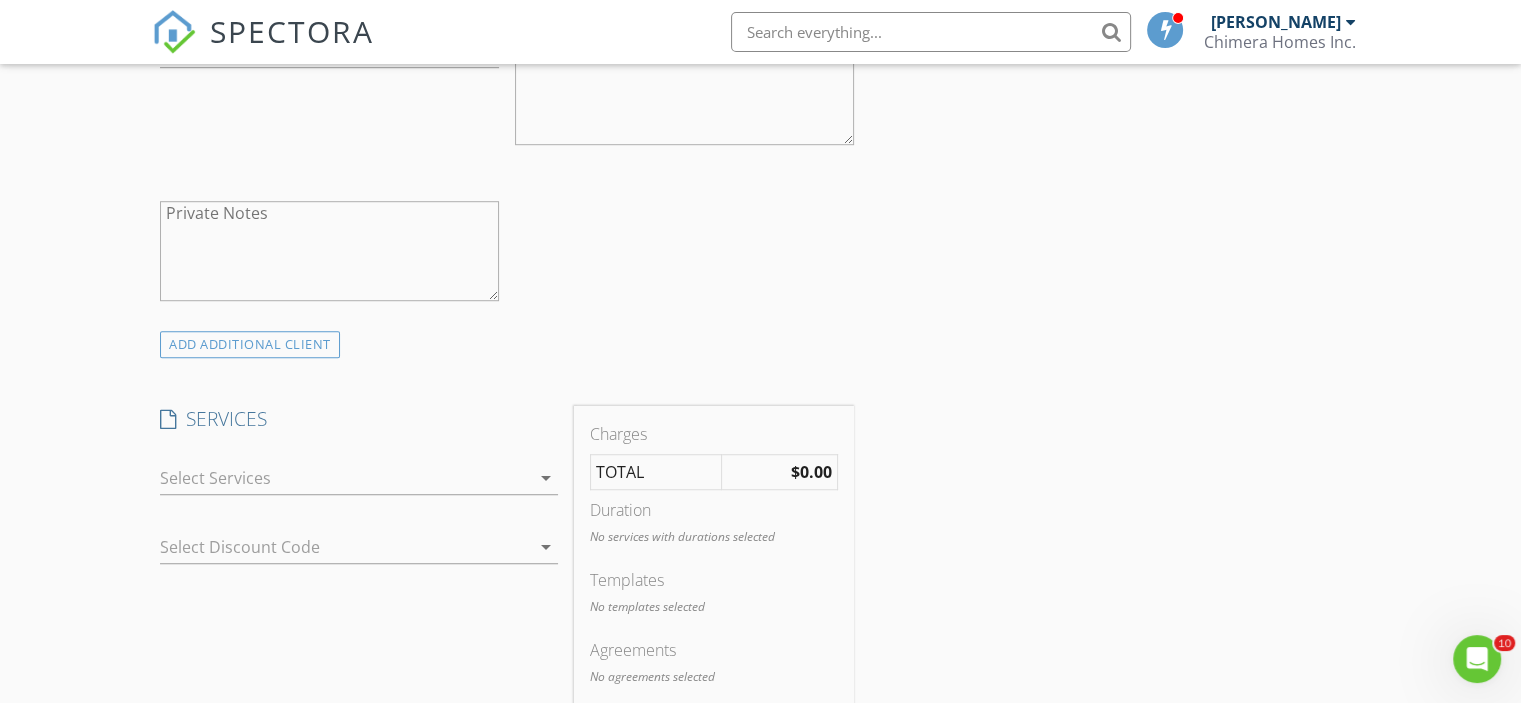 click at bounding box center [345, 478] 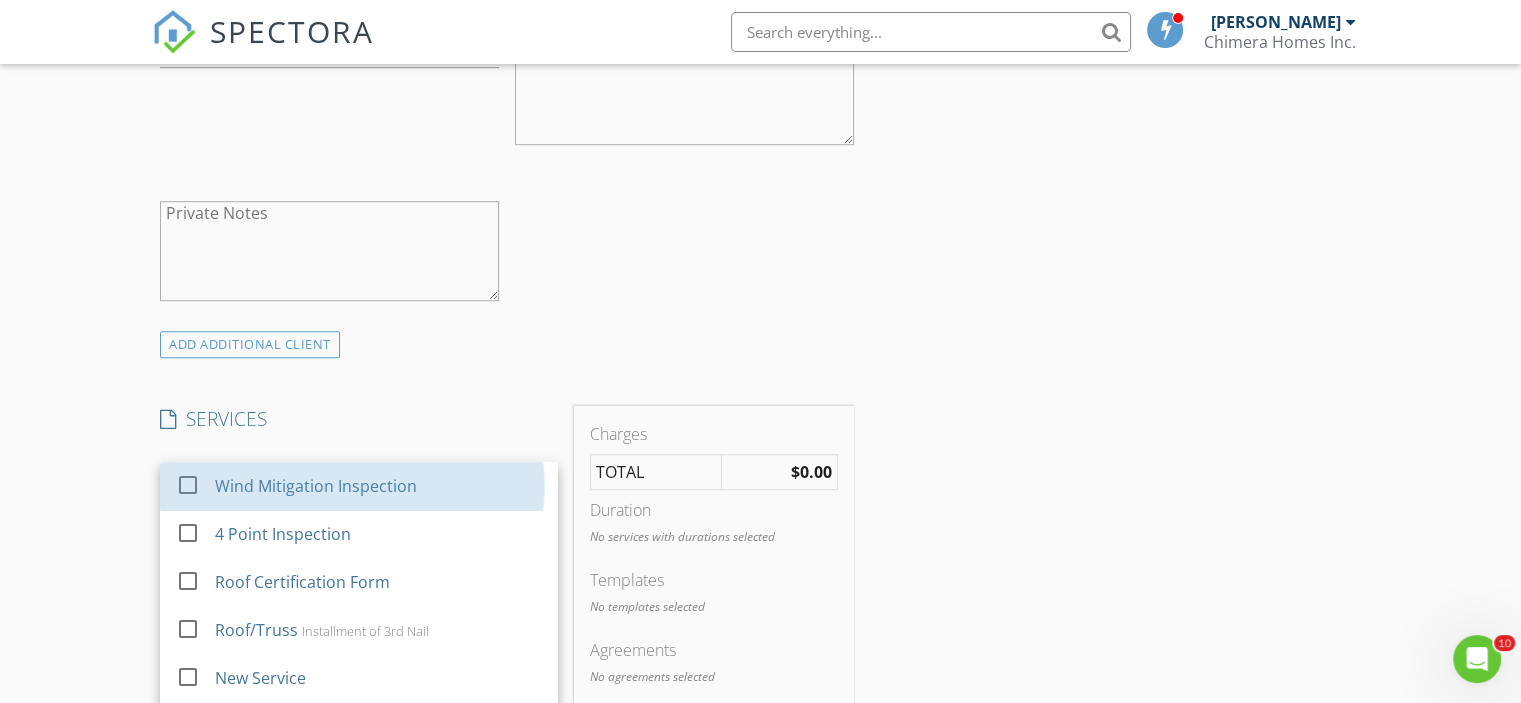 click on "Wind Mitigation Inspection" at bounding box center [316, 486] 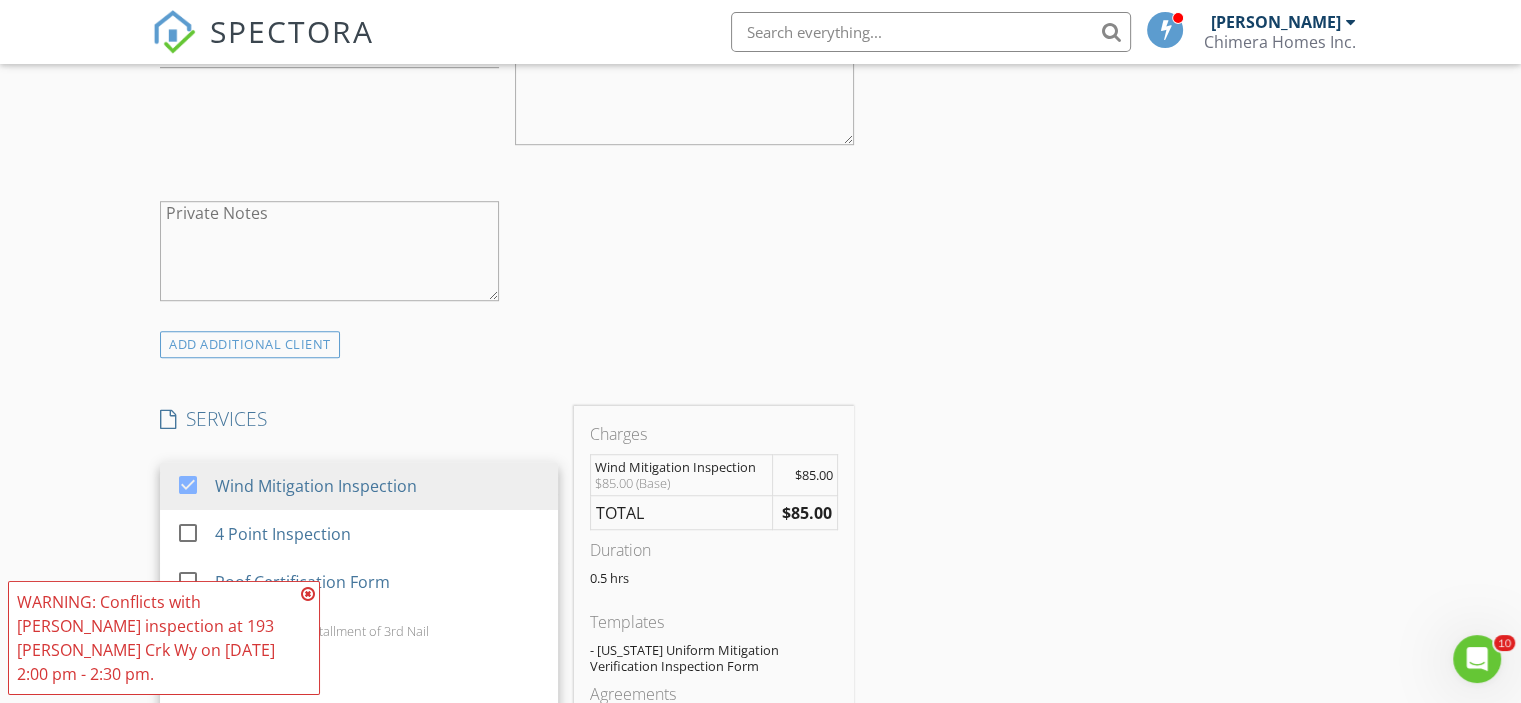click on "INSPECTOR(S)
check_box   Josh Whittenton   PRIMARY   Josh Whittenton arrow_drop_down   check_box_outline_blank Josh Whittenton specifically requested
Date/Time
07/18/2025 12:30 PM
Location
Address Search       Address 743 Samuel St   Unit   City Davenport   State FL   Zip 33897   County Polk     Square Feet 1874   Year Built 2006   Foundation arrow_drop_down     Josh Whittenton     31.8 miles     (an hour)
client
check_box Enable Client CC email for this inspection   Client Search     check_box_outline_blank Client is a Company/Organization     First Name Selidieu   Last Name Saint Jean   Email ssh4599@gmail.com   CC Email   Phone 407-325-6790           Notes   Private Notes
ADD ADDITIONAL client
SERVICES
check_box   Wind Mitigation Inspection   check_box_outline_blank" at bounding box center [507, 535] 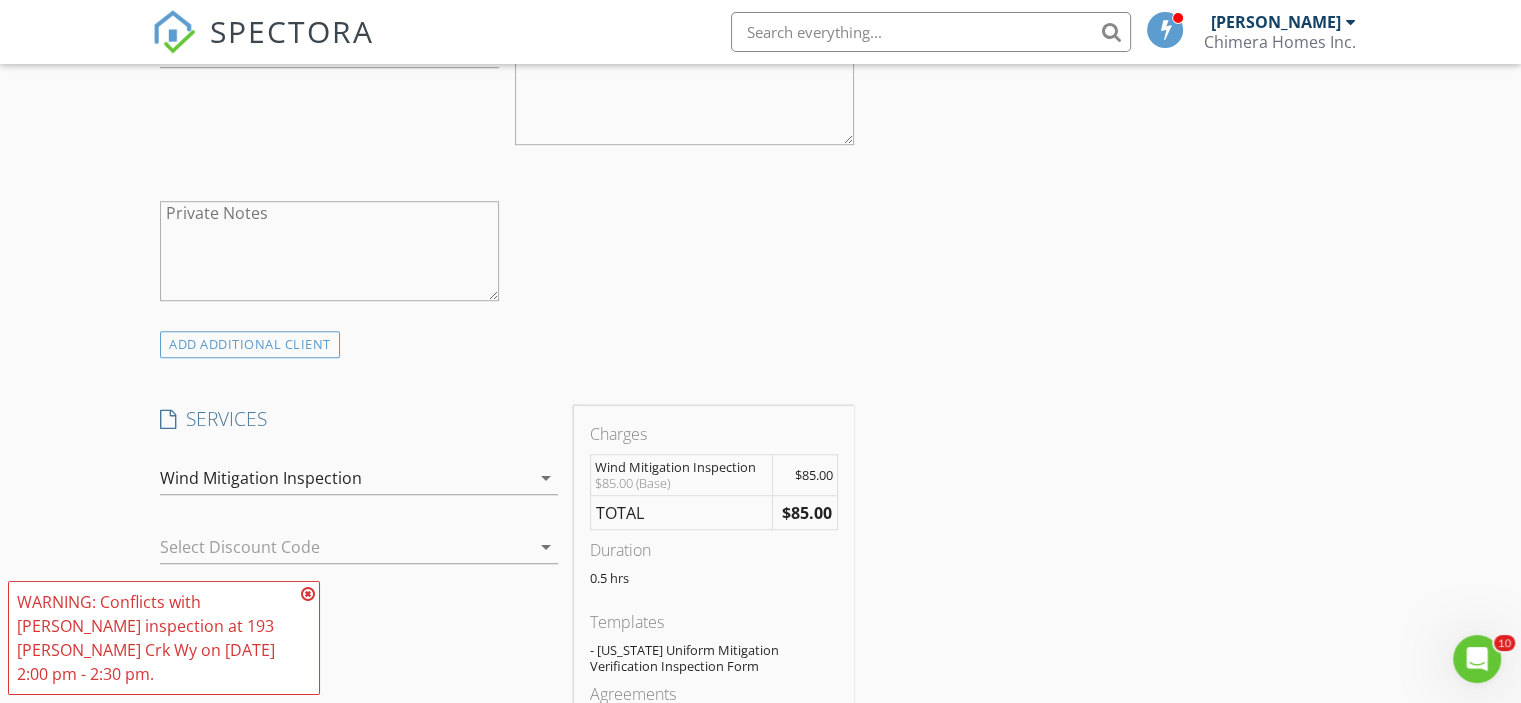 click at bounding box center [331, 547] 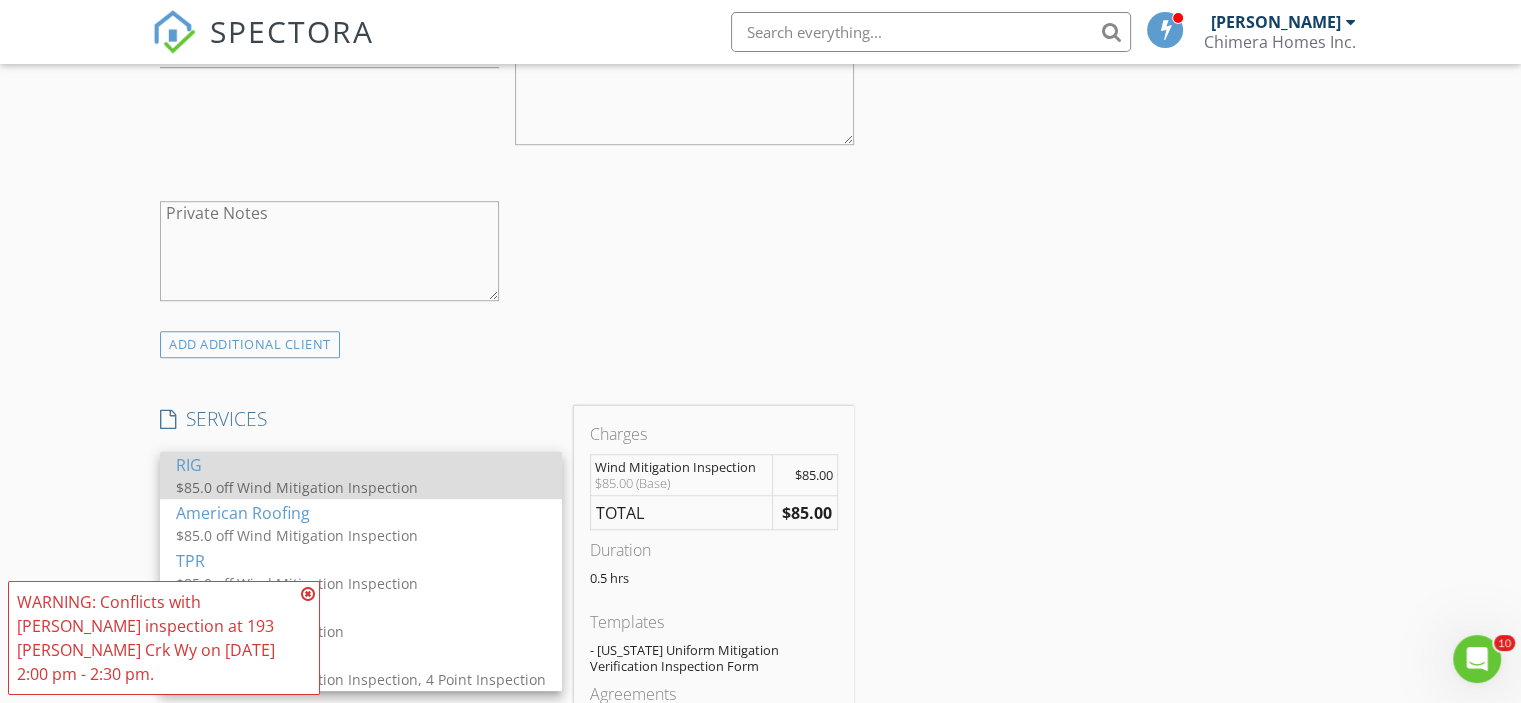click on "$85.0 off Wind Mitigation Inspection" at bounding box center [361, 487] 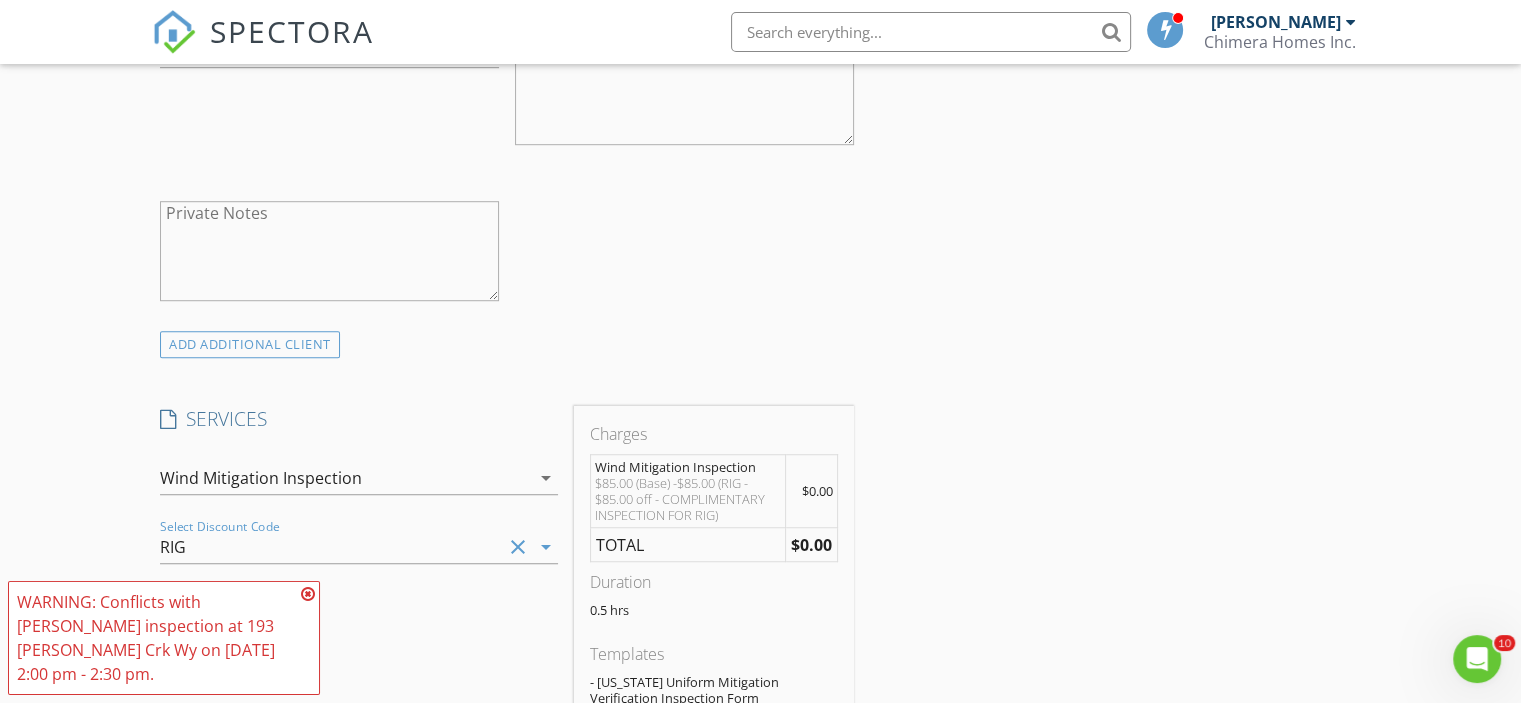click on "SERVICES" at bounding box center (359, 419) 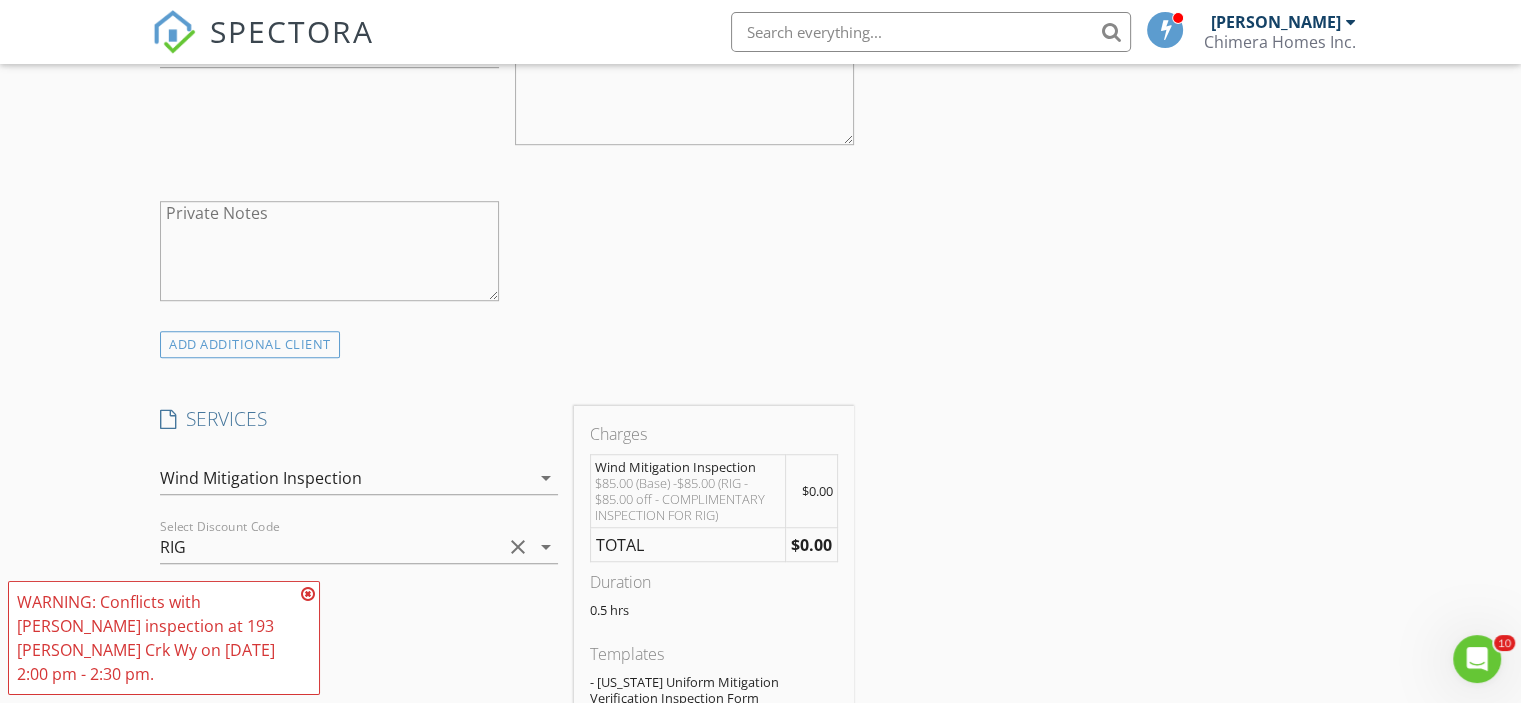 click at bounding box center [308, 594] 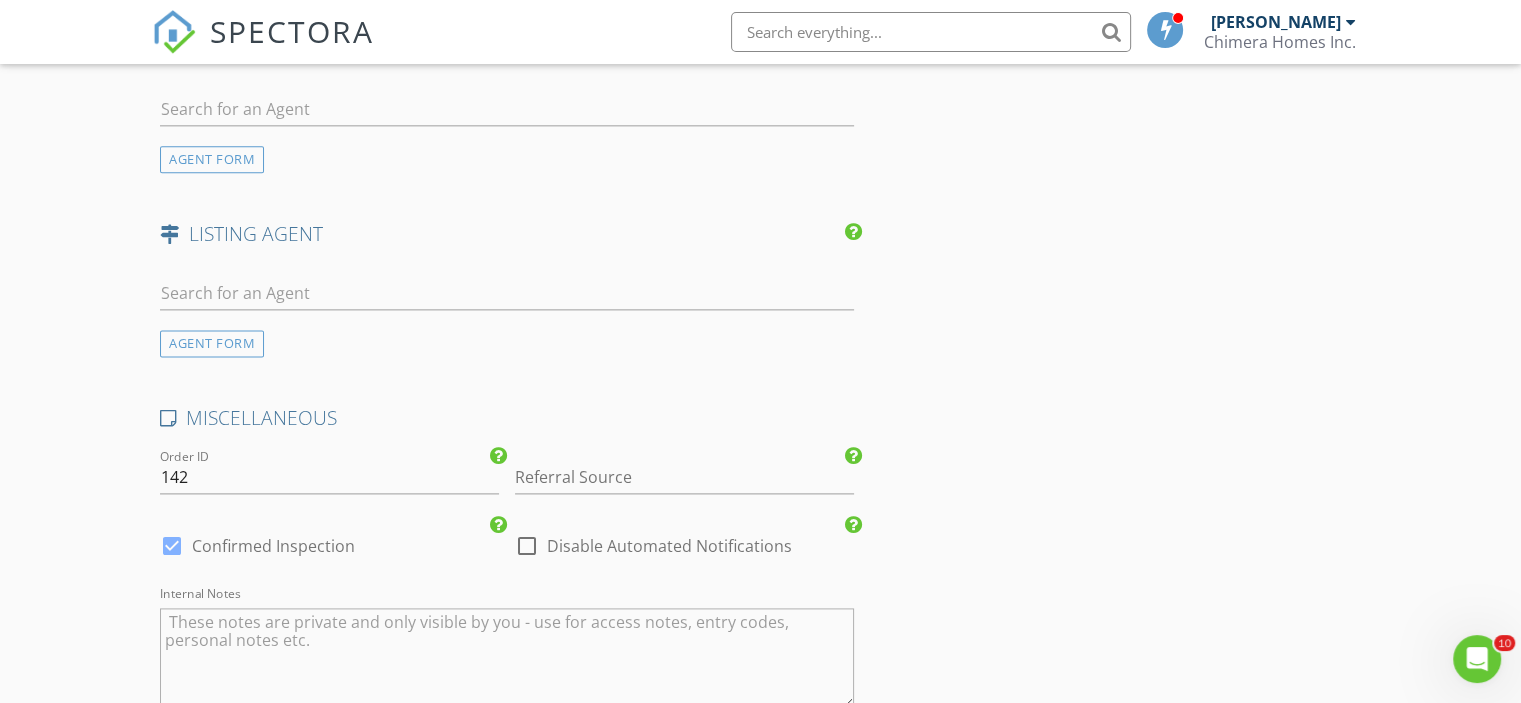 scroll, scrollTop: 2700, scrollLeft: 0, axis: vertical 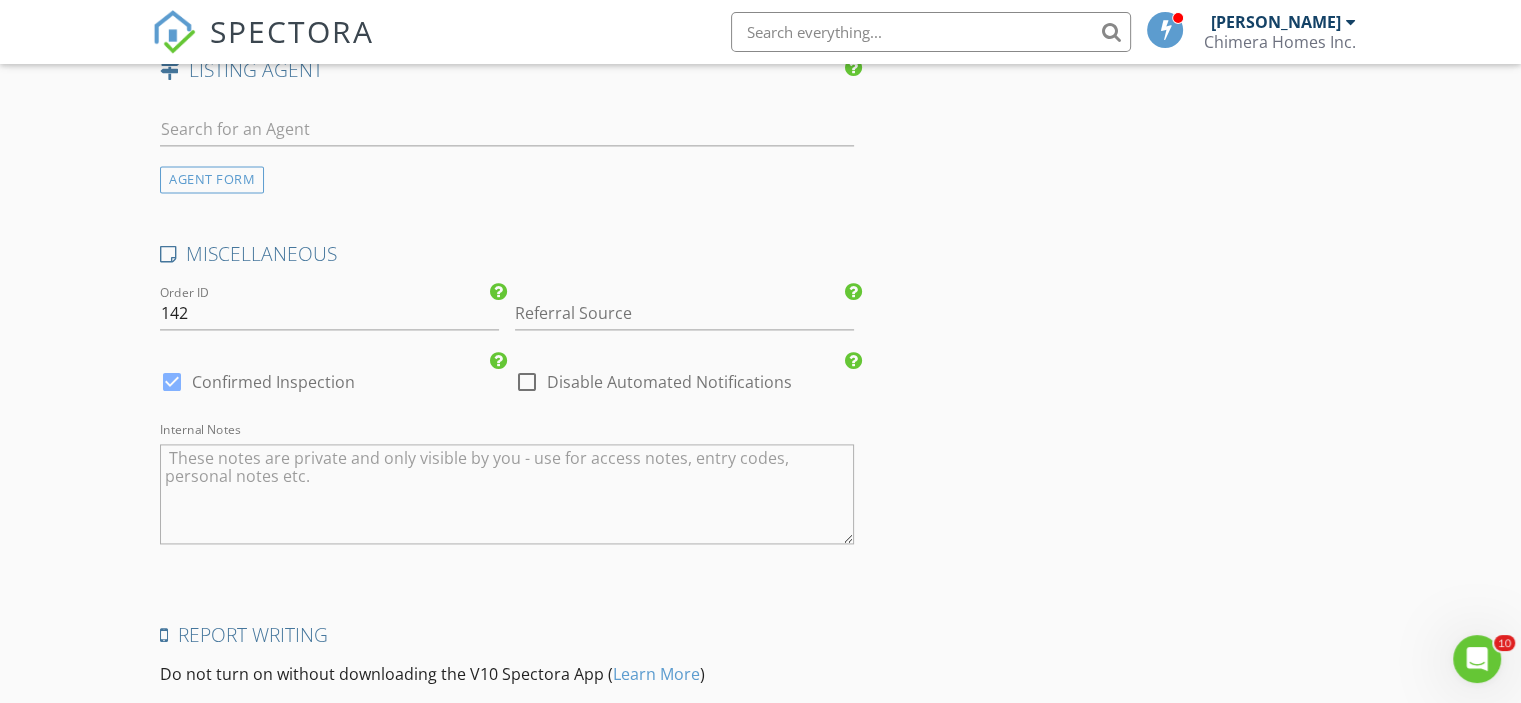 click at bounding box center (507, 494) 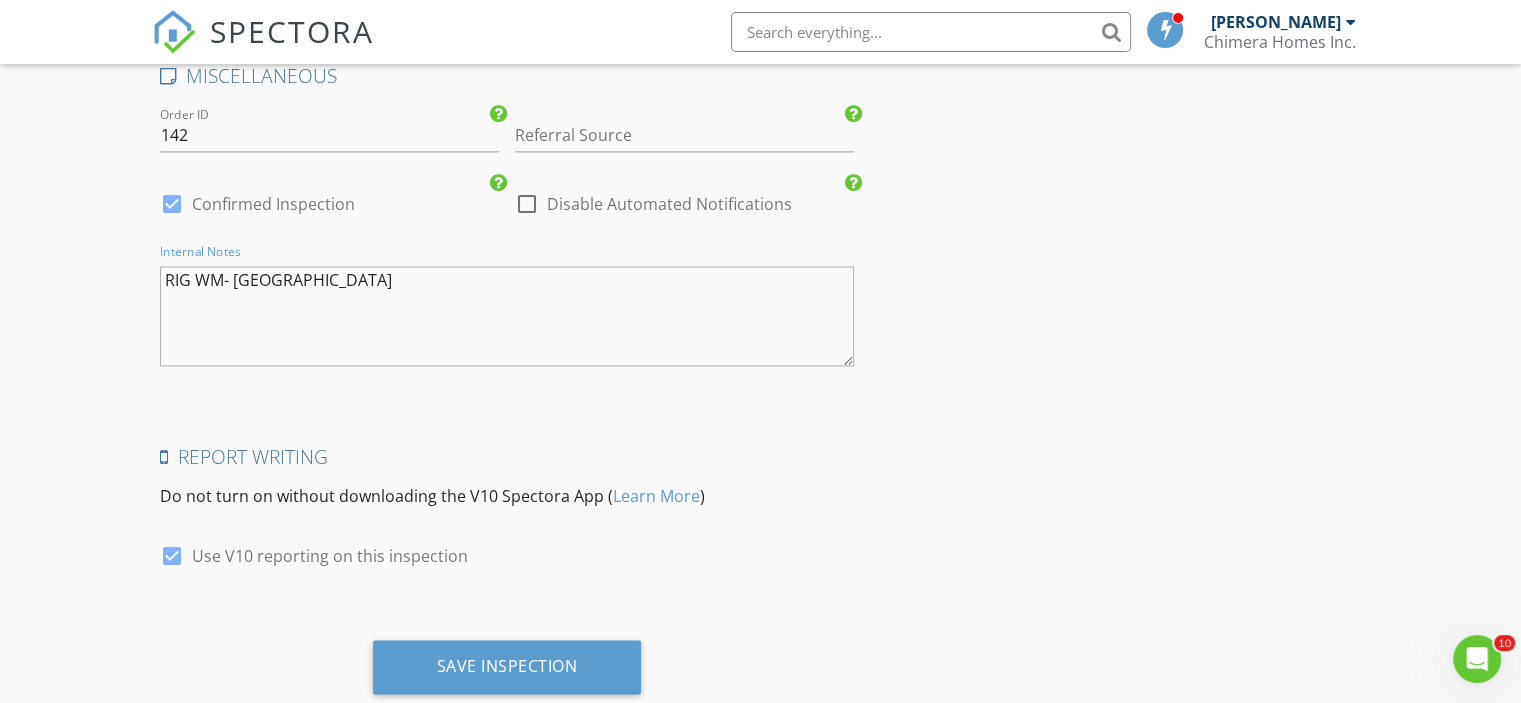 scroll, scrollTop: 2926, scrollLeft: 0, axis: vertical 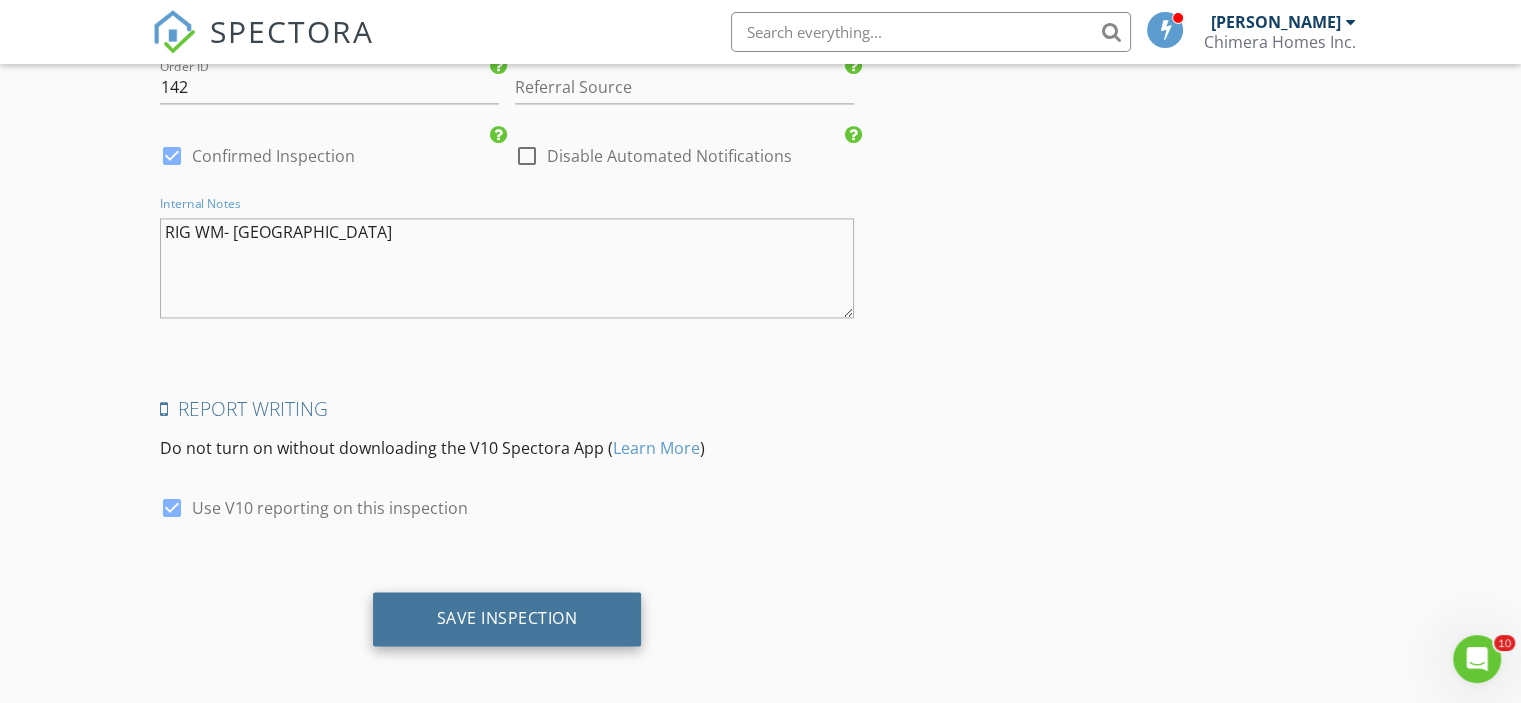 type on "RIG WM- Davenport" 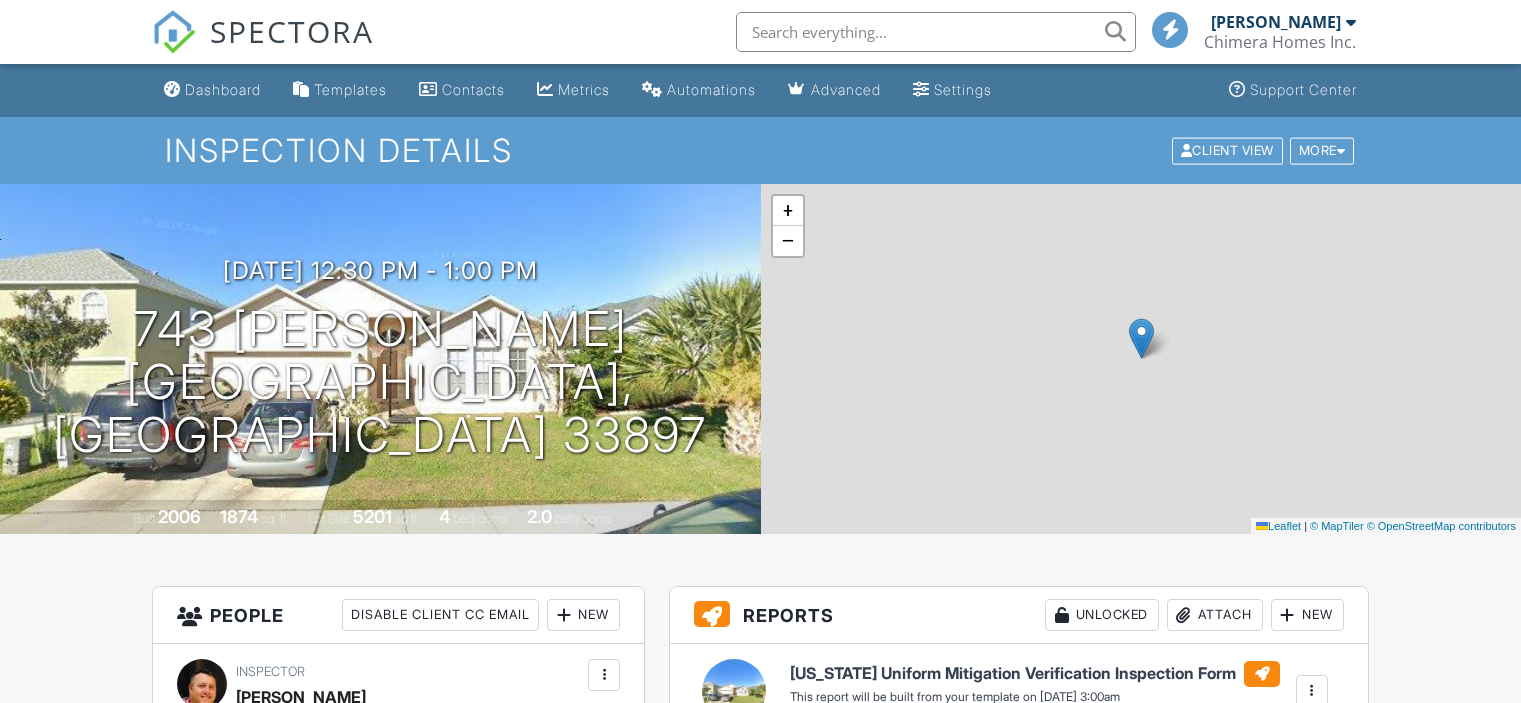 scroll, scrollTop: 0, scrollLeft: 0, axis: both 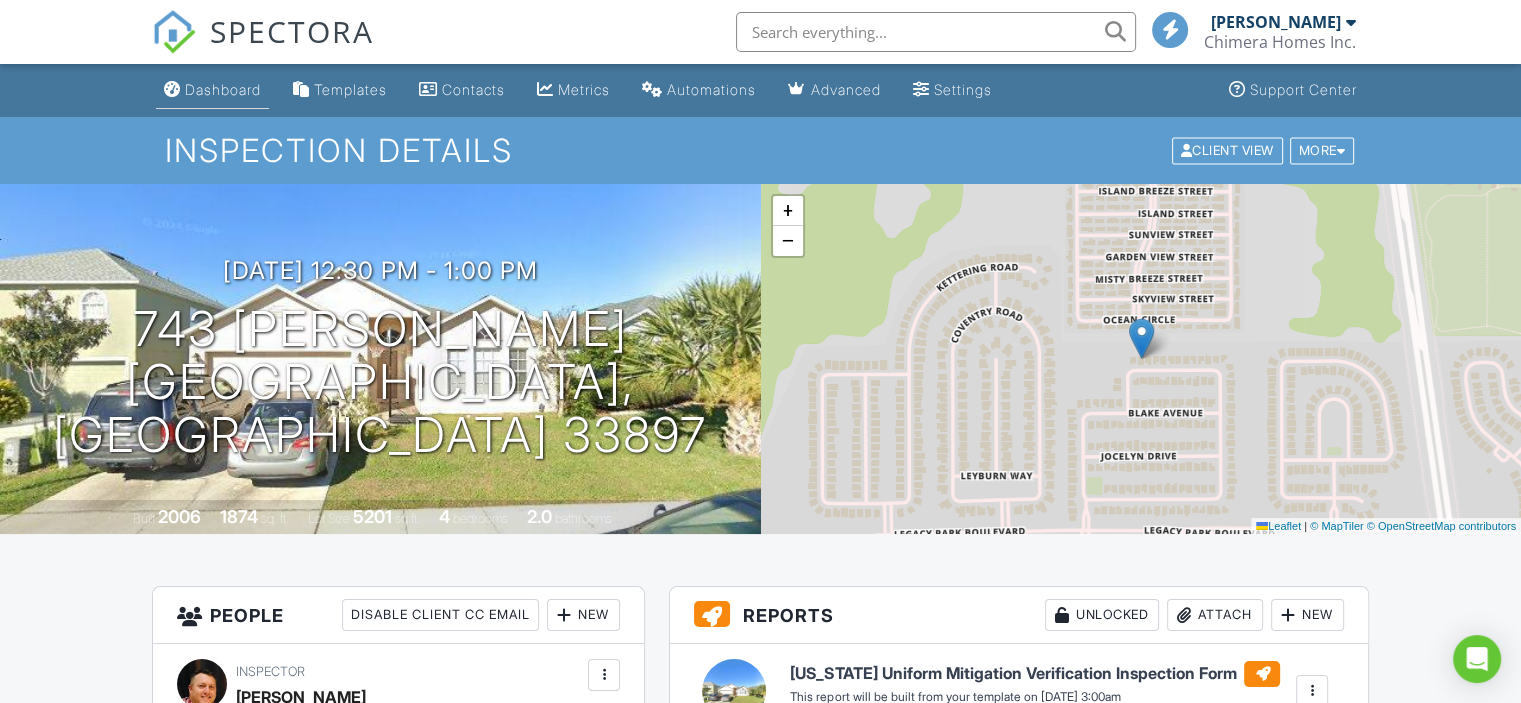 click on "Dashboard" at bounding box center (223, 89) 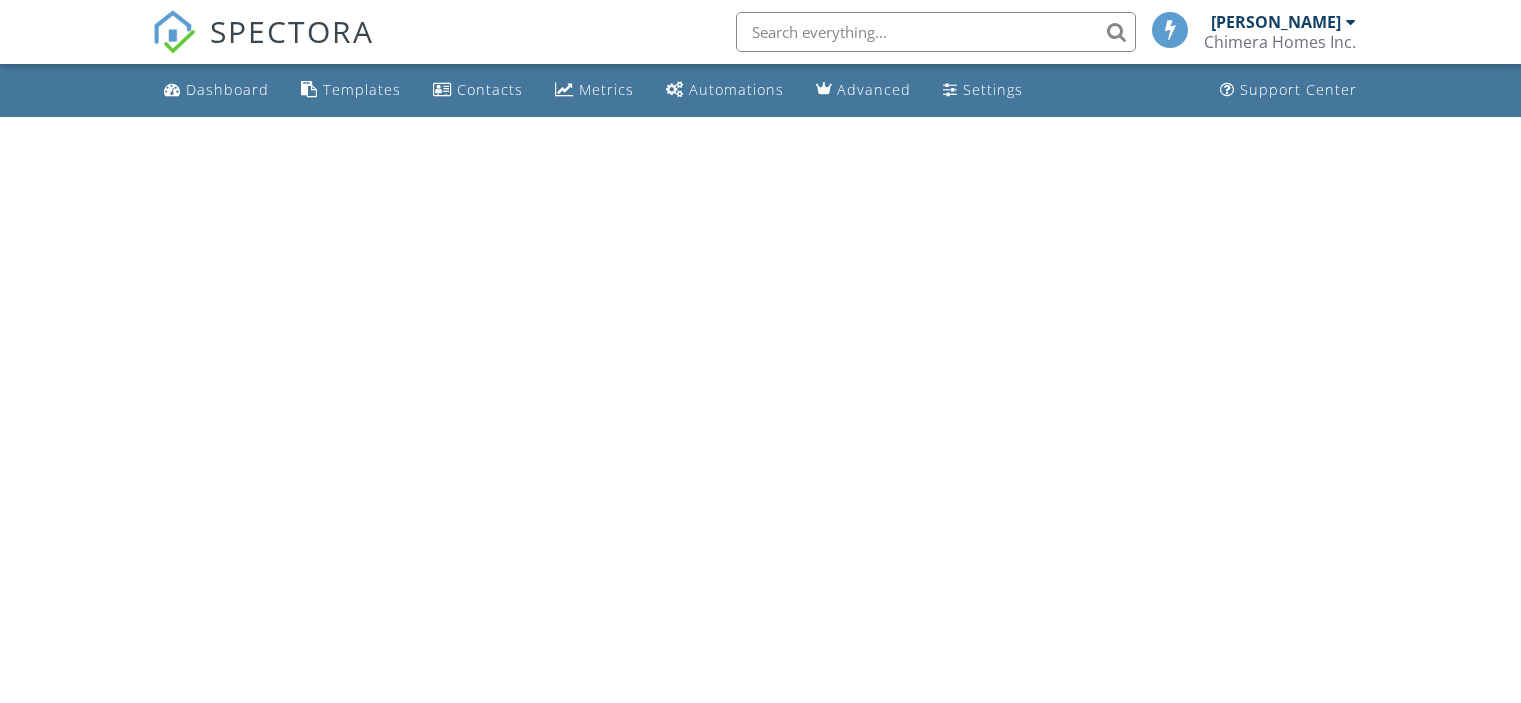 scroll, scrollTop: 0, scrollLeft: 0, axis: both 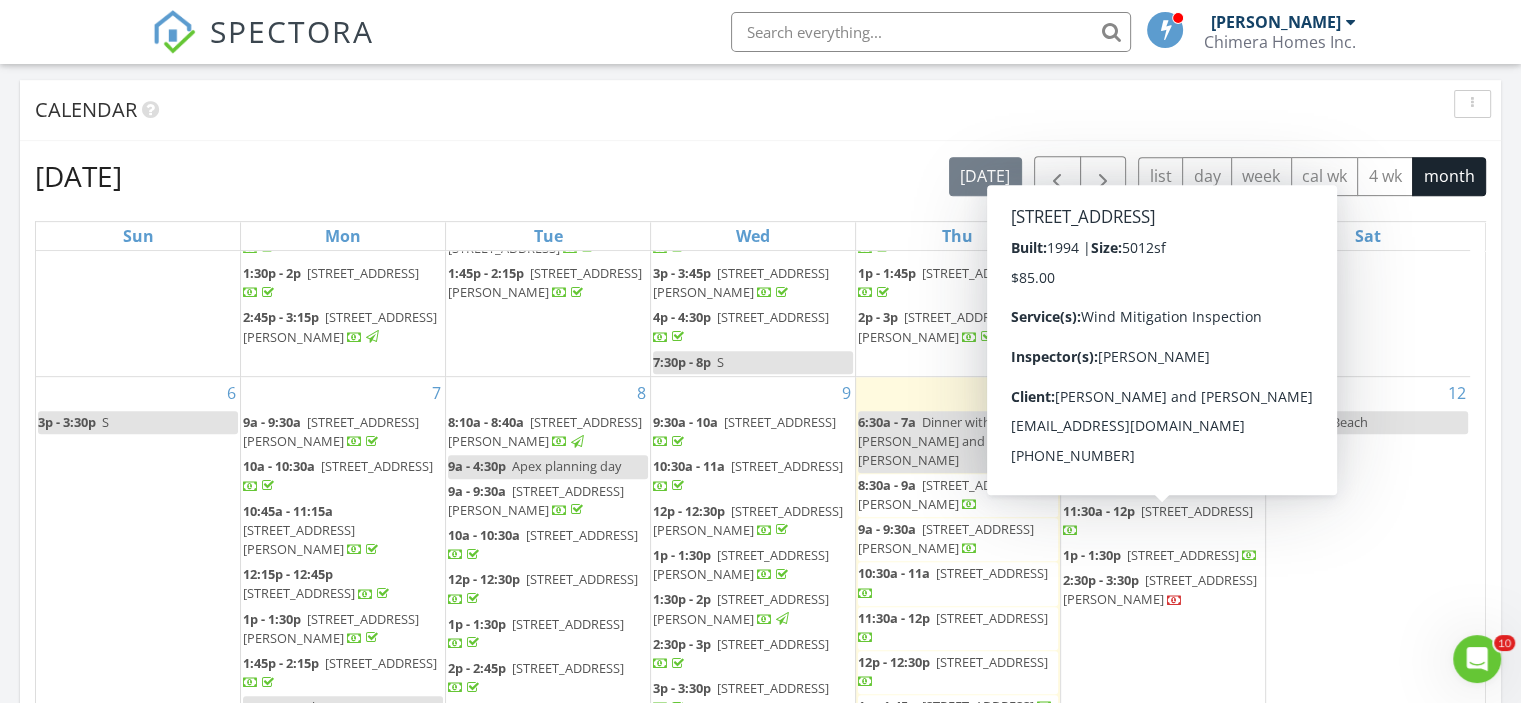 click on "11:30a - 12p" at bounding box center [1099, 511] 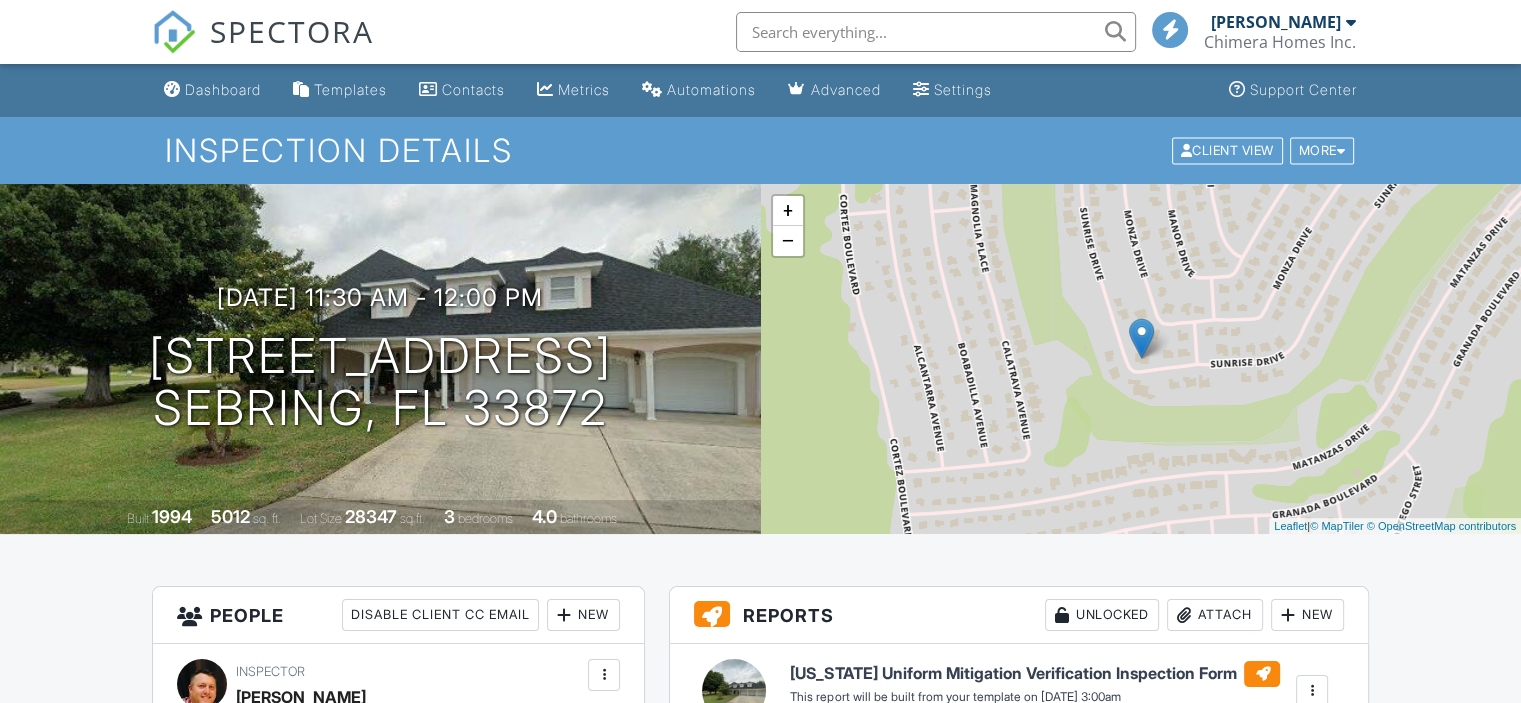 scroll, scrollTop: 300, scrollLeft: 0, axis: vertical 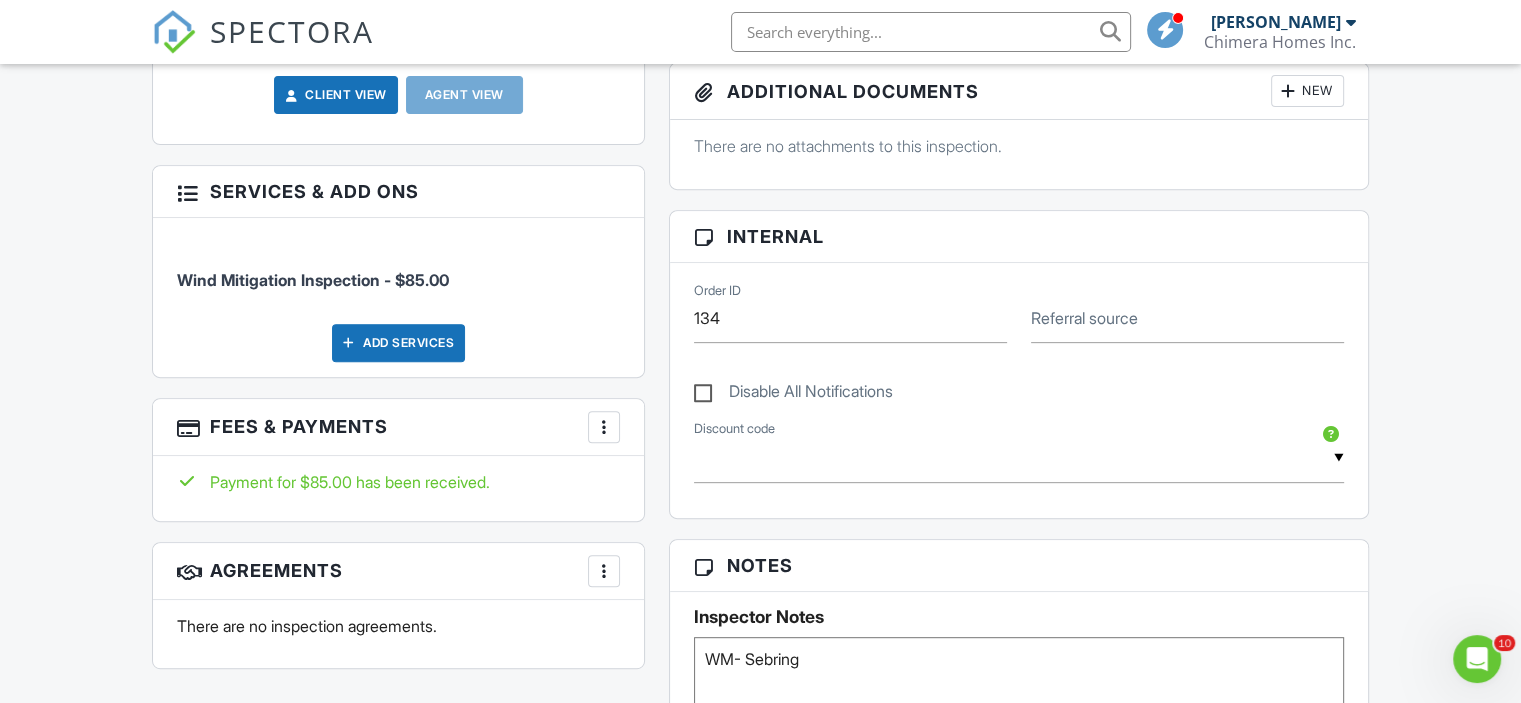 click on "Add Services" at bounding box center [398, 343] 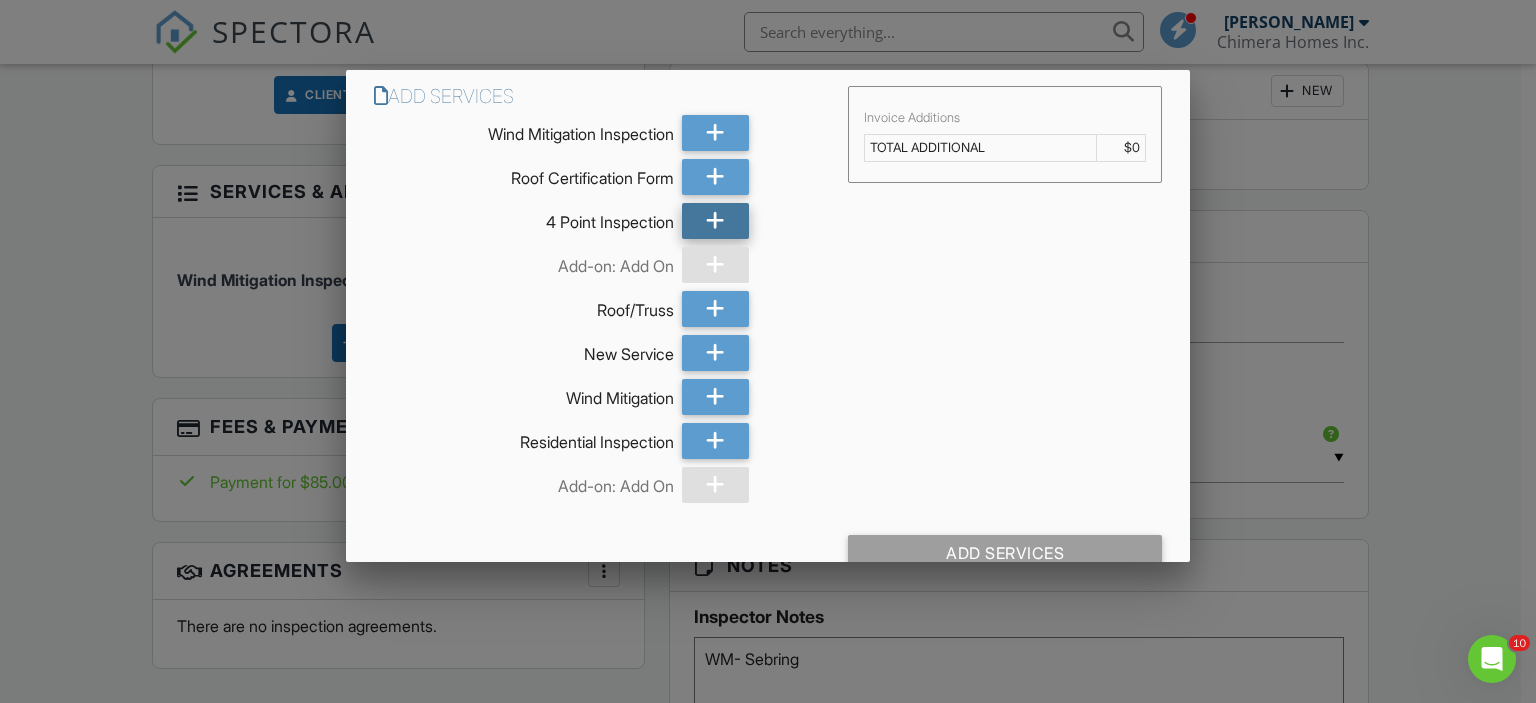 click at bounding box center (715, 221) 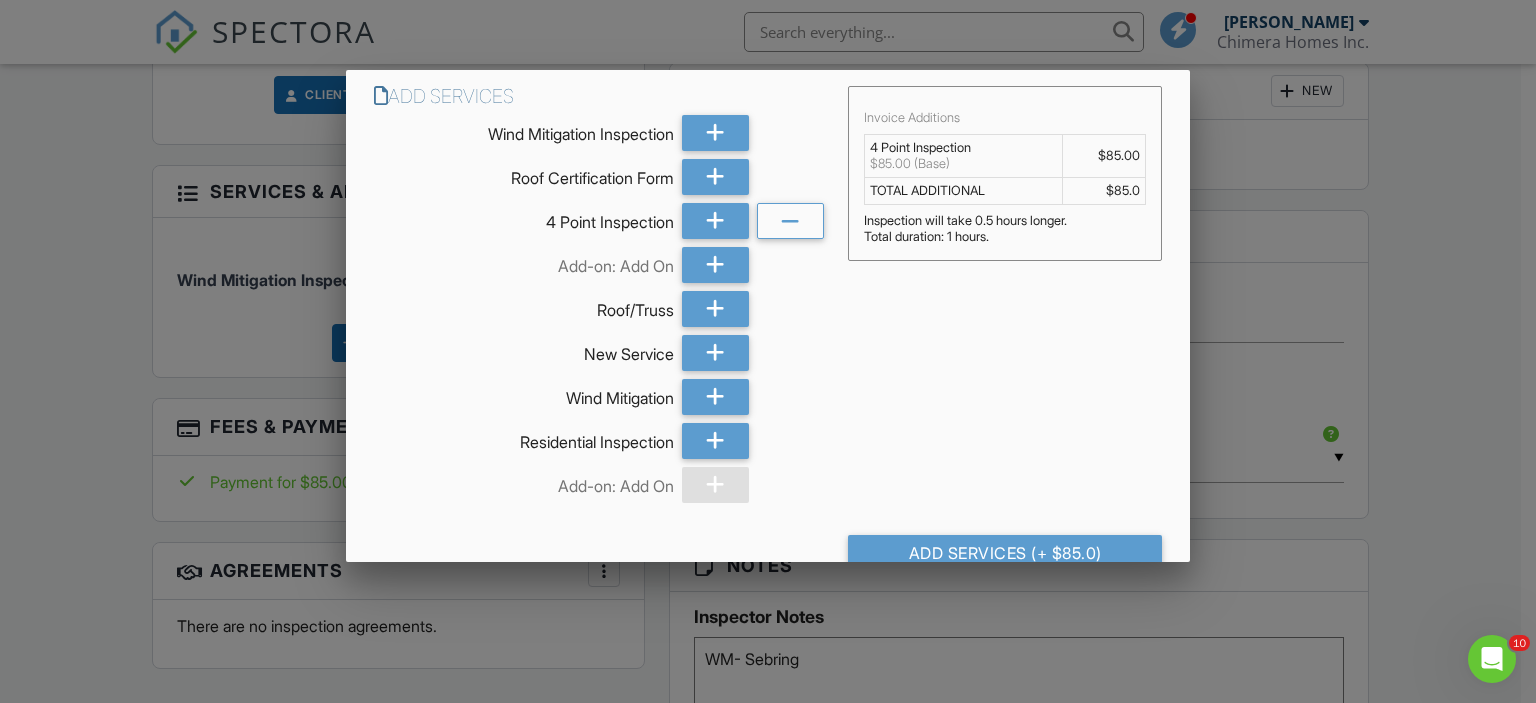 scroll, scrollTop: 40, scrollLeft: 0, axis: vertical 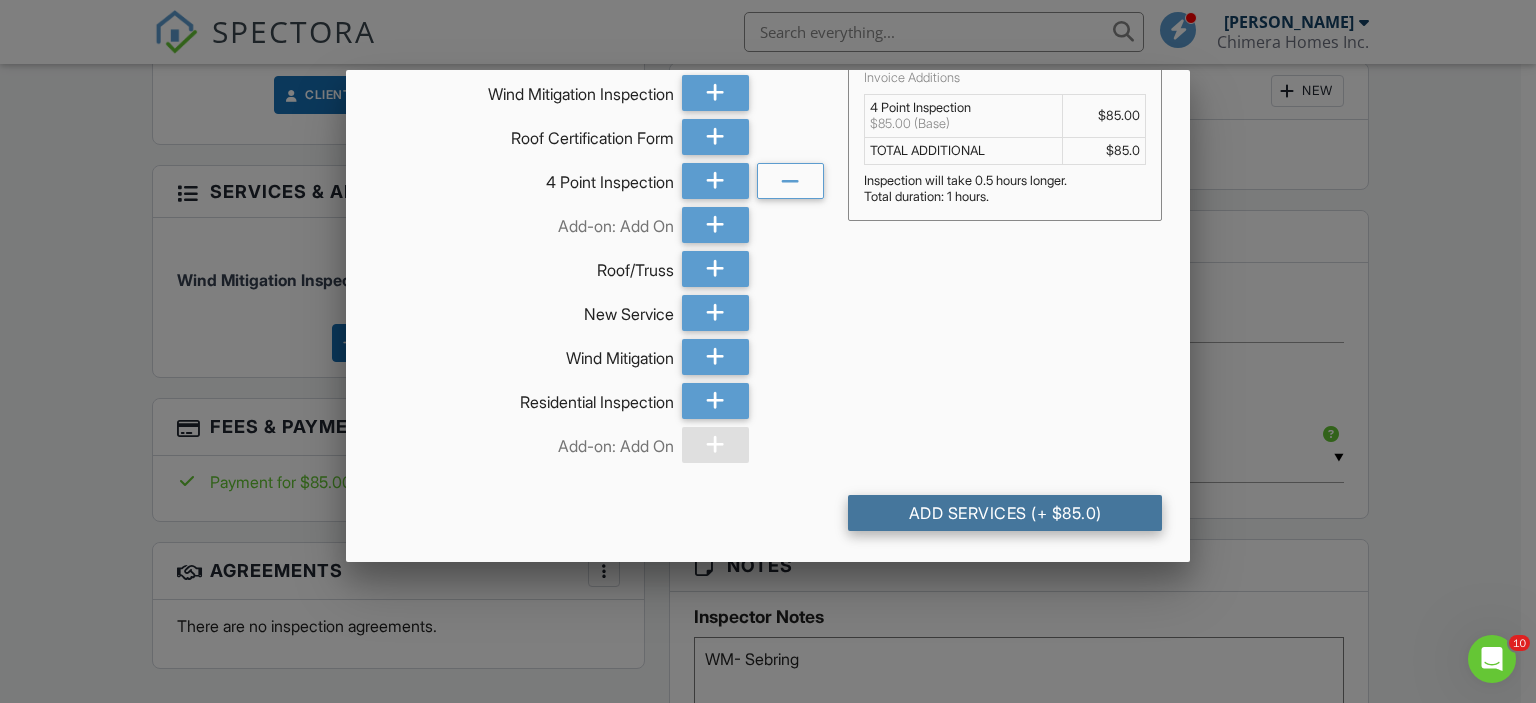 click on "Add Services
(+ $85.0)" at bounding box center (1005, 513) 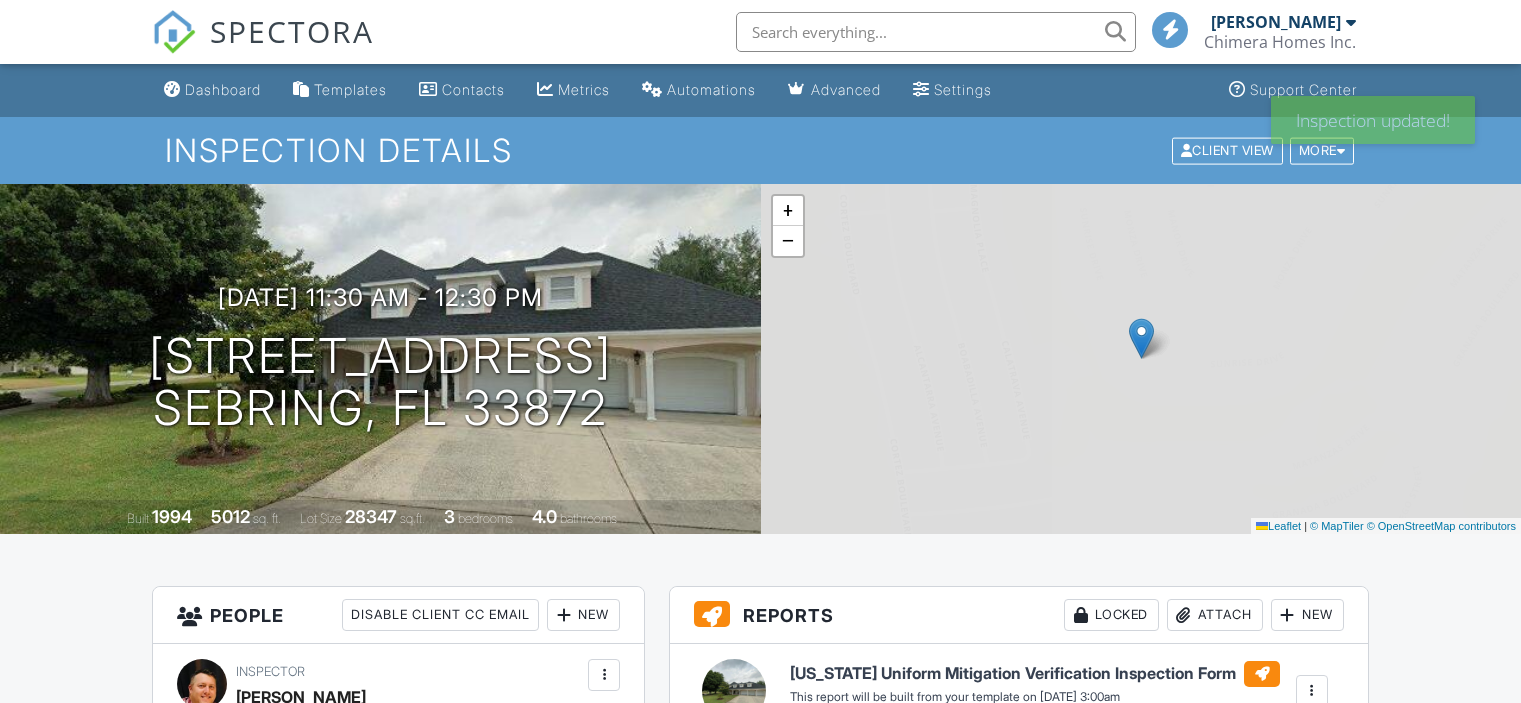 scroll, scrollTop: 0, scrollLeft: 0, axis: both 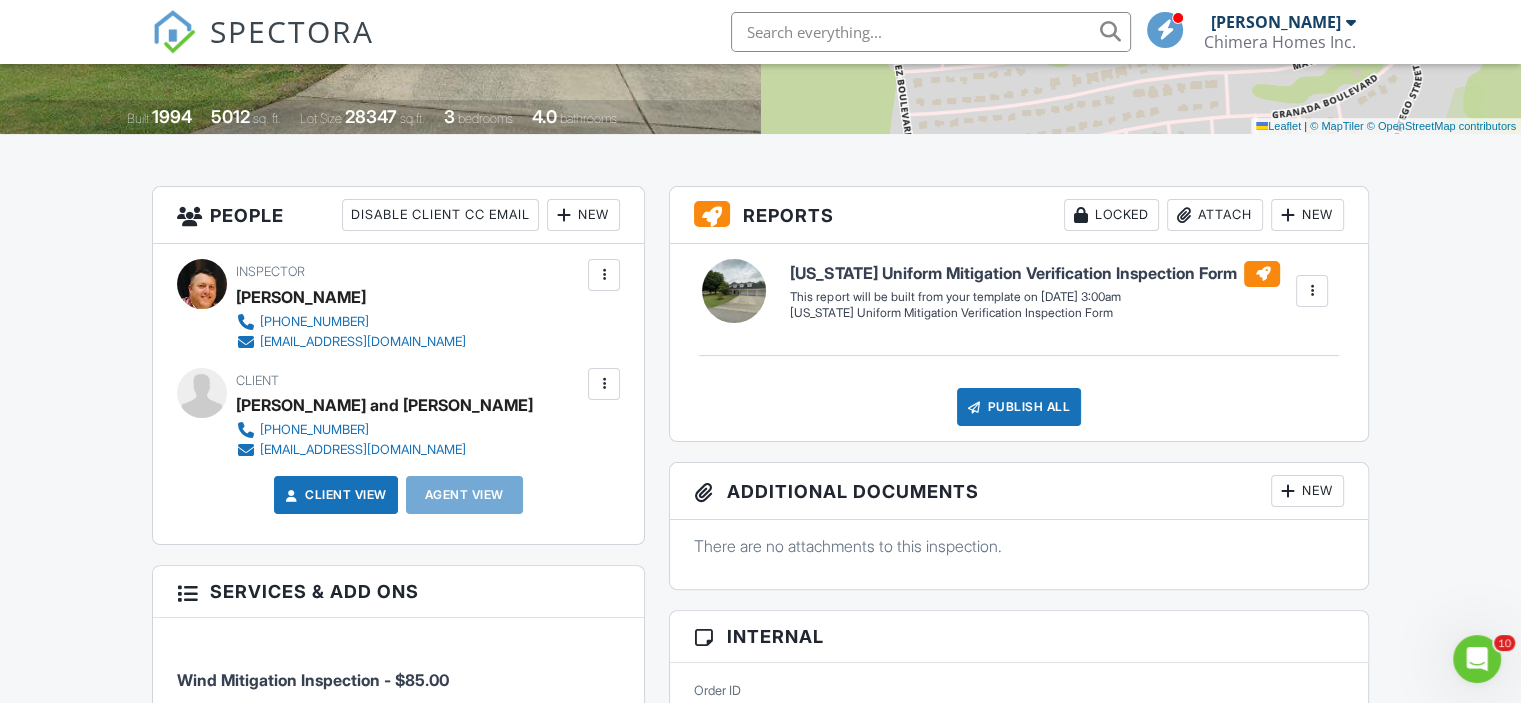 click on "New" at bounding box center [1307, 215] 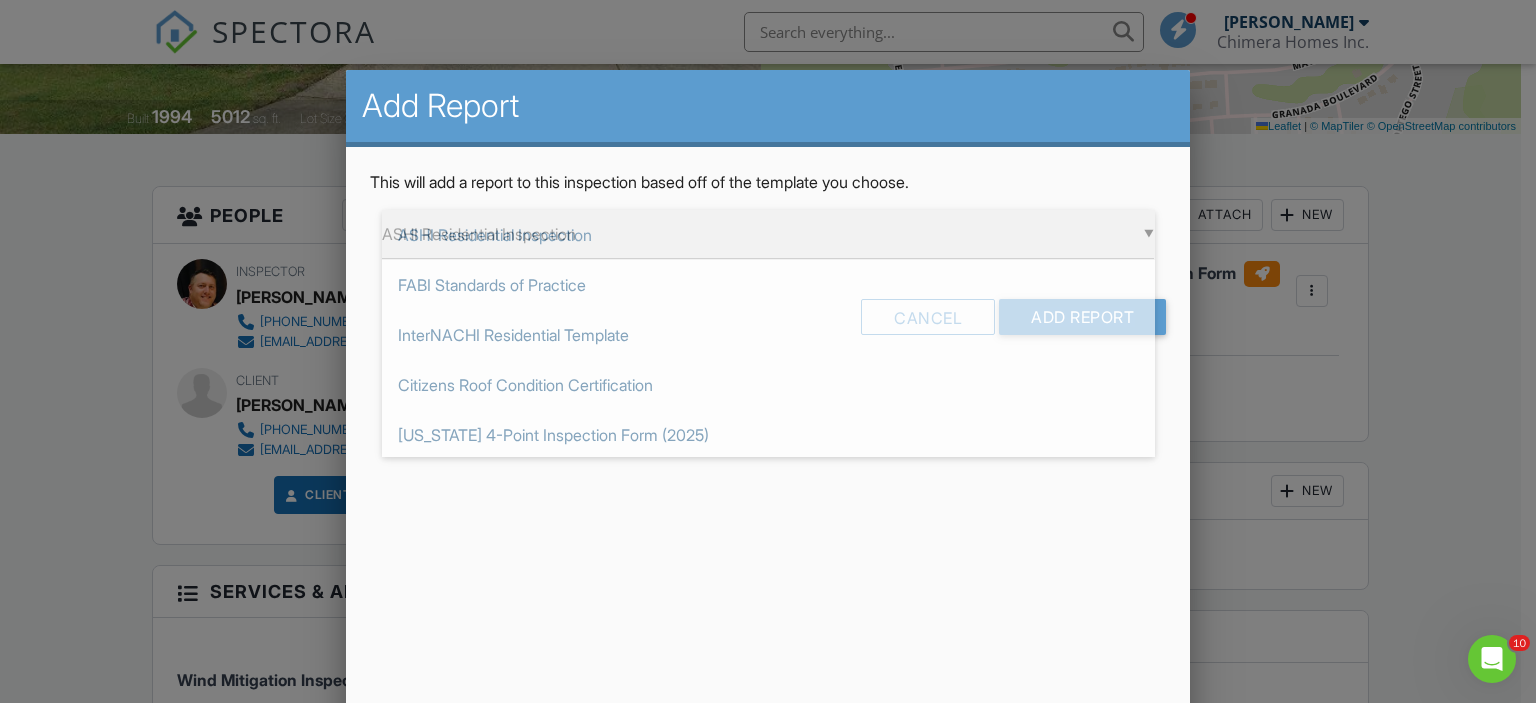 click on "▼ ASHI Residential Inspection ASHI Residential Inspection FABI Standards of Practice InterNACHI Residential Template Citizens Roof Condition Certification Florida 4-Point Inspection Form (2025) Florida Uniform Mitigation Verification Inspection Form  ASHI Residential Inspection
FABI Standards of Practice
InterNACHI Residential Template
Citizens Roof Condition Certification
Florida 4-Point Inspection Form (2025)
Florida Uniform Mitigation Verification Inspection Form" at bounding box center (768, 234) 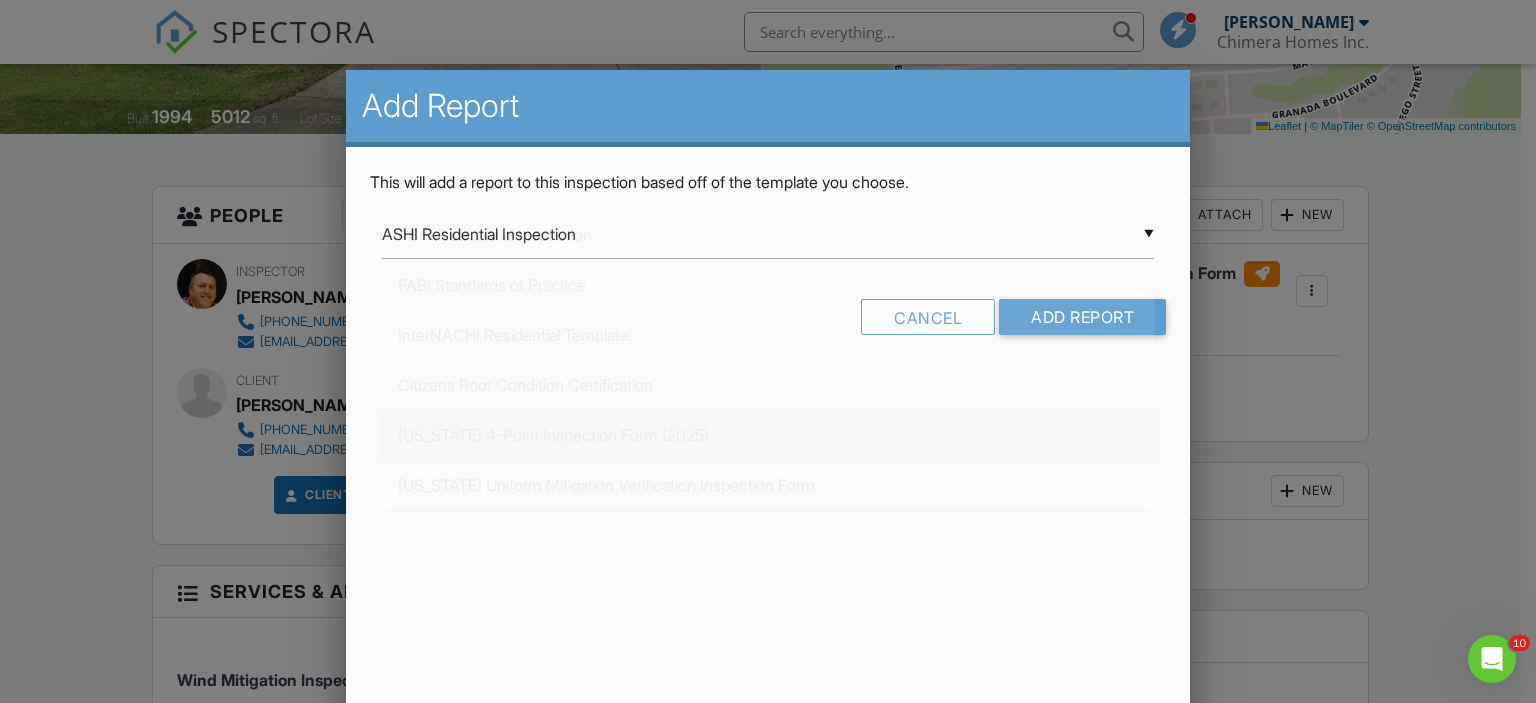 click on "[US_STATE] 4-Point Inspection Form (2025)" at bounding box center [768, 435] 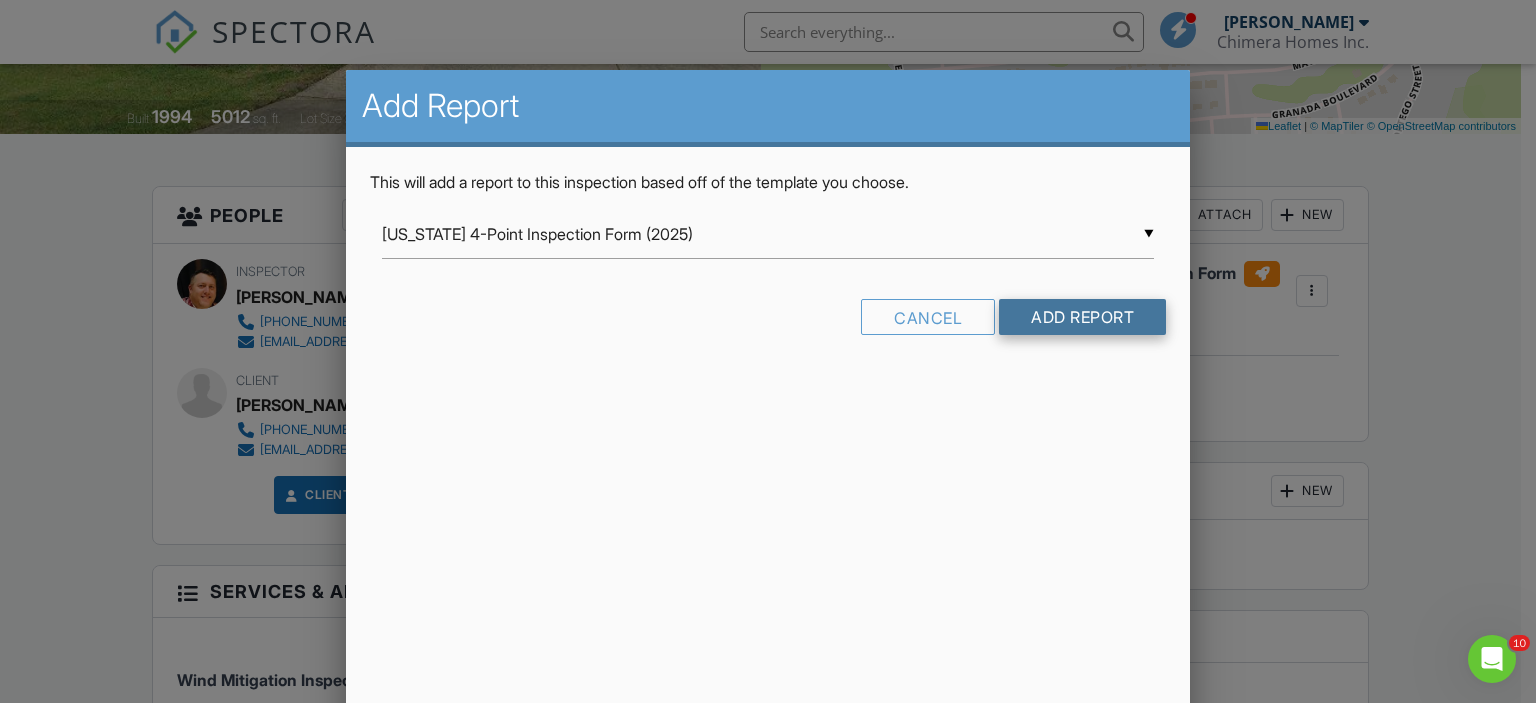 click on "Add Report" at bounding box center [1082, 317] 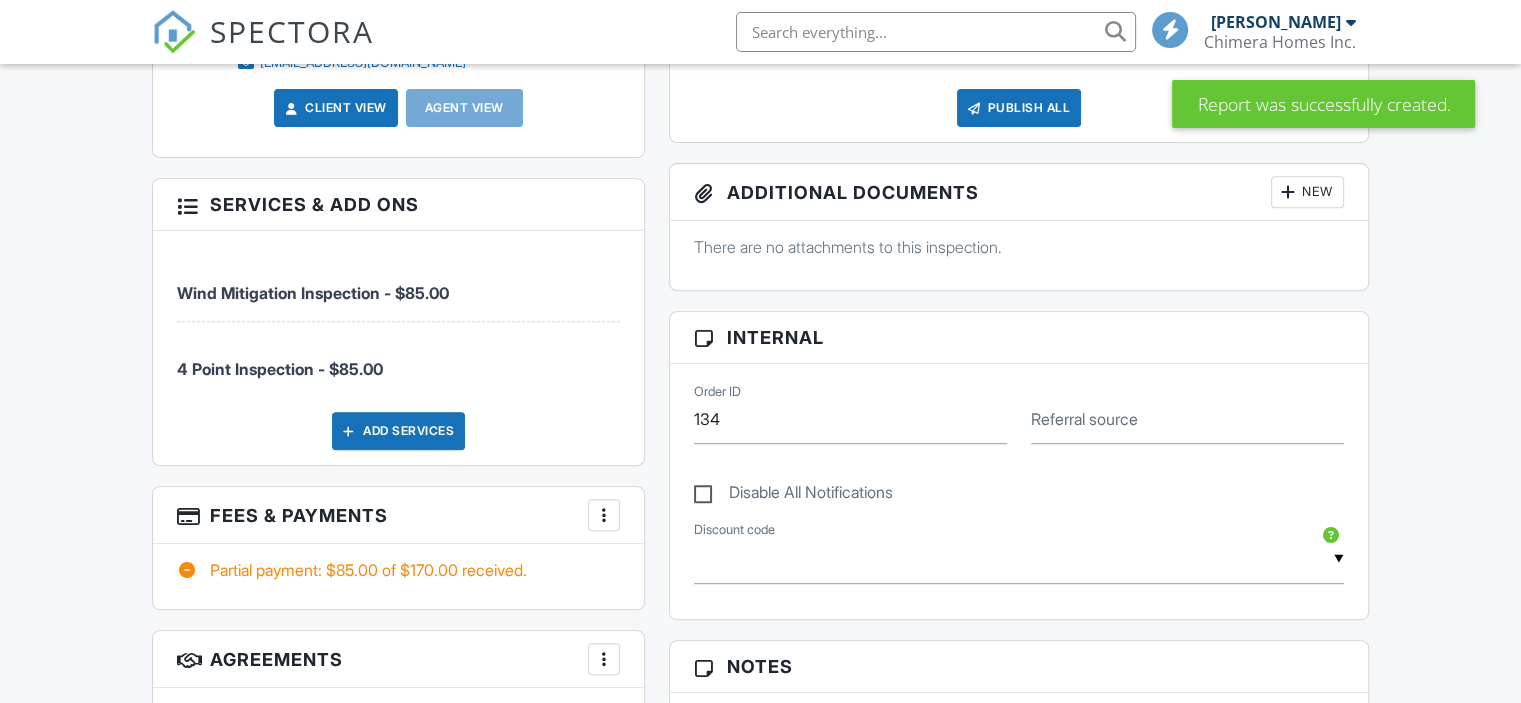 scroll, scrollTop: 800, scrollLeft: 0, axis: vertical 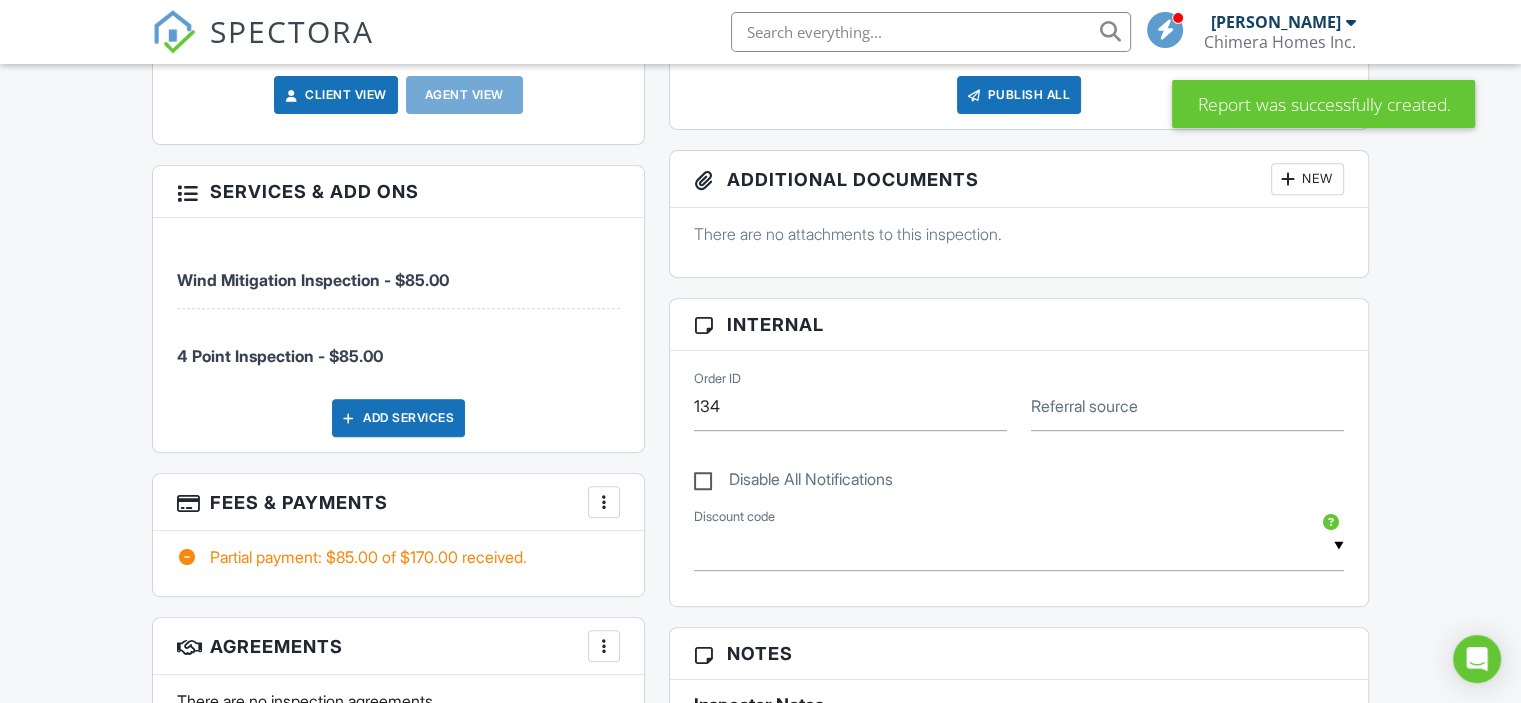 click at bounding box center (604, 502) 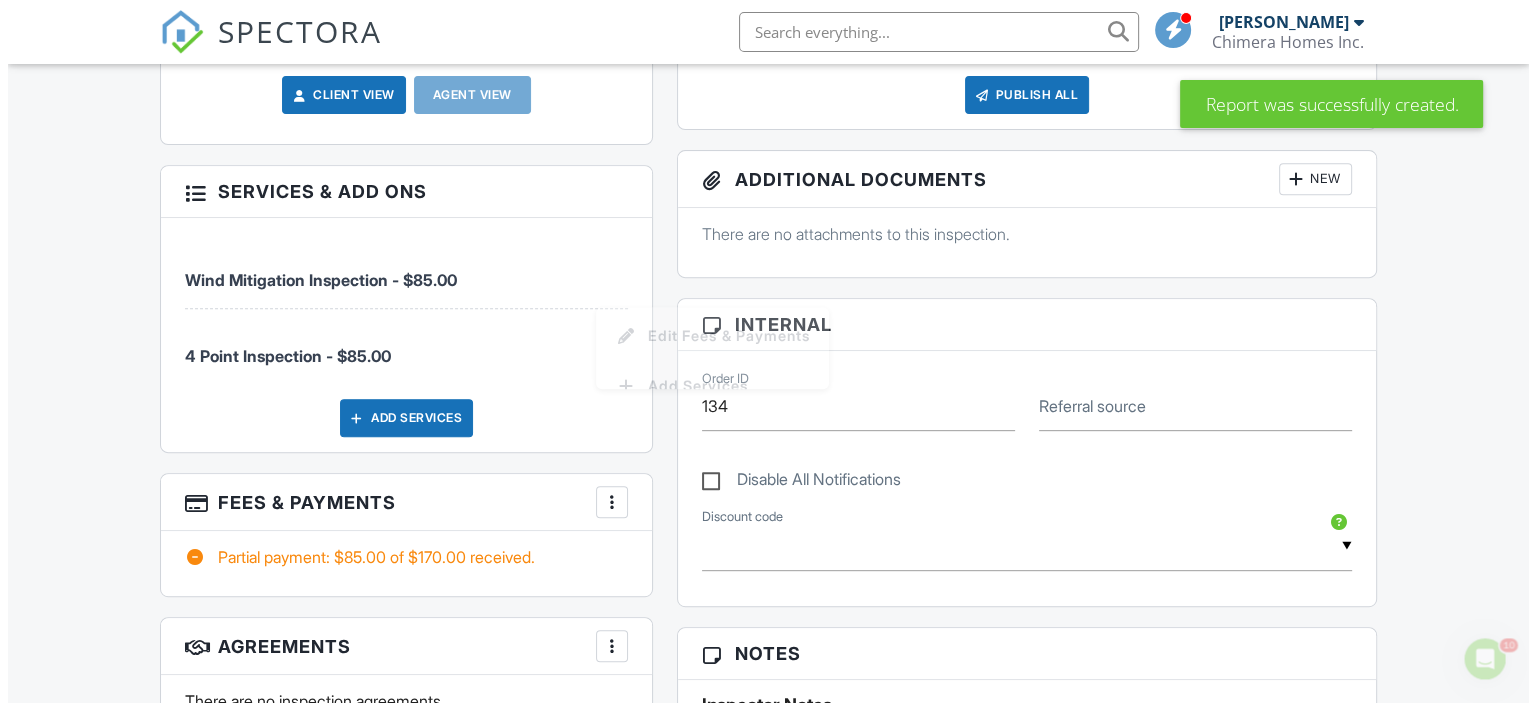 scroll, scrollTop: 0, scrollLeft: 0, axis: both 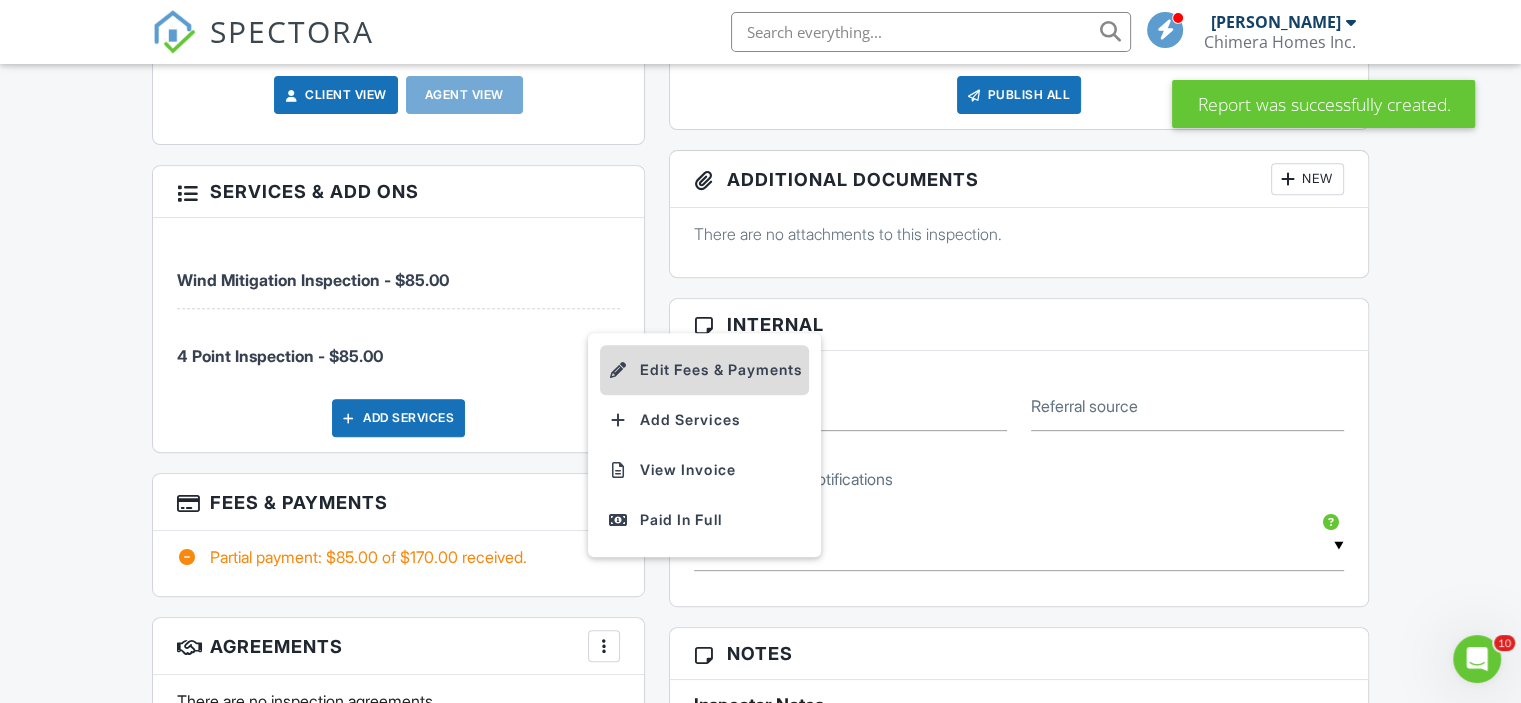 click on "Edit Fees & Payments" at bounding box center [704, 370] 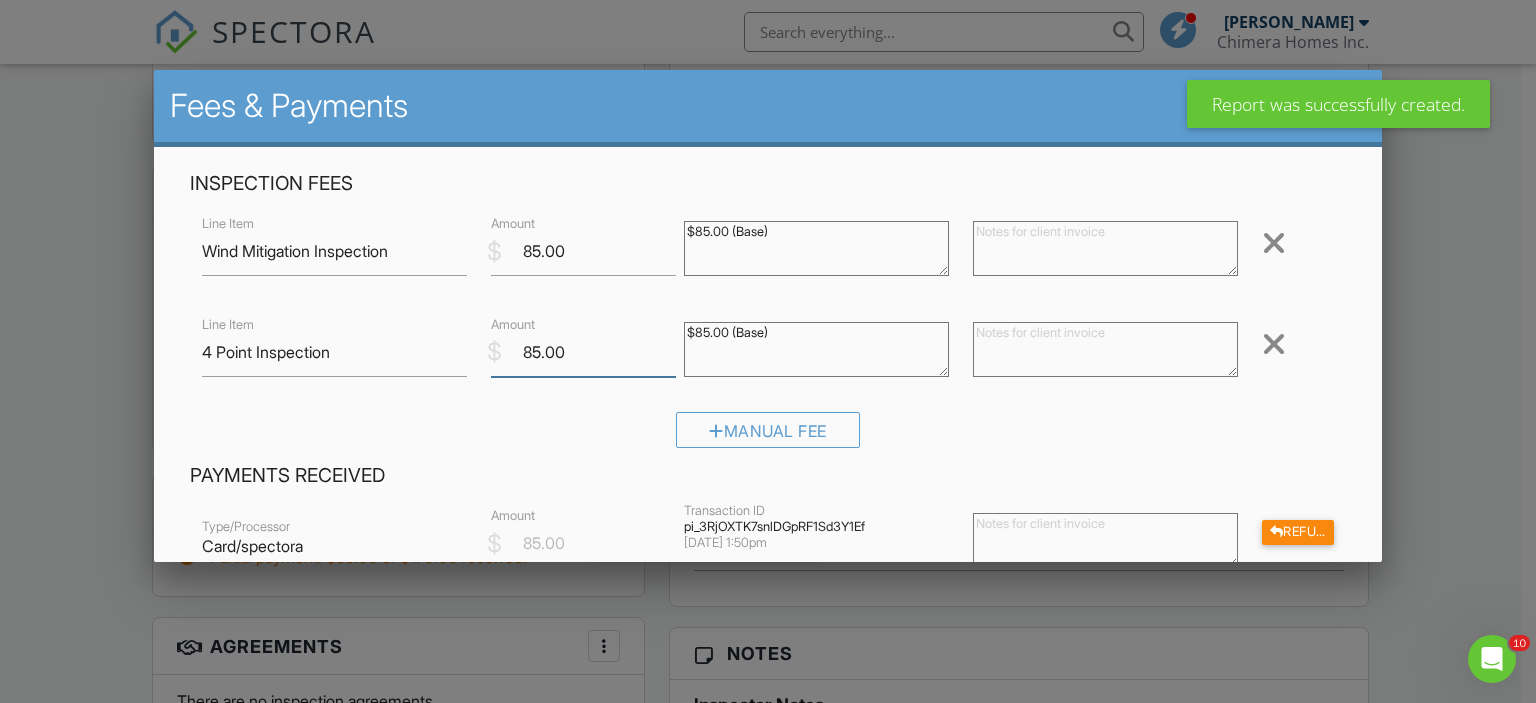 click on "85.00" at bounding box center [583, 352] 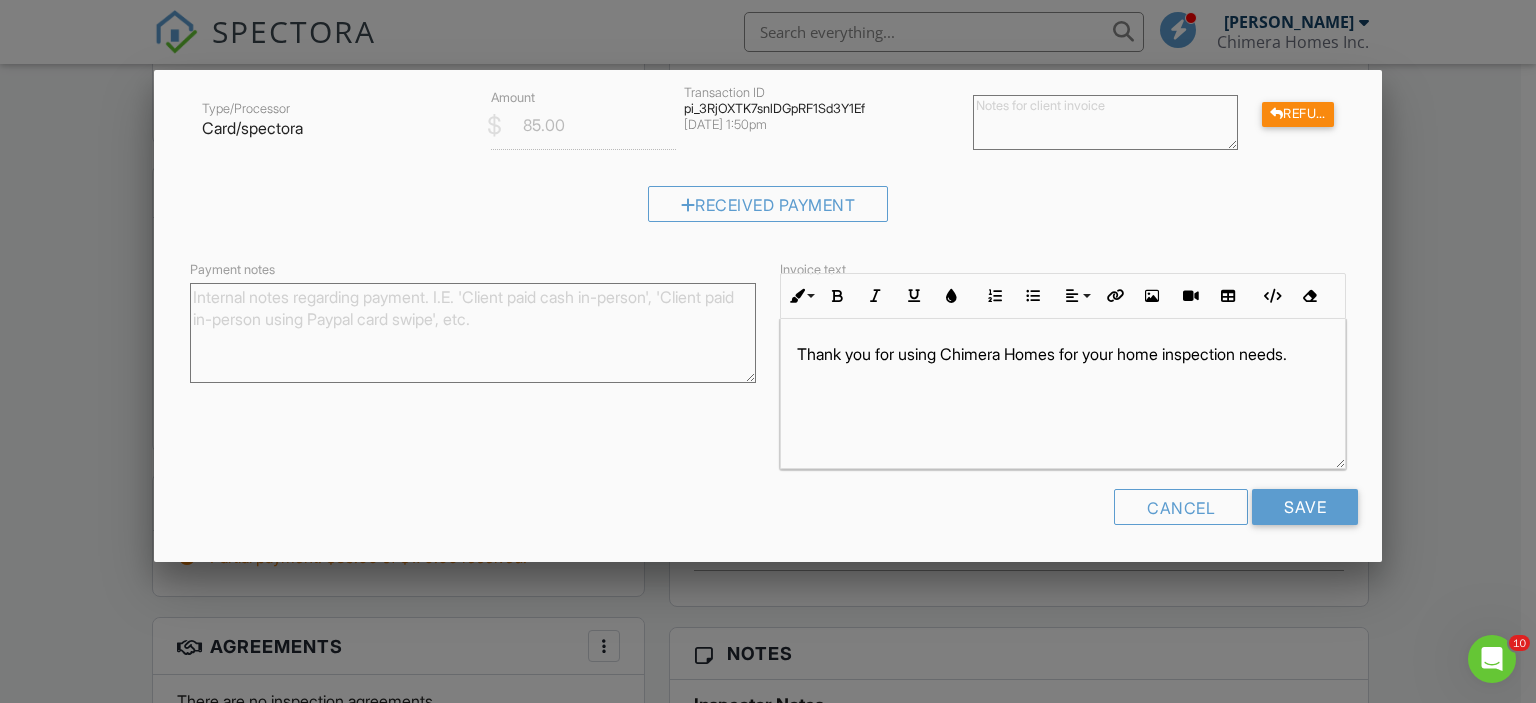 scroll, scrollTop: 419, scrollLeft: 0, axis: vertical 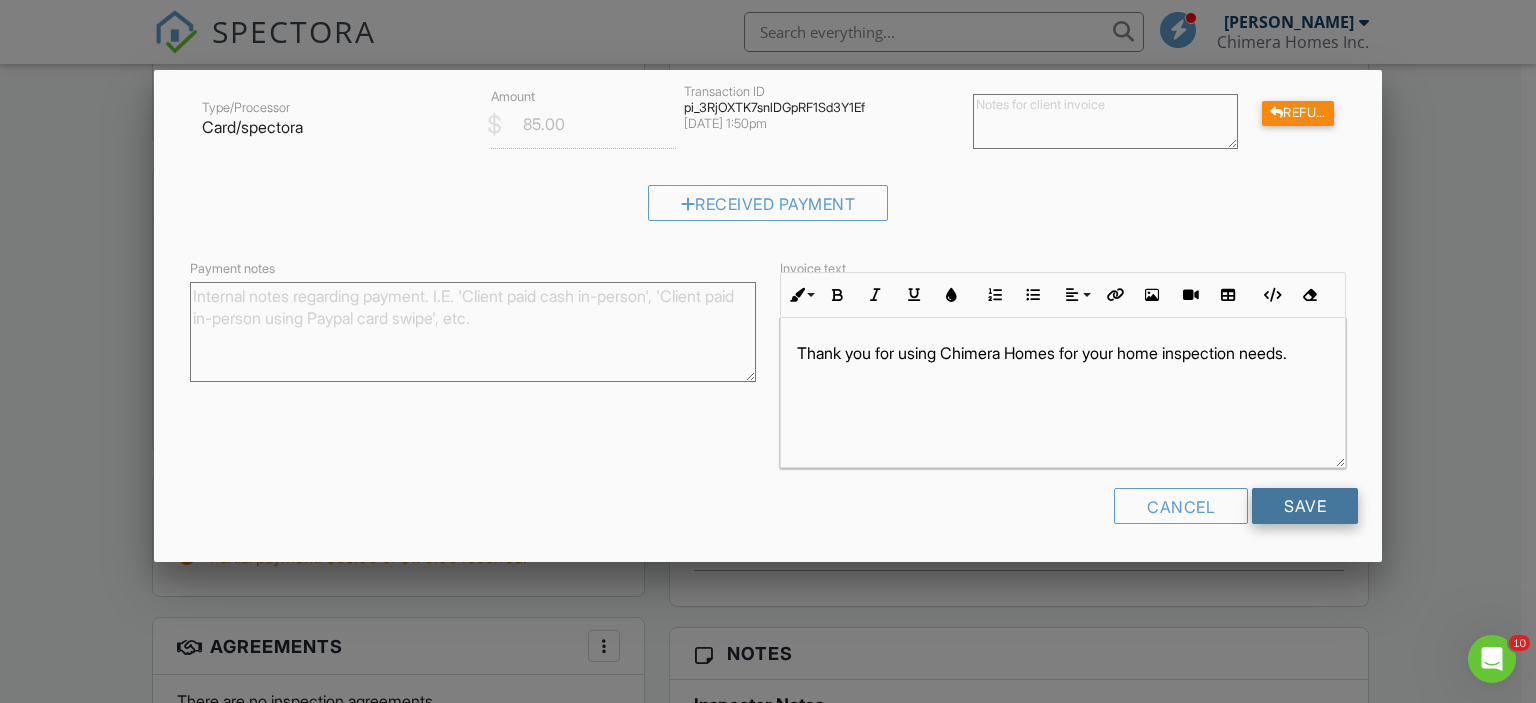 type on "65.00" 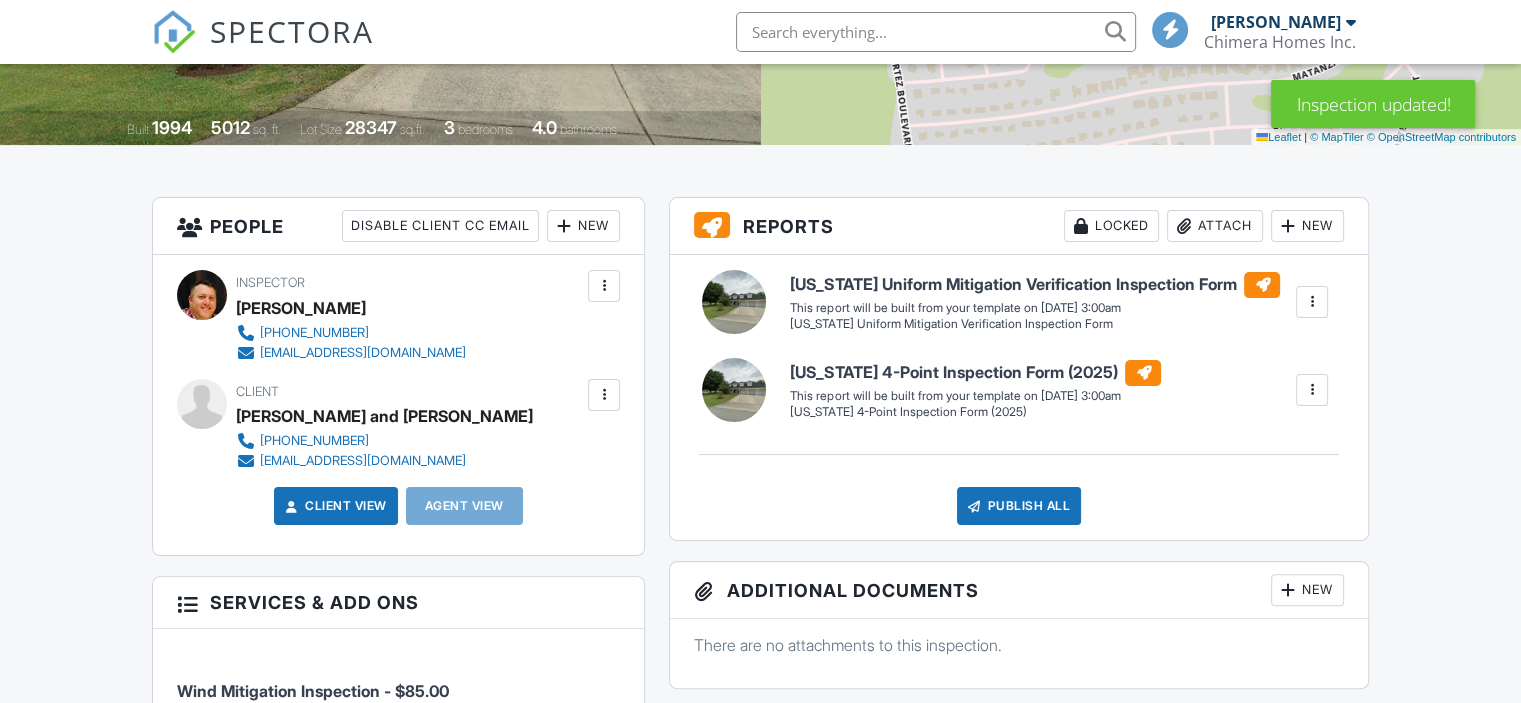 scroll, scrollTop: 600, scrollLeft: 0, axis: vertical 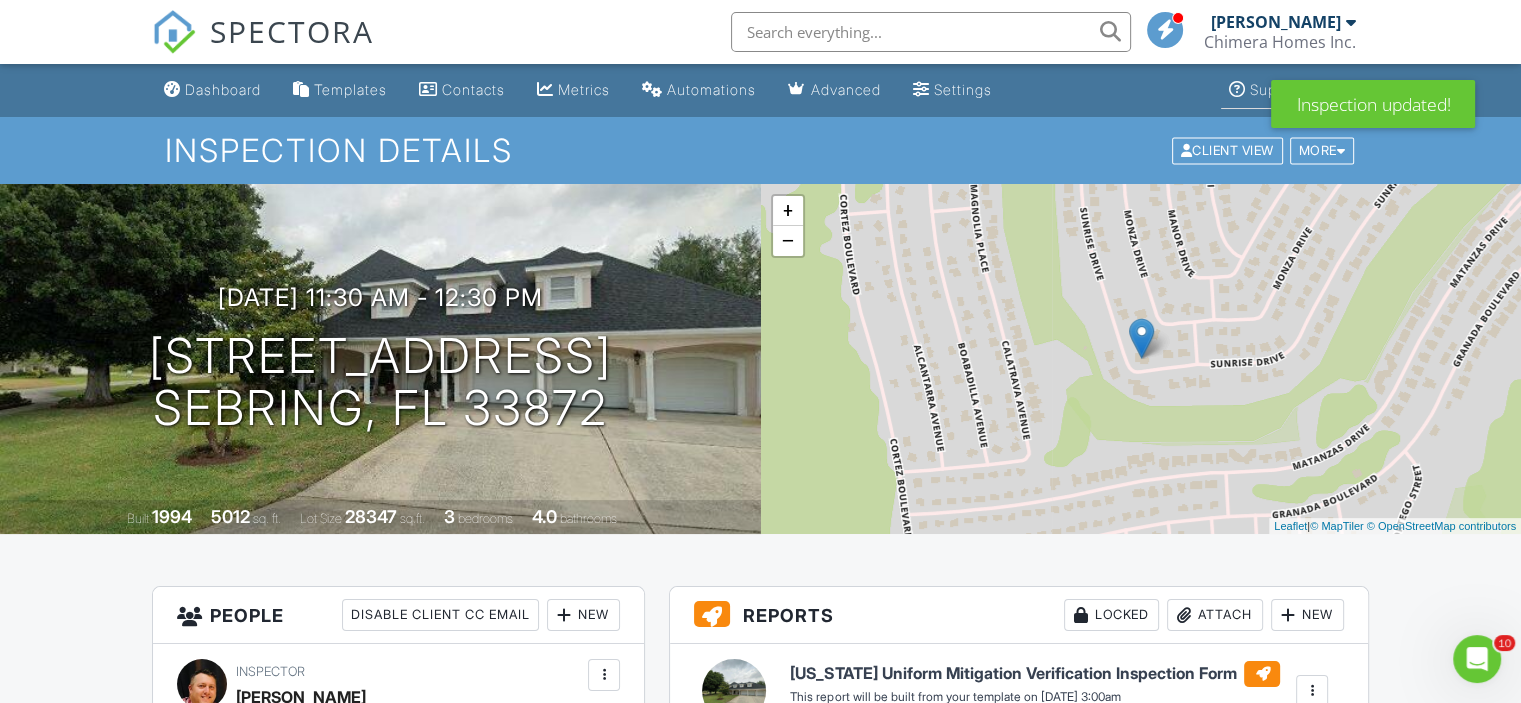 click on "Support Center" at bounding box center [1303, 89] 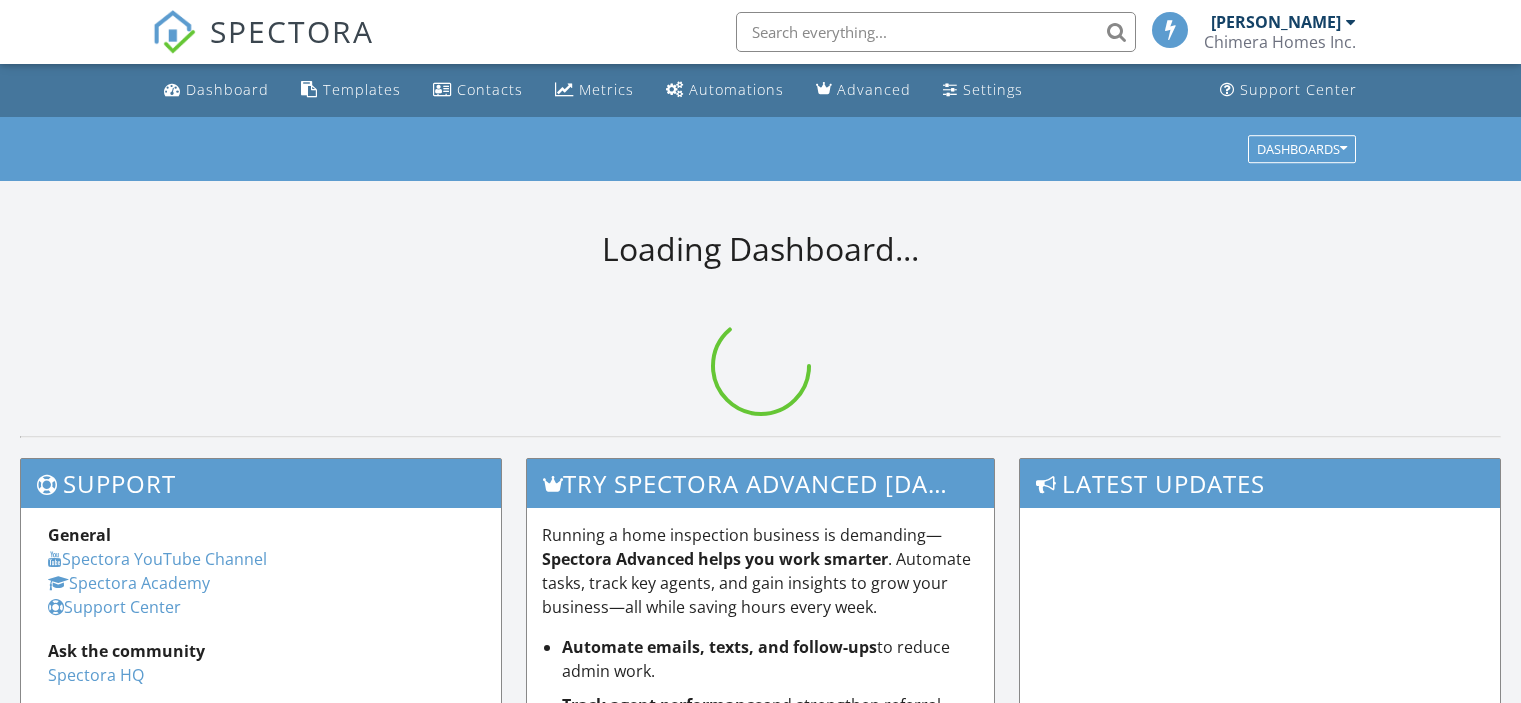 scroll, scrollTop: 0, scrollLeft: 0, axis: both 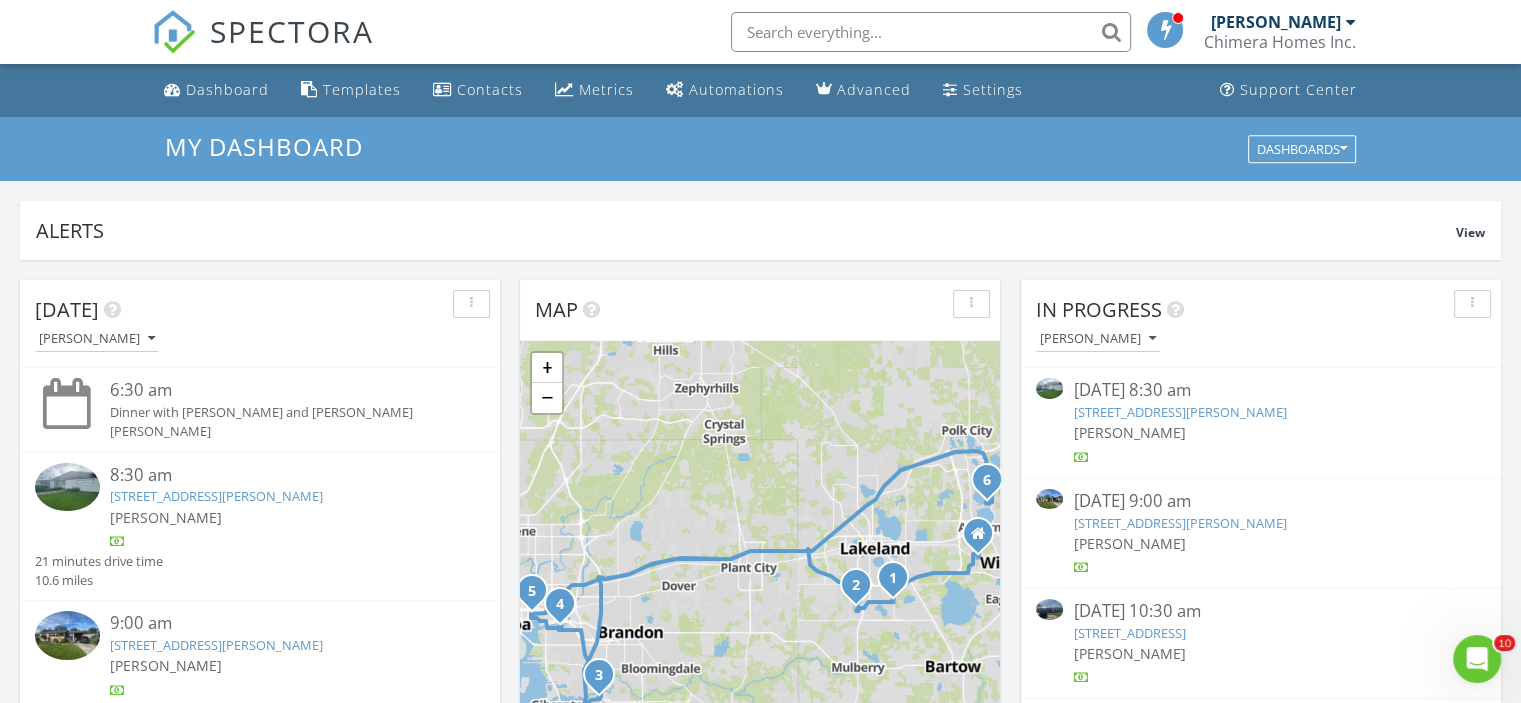 click on "Chimera Homes Inc." at bounding box center [1280, 42] 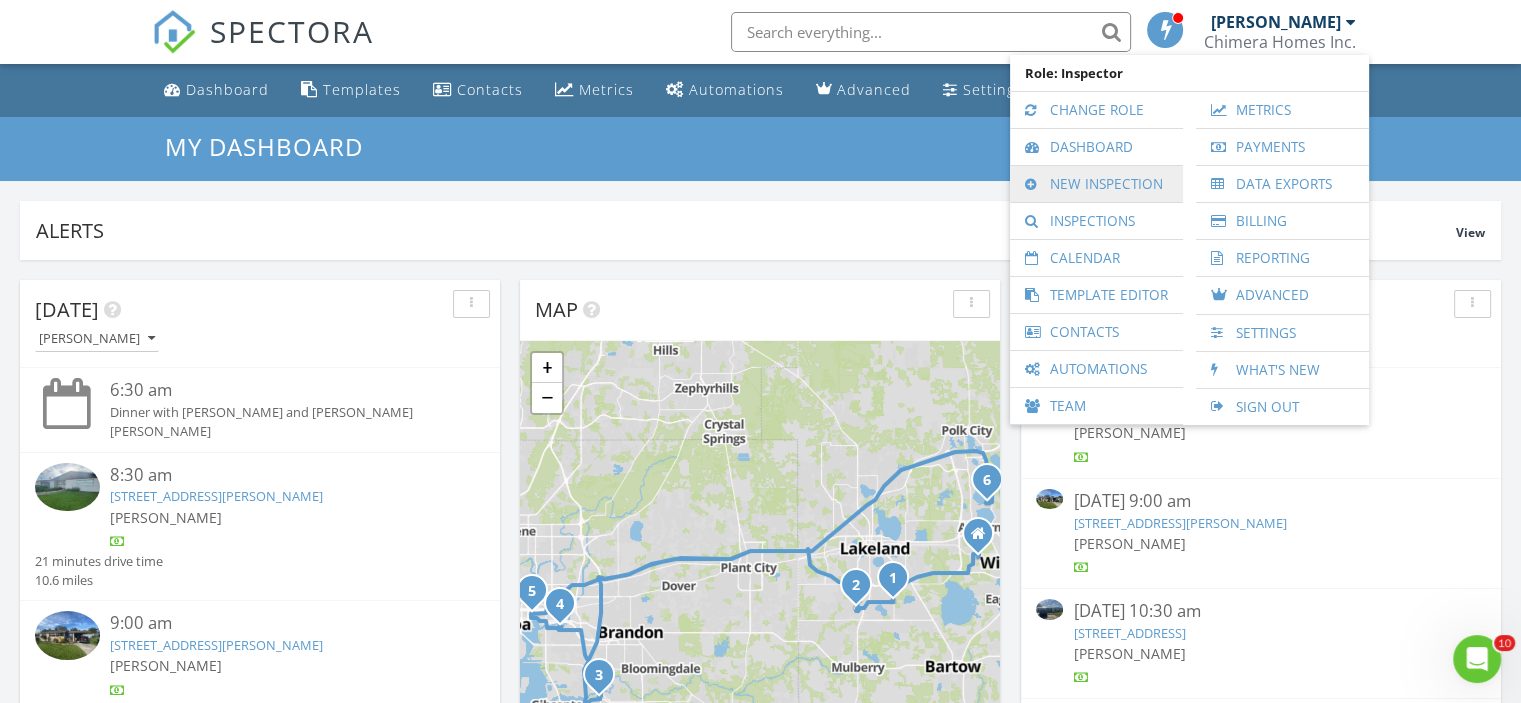 click on "New Inspection" at bounding box center [1096, 184] 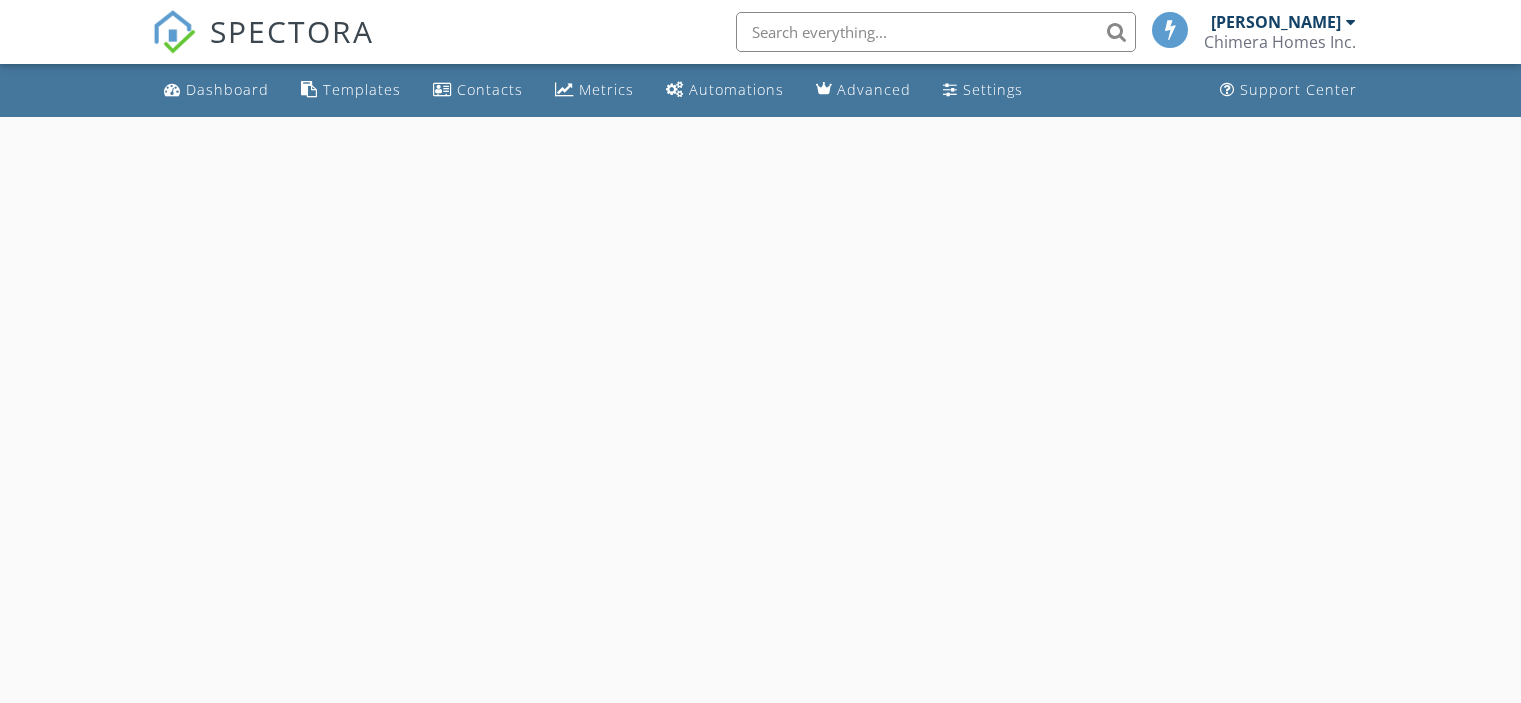 scroll, scrollTop: 0, scrollLeft: 0, axis: both 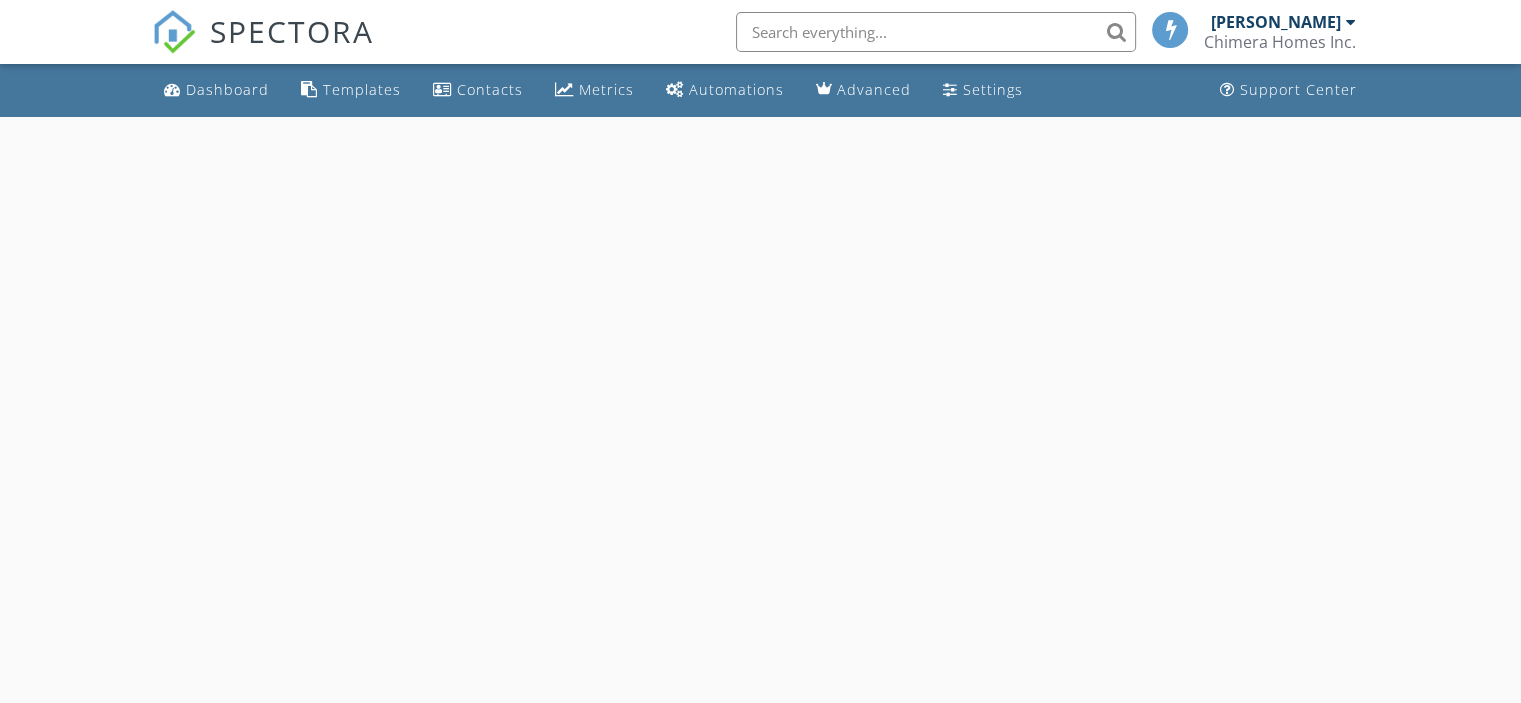 select on "6" 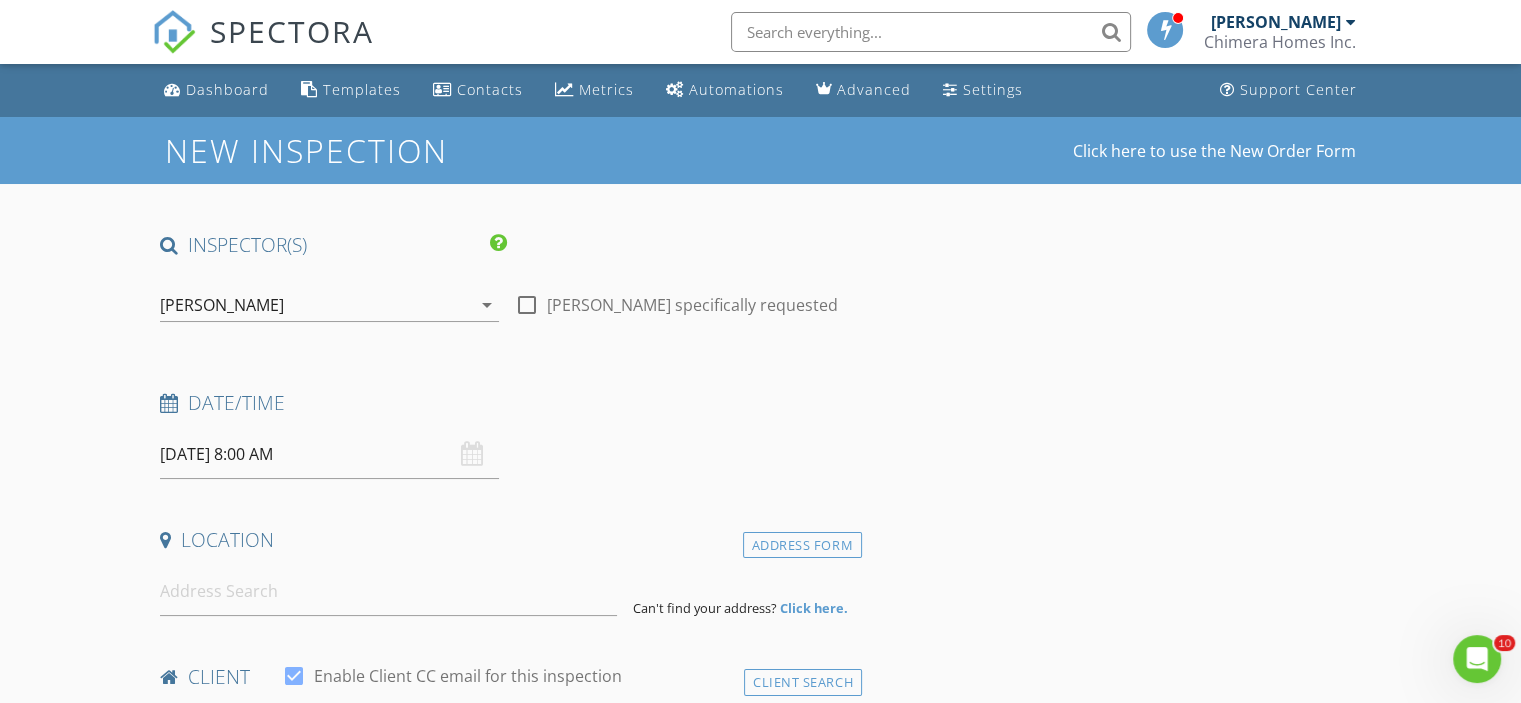 scroll, scrollTop: 0, scrollLeft: 0, axis: both 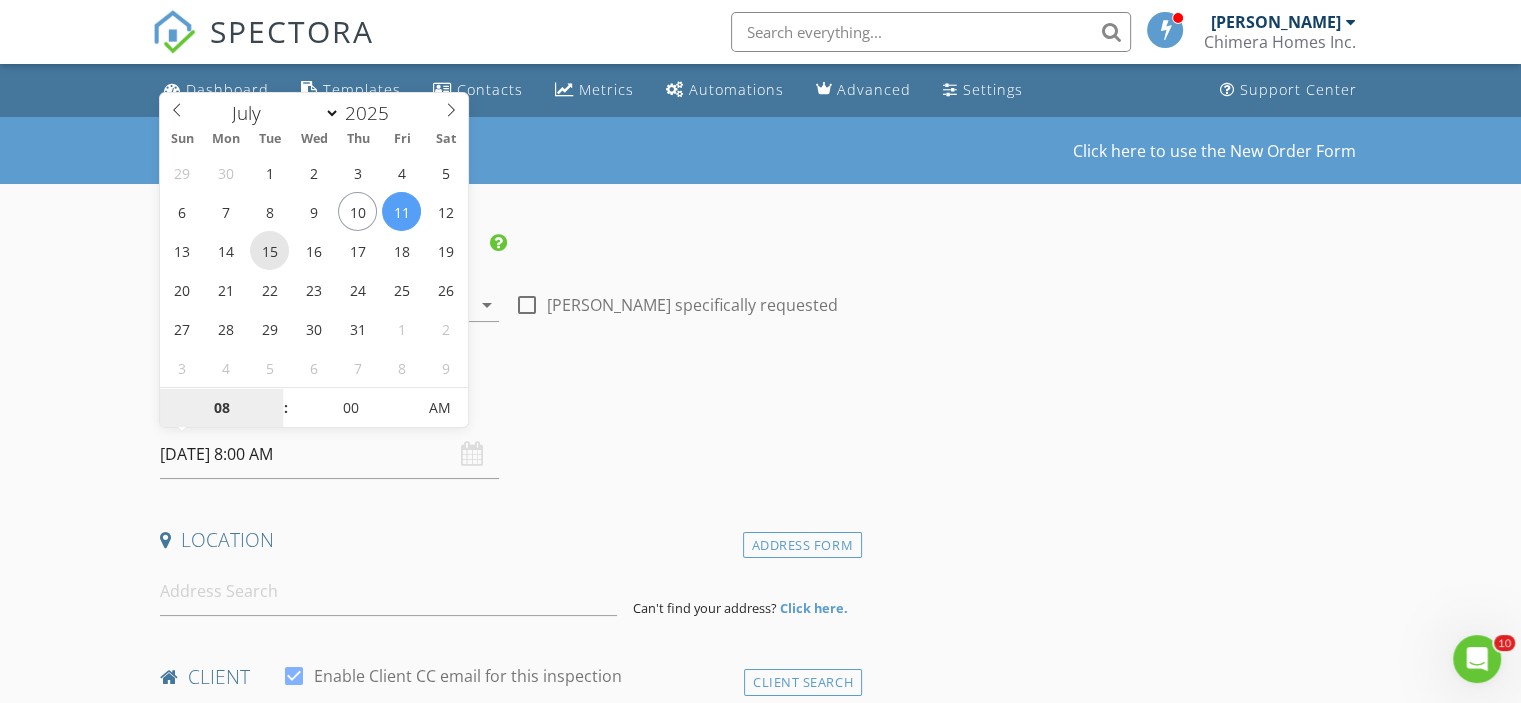 type on "07/15/2025 8:00 AM" 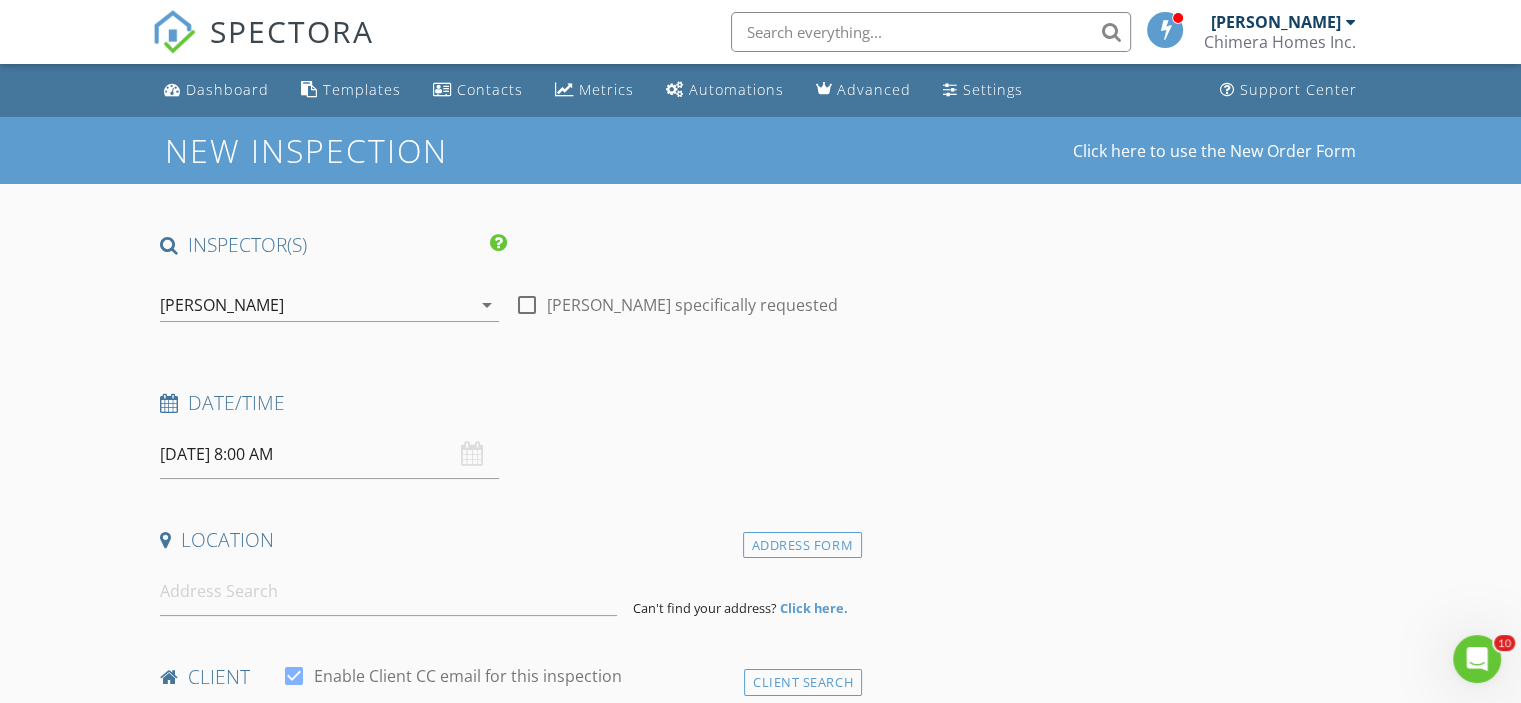 click on "INSPECTOR(S)
check_box   Josh Whittenton   PRIMARY   Josh Whittenton arrow_drop_down   check_box_outline_blank Josh Whittenton specifically requested
Date/Time
07/15/2025 8:00 AM
Location
Address Form       Can't find your address?   Click here.
client
check_box Enable Client CC email for this inspection   Client Search     check_box_outline_blank Client is a Company/Organization     First Name   Last Name   Email   CC Email   Phone           Notes   Private Notes
ADD ADDITIONAL client
SERVICES
check_box_outline_blank   Wind Mitigation Inspection   check_box_outline_blank   4 Point Inspection   check_box_outline_blank   Roof Certification Form   check_box_outline_blank   Roof/Truss    Installment of 3rd Nail  check_box_outline_blank   New Service   check_box_outline_blank" at bounding box center (507, 1608) 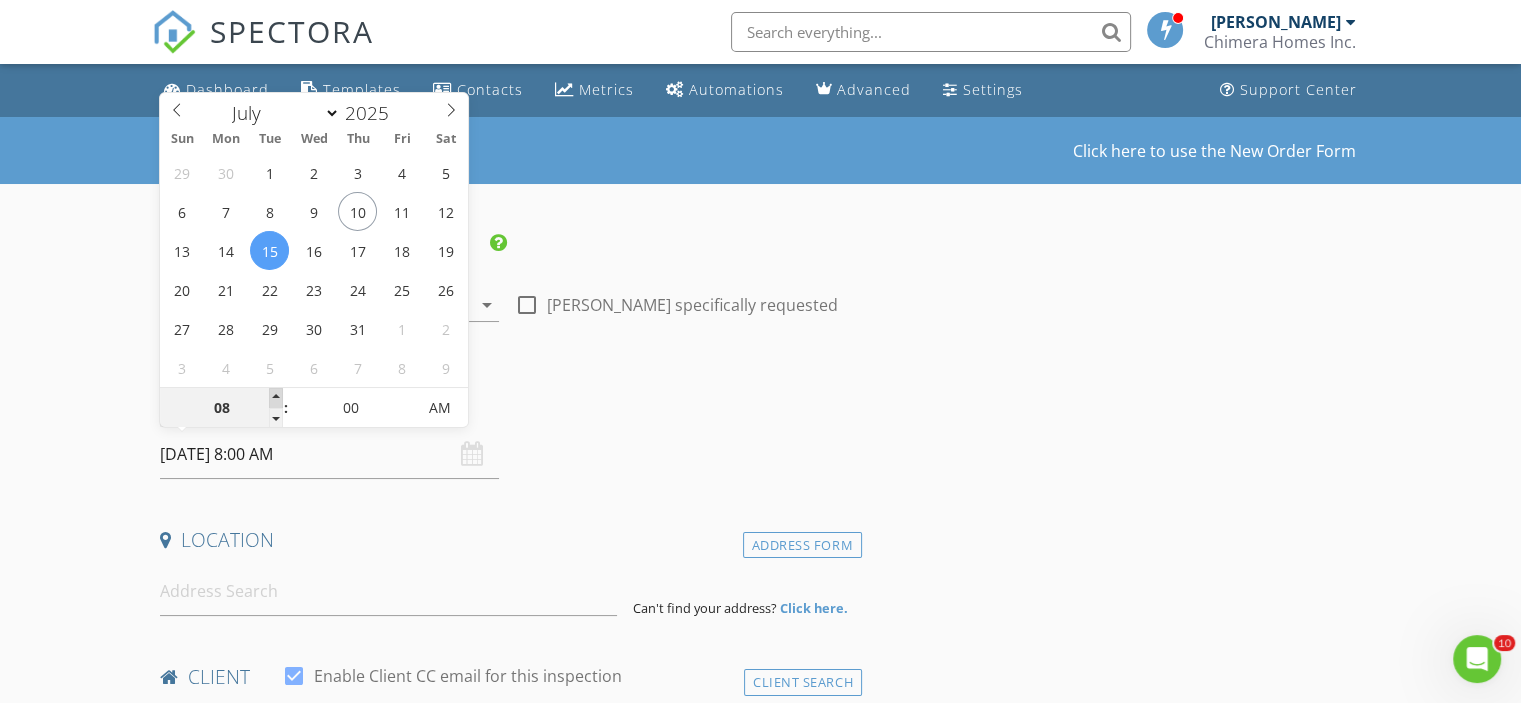 type on "09" 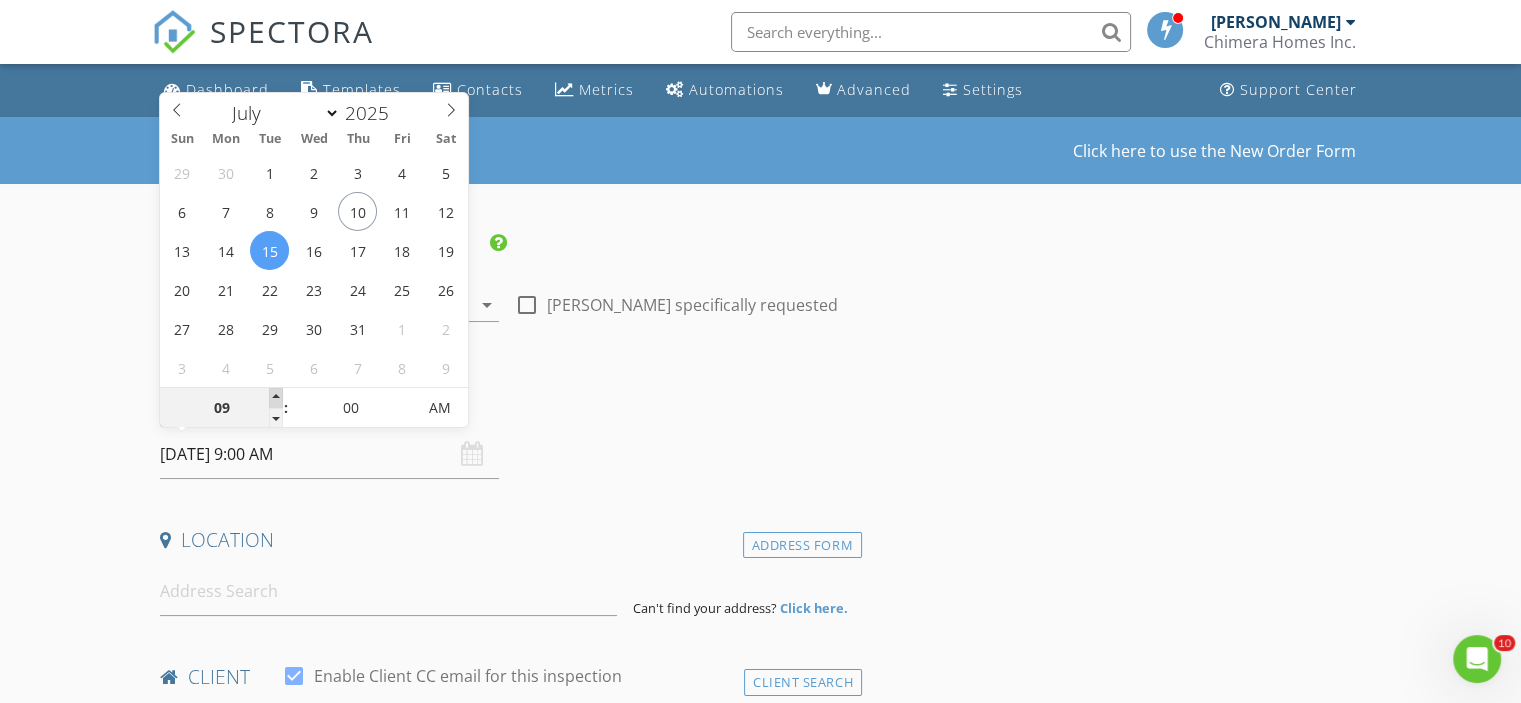 click at bounding box center [276, 398] 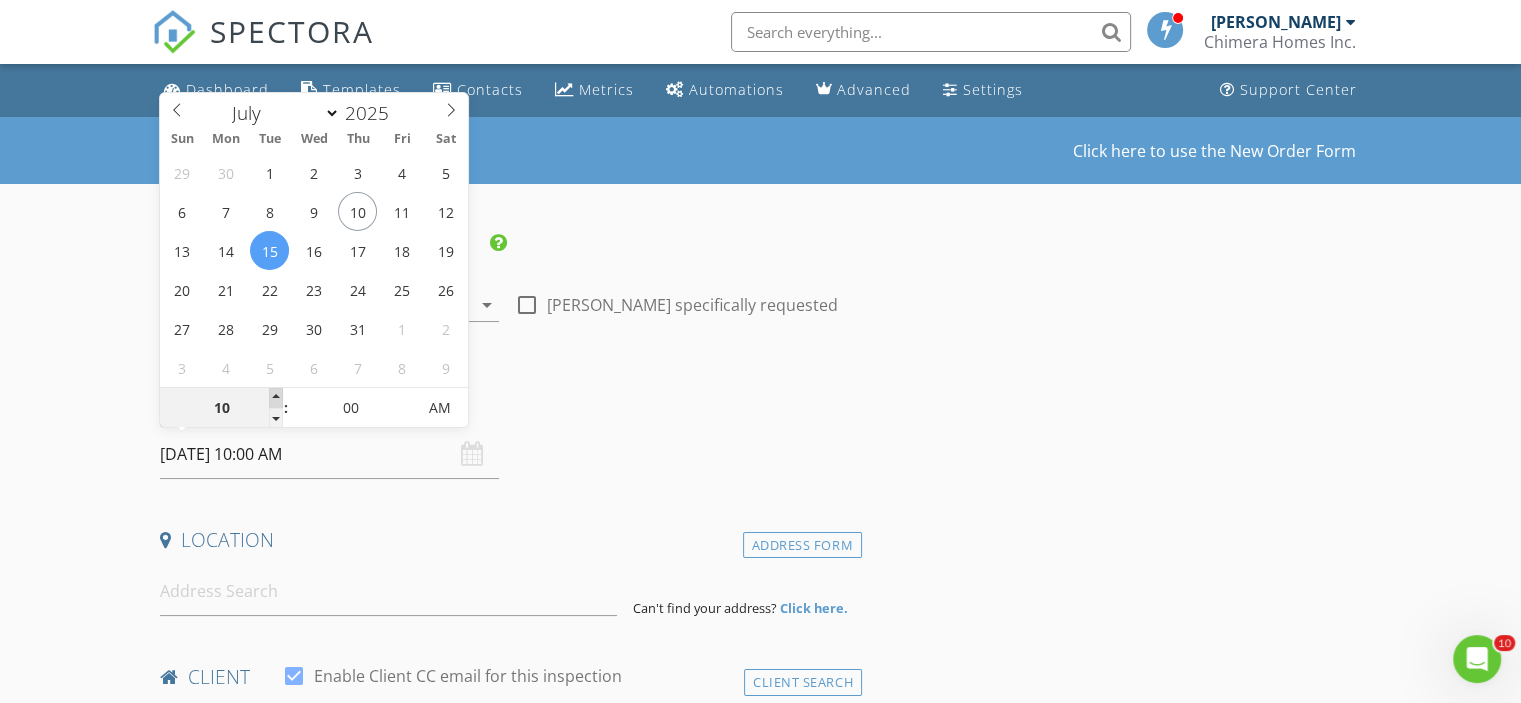 click at bounding box center [276, 398] 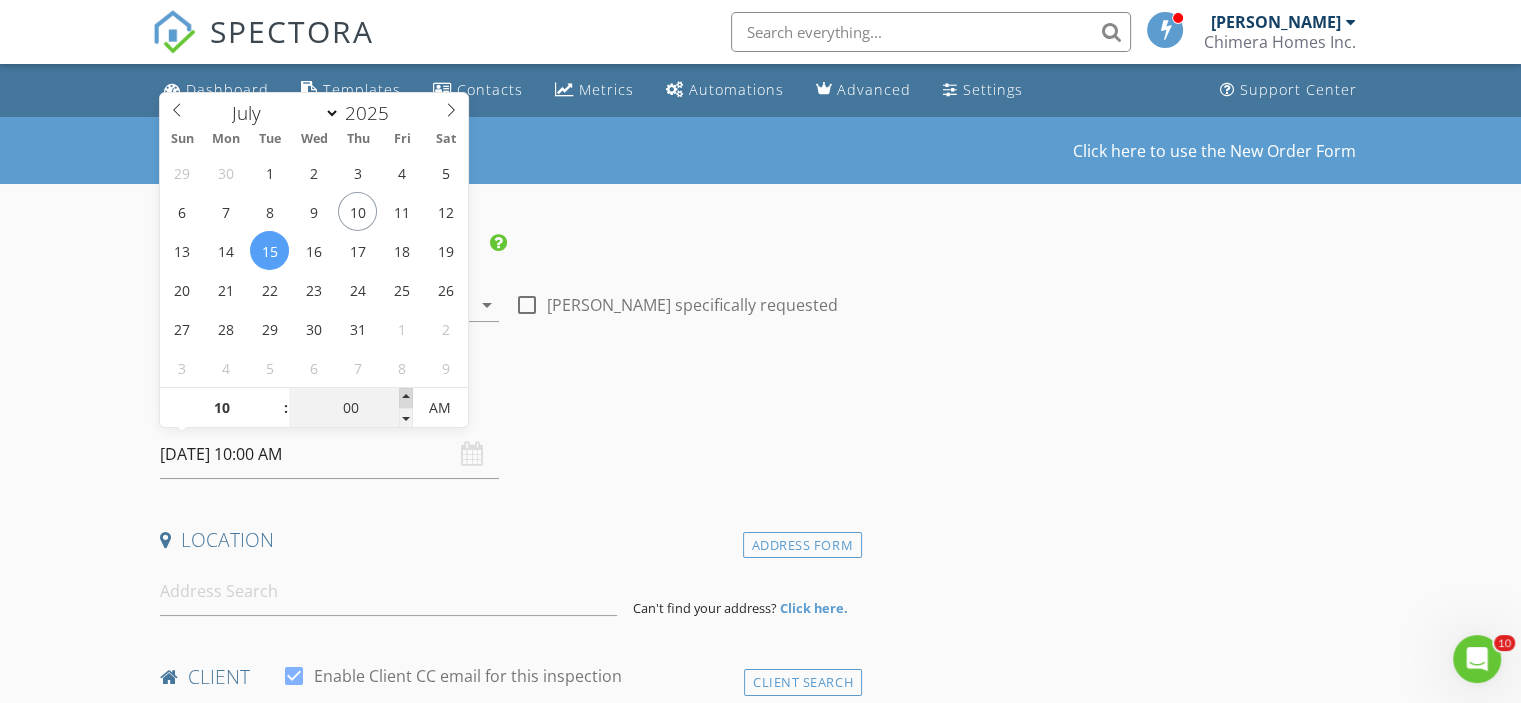 type on "05" 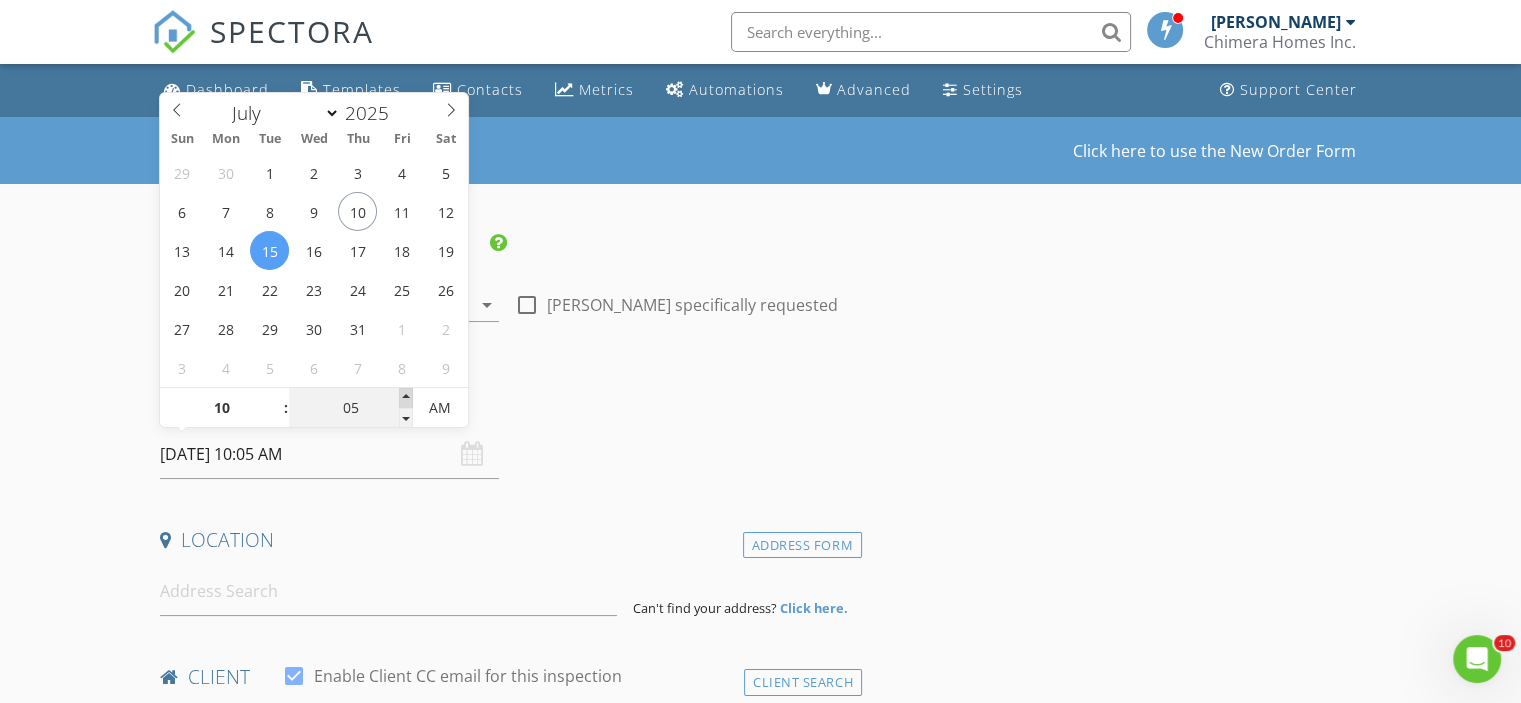 click at bounding box center [406, 398] 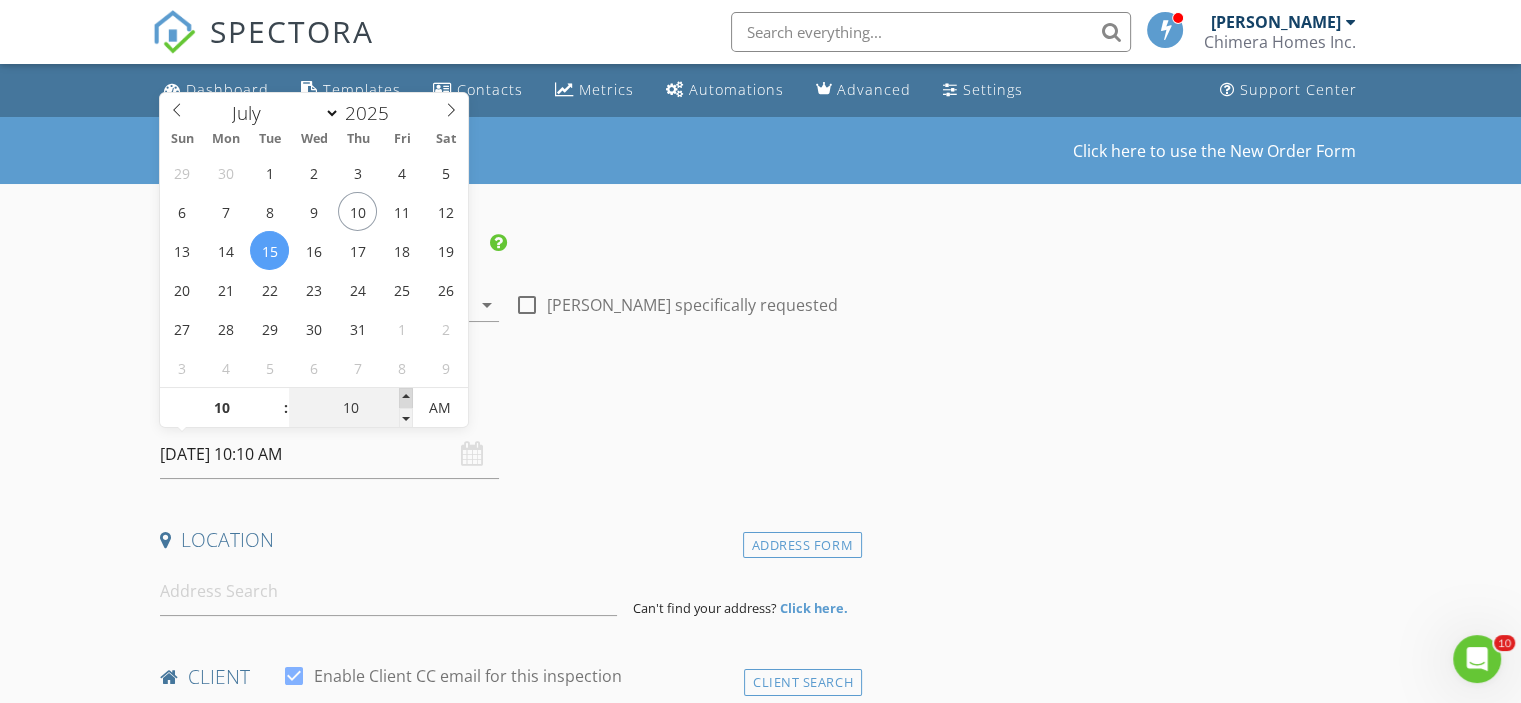 click at bounding box center (406, 398) 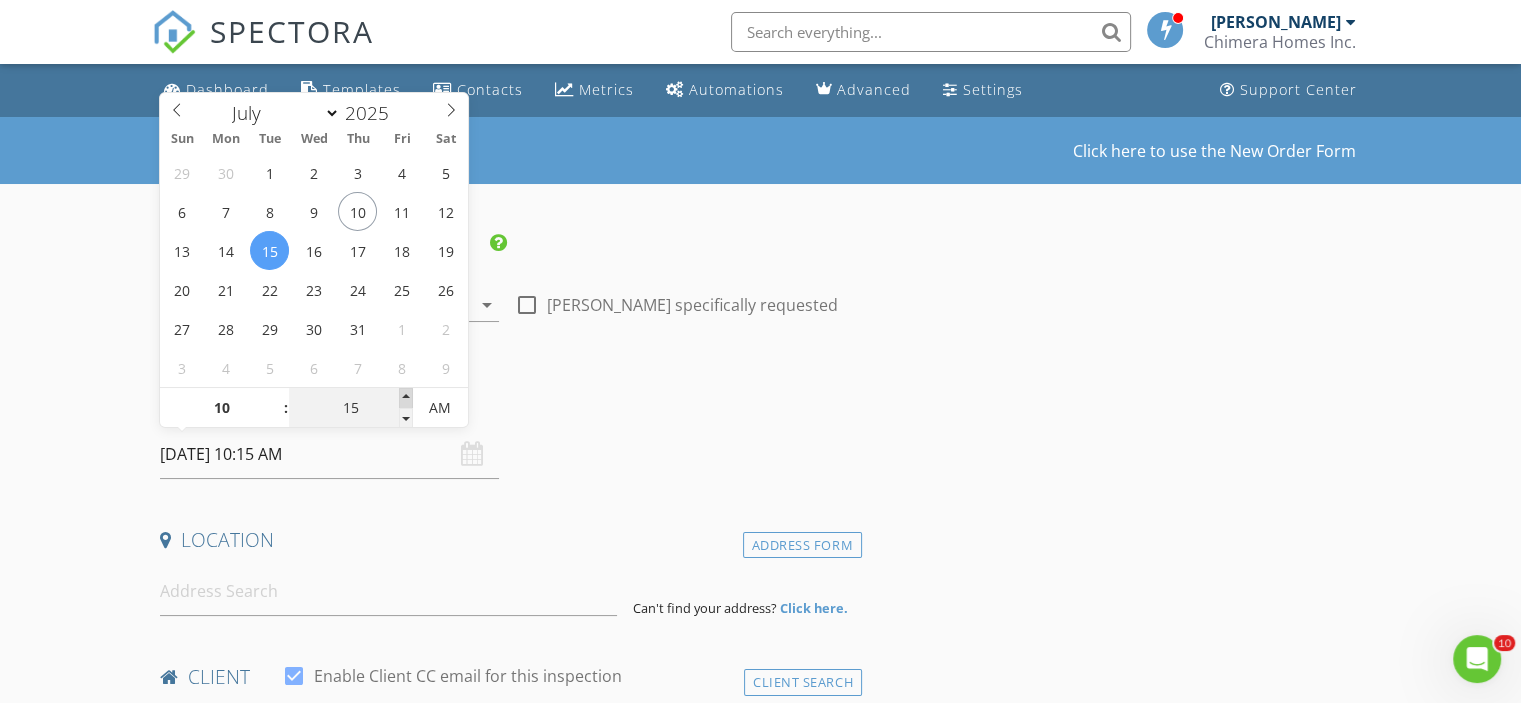 click at bounding box center [406, 398] 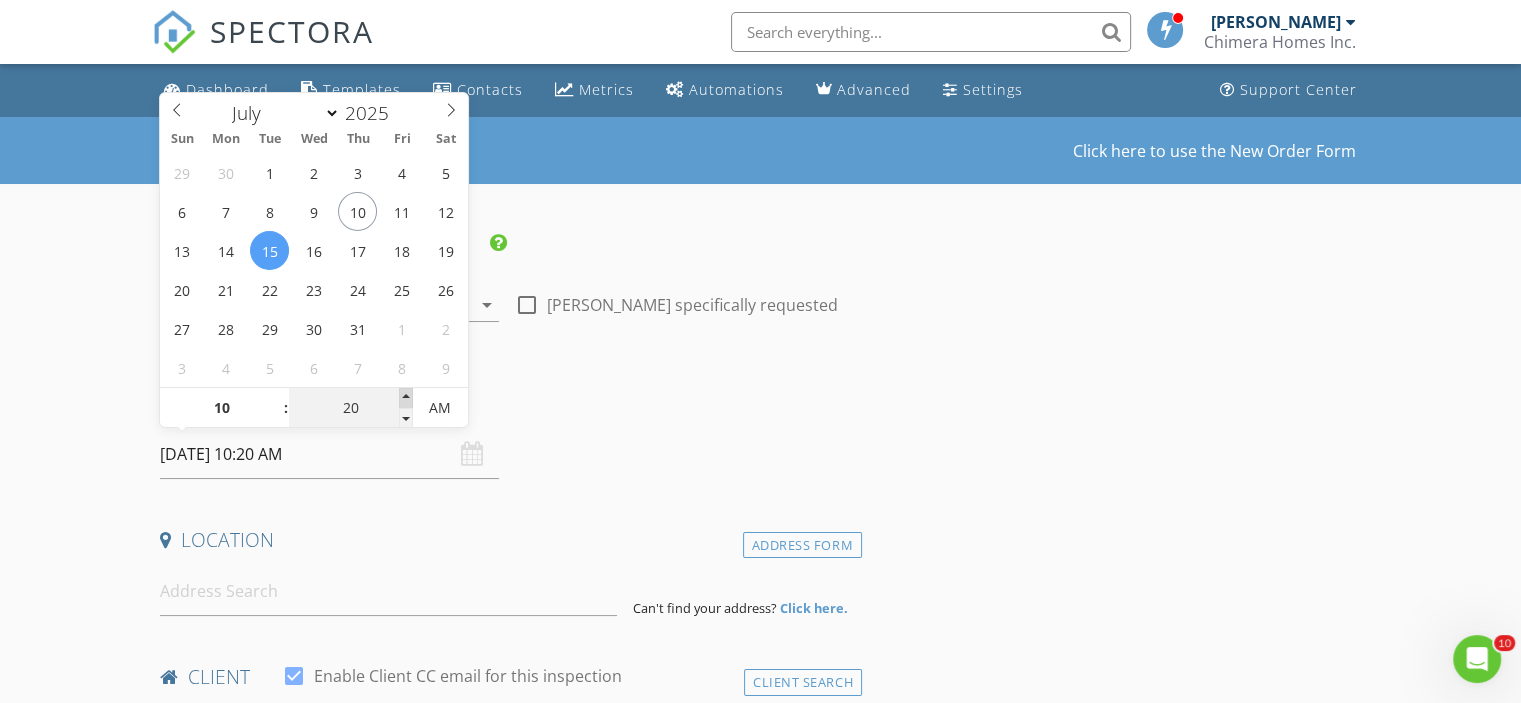 click at bounding box center (406, 398) 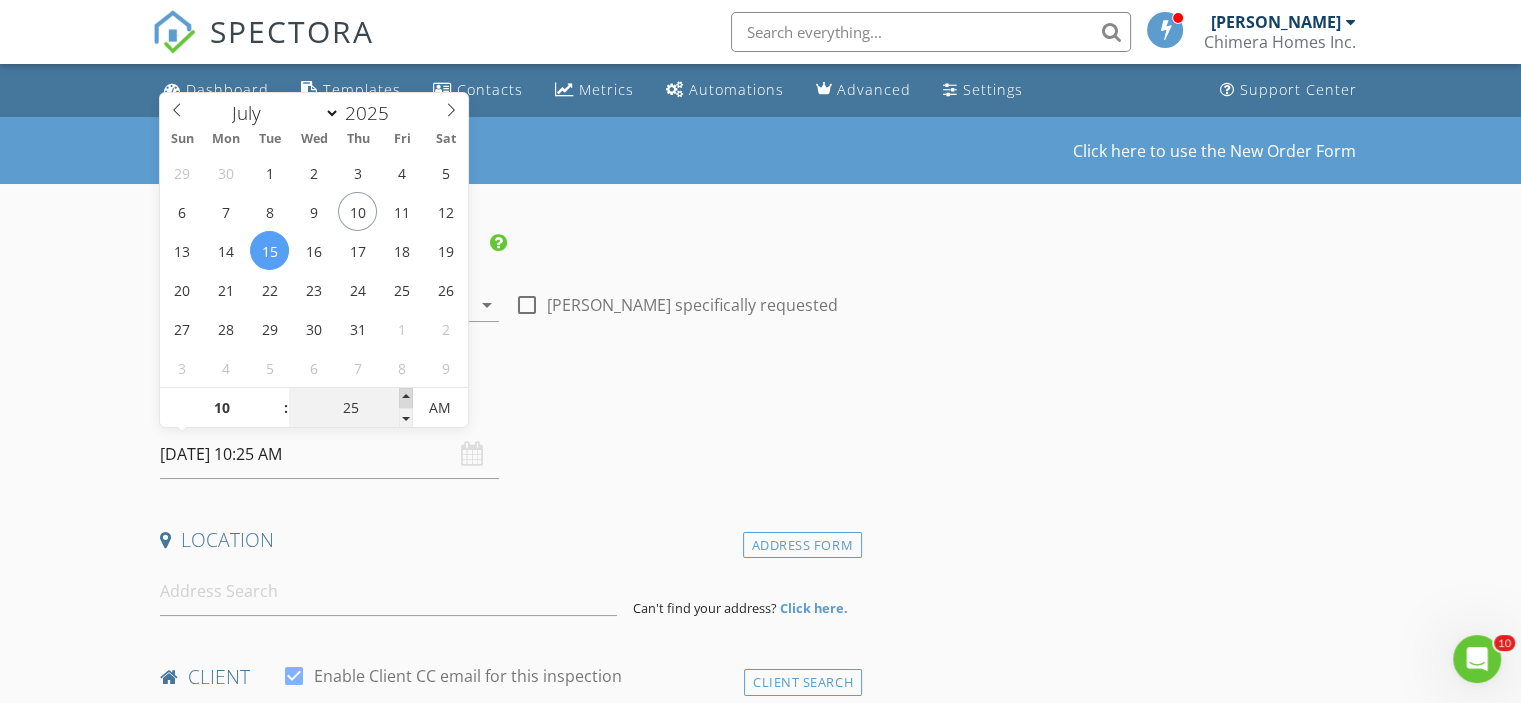 click at bounding box center (406, 398) 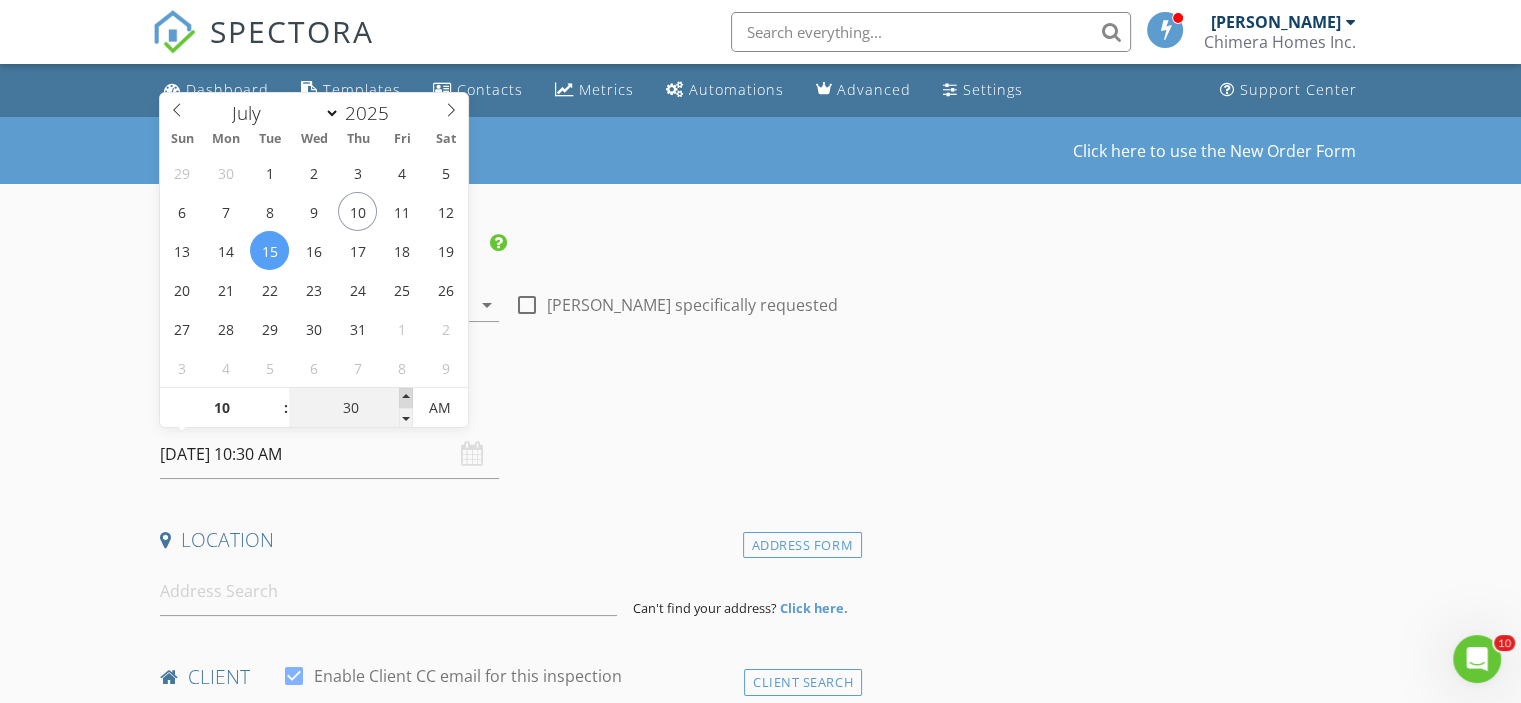 click at bounding box center (406, 398) 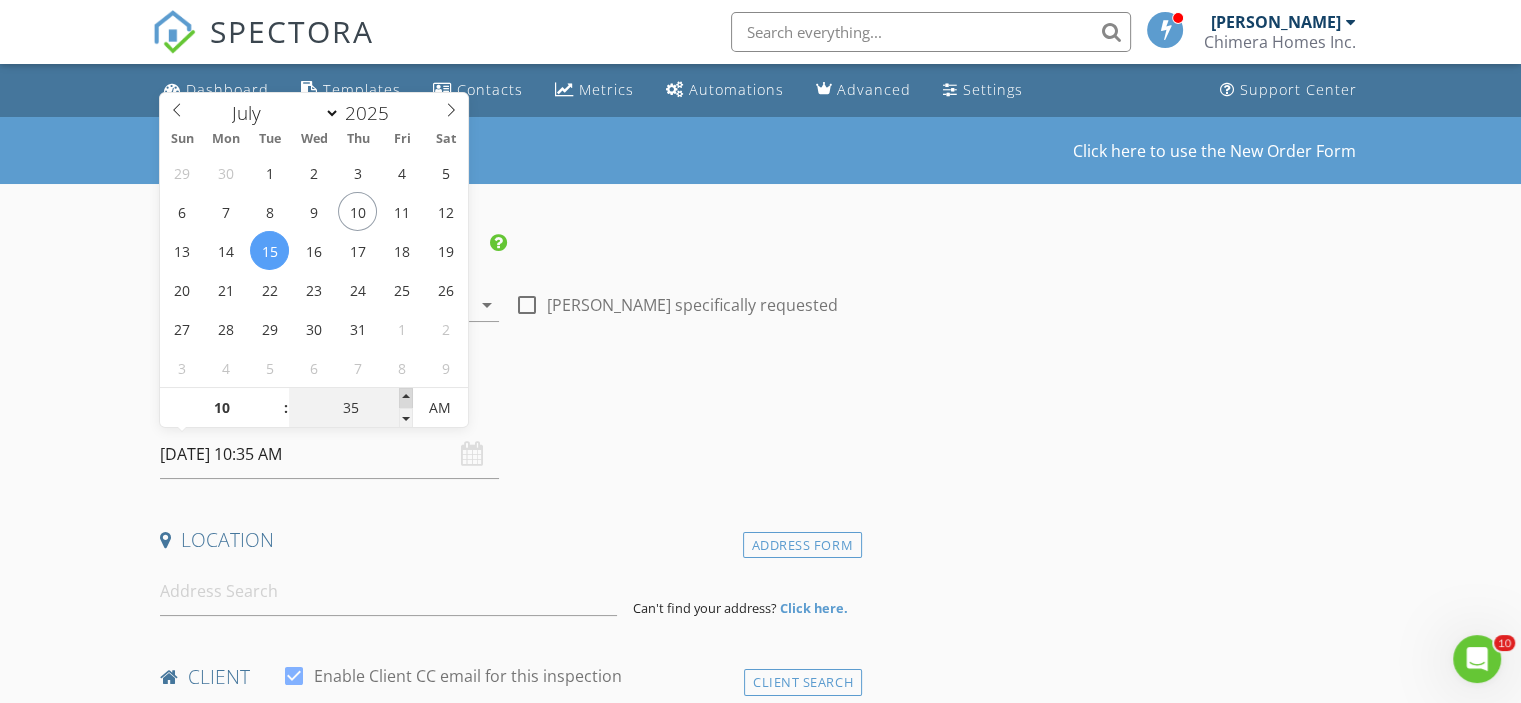 click at bounding box center [406, 398] 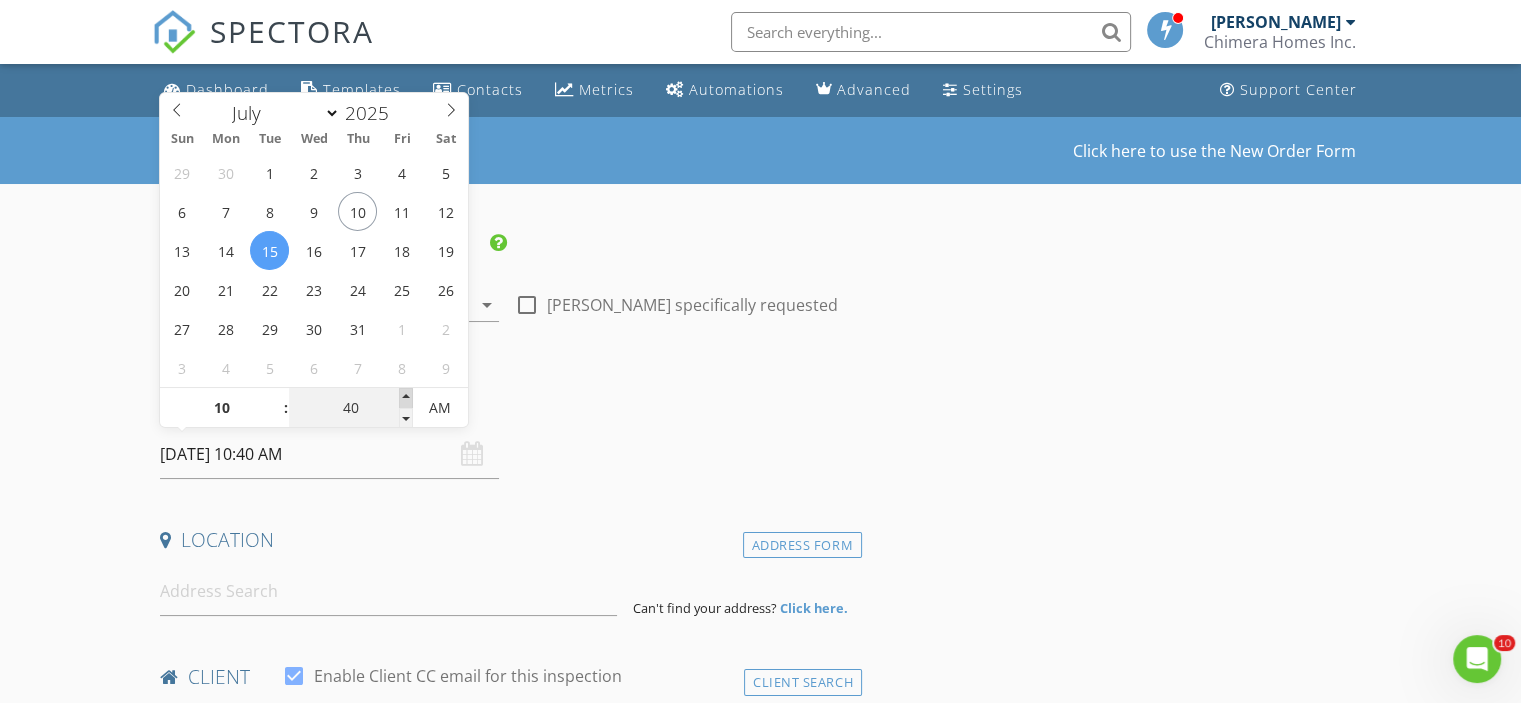 click at bounding box center [406, 398] 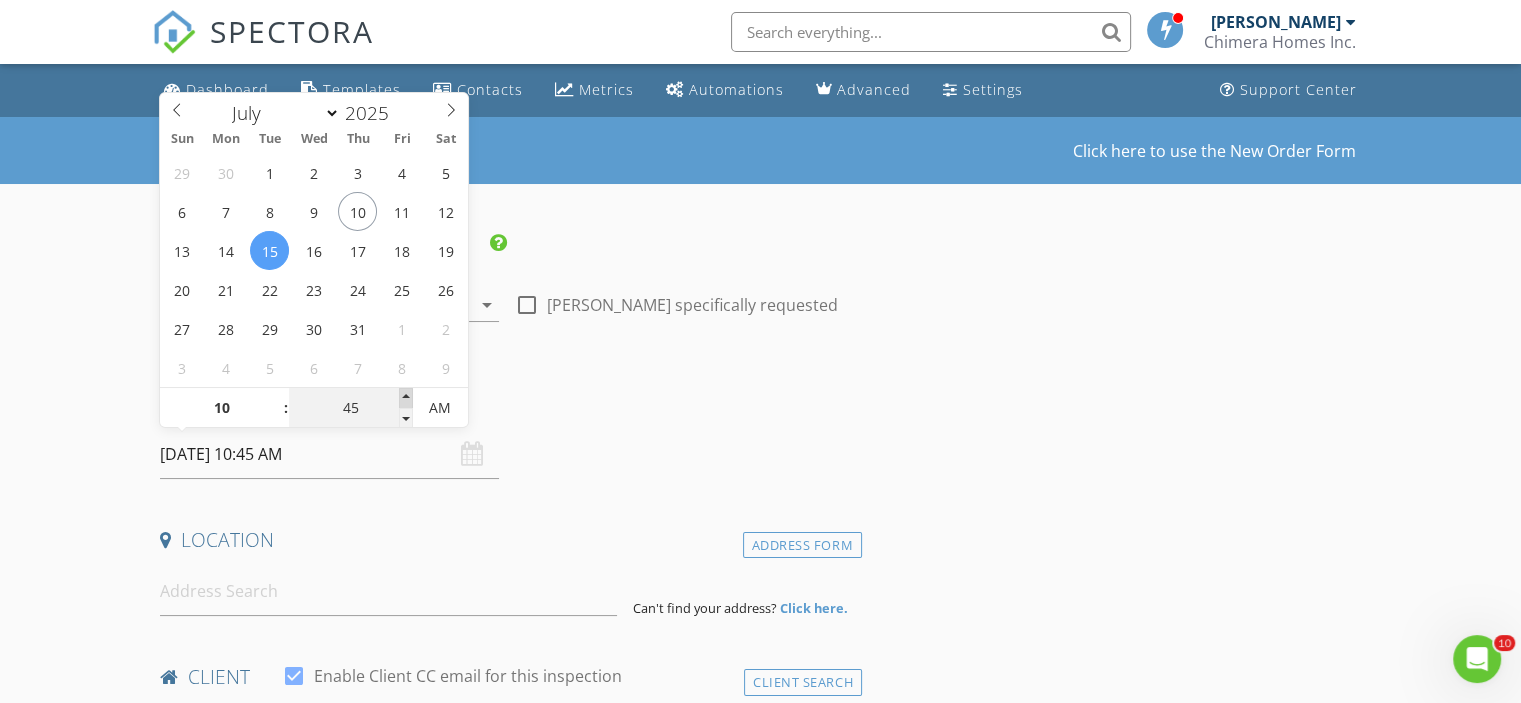 click at bounding box center (406, 398) 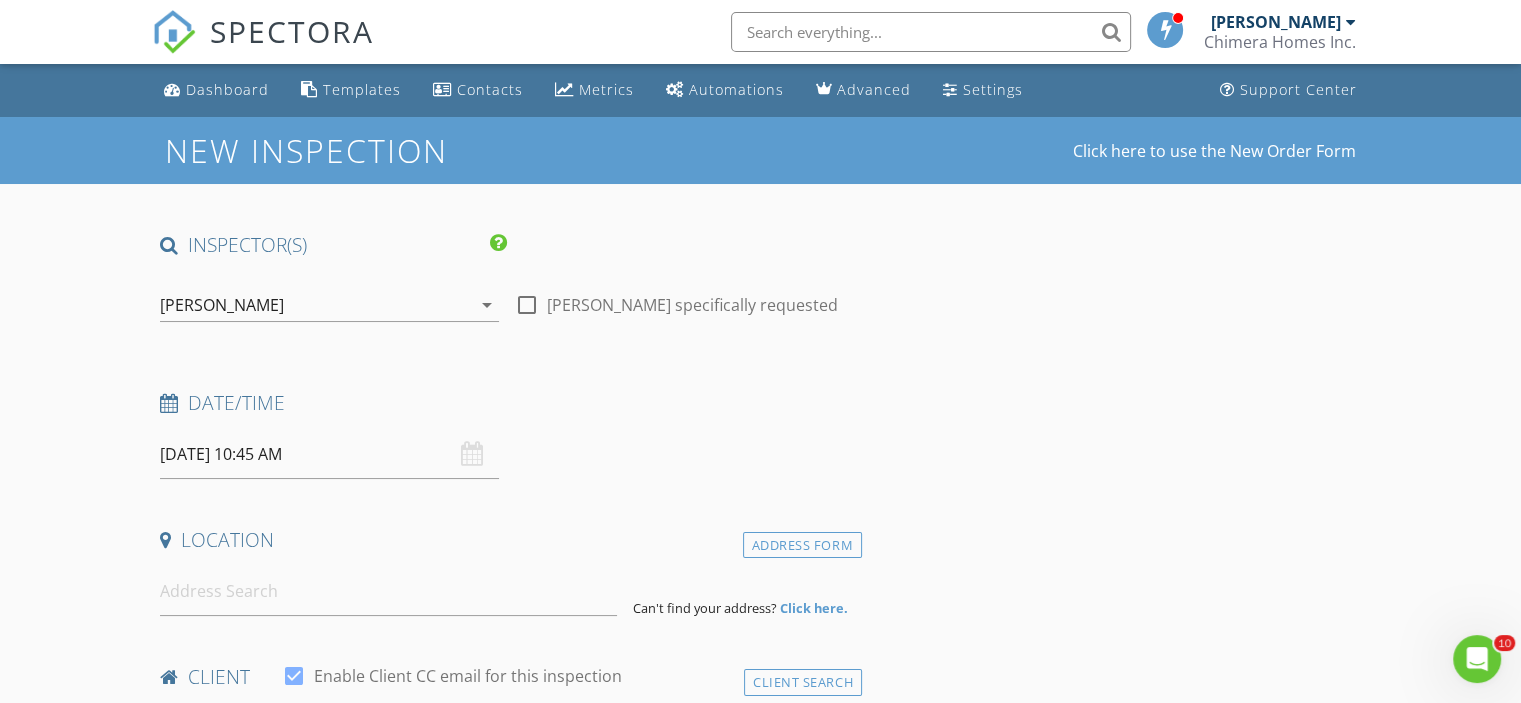 drag, startPoint x: 680, startPoint y: 455, endPoint x: 594, endPoint y: 478, distance: 89.02247 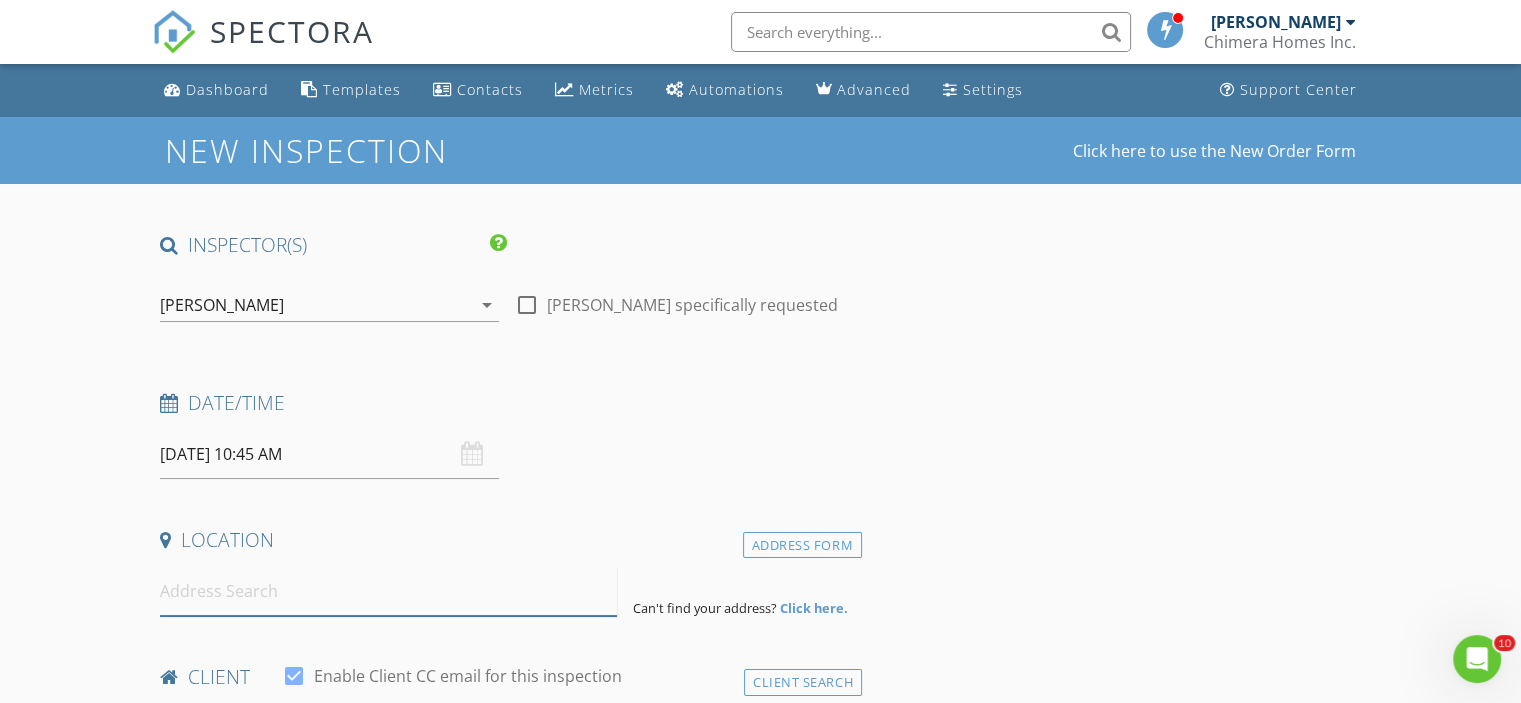 click at bounding box center [388, 591] 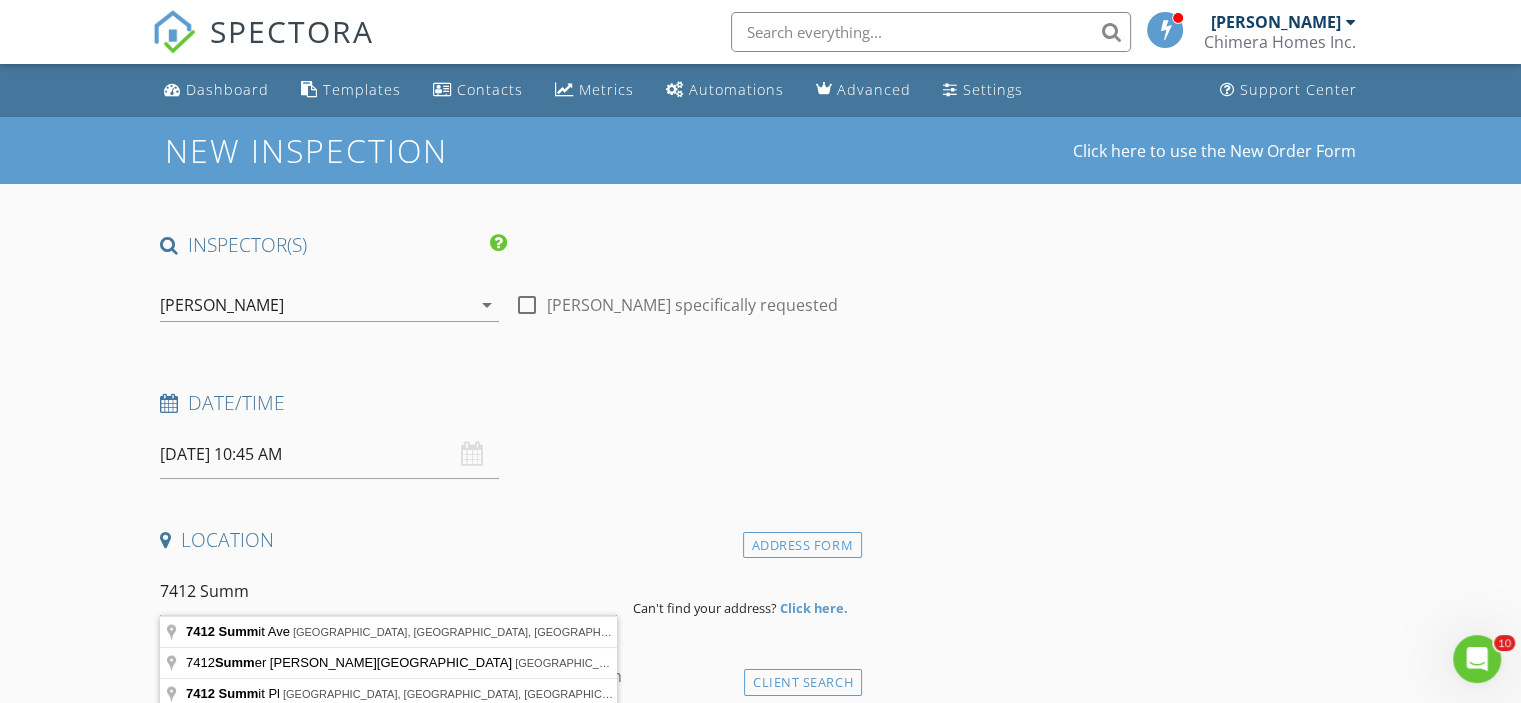 type on "7412 Summit Ave, Lakeland, FL, USA" 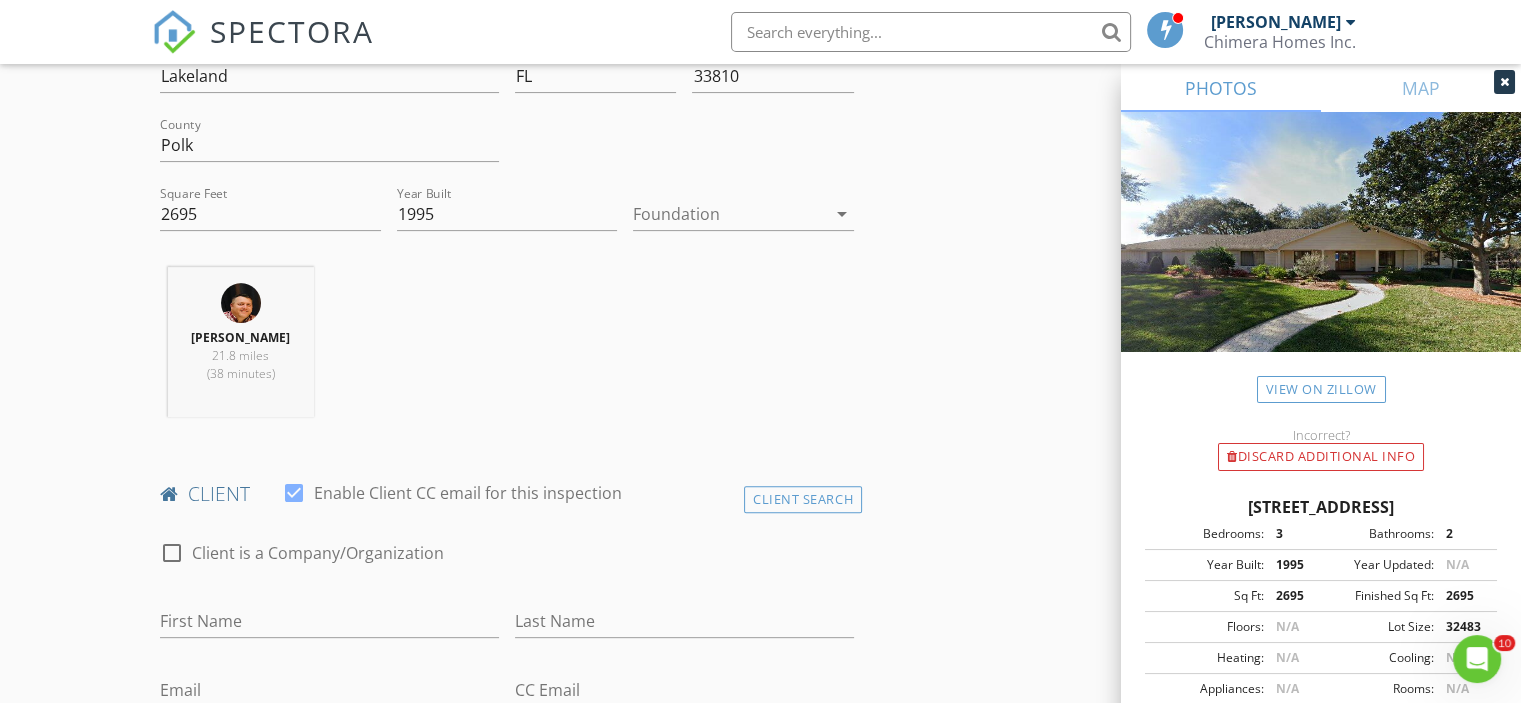scroll, scrollTop: 600, scrollLeft: 0, axis: vertical 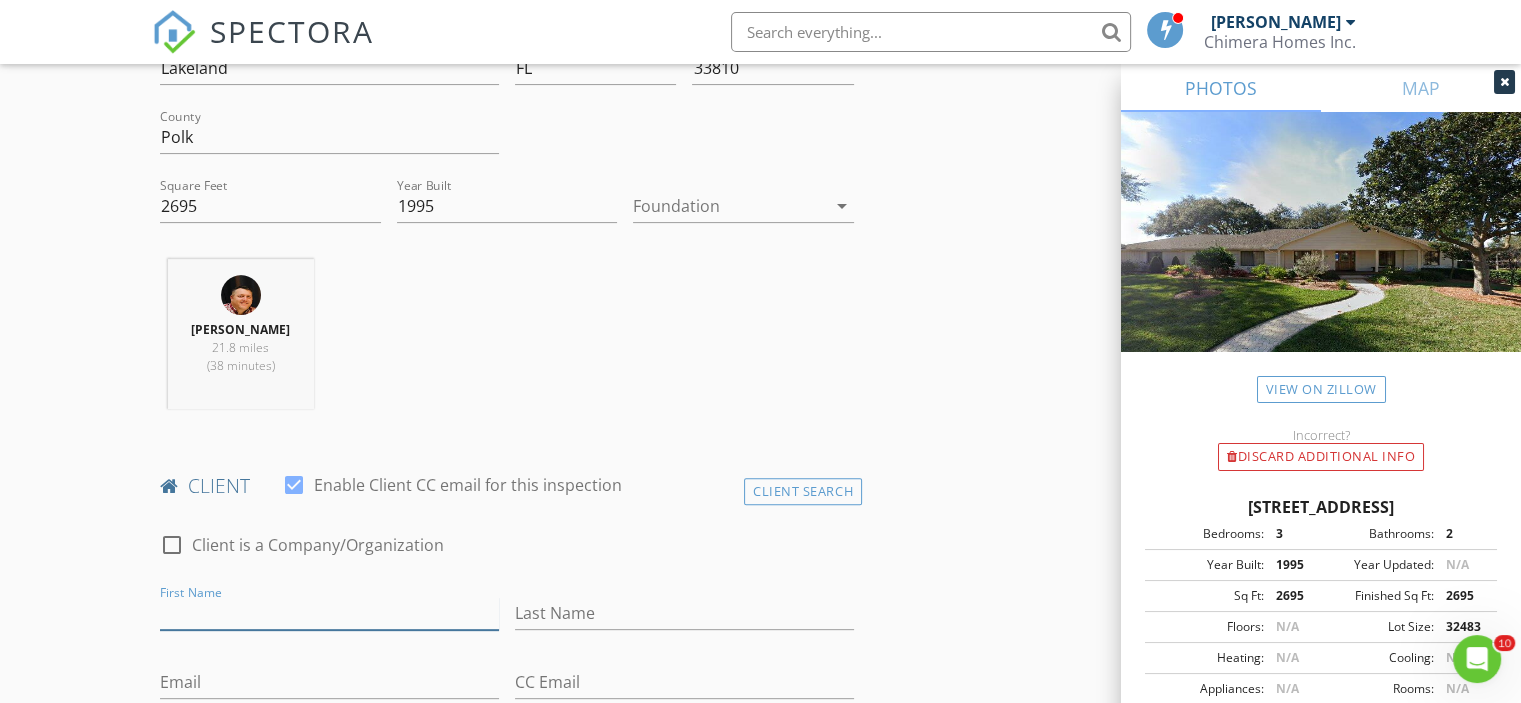 click on "First Name" at bounding box center (329, 613) 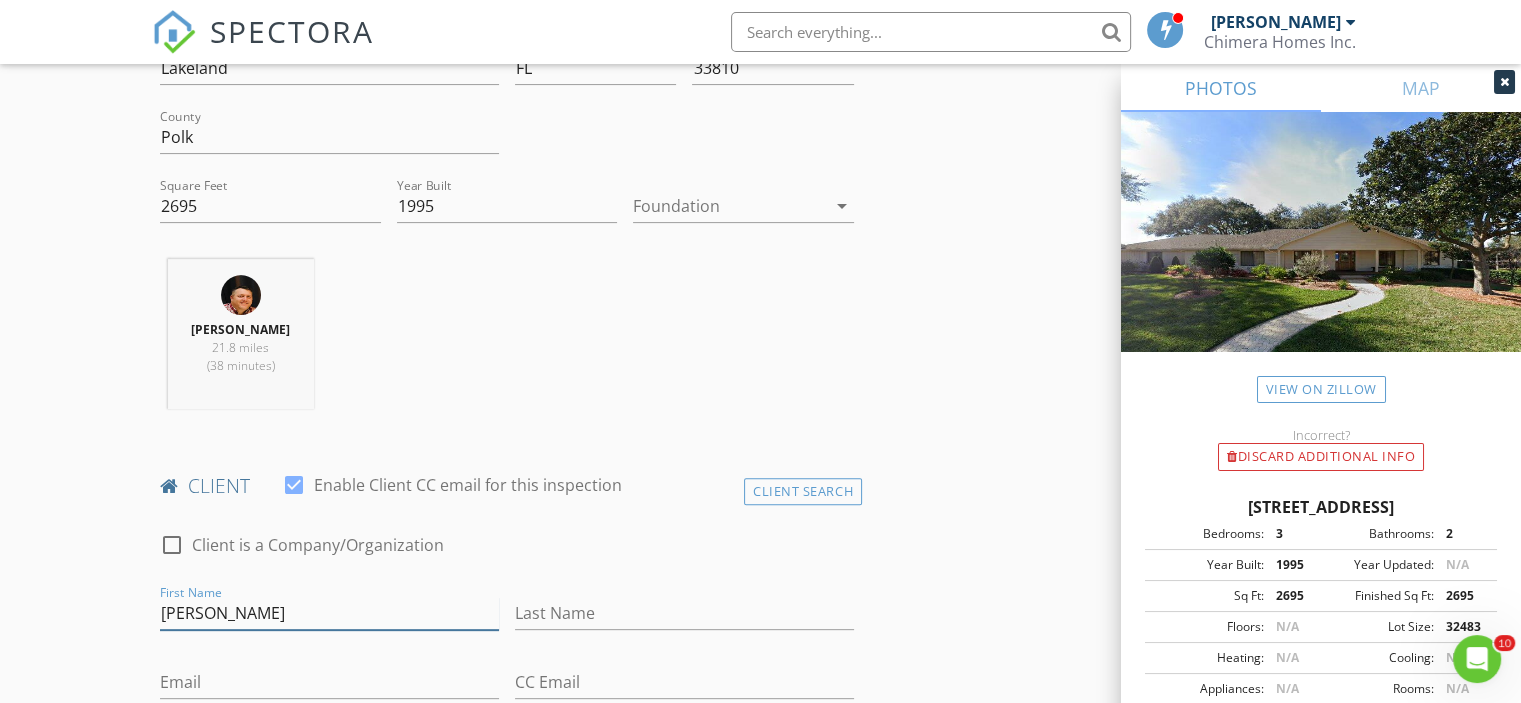 type on "Millie" 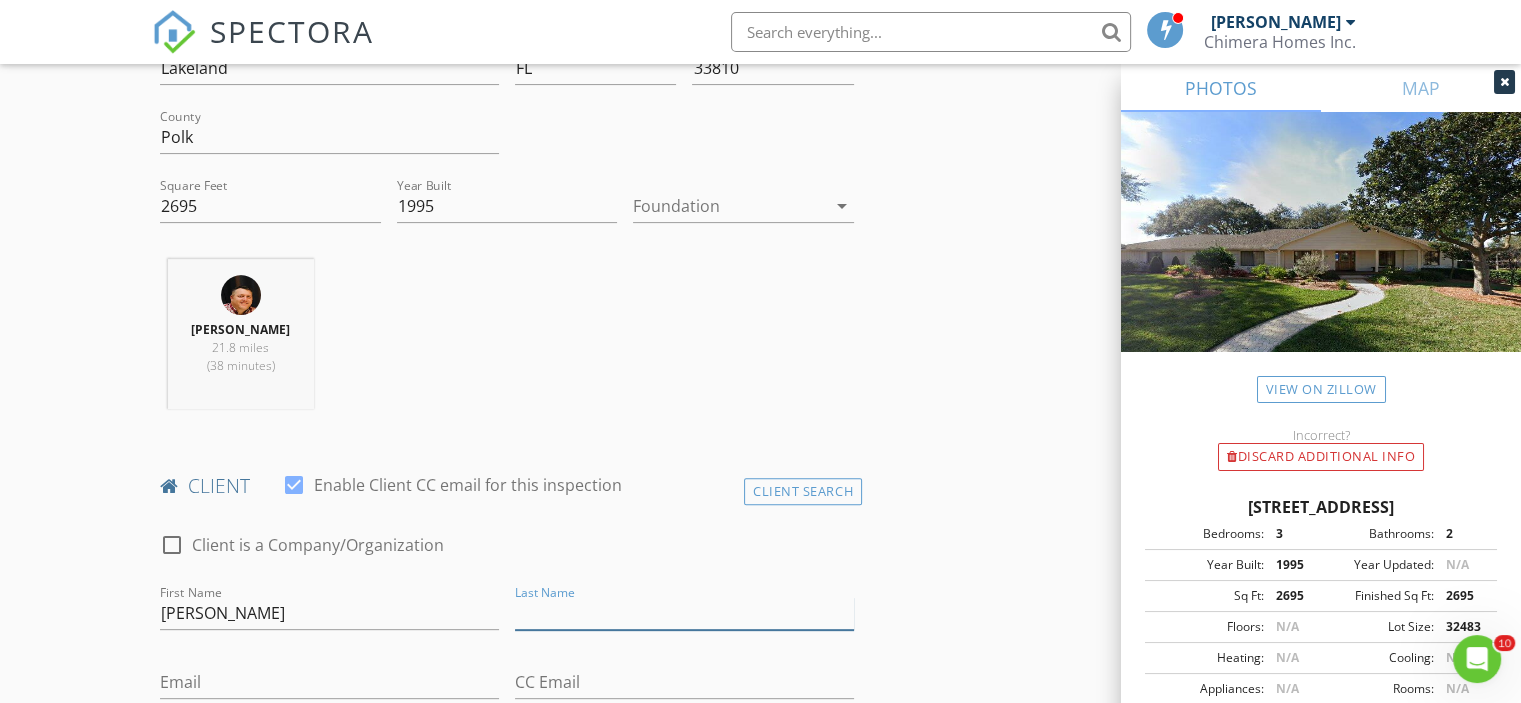 type on "V" 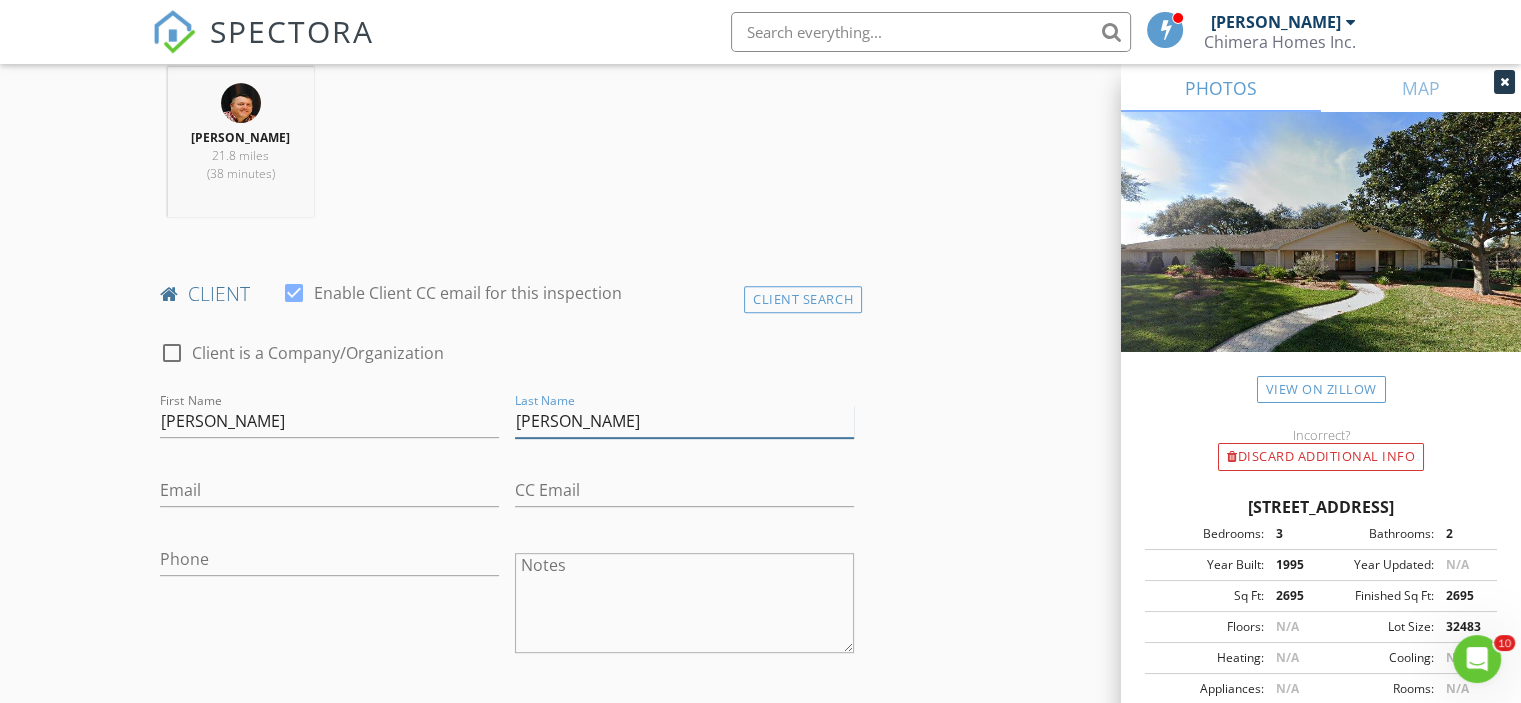 scroll, scrollTop: 800, scrollLeft: 0, axis: vertical 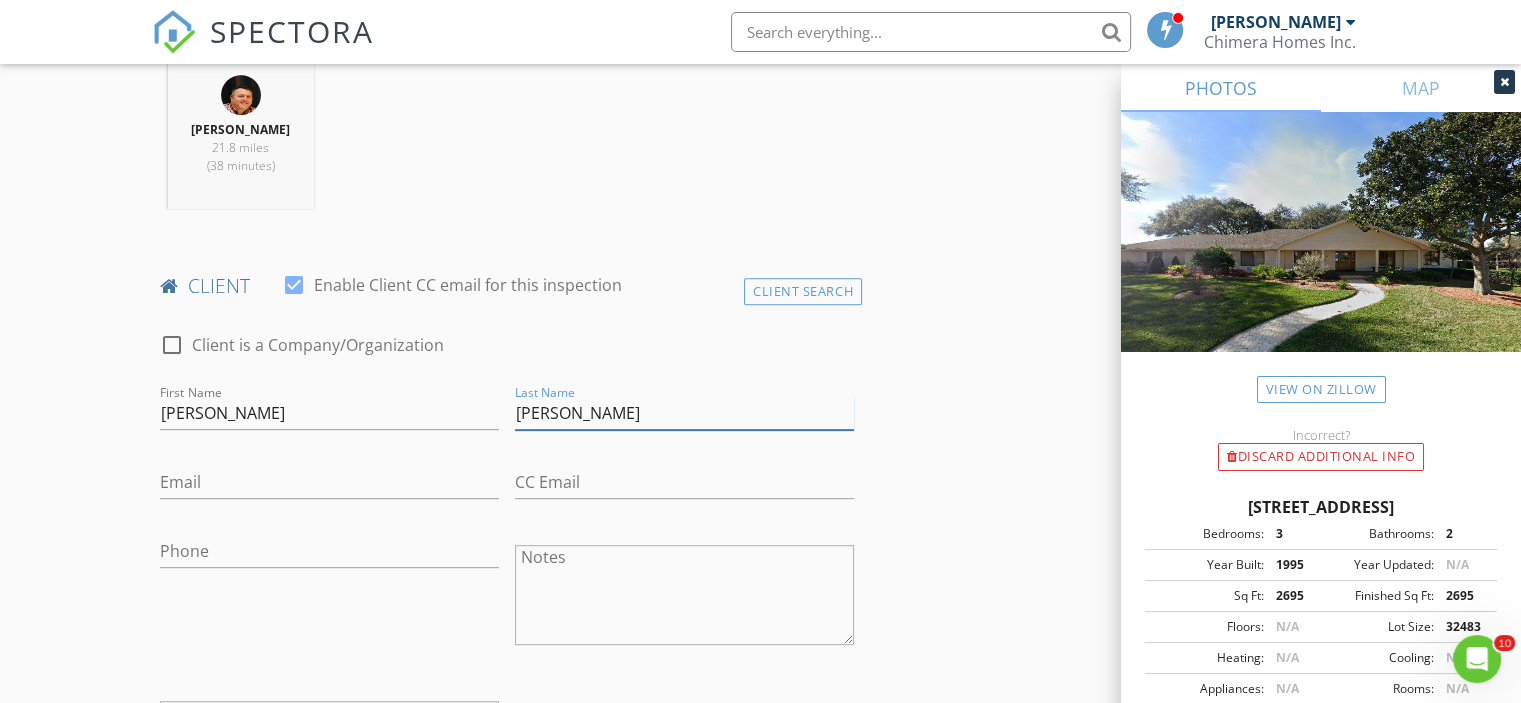 type on "Zoellner" 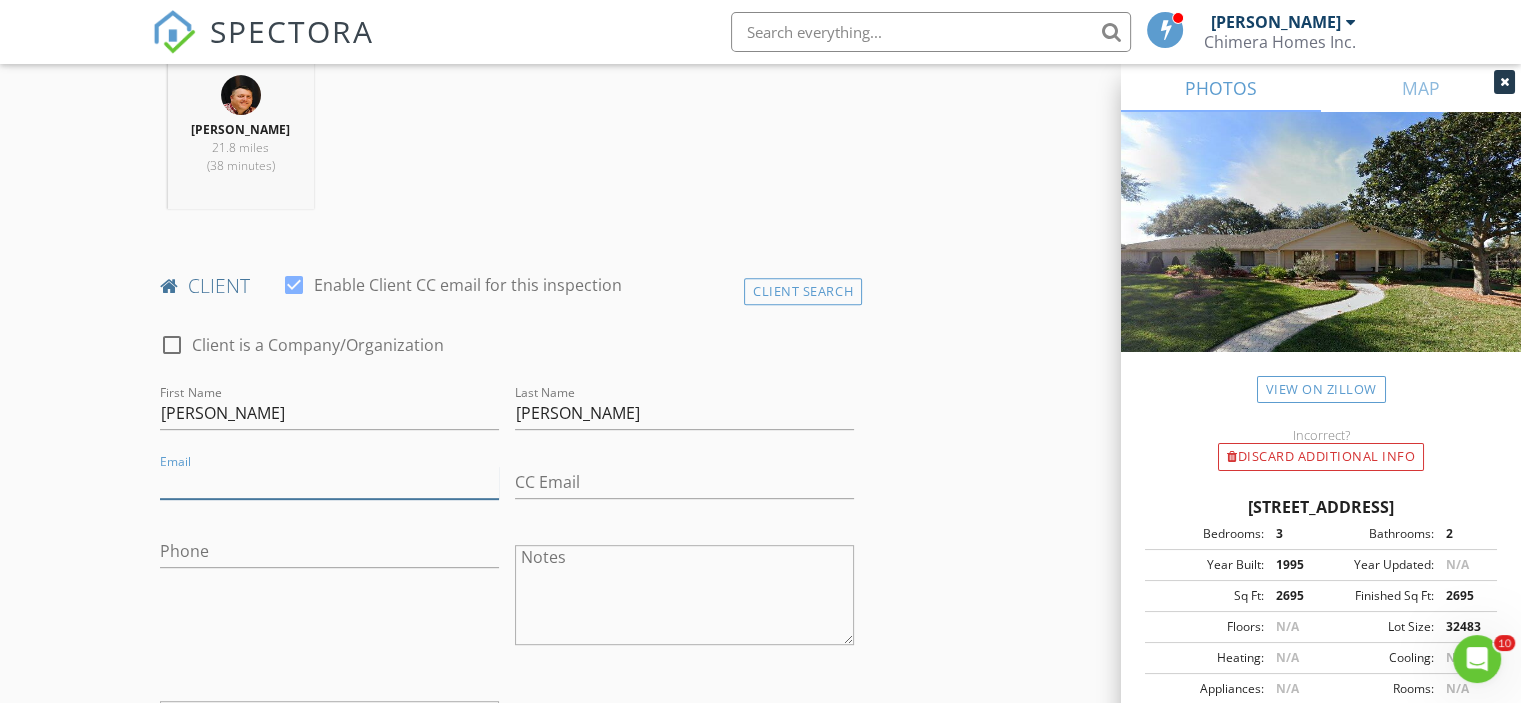 click on "Email" at bounding box center [329, 482] 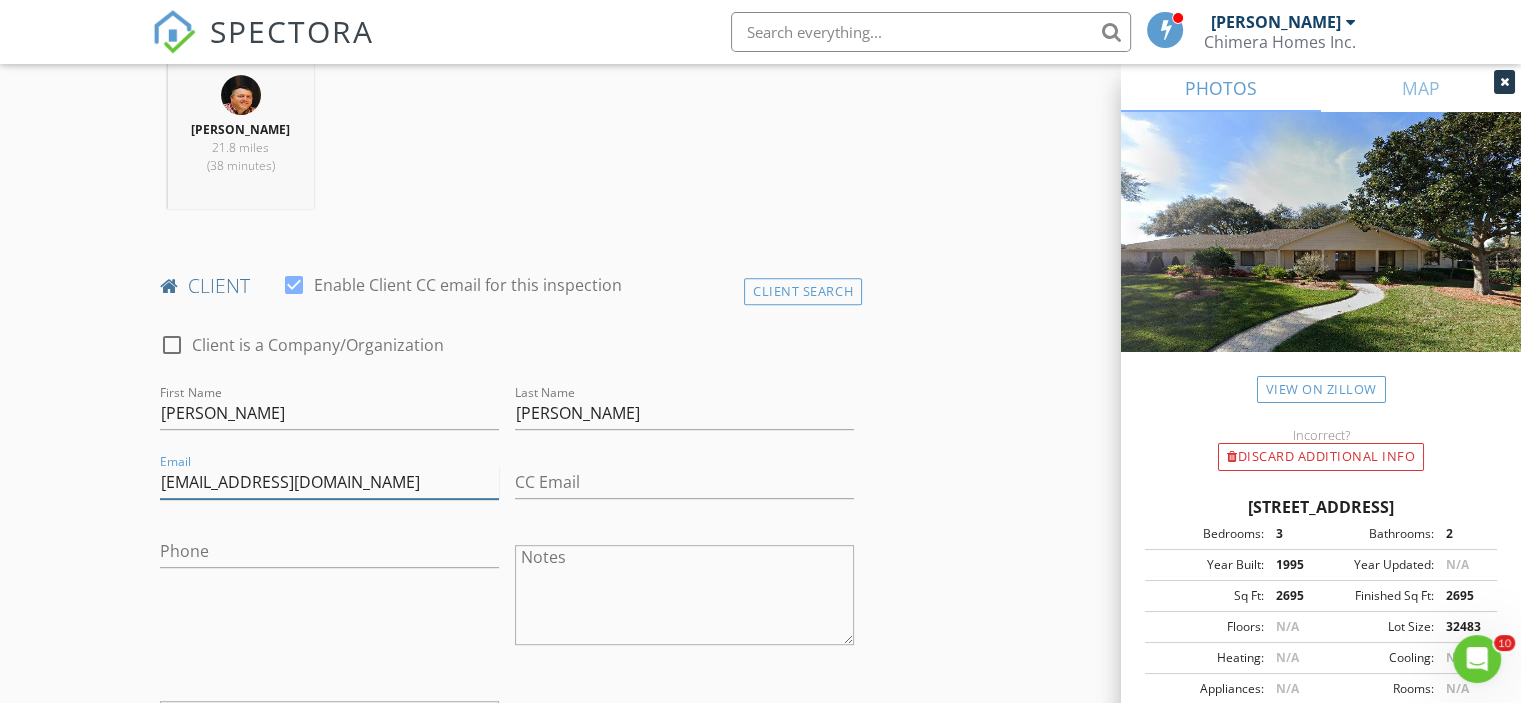 type on "[EMAIL_ADDRESS][DOMAIN_NAME]" 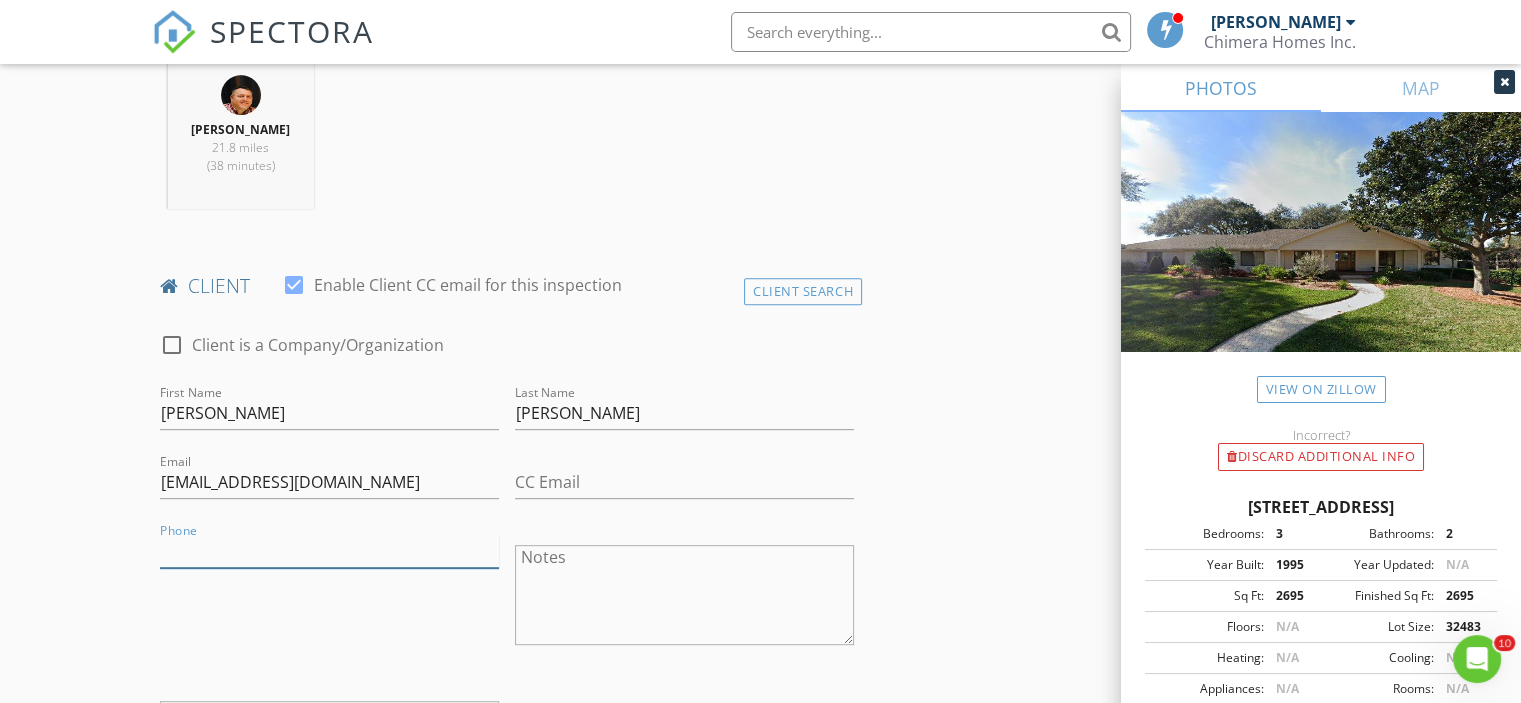click on "Phone" at bounding box center (329, 551) 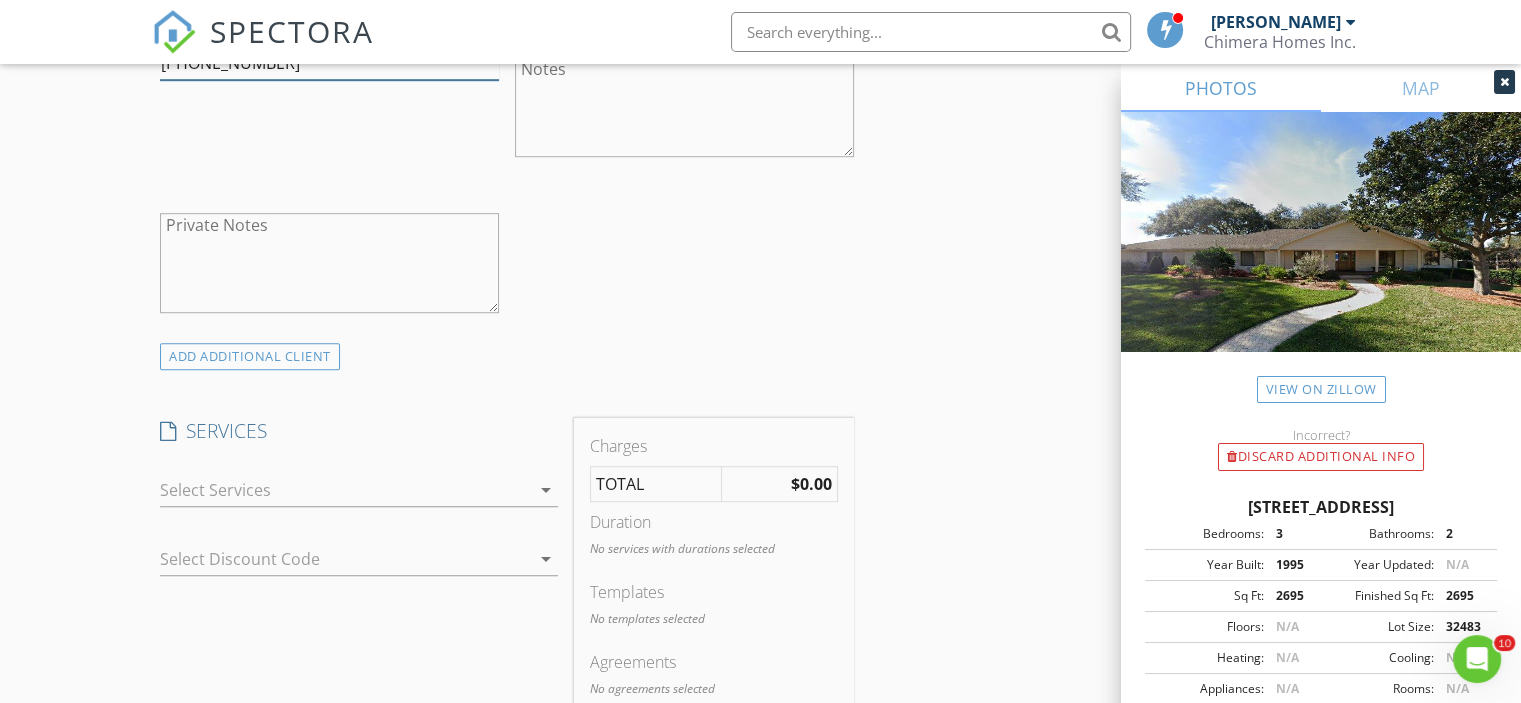 scroll, scrollTop: 1300, scrollLeft: 0, axis: vertical 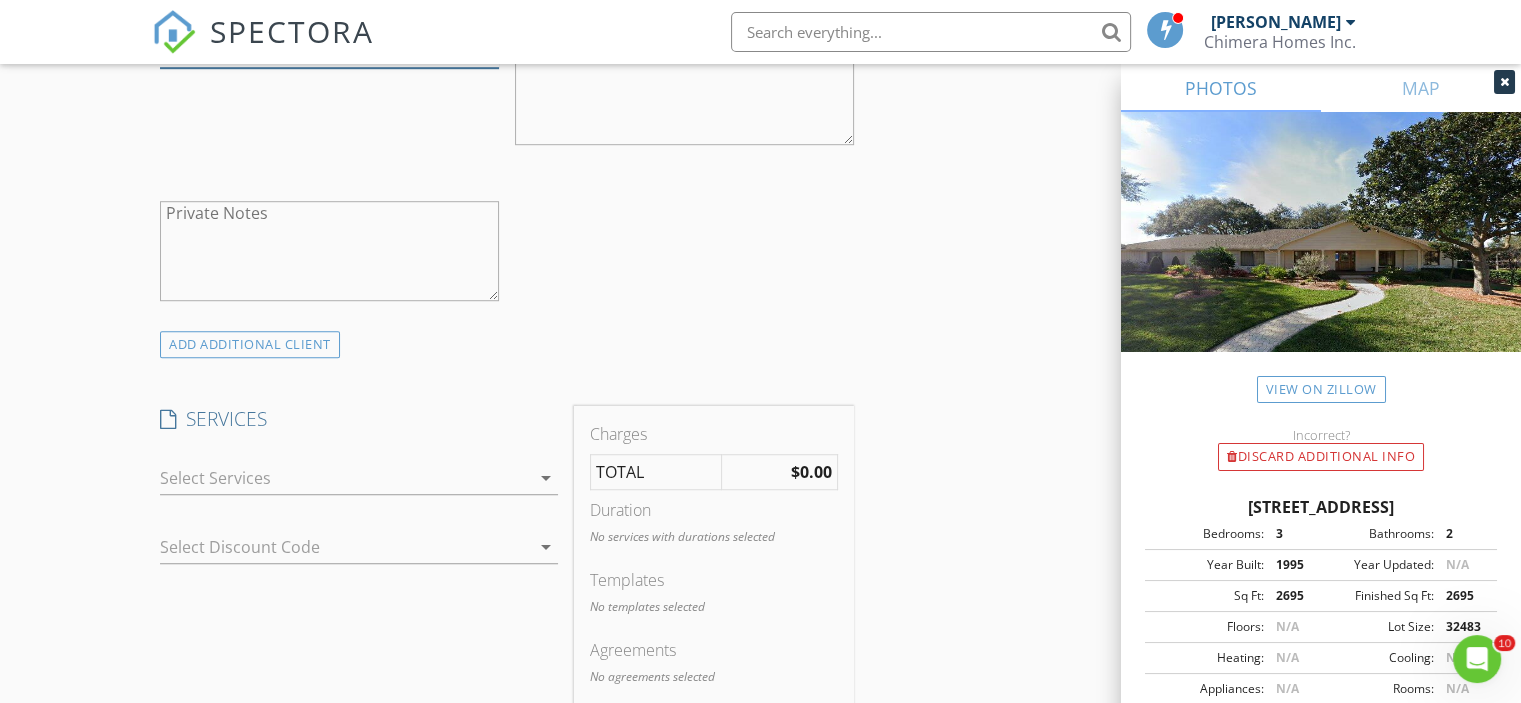 type on "[PHONE_NUMBER]" 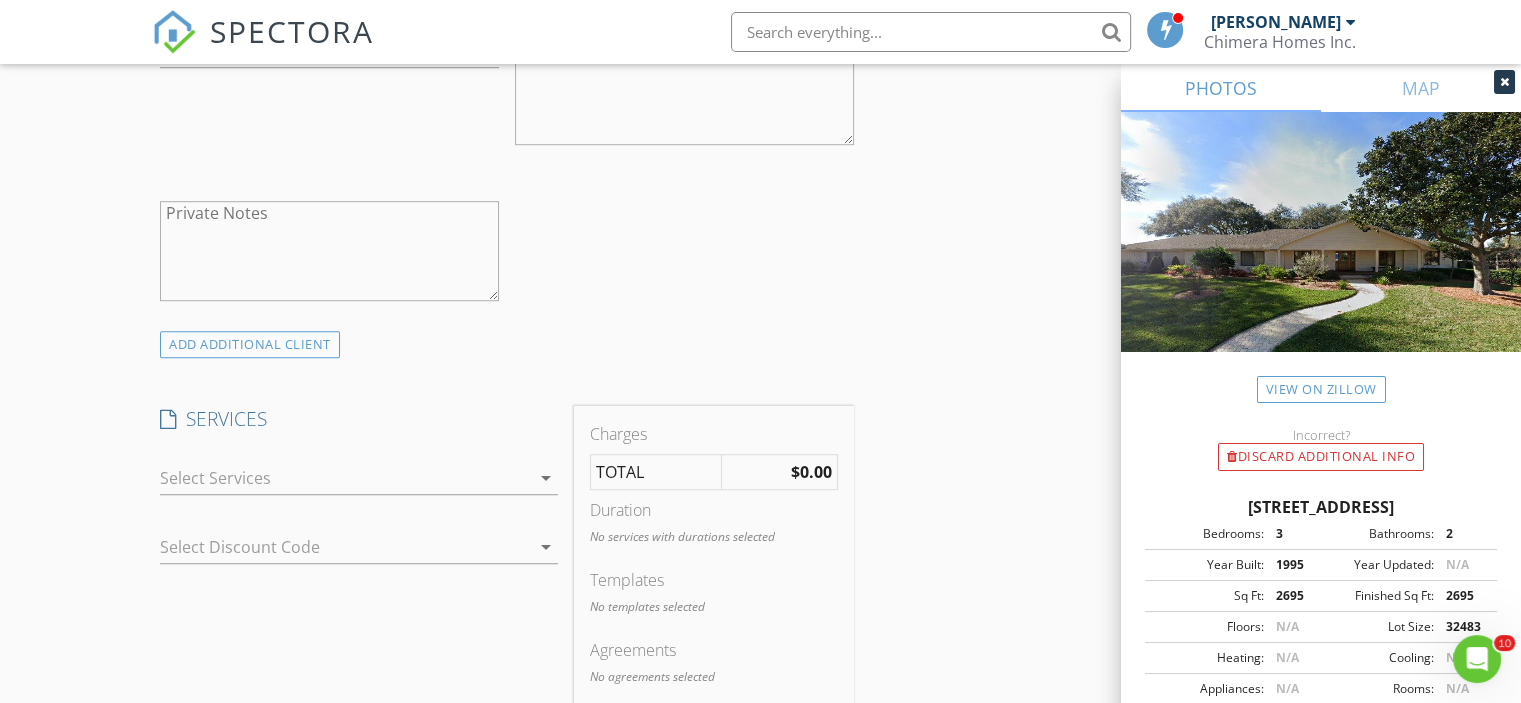 click at bounding box center [345, 478] 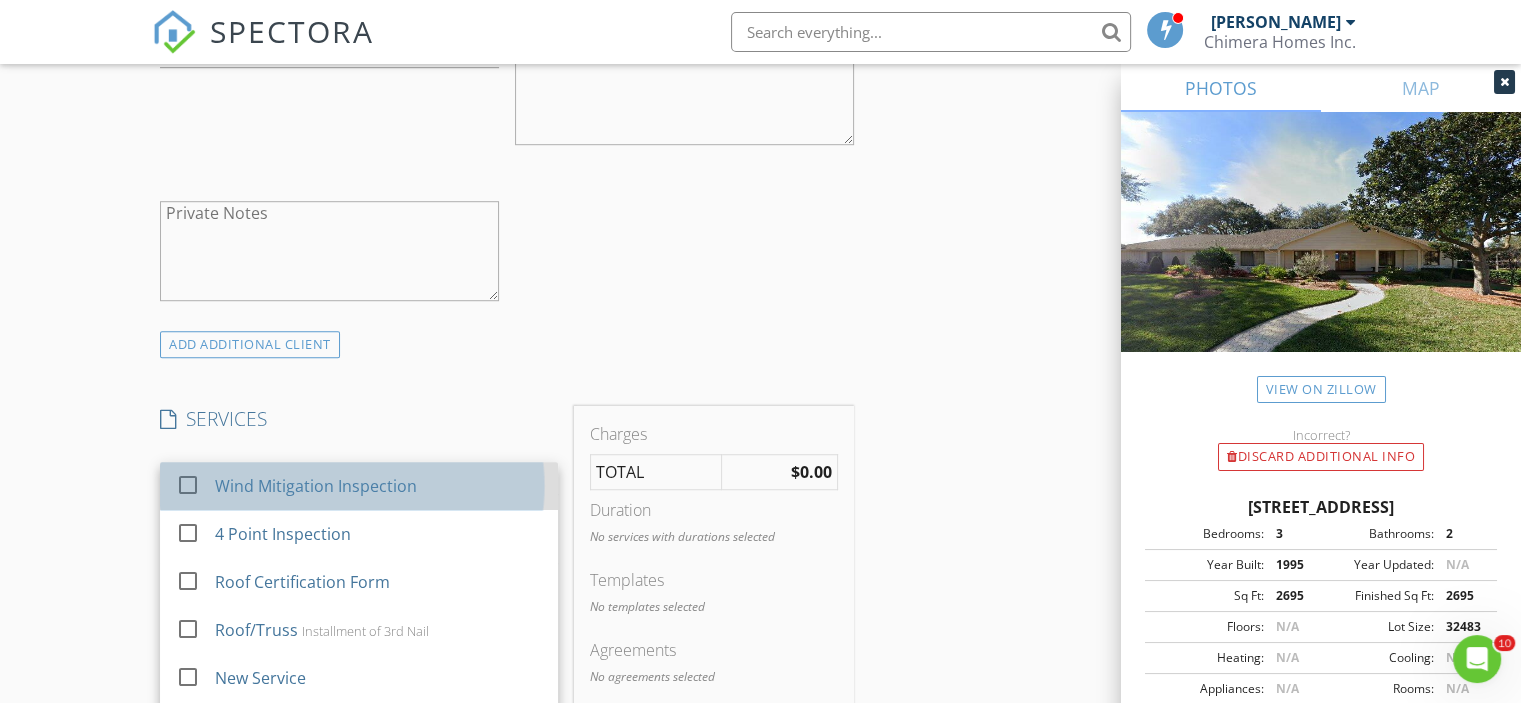 click on "Wind Mitigation Inspection" at bounding box center (316, 486) 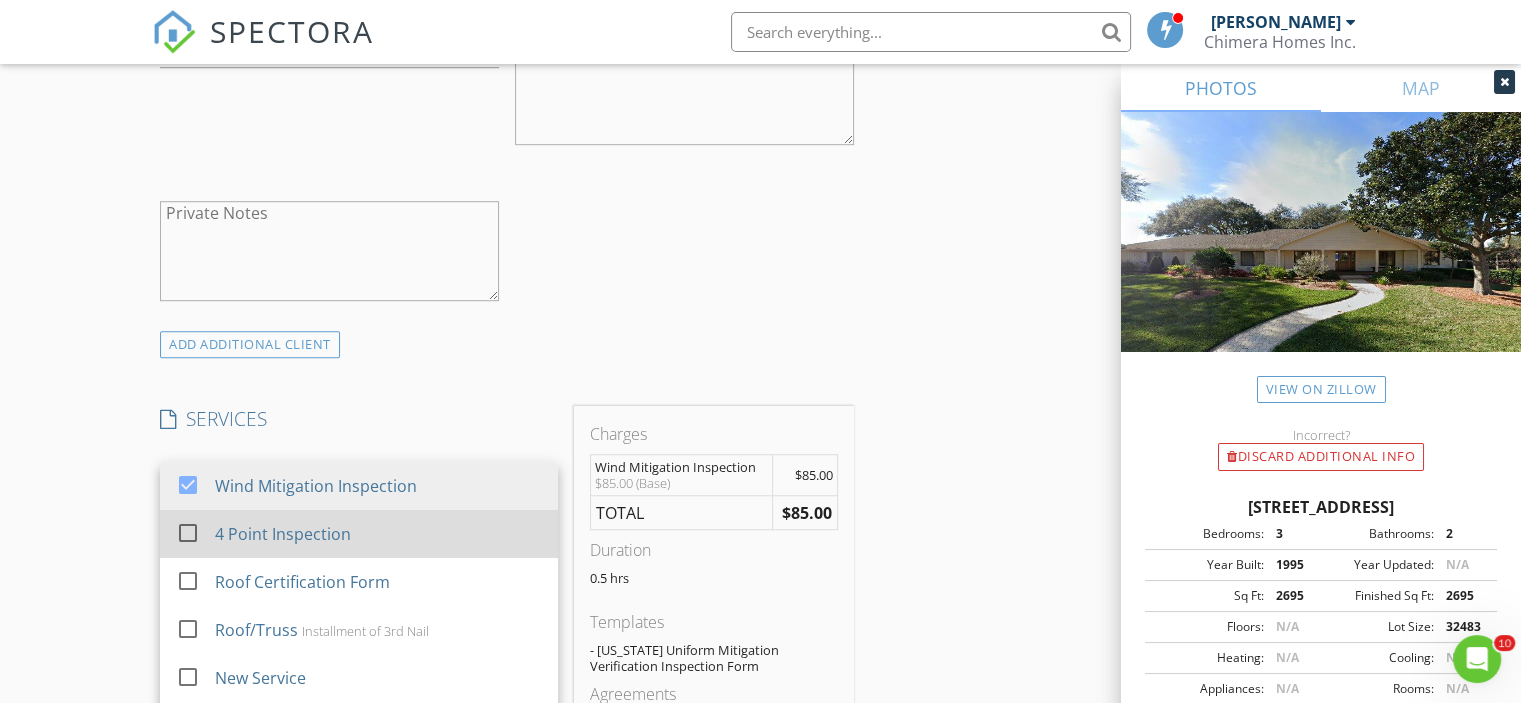 click on "4 Point Inspection" at bounding box center [283, 534] 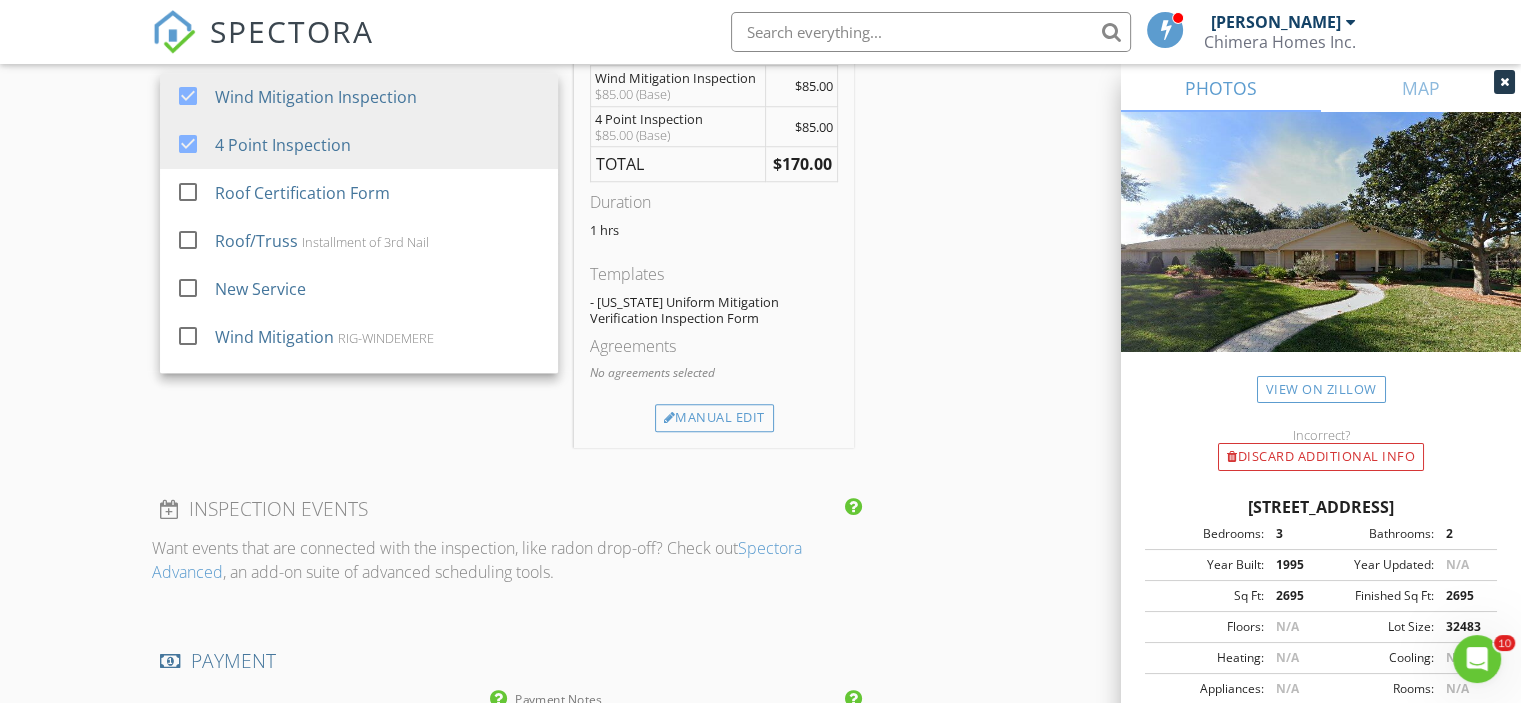 scroll, scrollTop: 1700, scrollLeft: 0, axis: vertical 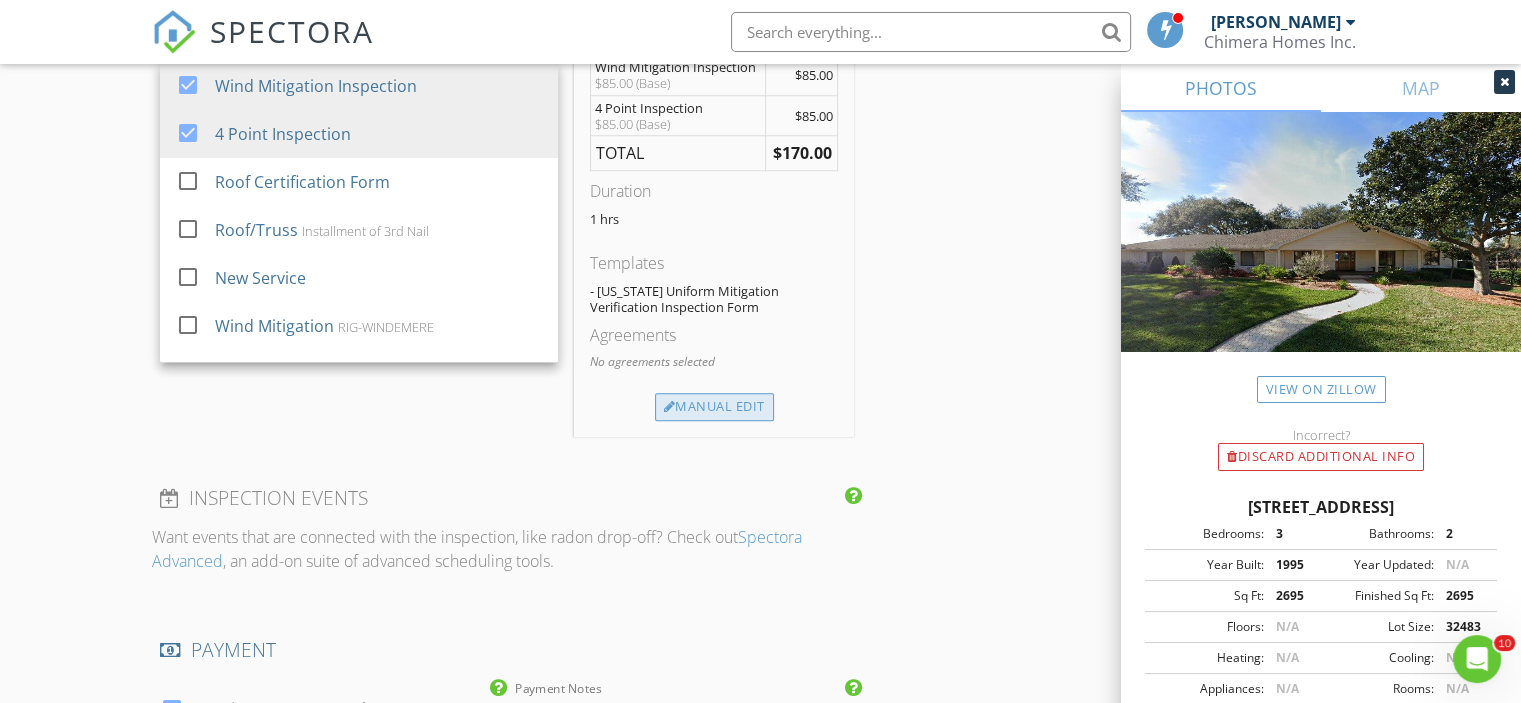 click on "Manual Edit" at bounding box center (714, 407) 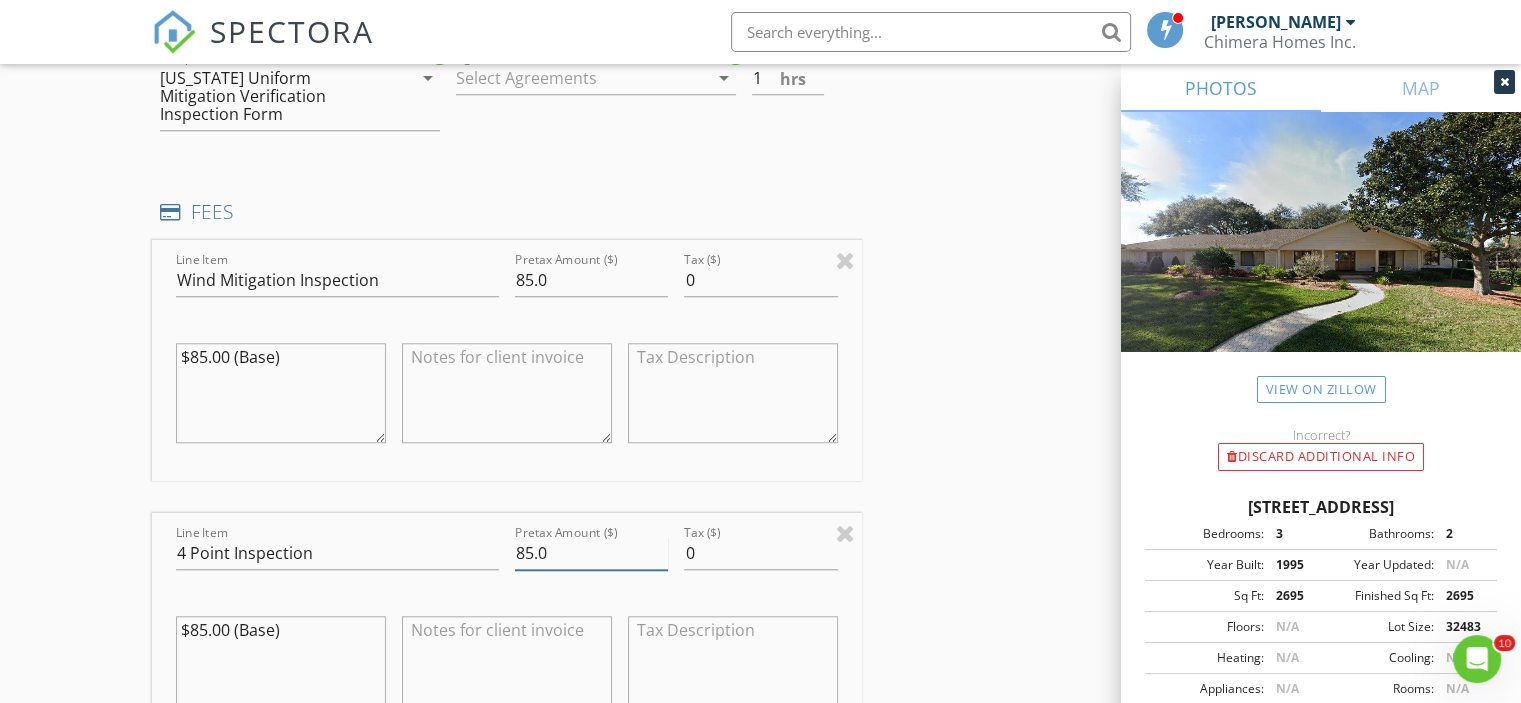 click on "85.0" at bounding box center (591, 553) 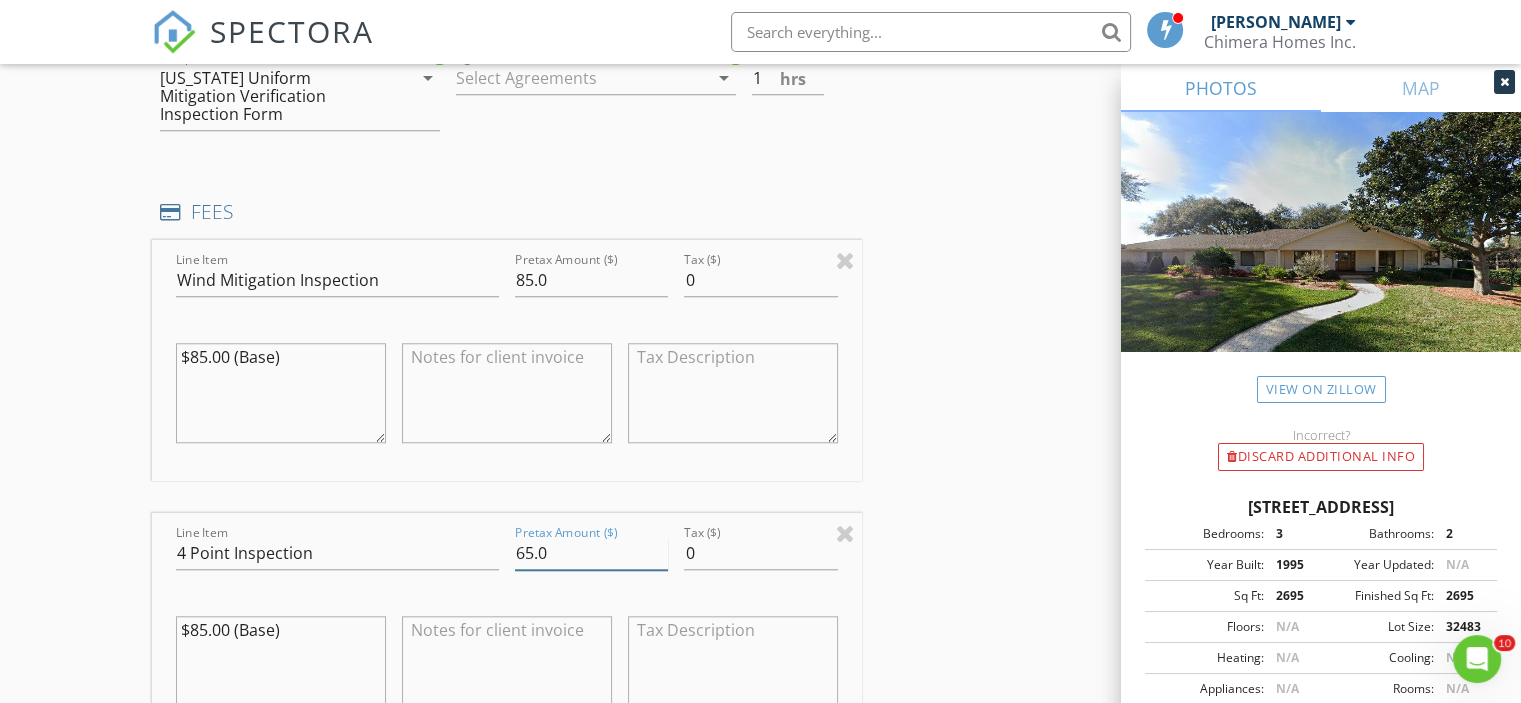 type on "65.0" 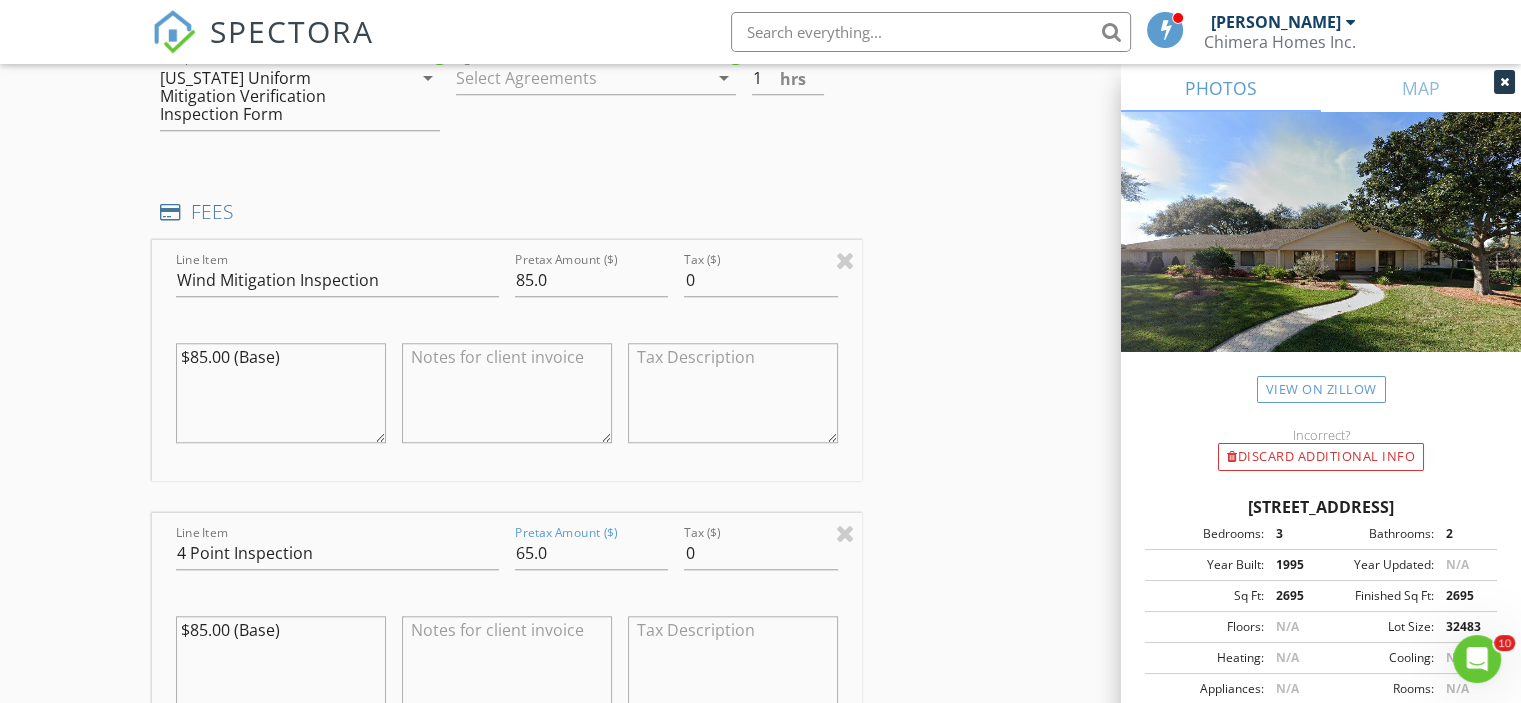click on "INSPECTOR(S)
check_box   Josh Whittenton   PRIMARY   Josh Whittenton arrow_drop_down   check_box_outline_blank Josh Whittenton specifically requested
Date/Time
07/15/2025 10:45 AM
Location
Address Search       Address 7412 Summit Ave   Unit   City Lakeland   State FL   Zip 33810   County Polk     Square Feet 2695   Year Built 1995   Foundation arrow_drop_down     Josh Whittenton     21.8 miles     (38 minutes)
client
check_box Enable Client CC email for this inspection   Client Search     check_box_outline_blank Client is a Company/Organization     First Name Millie   Last Name Zoellner   Email miljim1983@outlook.com   CC Email   Phone 863-858-2387           Notes   Private Notes
ADD ADDITIONAL client
SERVICES
check_box   Wind Mitigation Inspection   check_box" at bounding box center [760, 435] 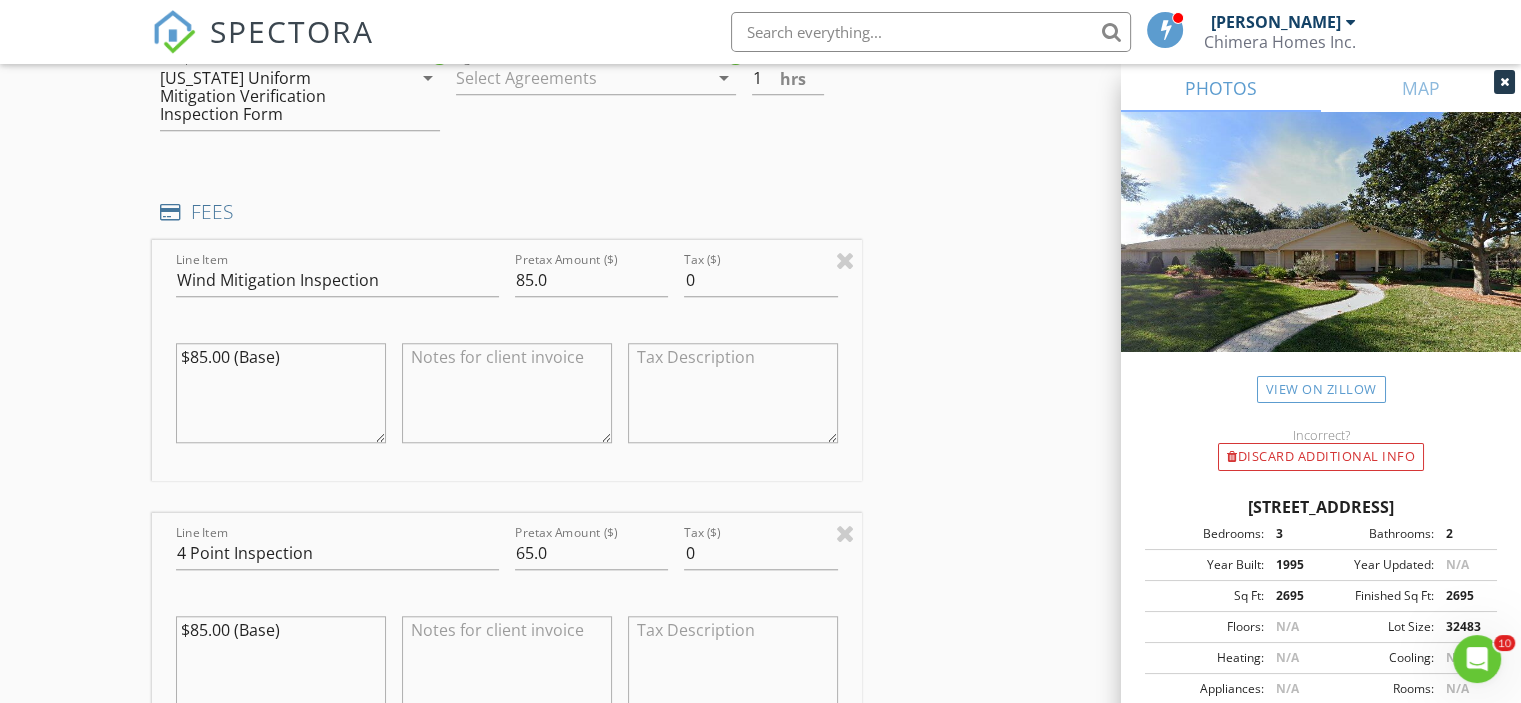 click at bounding box center (1504, 82) 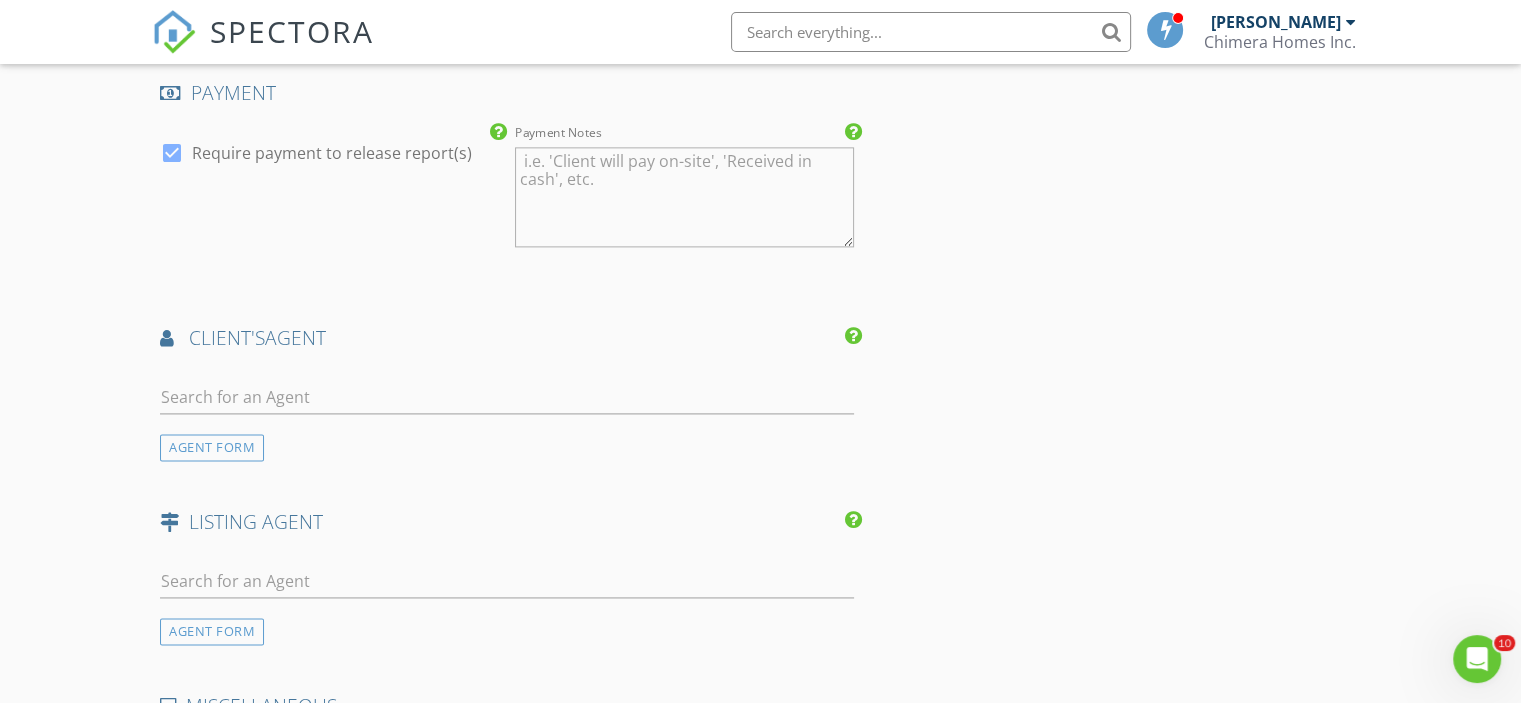 scroll, scrollTop: 2700, scrollLeft: 0, axis: vertical 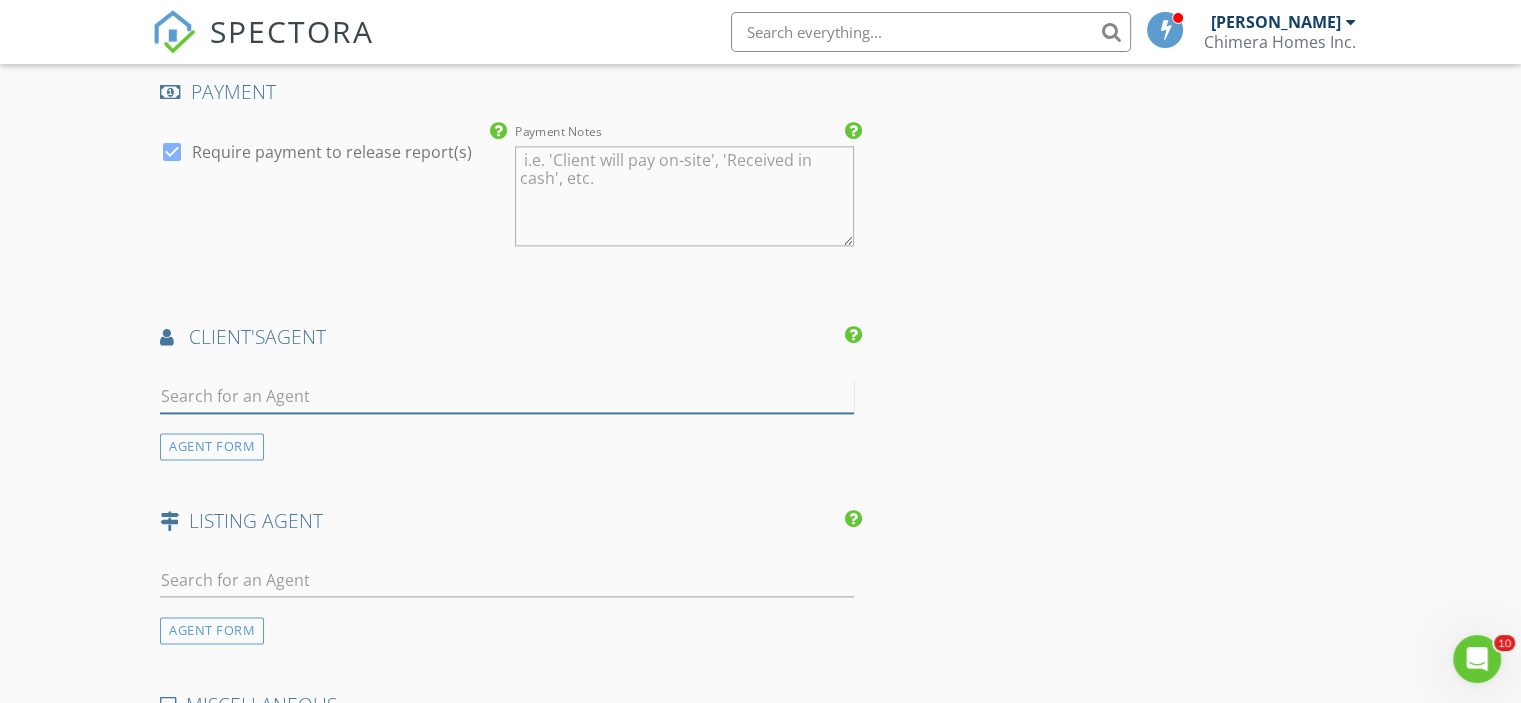 click at bounding box center (507, 396) 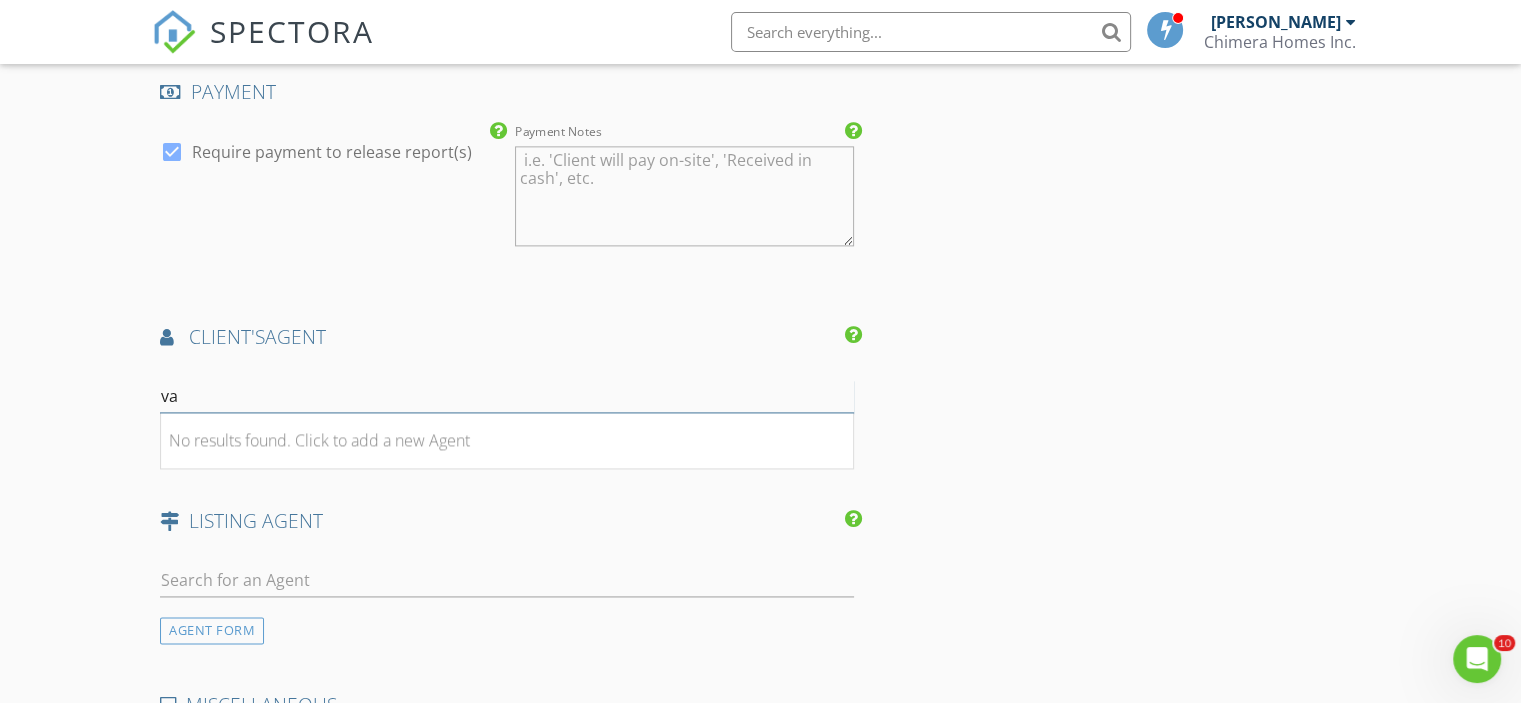 type on "v" 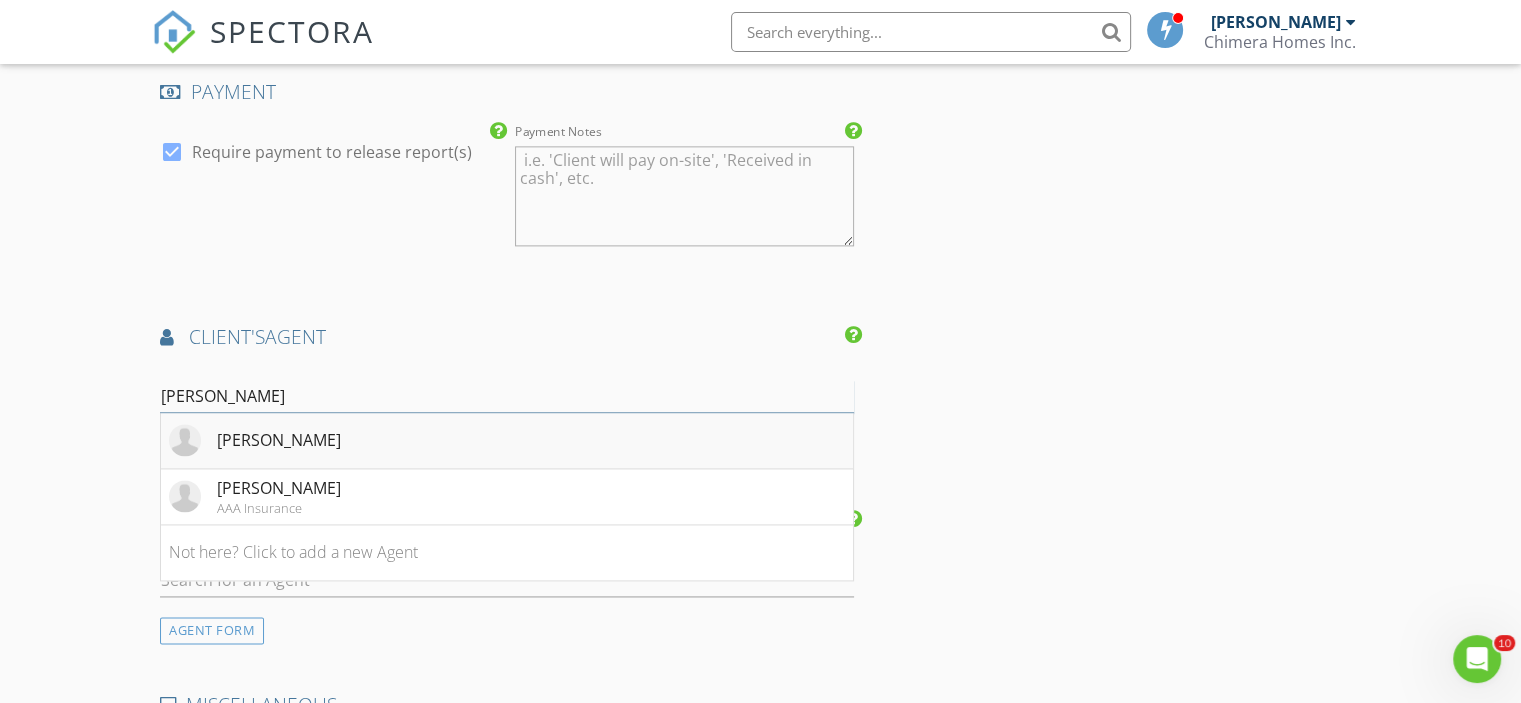 type on "lindy" 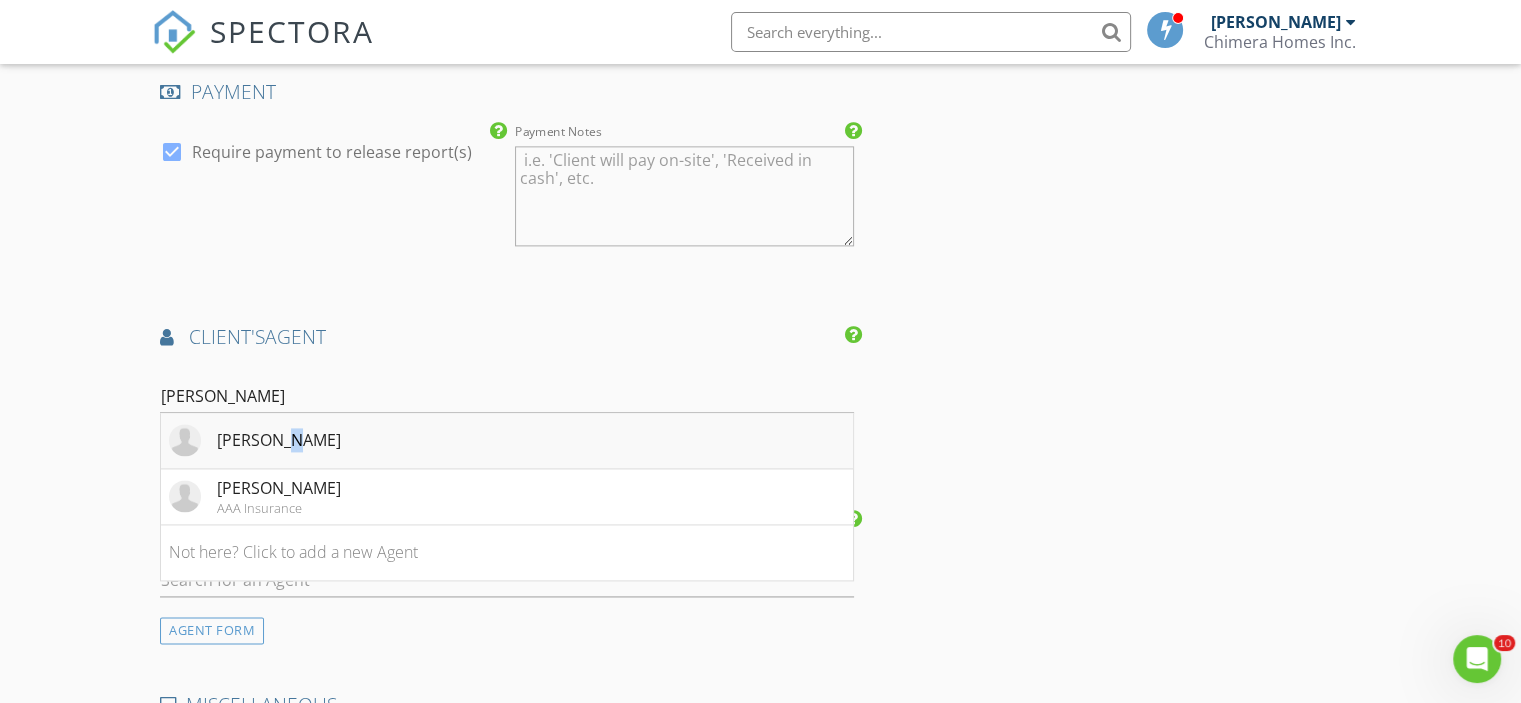 click on "Lindy Hendrix" at bounding box center (279, 440) 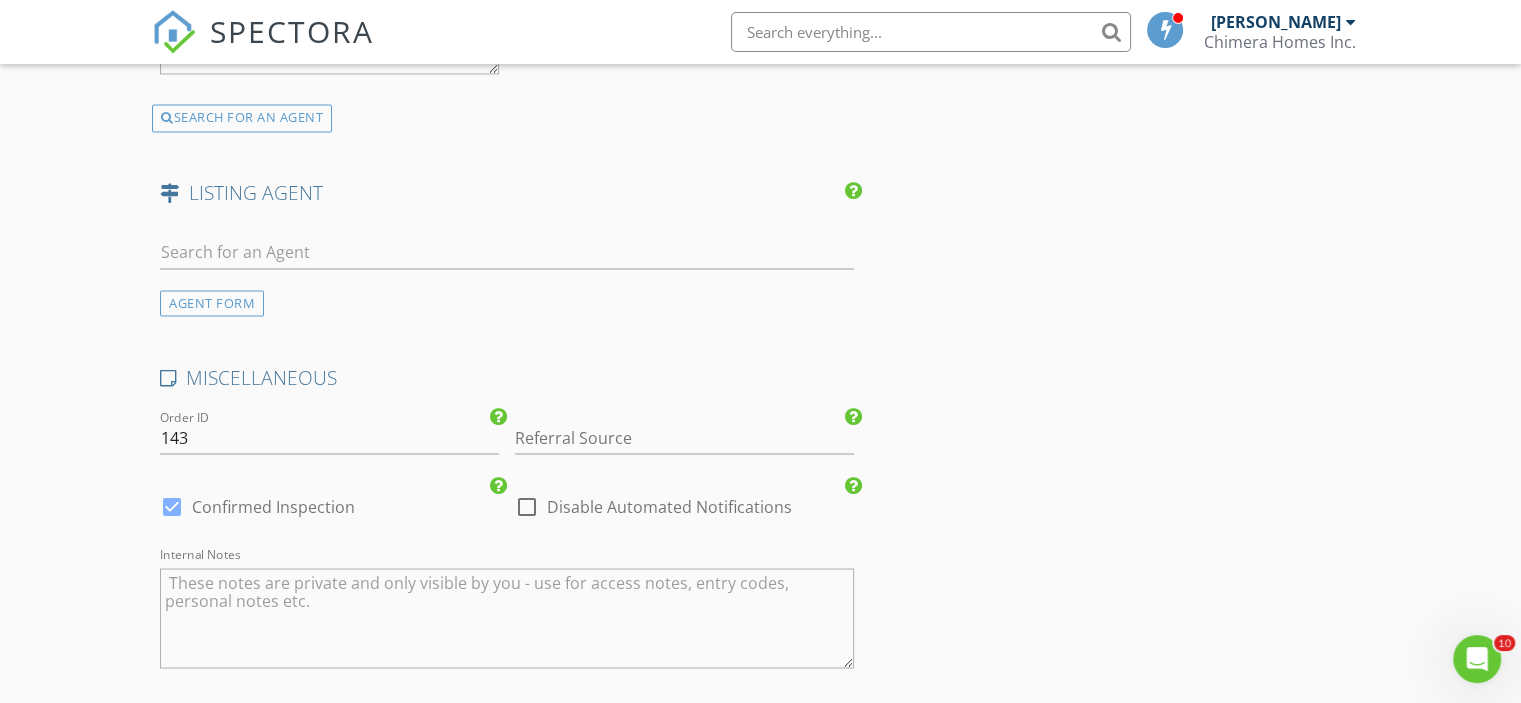 scroll, scrollTop: 3600, scrollLeft: 0, axis: vertical 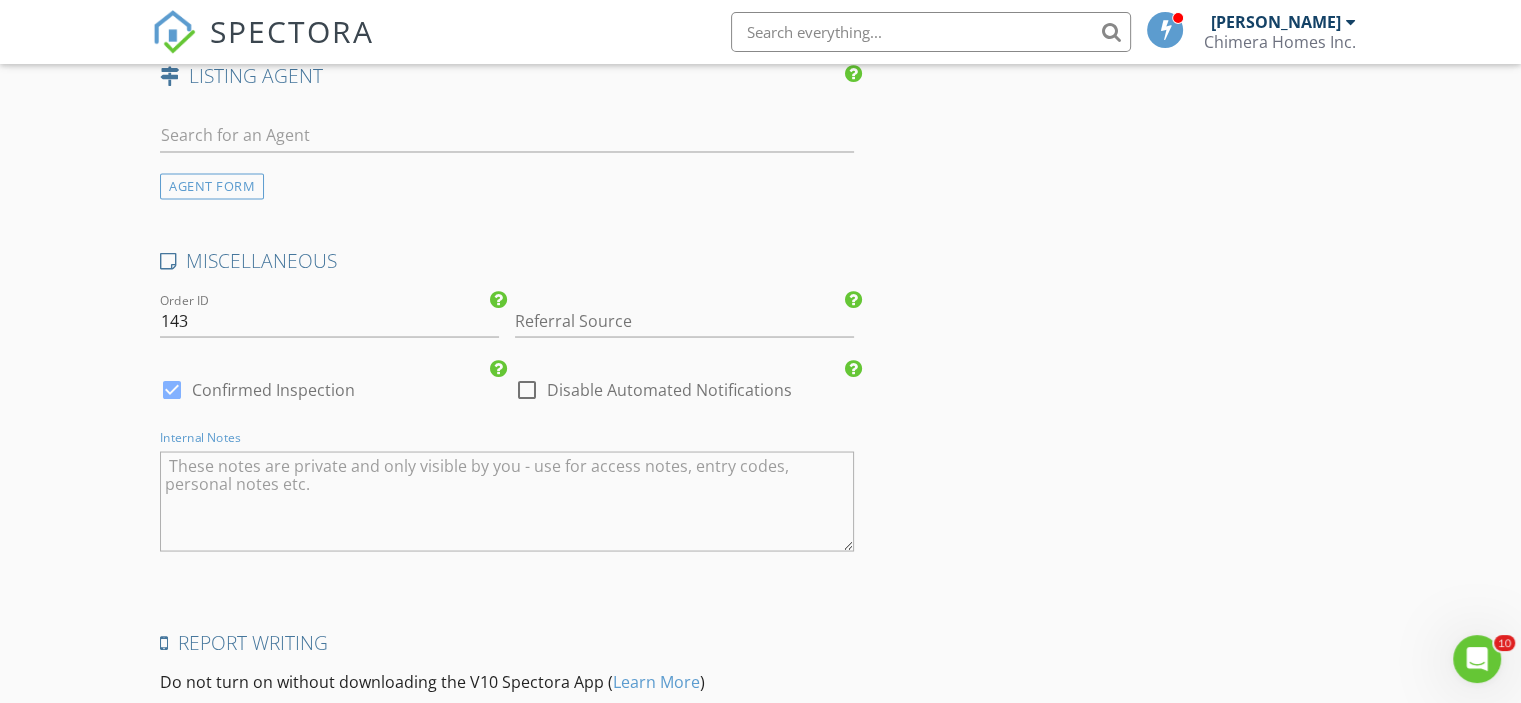 drag, startPoint x: 267, startPoint y: 451, endPoint x: 291, endPoint y: 483, distance: 40 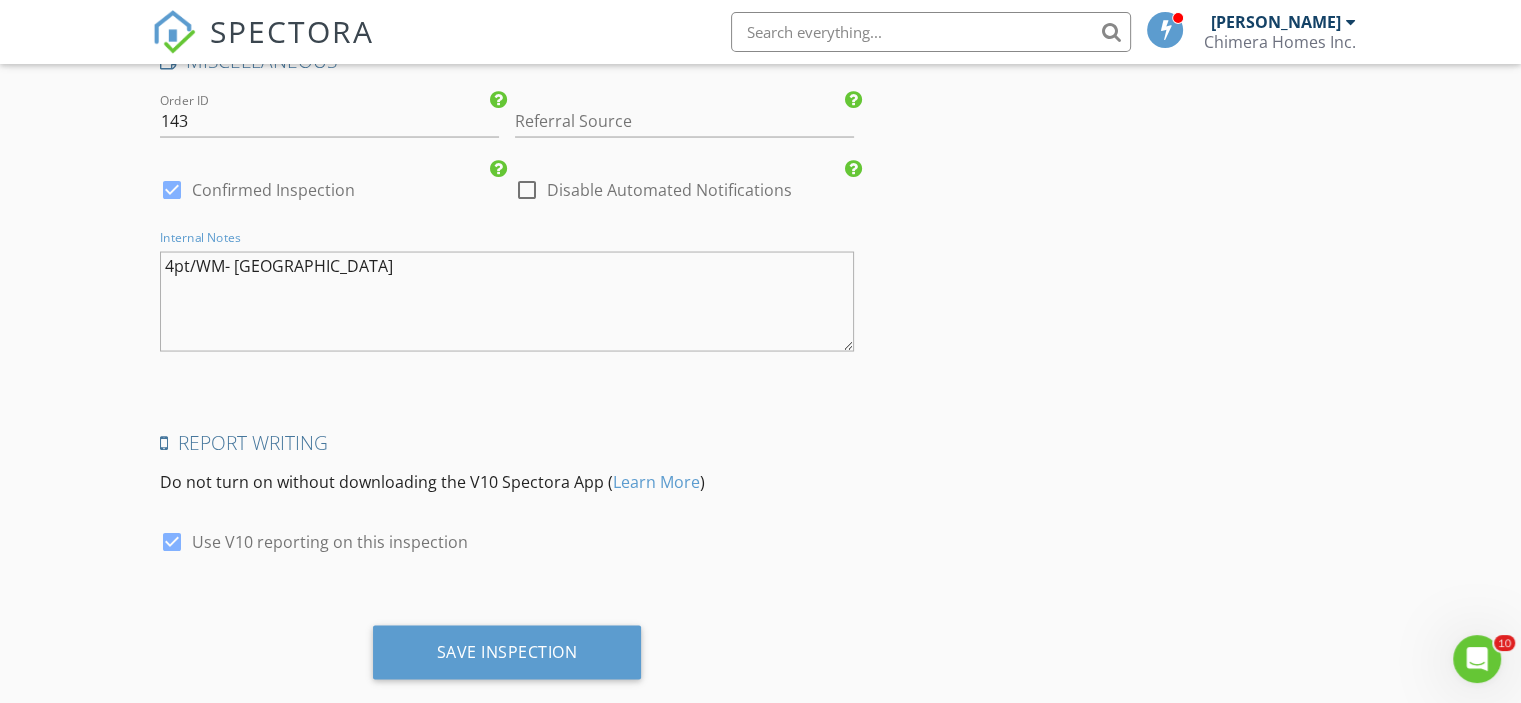 scroll, scrollTop: 3813, scrollLeft: 0, axis: vertical 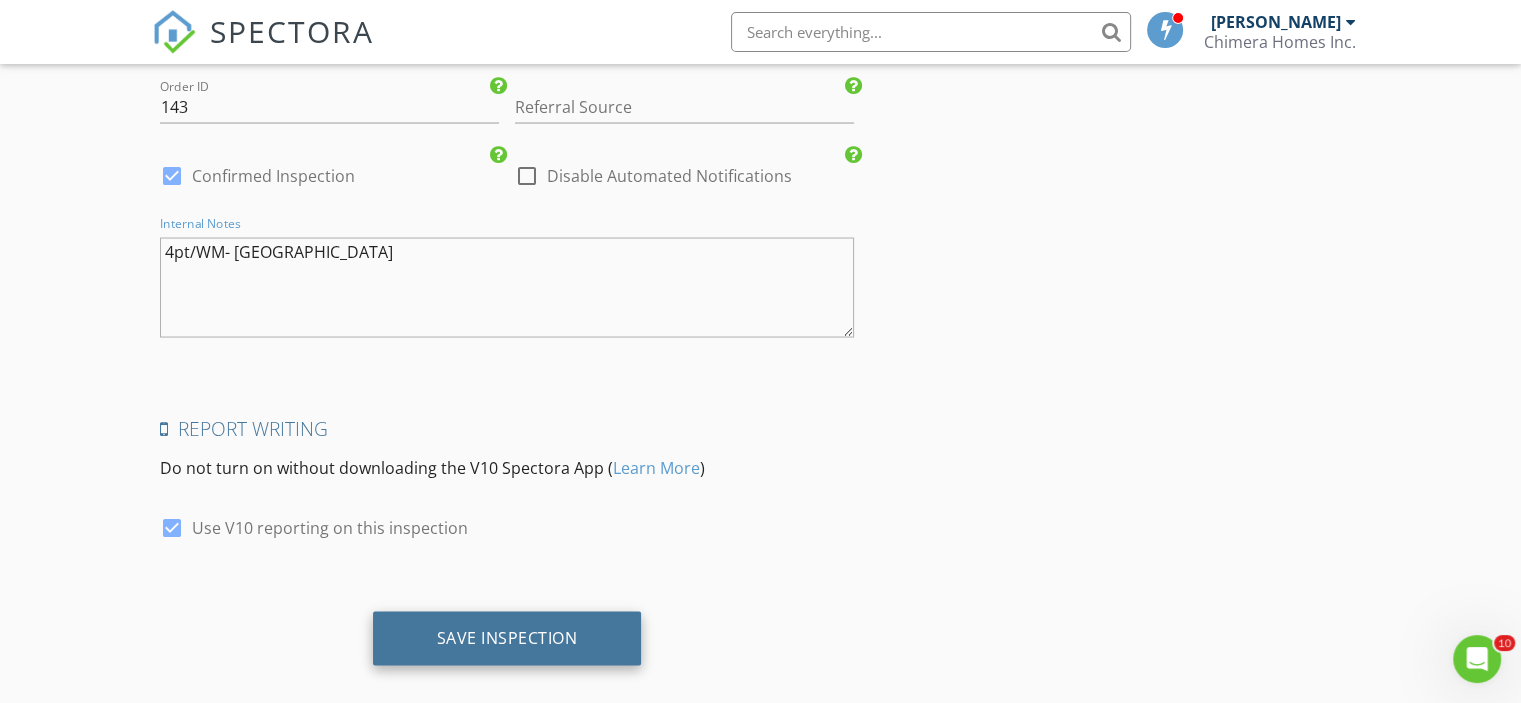 type on "4pt/WM- Lakeland" 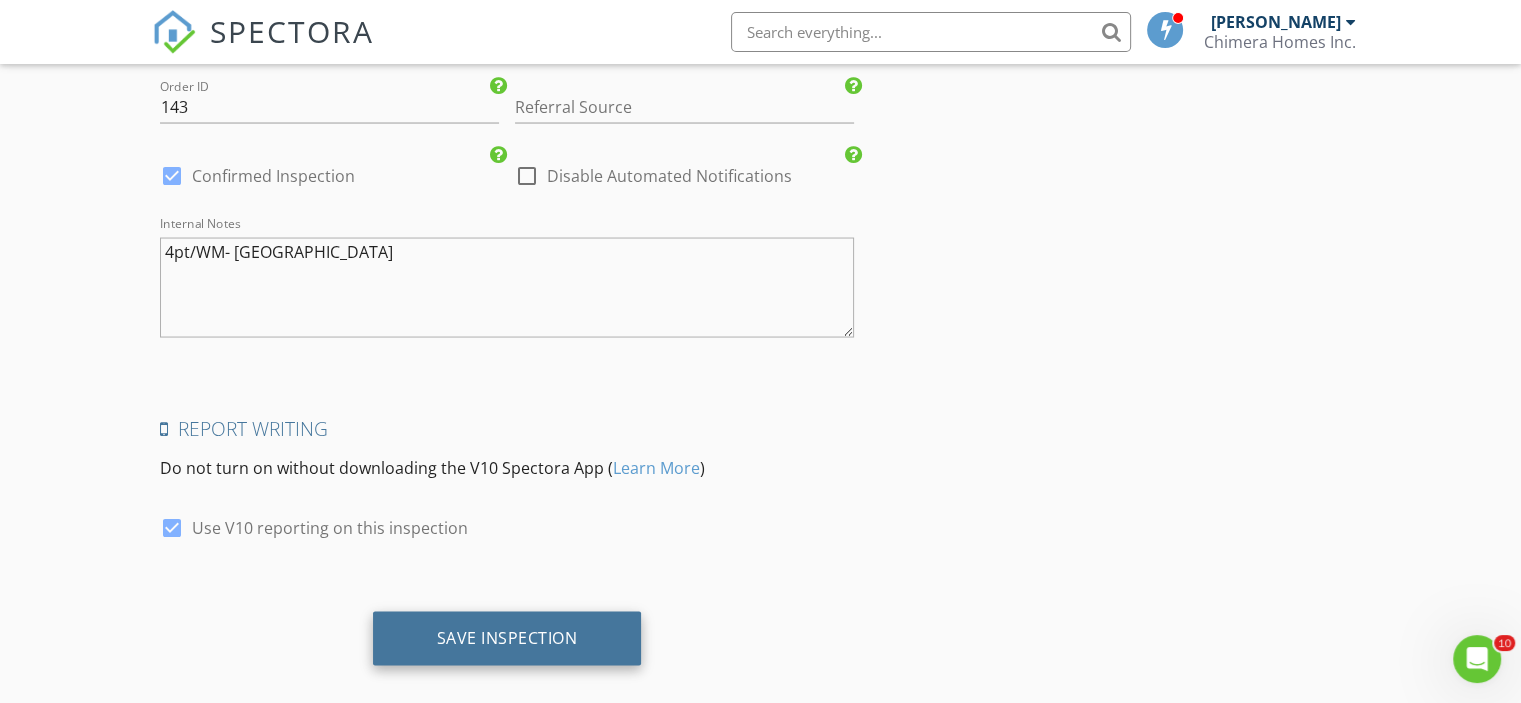 click on "Save Inspection" at bounding box center [507, 639] 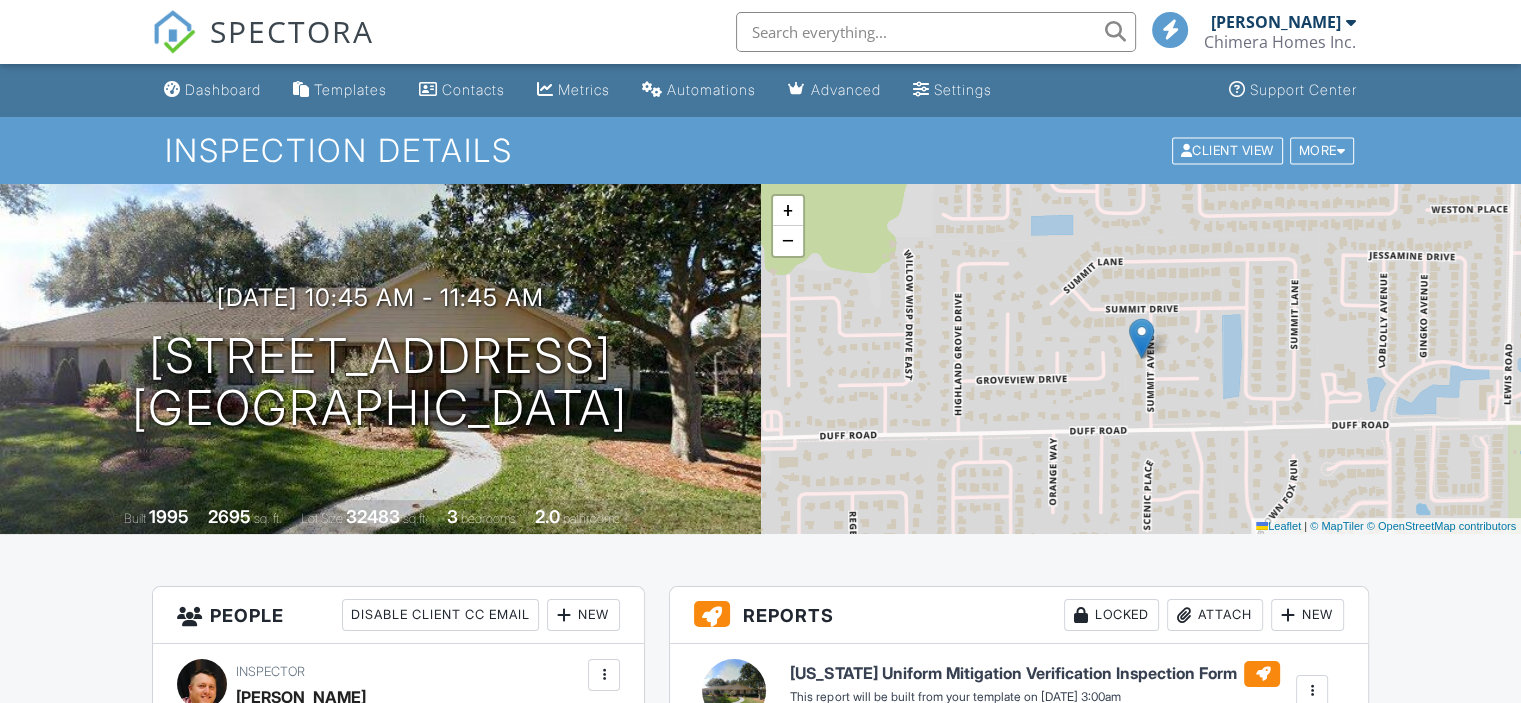 scroll, scrollTop: 300, scrollLeft: 0, axis: vertical 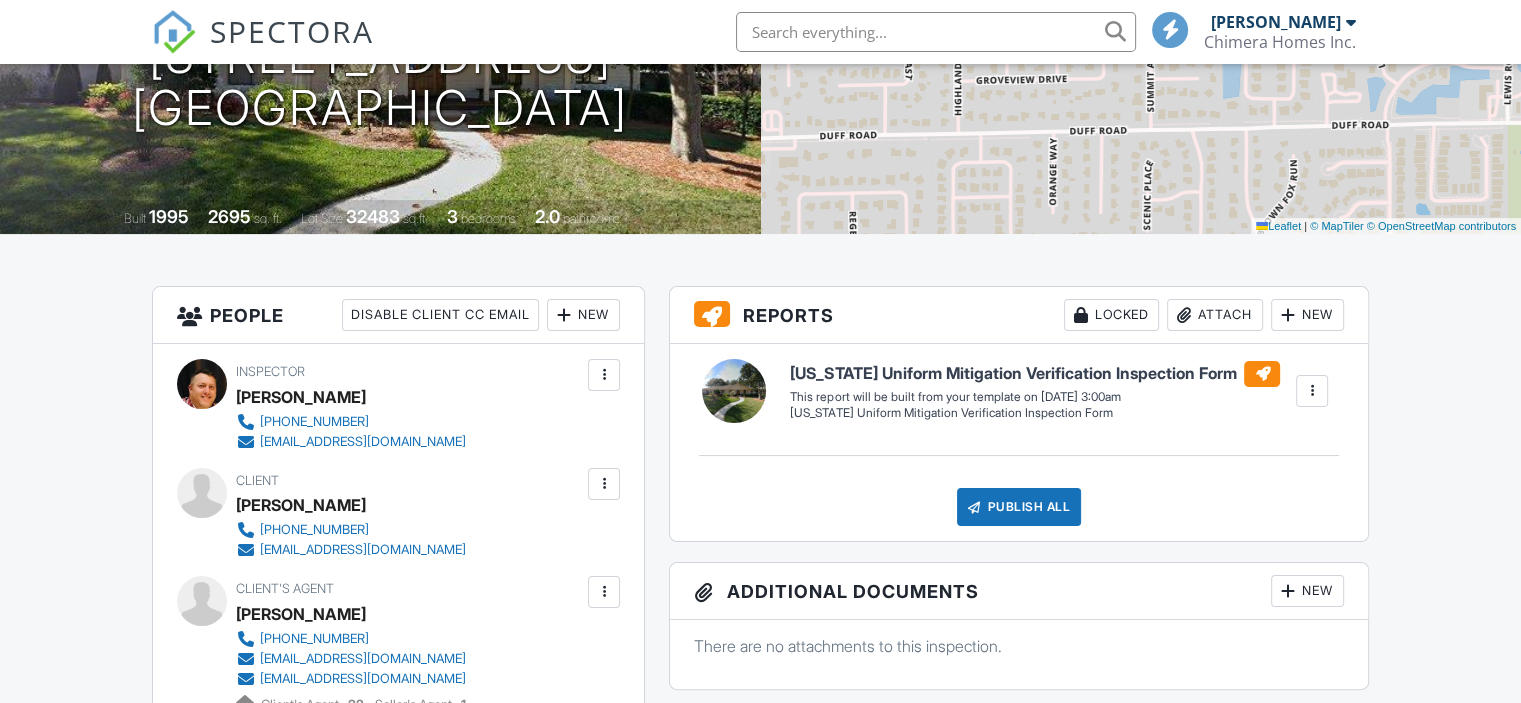 click on "New" at bounding box center [1307, 315] 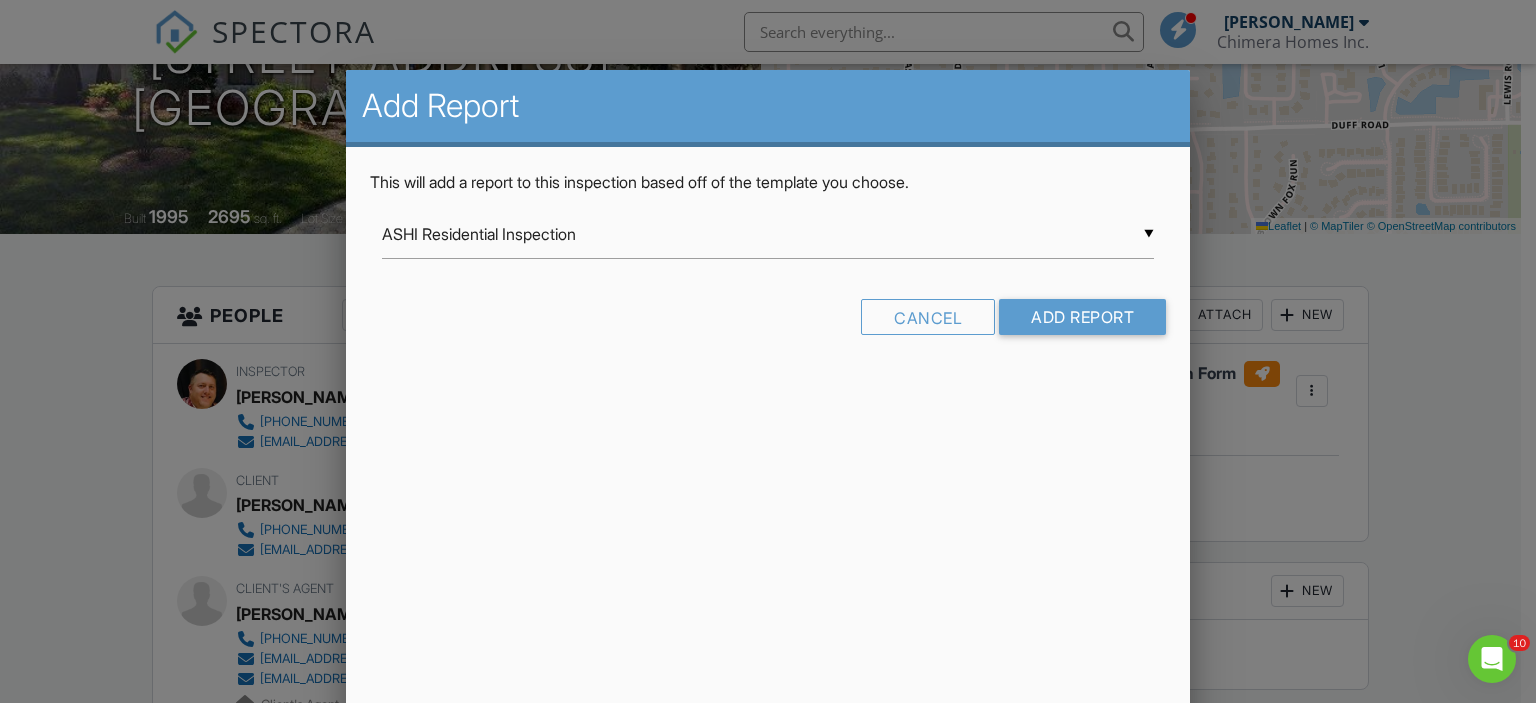 scroll, scrollTop: 0, scrollLeft: 0, axis: both 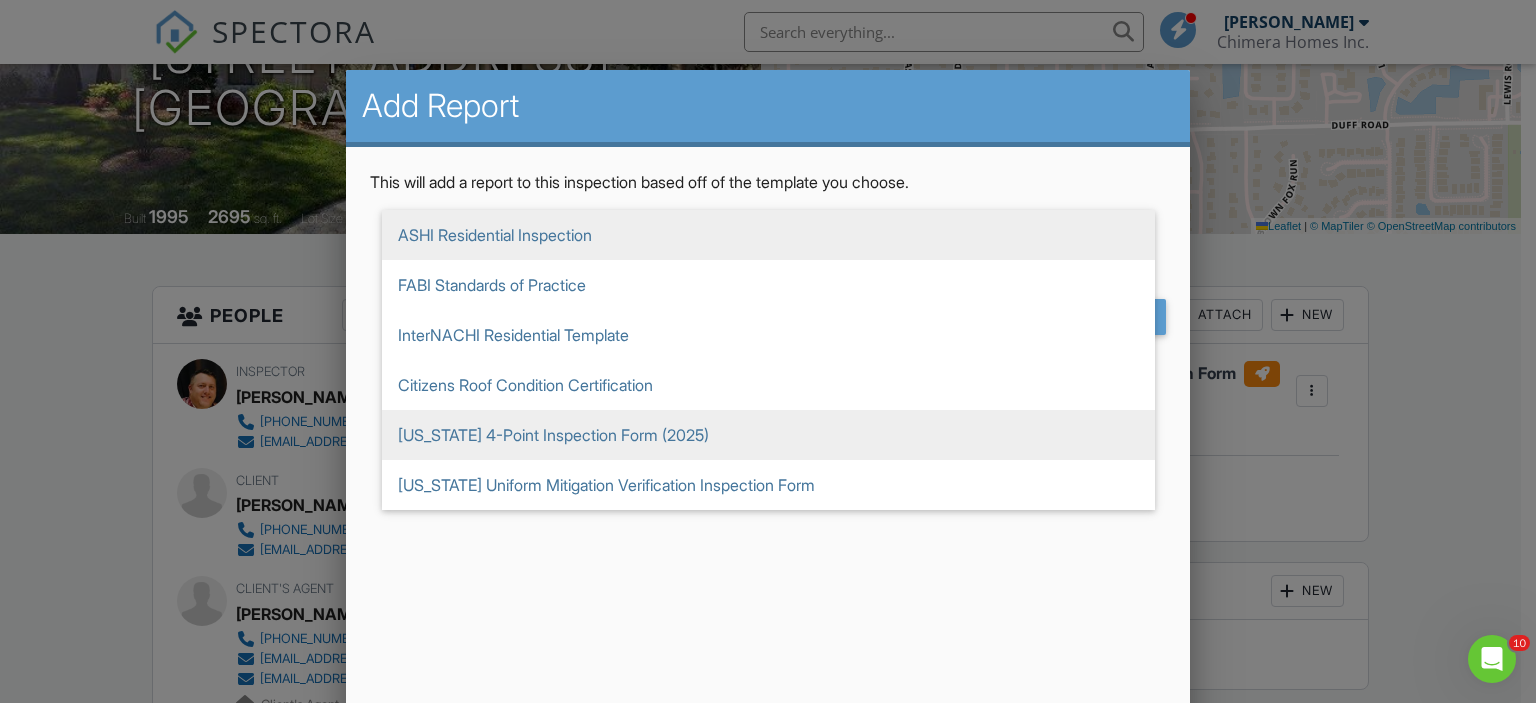 click on "Florida 4-Point Inspection Form (2025)" at bounding box center (768, 435) 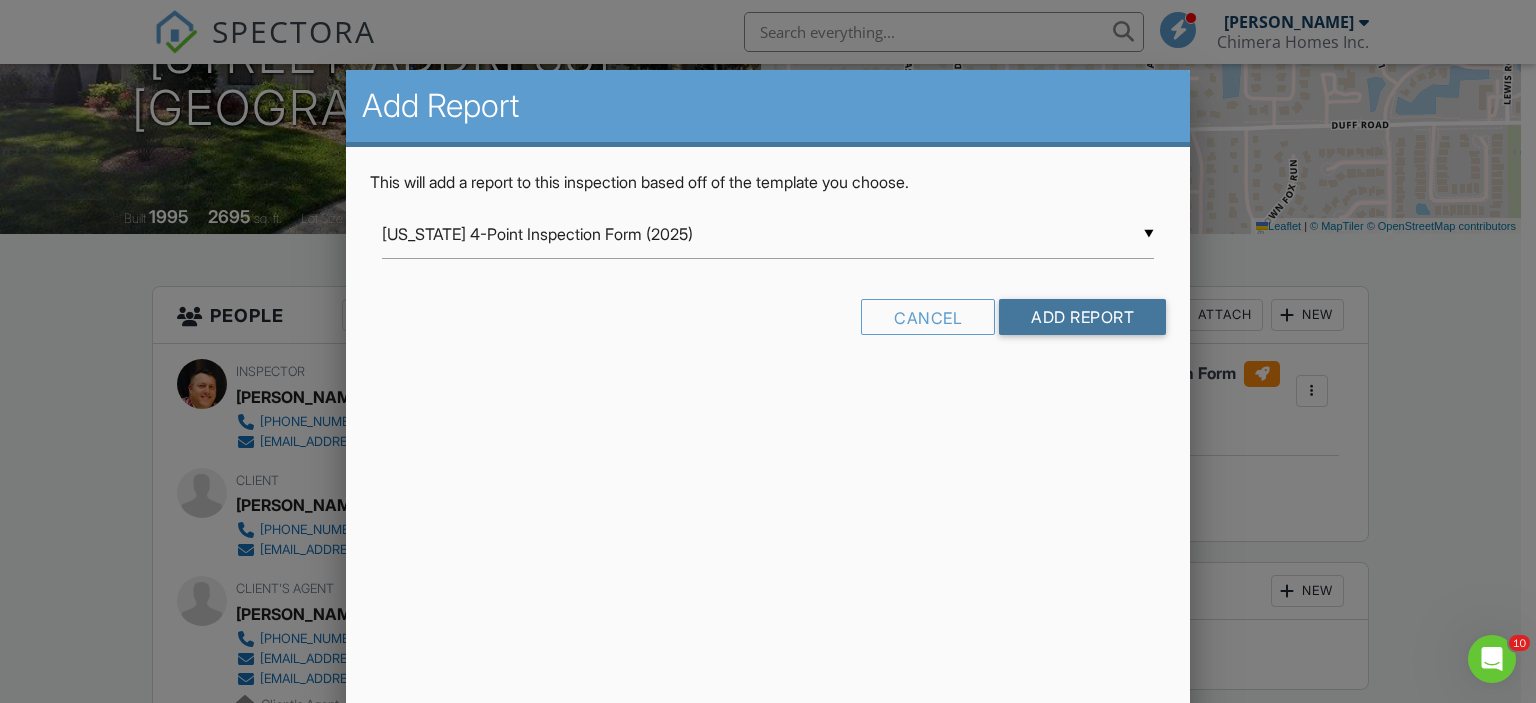 click on "Add Report" at bounding box center [1082, 317] 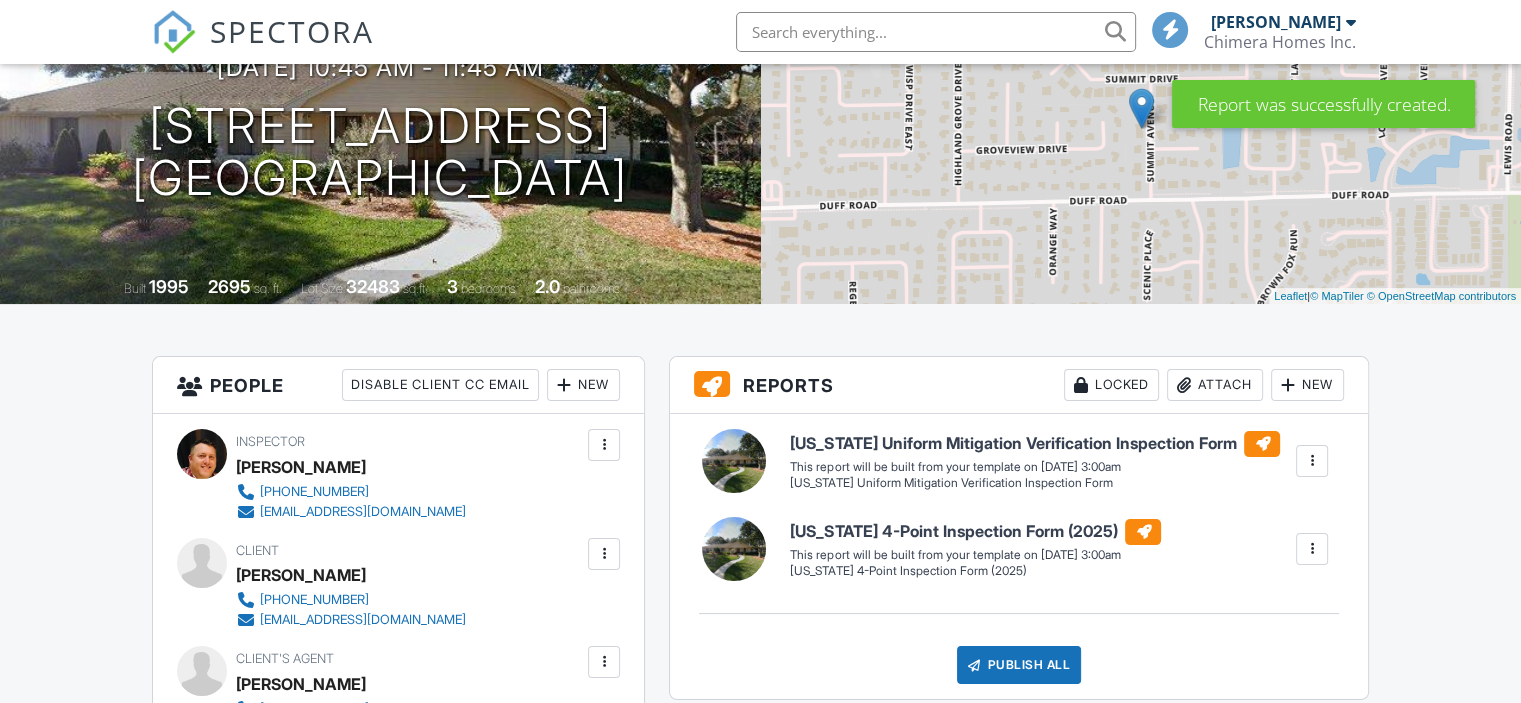 scroll, scrollTop: 100, scrollLeft: 0, axis: vertical 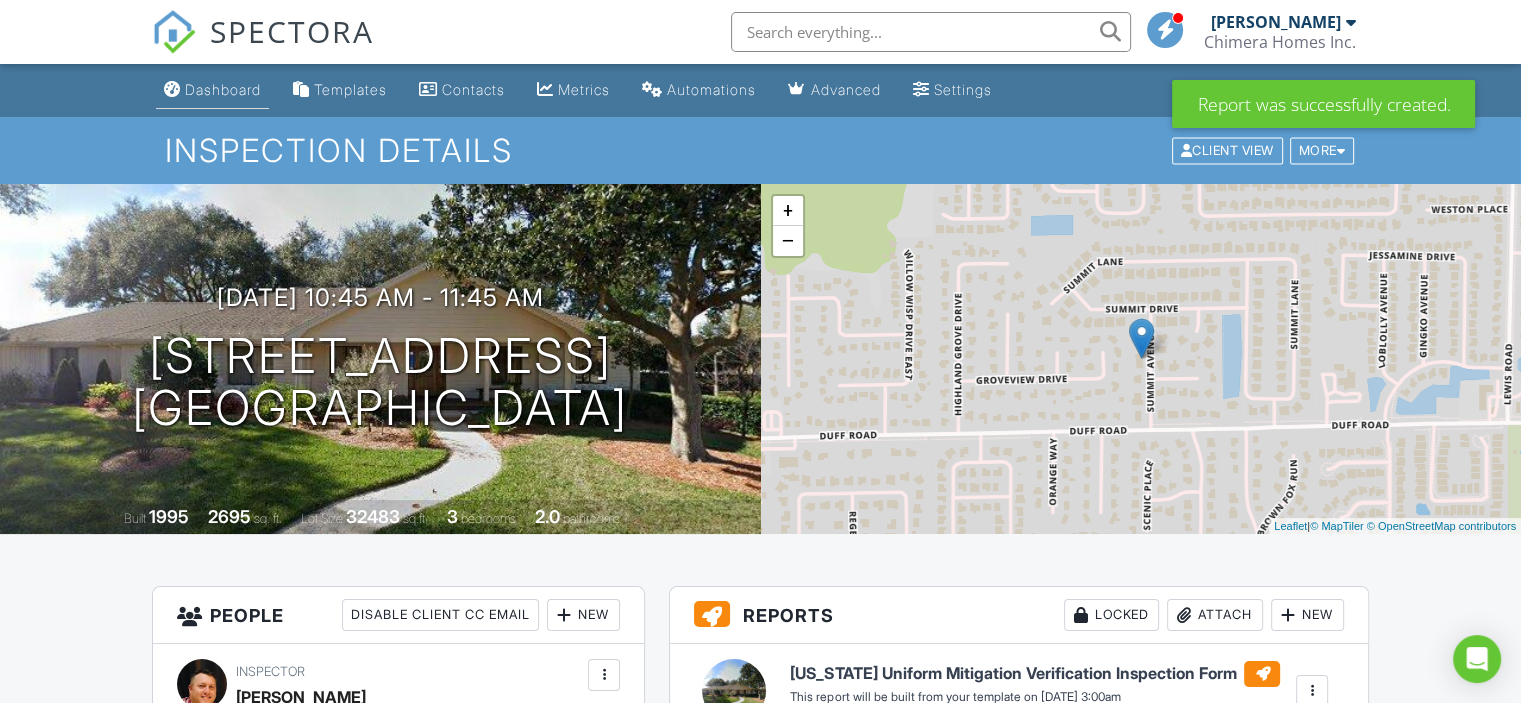 click on "Dashboard" at bounding box center [223, 89] 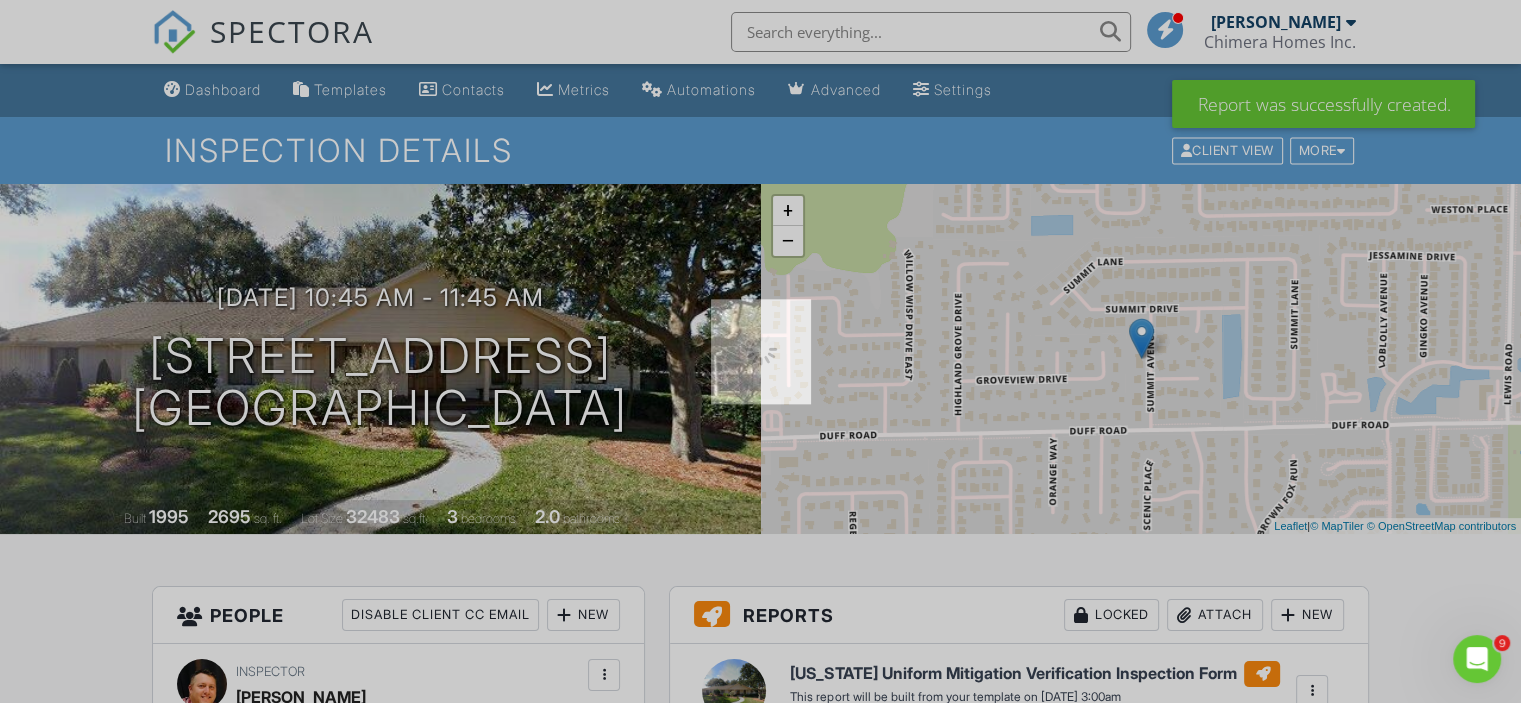 scroll, scrollTop: 0, scrollLeft: 0, axis: both 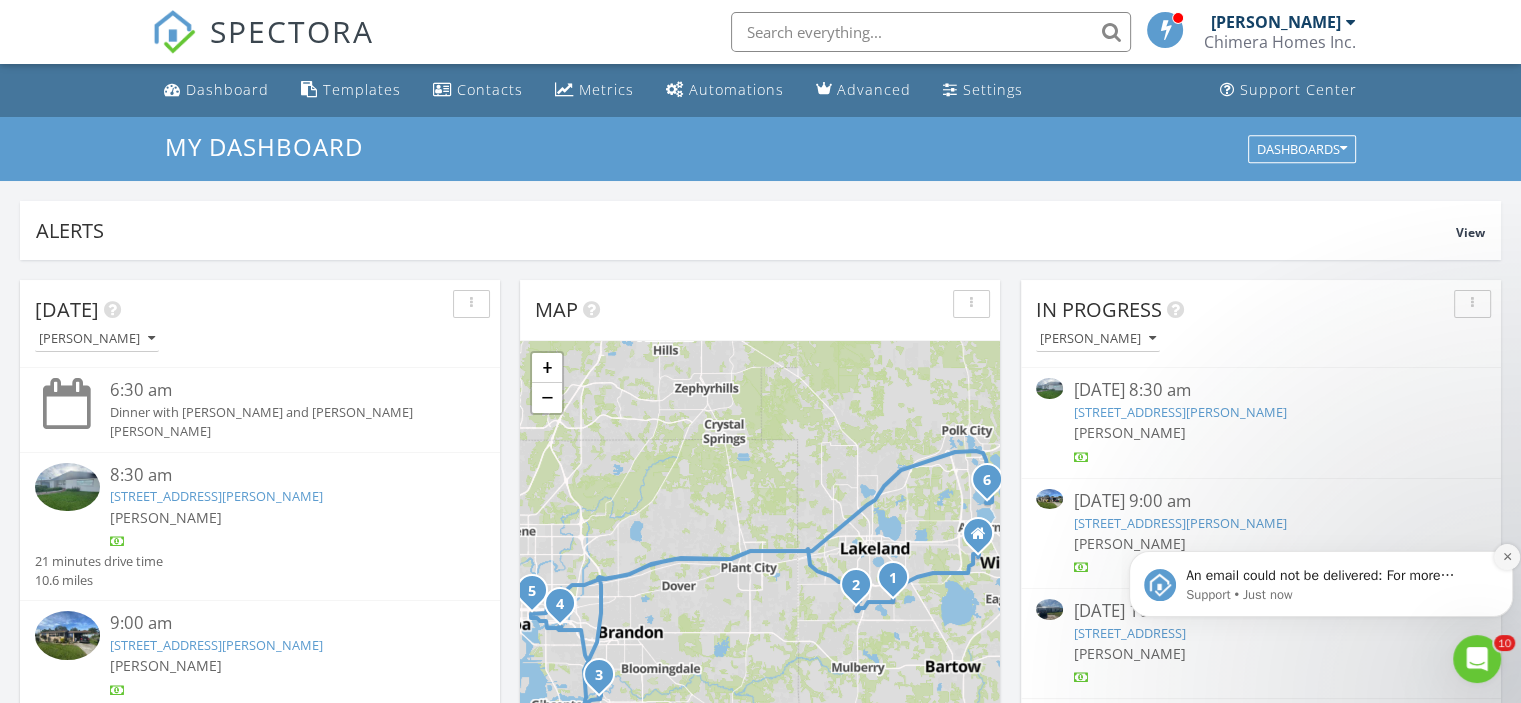 click 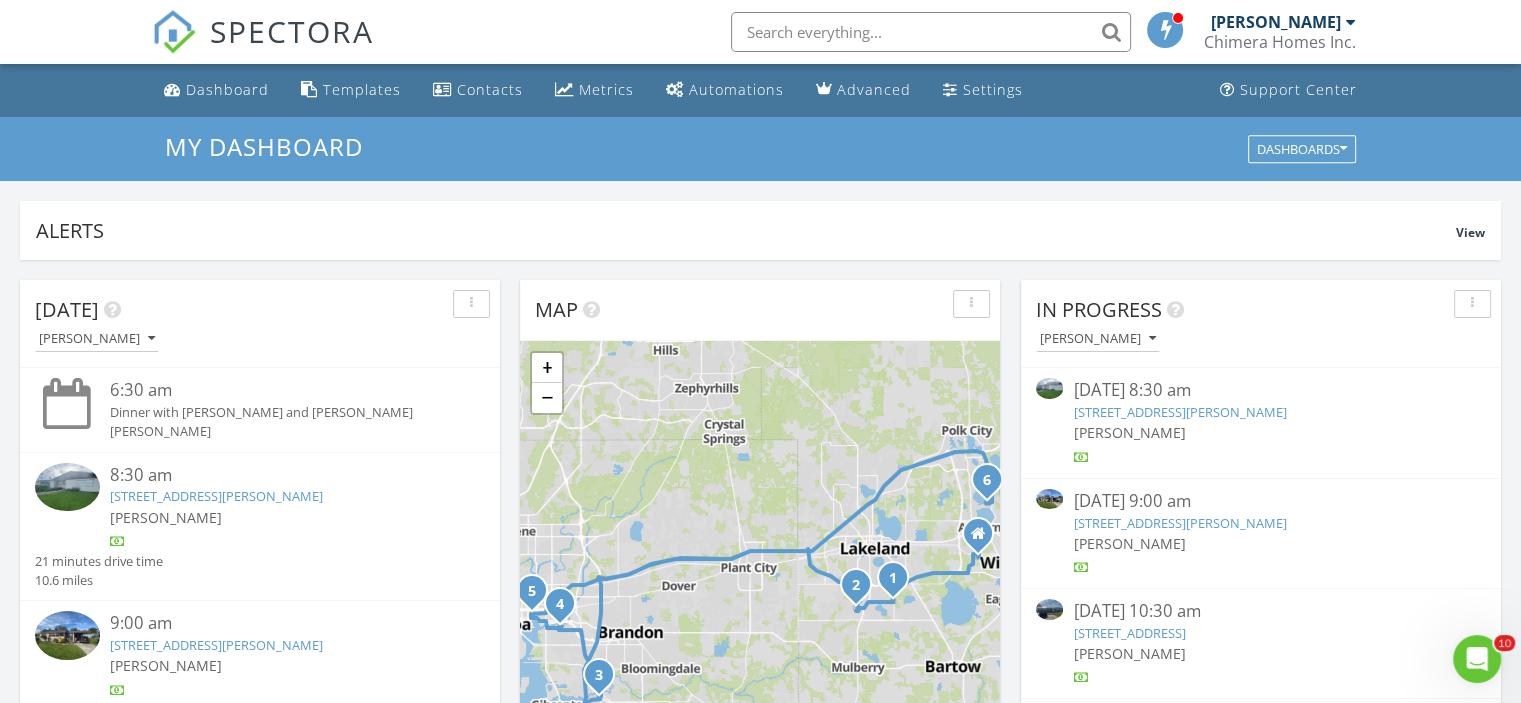 click on "Chimera Homes Inc." at bounding box center [1280, 42] 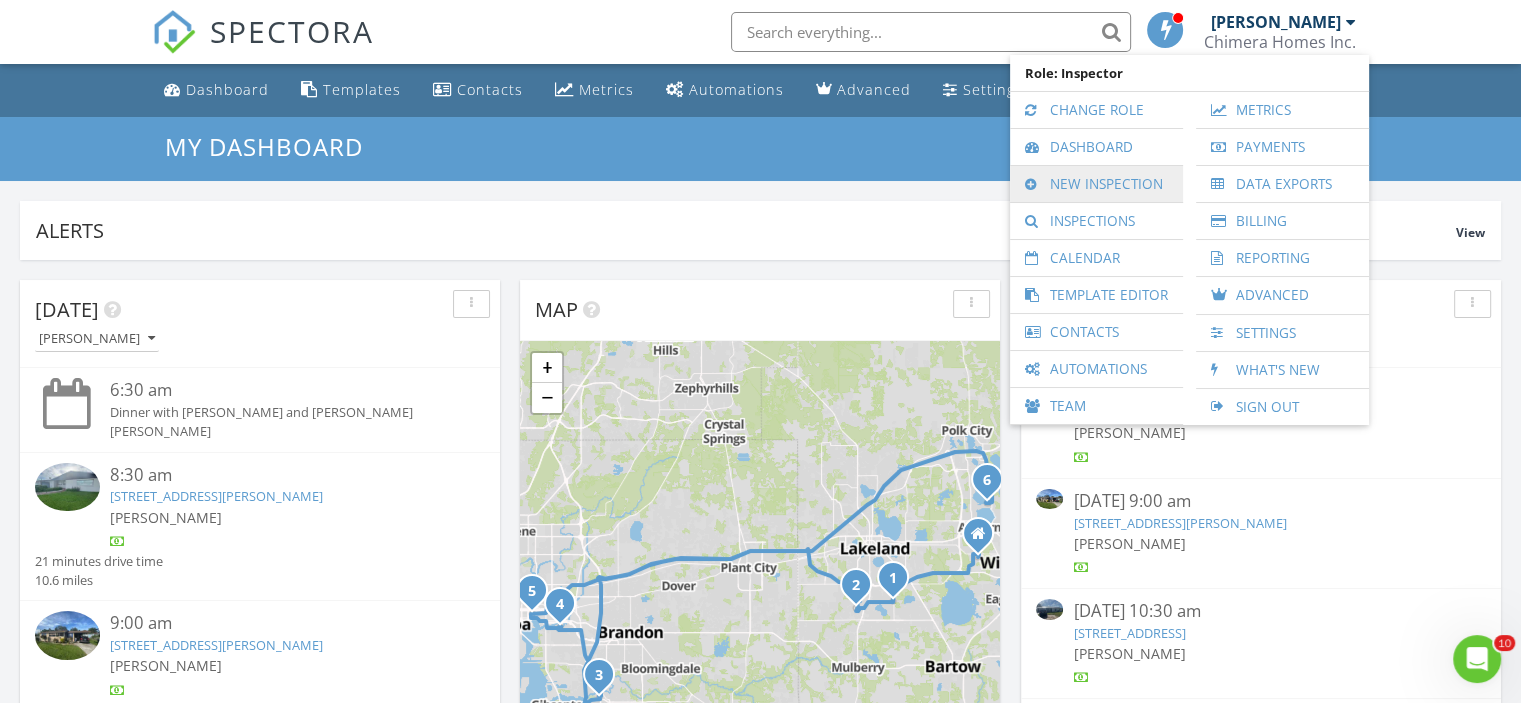 click on "New Inspection" at bounding box center [1096, 184] 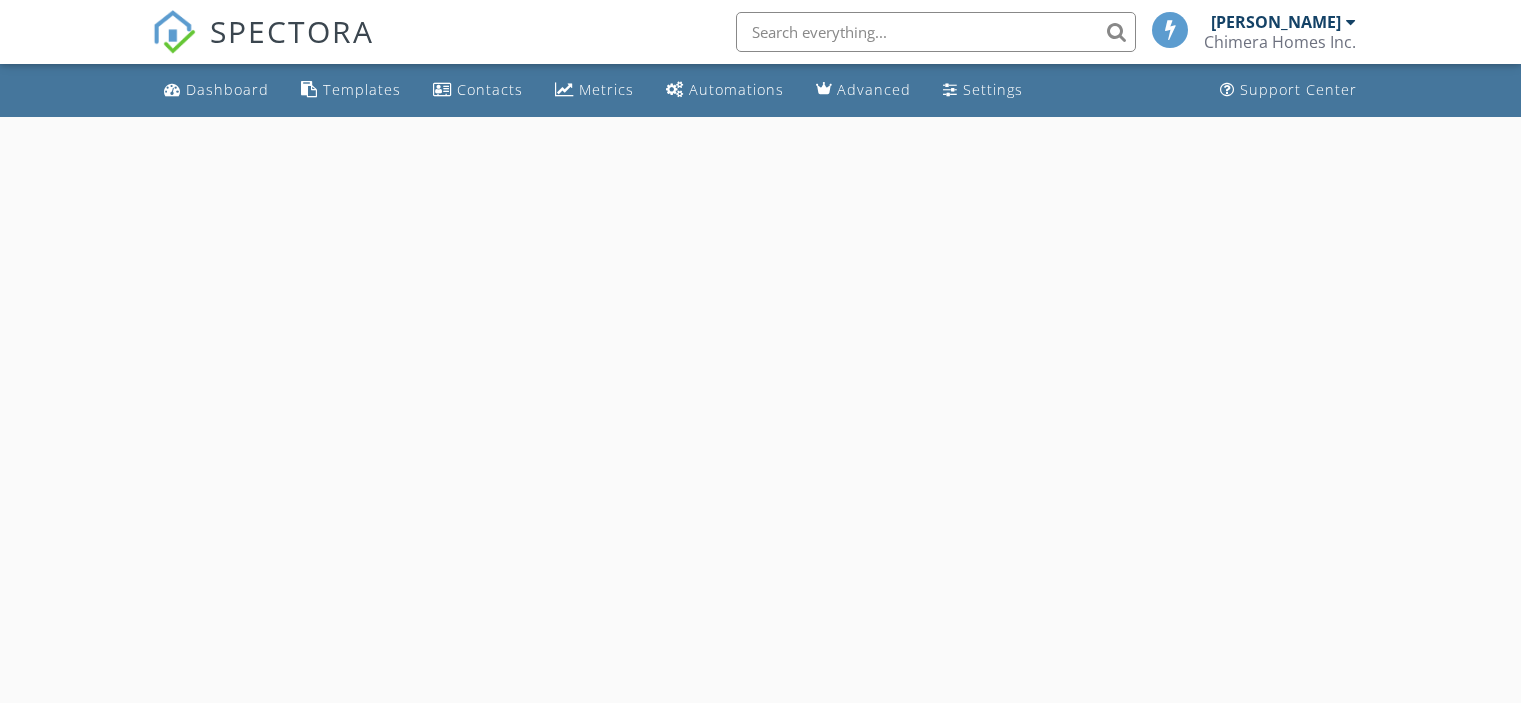 scroll, scrollTop: 0, scrollLeft: 0, axis: both 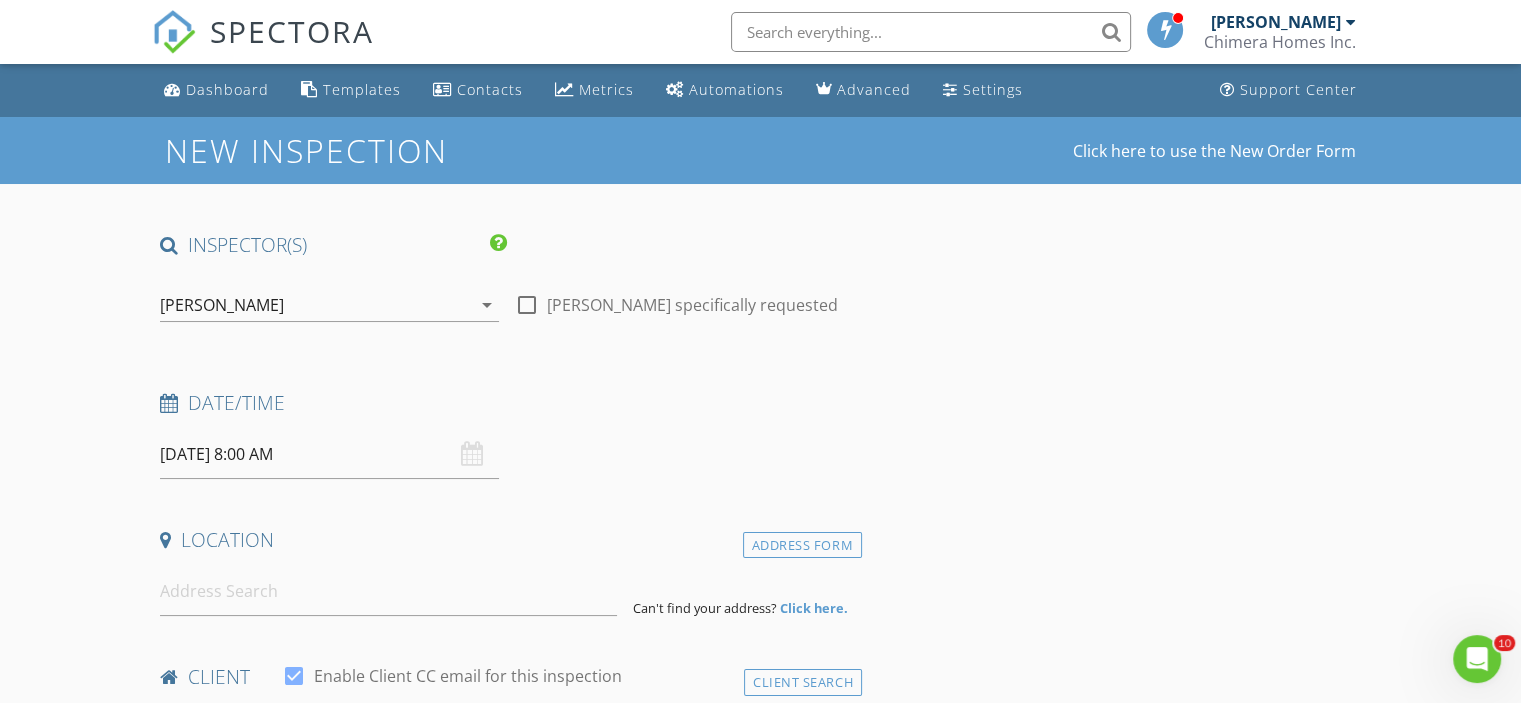 click on "[DATE] 8:00 AM" at bounding box center (329, 454) 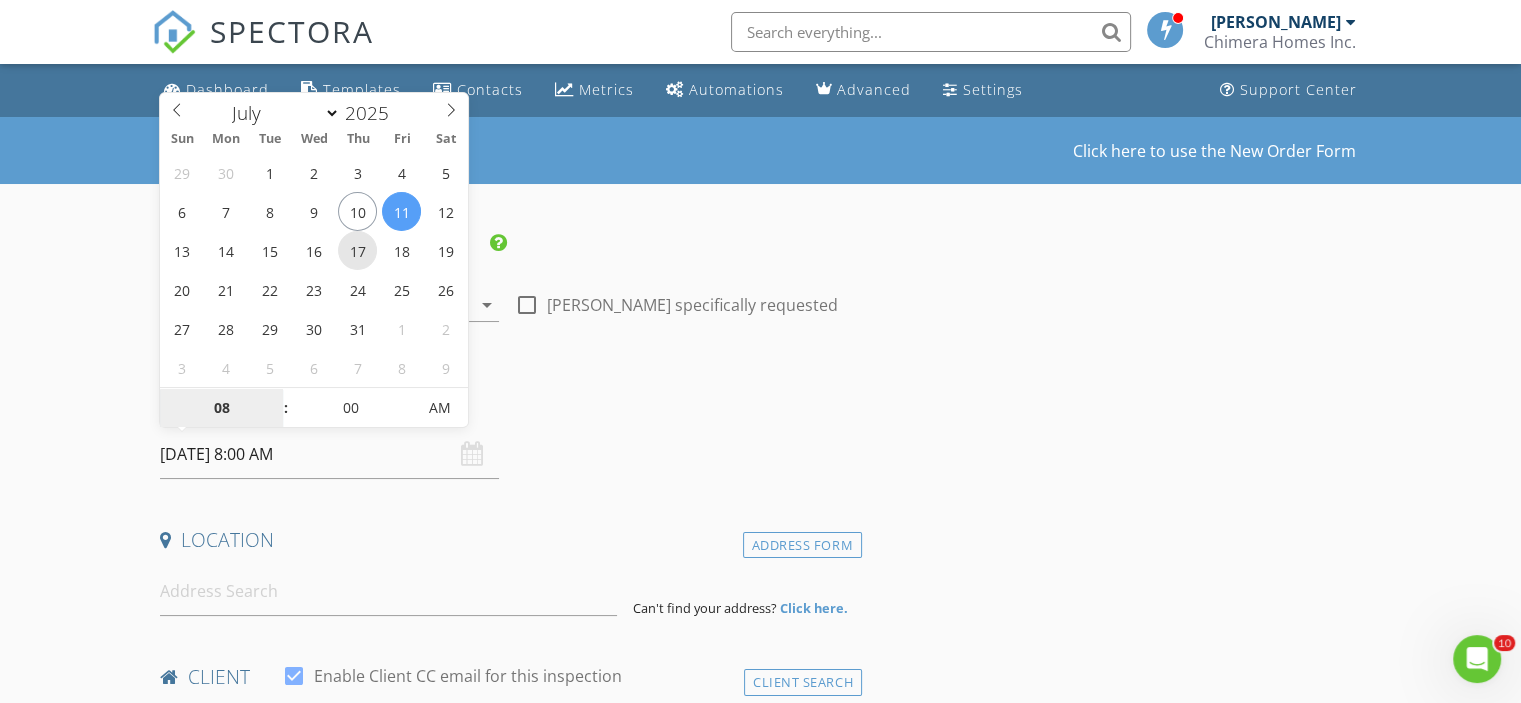 type on "[DATE] 8:00 AM" 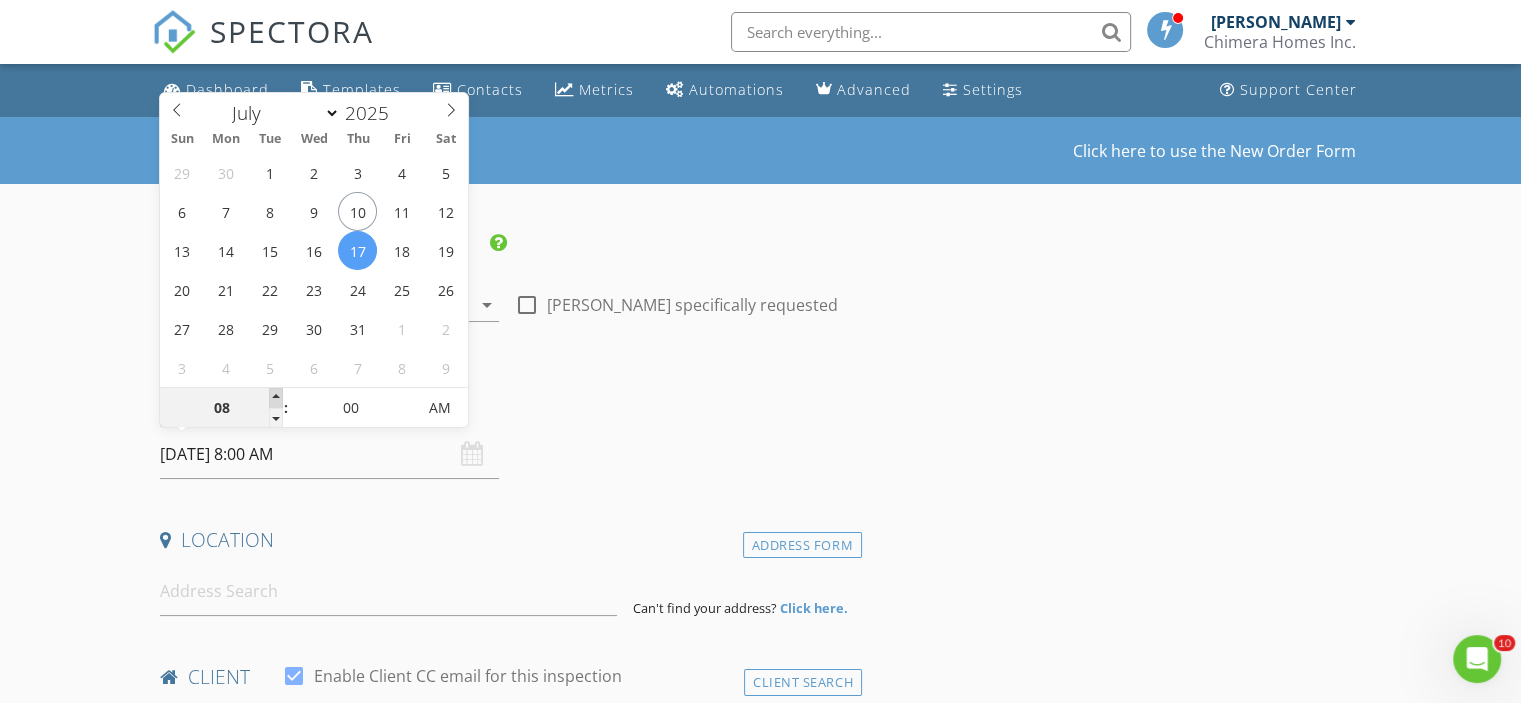 type on "09" 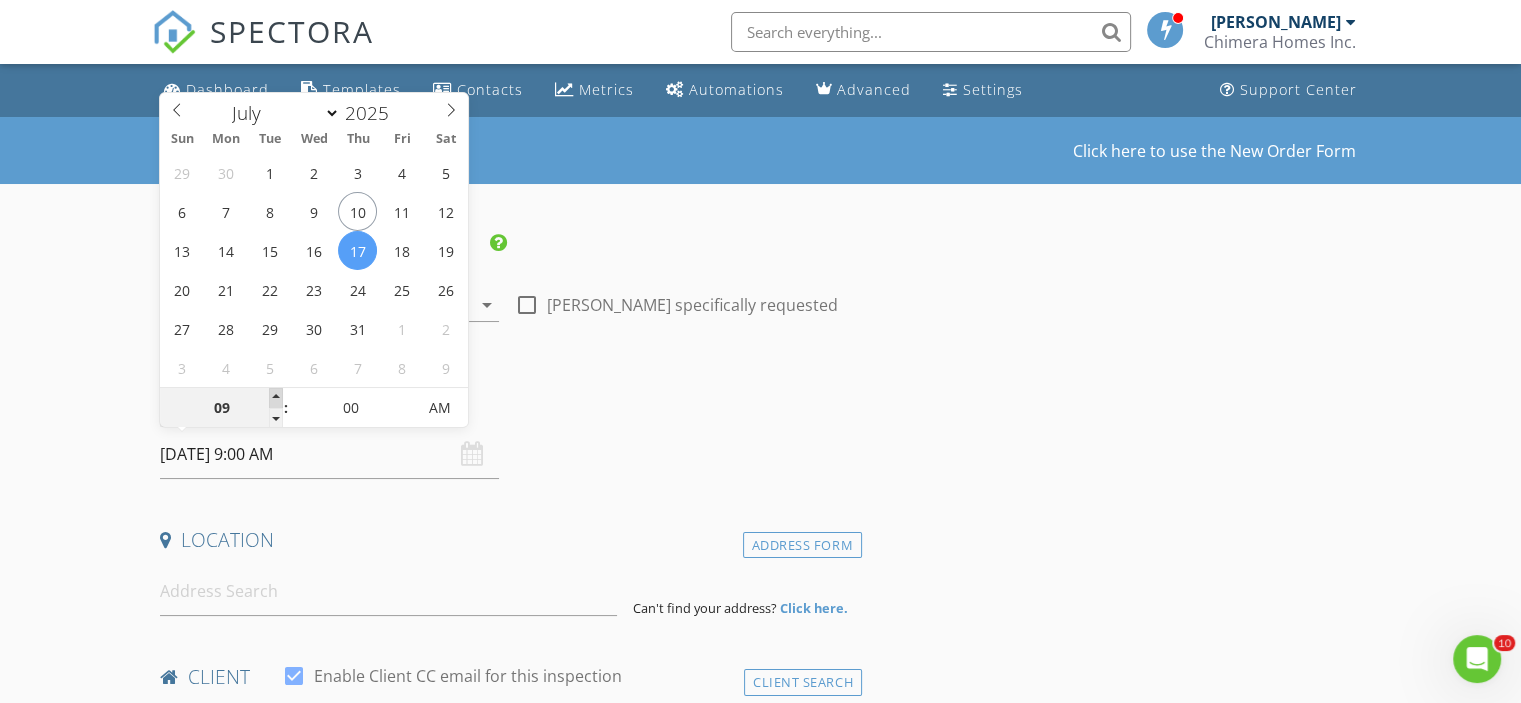 click at bounding box center (276, 398) 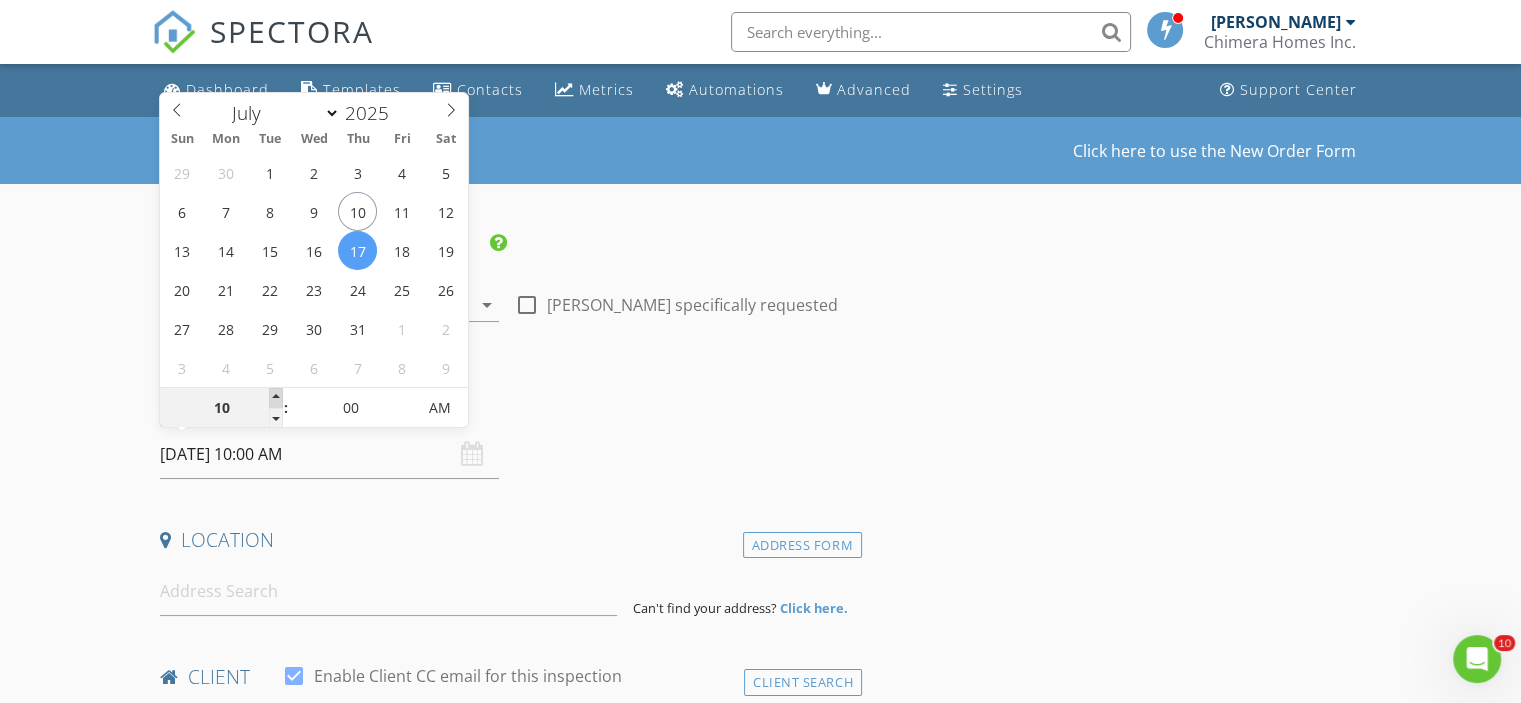 click at bounding box center (276, 398) 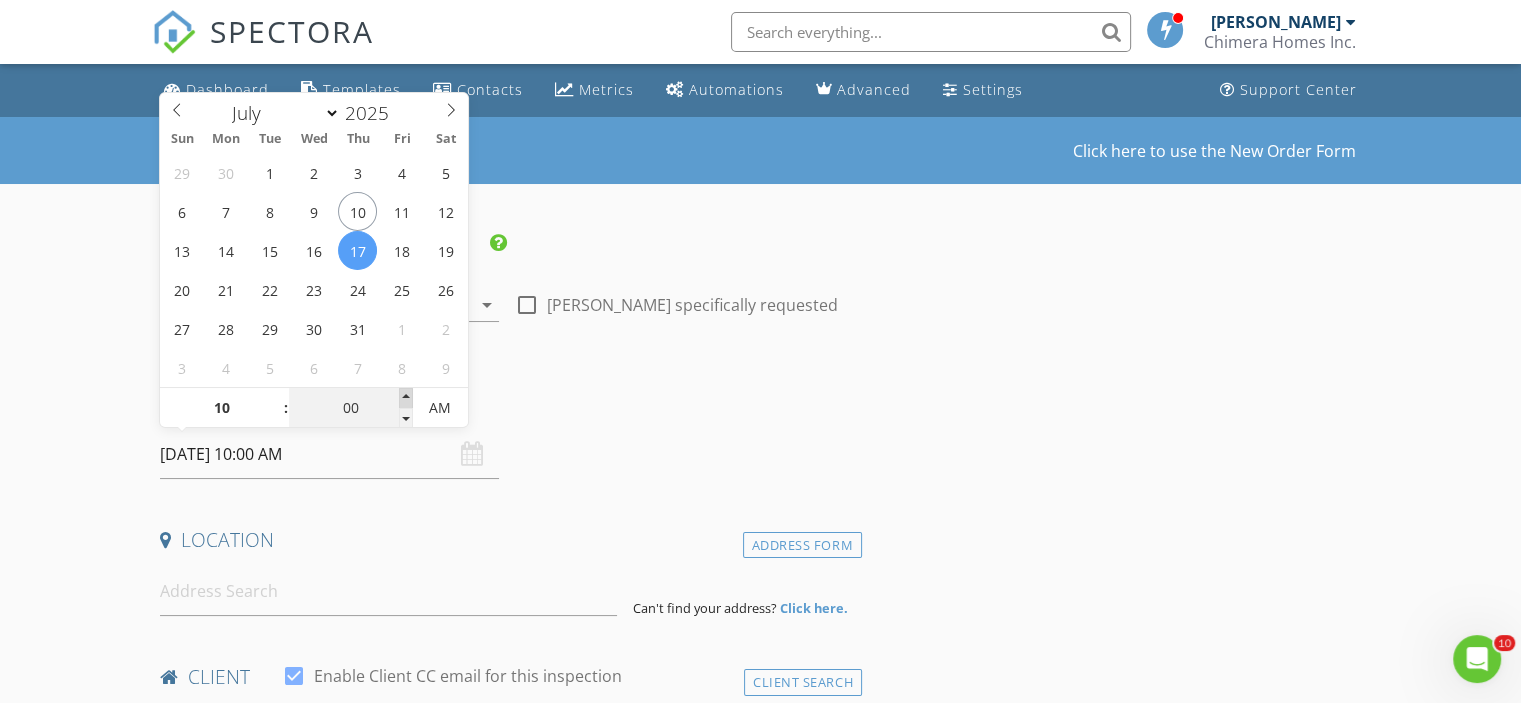 type on "05" 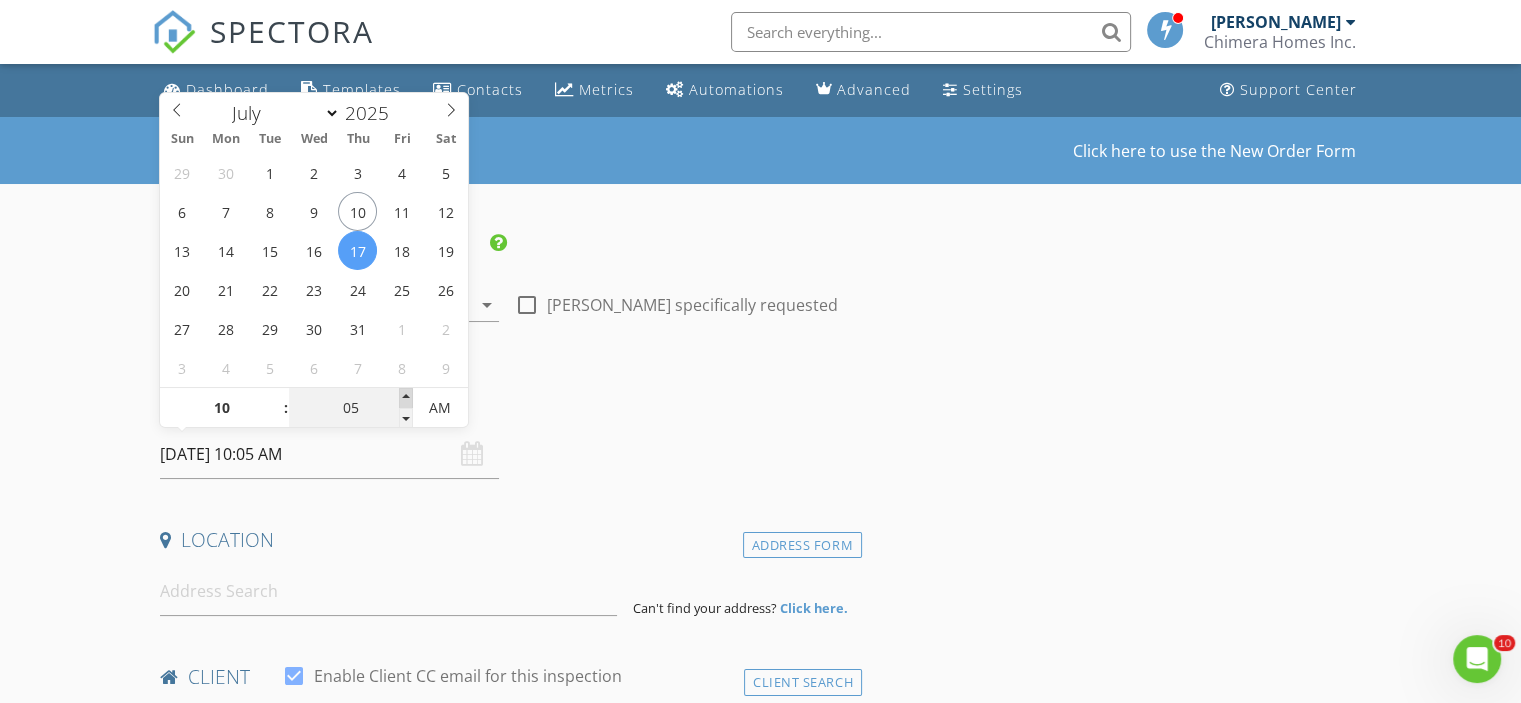 click at bounding box center [406, 398] 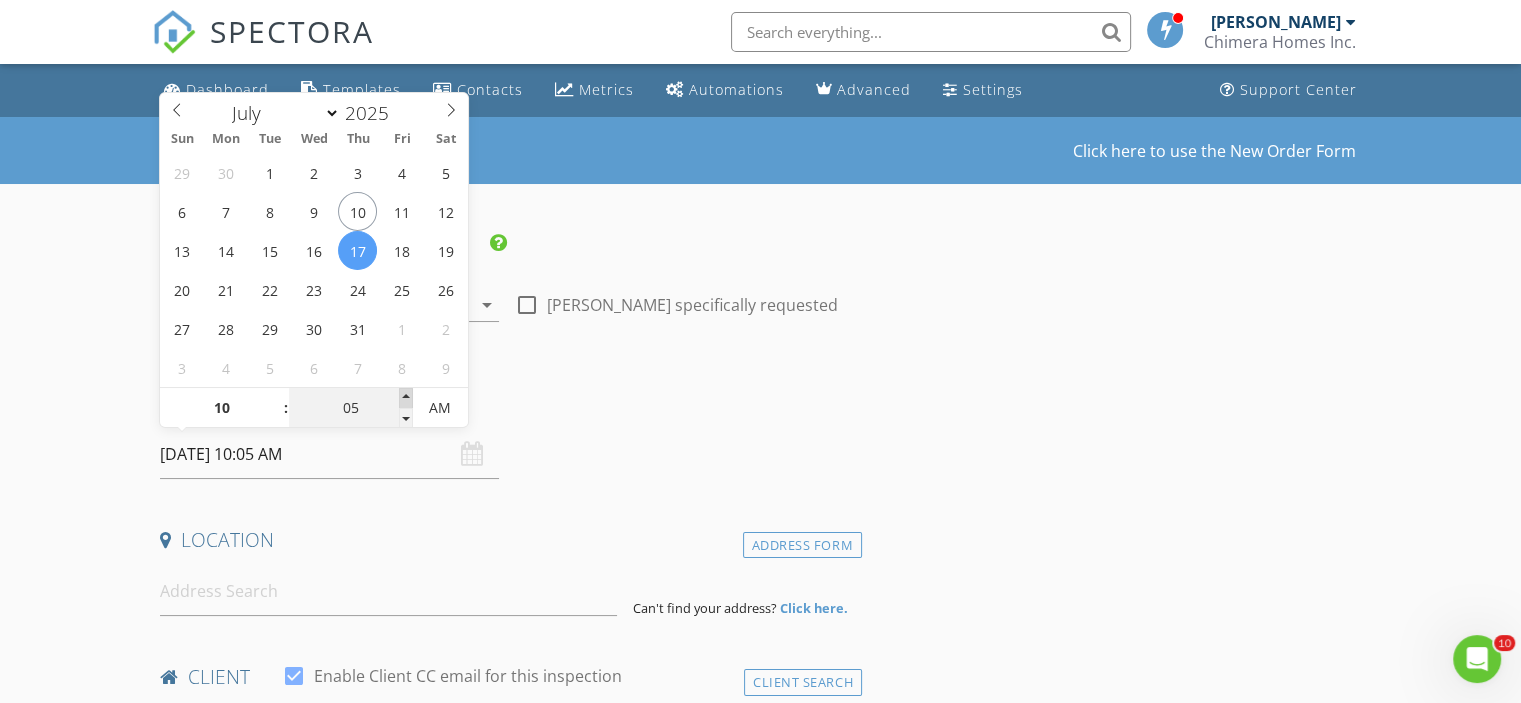 type on "10" 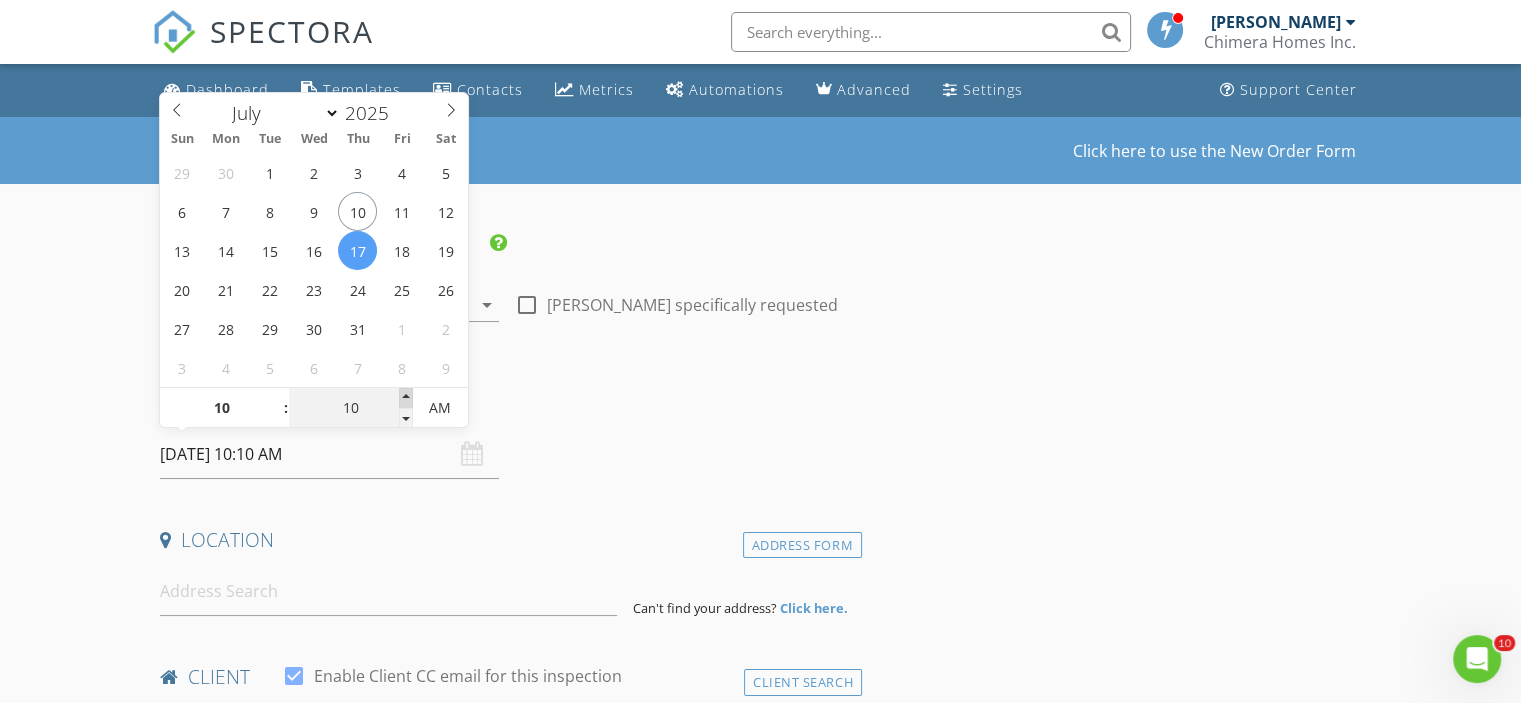 click at bounding box center [406, 398] 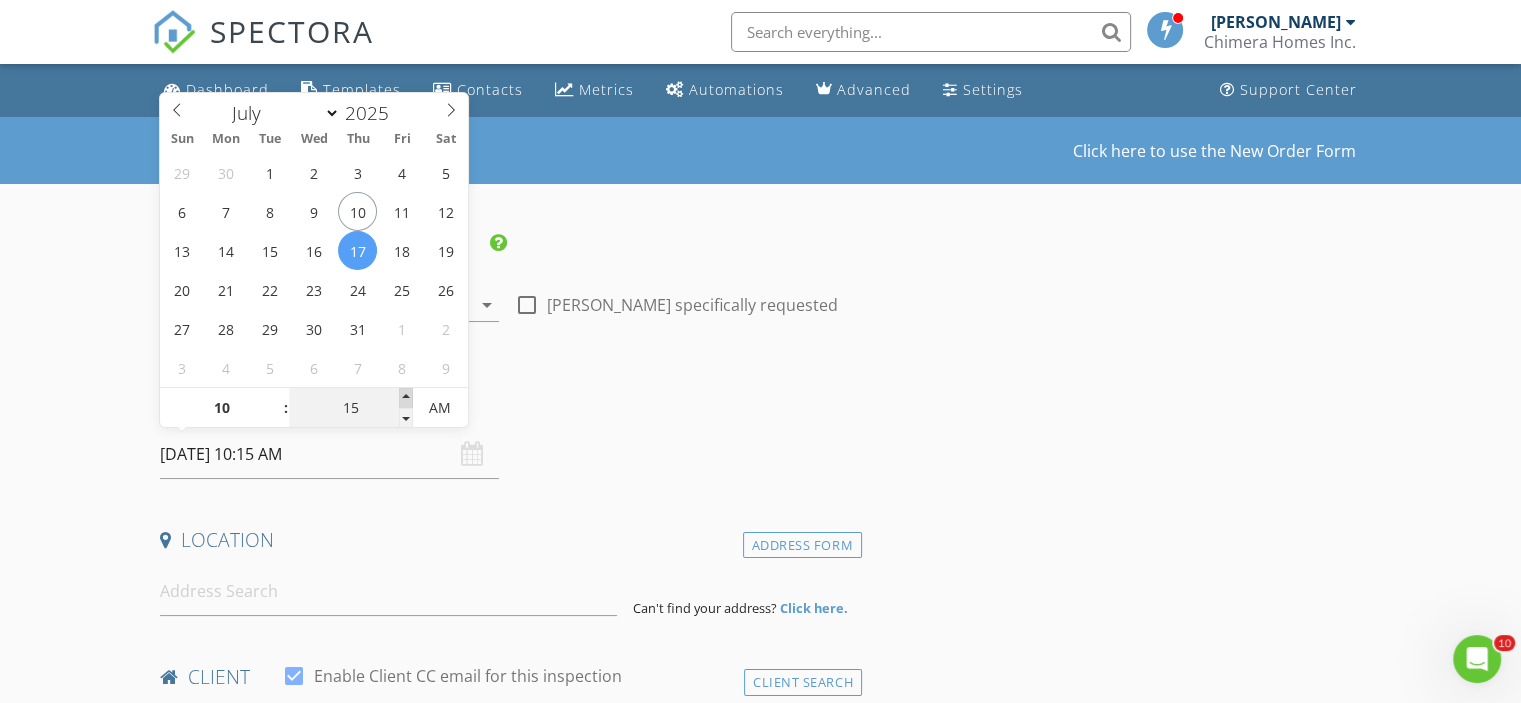 click at bounding box center (406, 398) 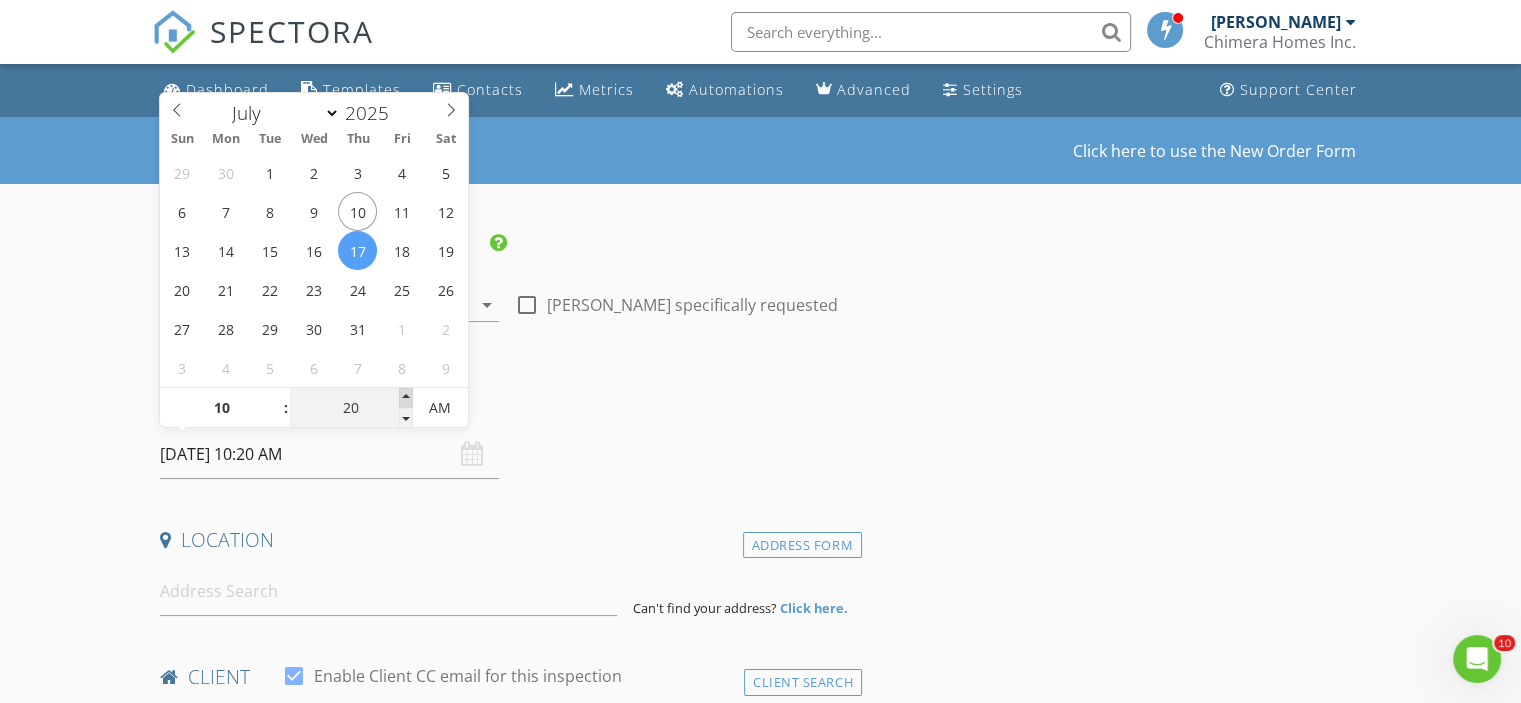 click at bounding box center (406, 398) 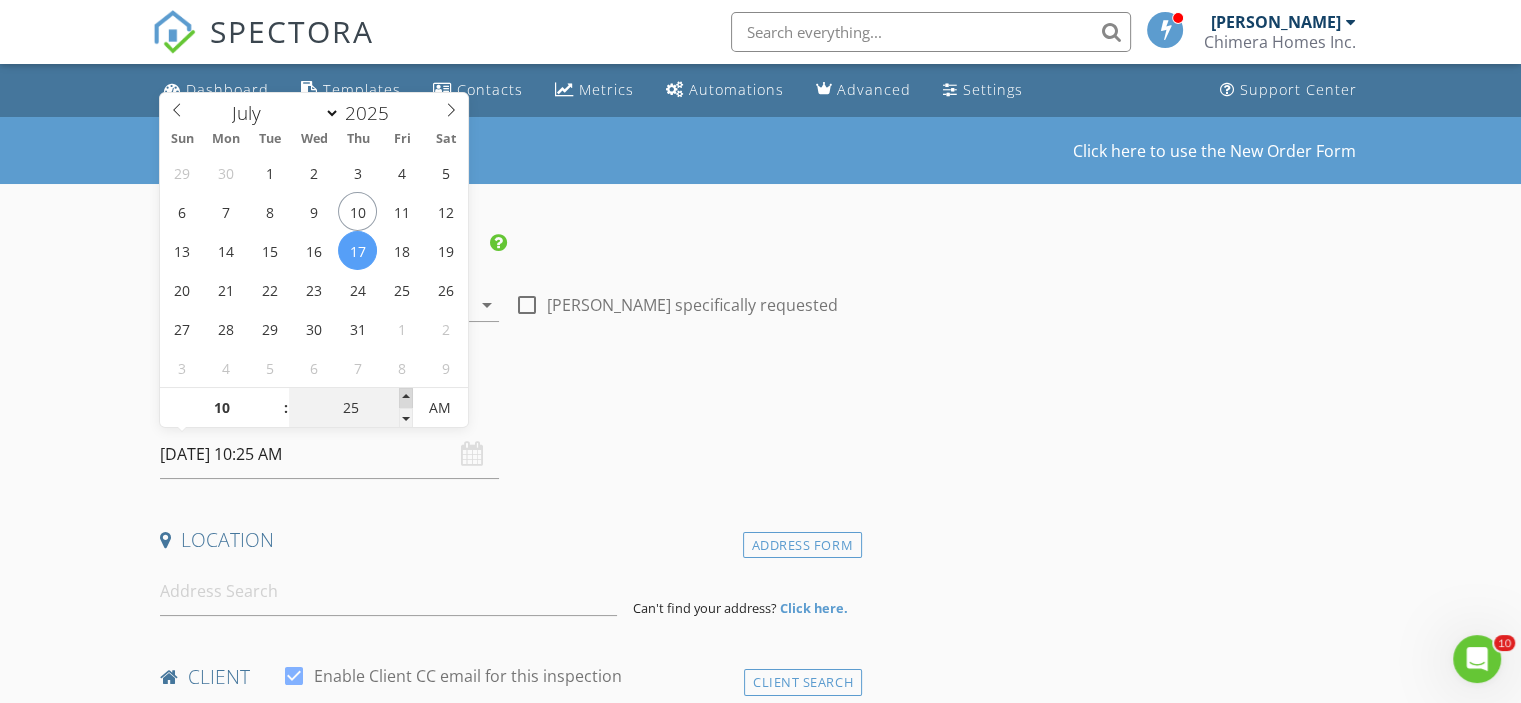 click at bounding box center [406, 398] 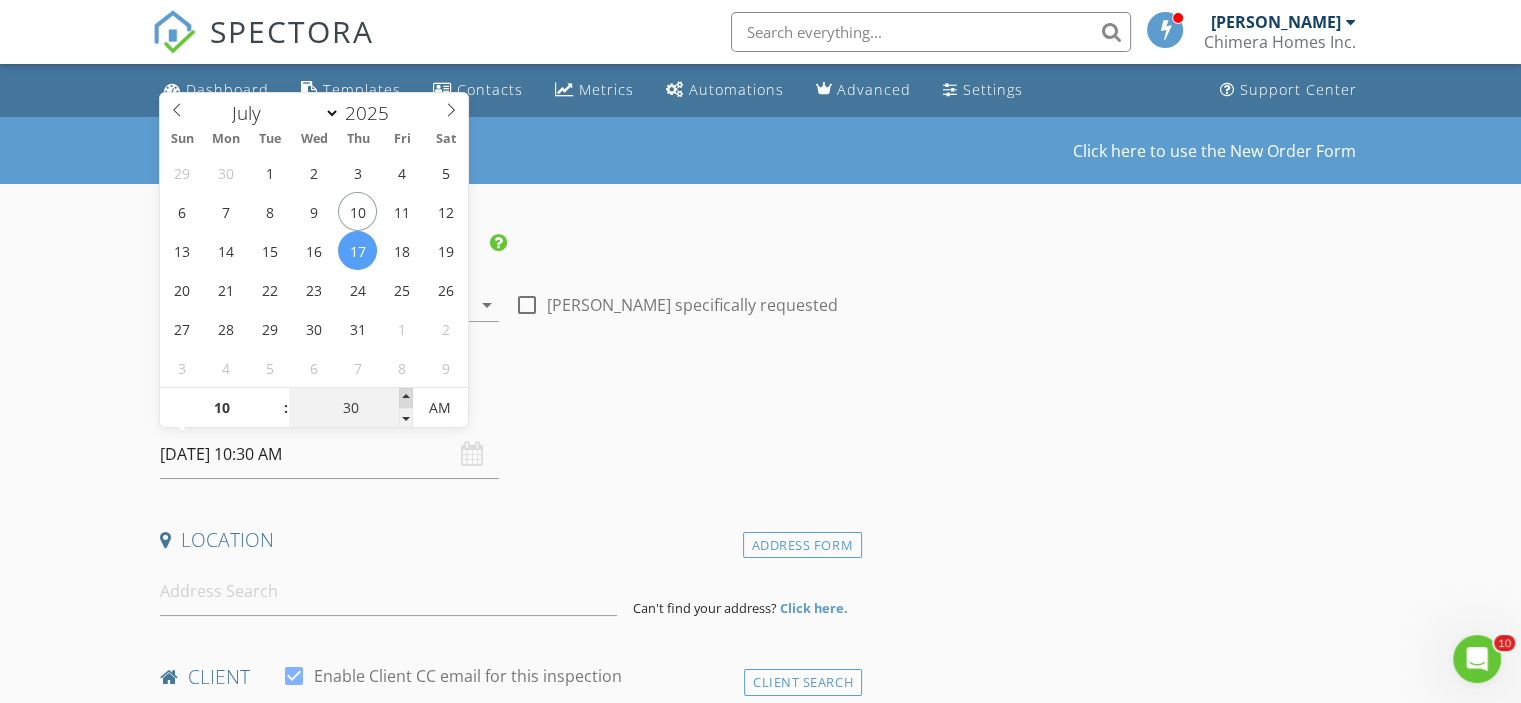 click at bounding box center (406, 398) 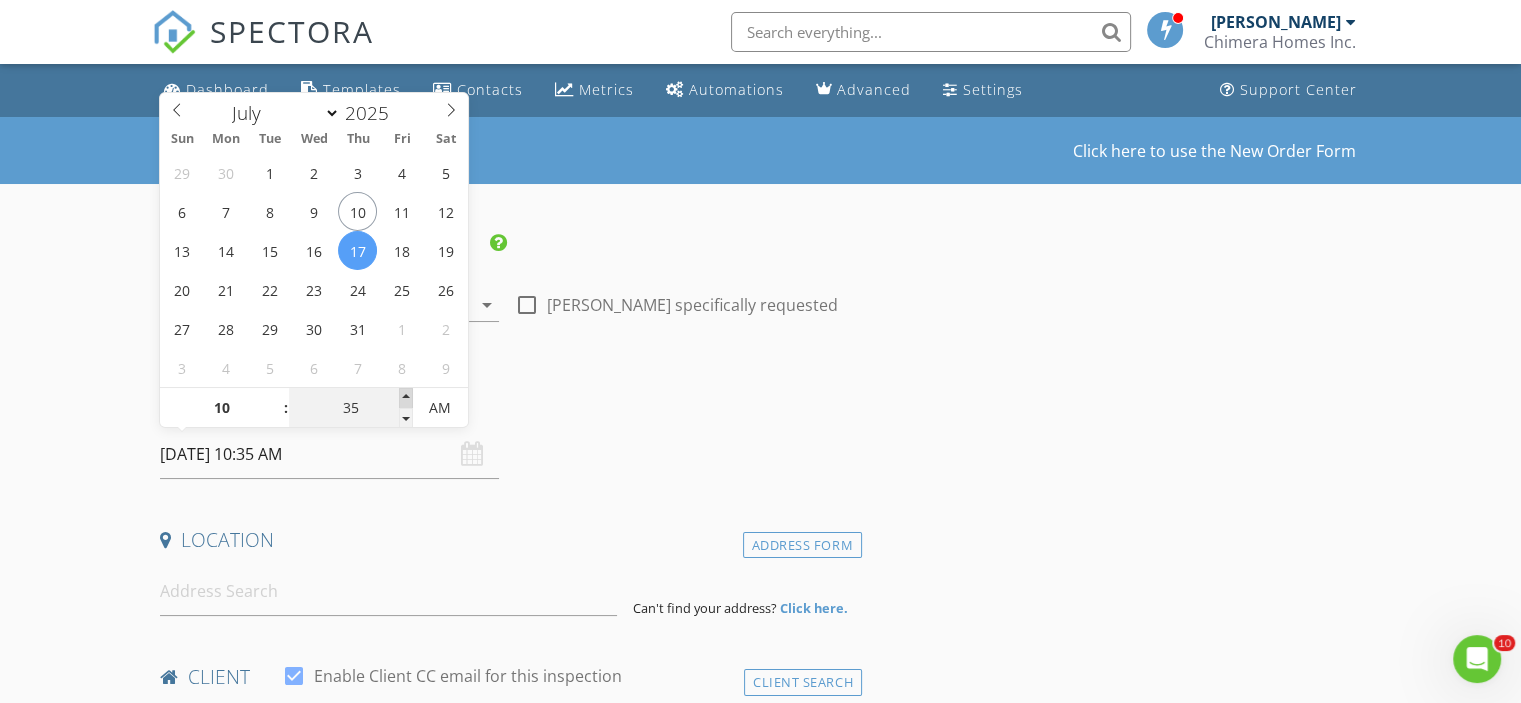 click at bounding box center (406, 398) 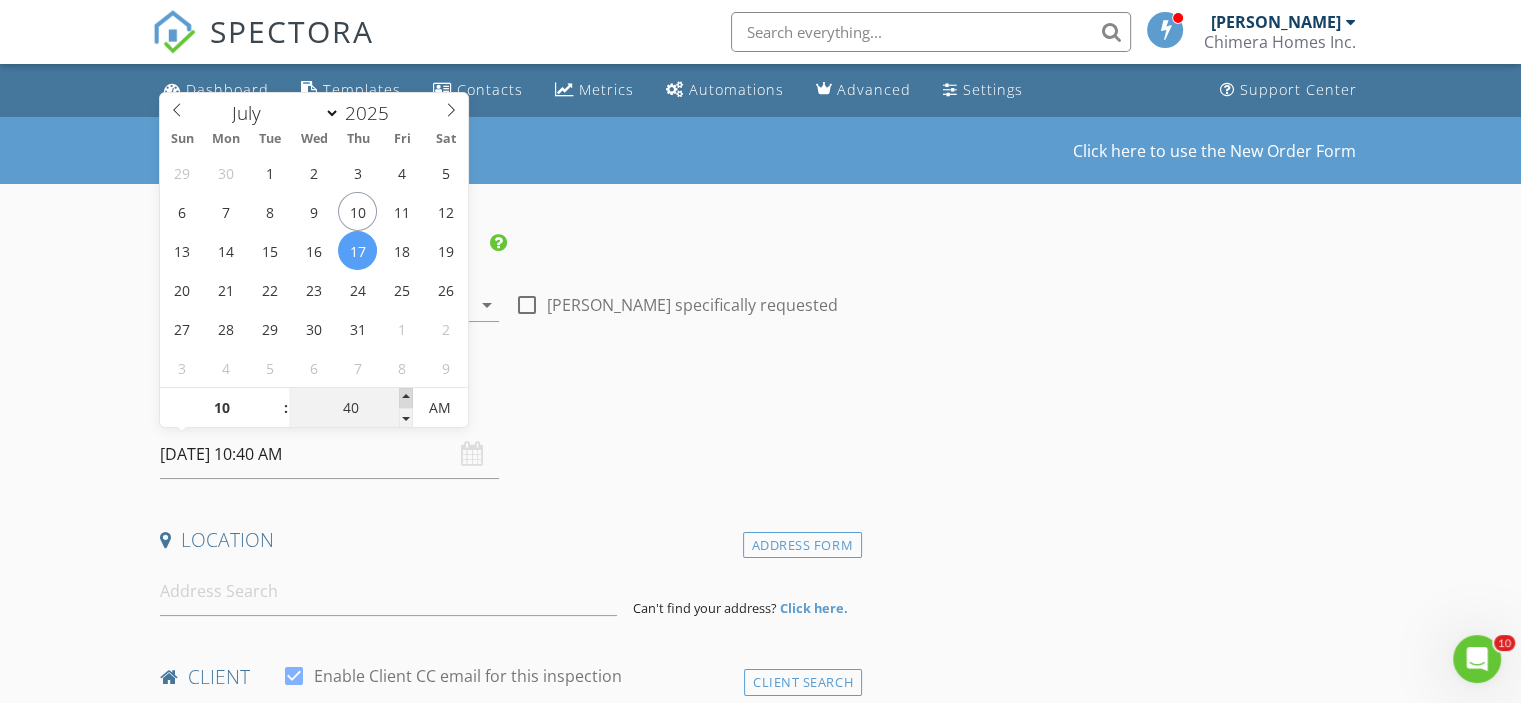click at bounding box center (406, 398) 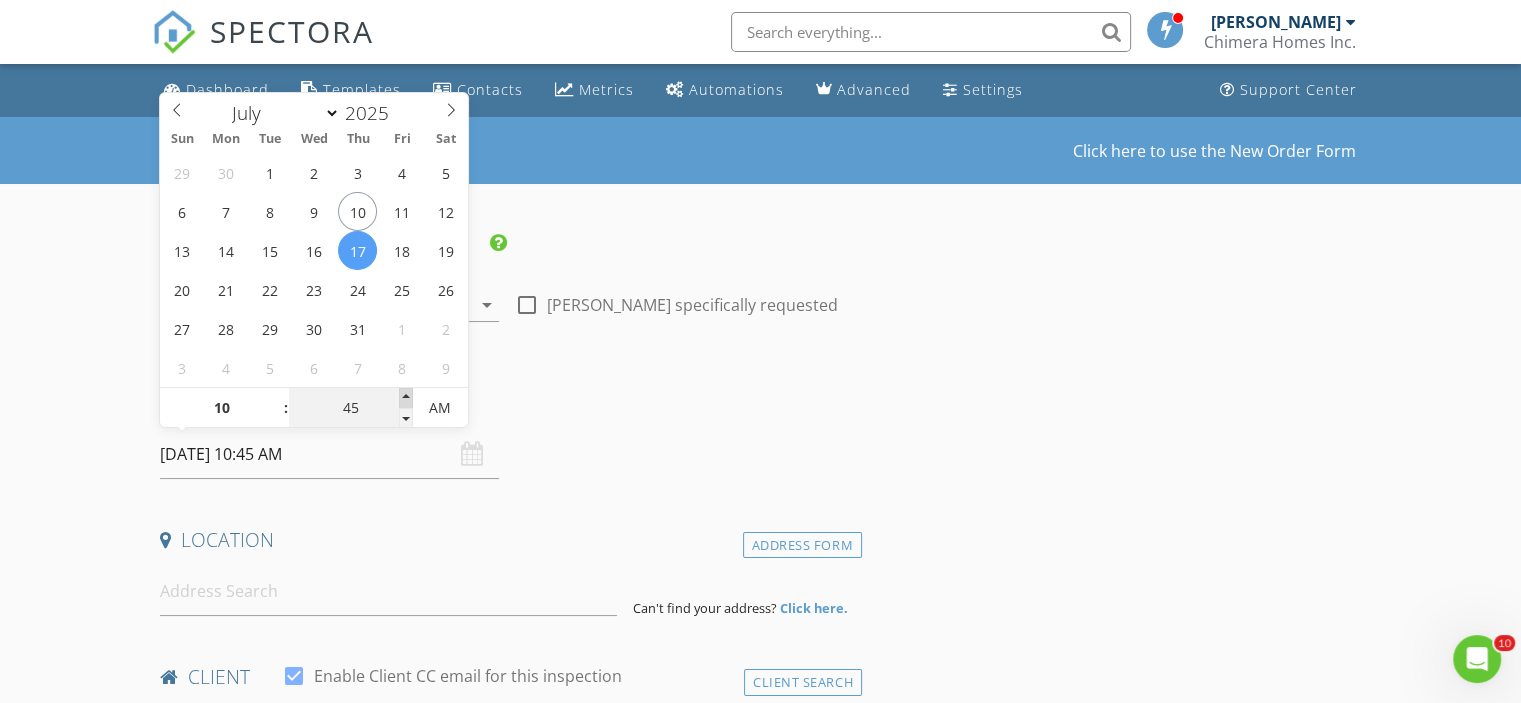 click at bounding box center (406, 398) 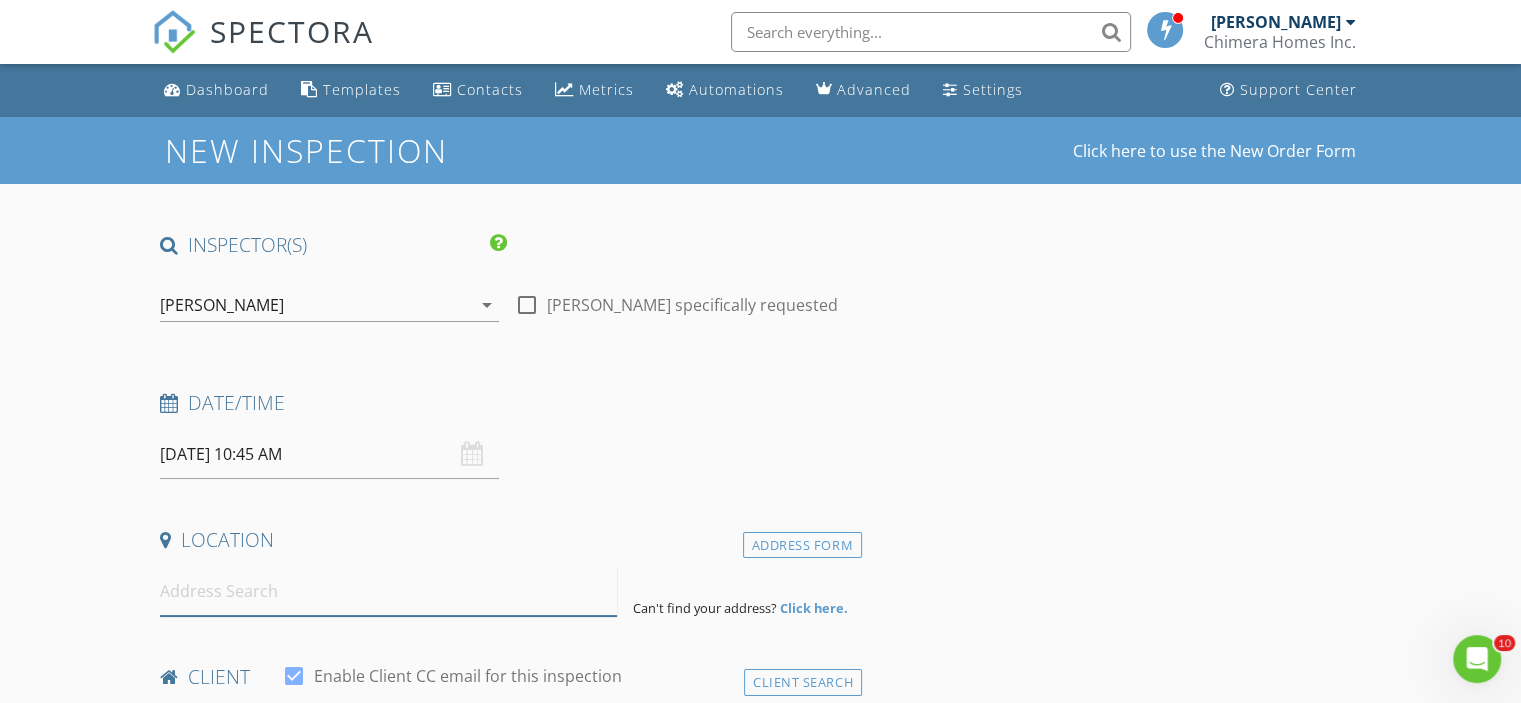 click at bounding box center [388, 591] 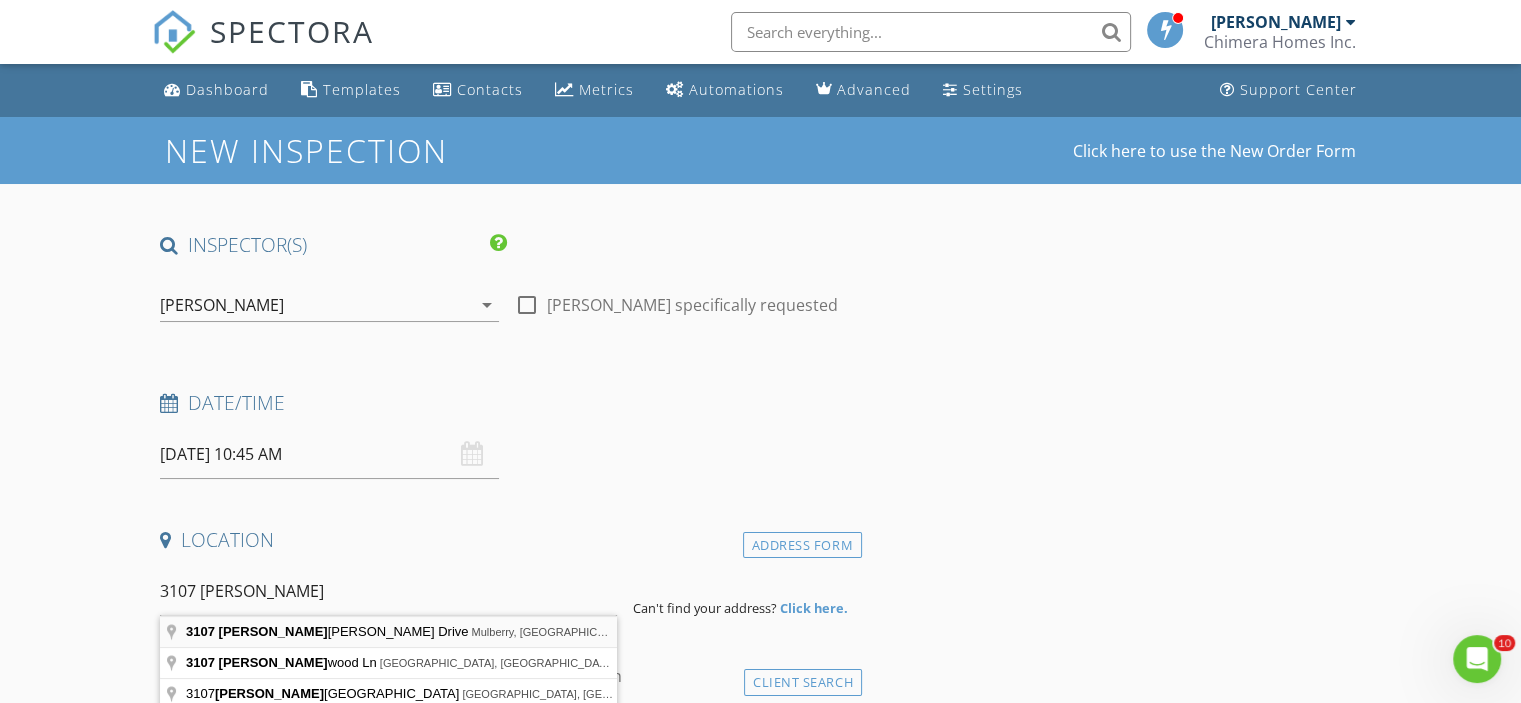 type on "3107 Heather Glynn Drive, Mulberry, FL, USA" 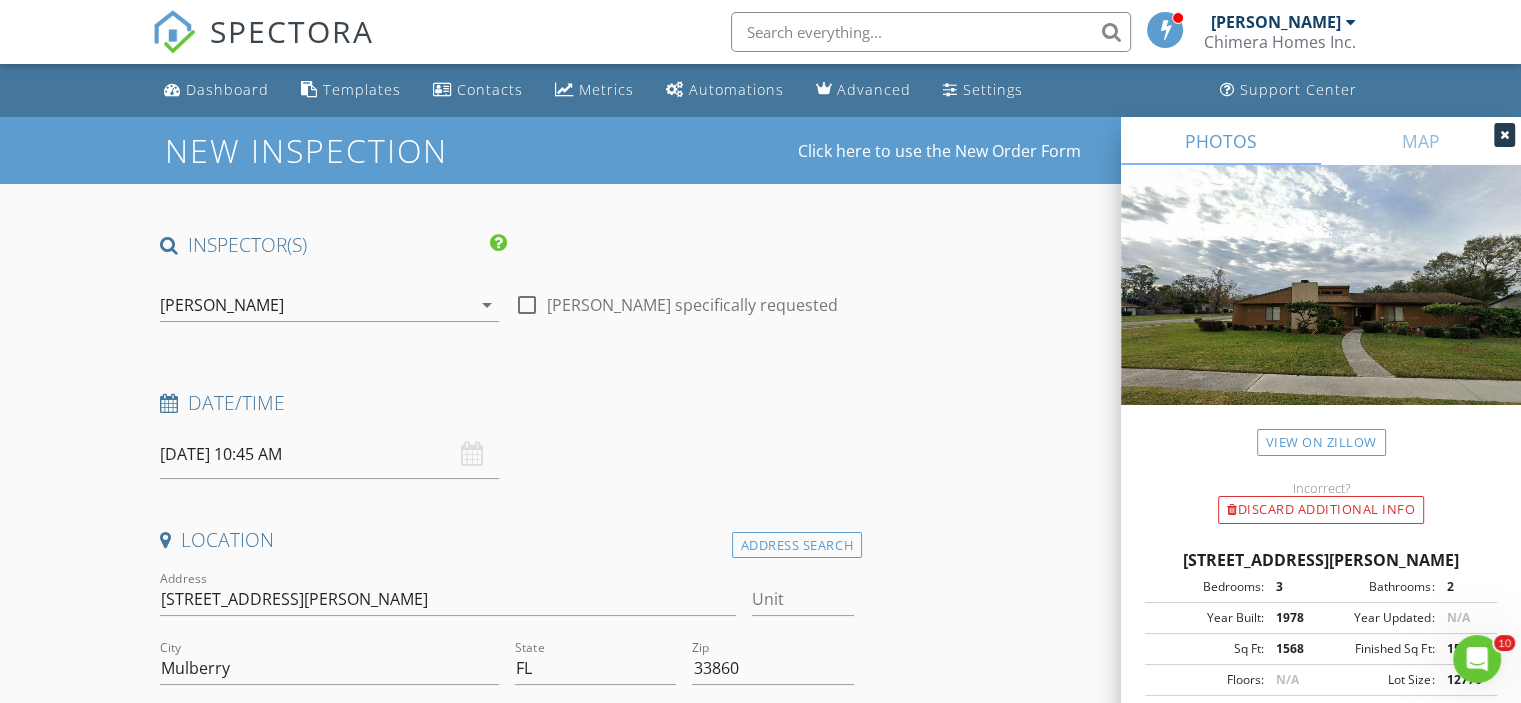click at bounding box center [1504, 135] 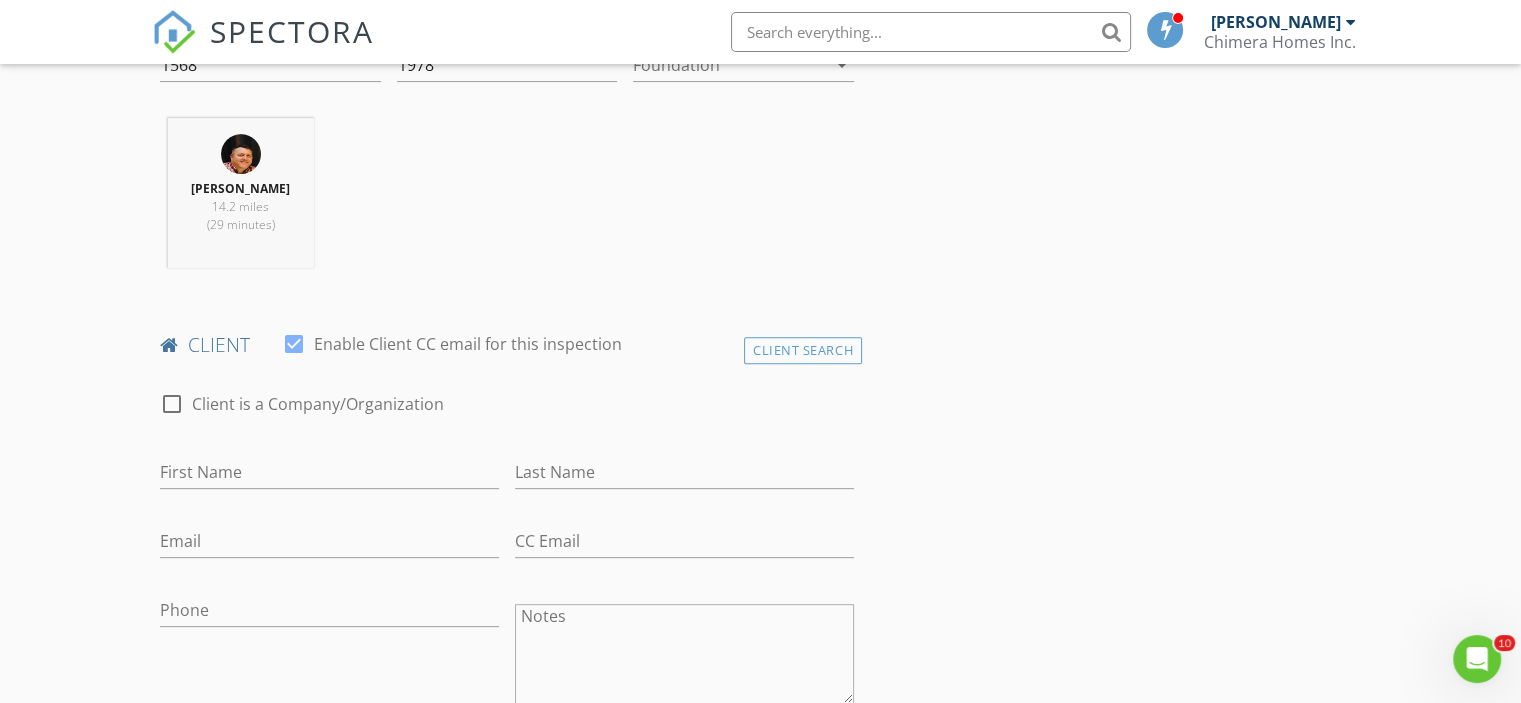 scroll, scrollTop: 800, scrollLeft: 0, axis: vertical 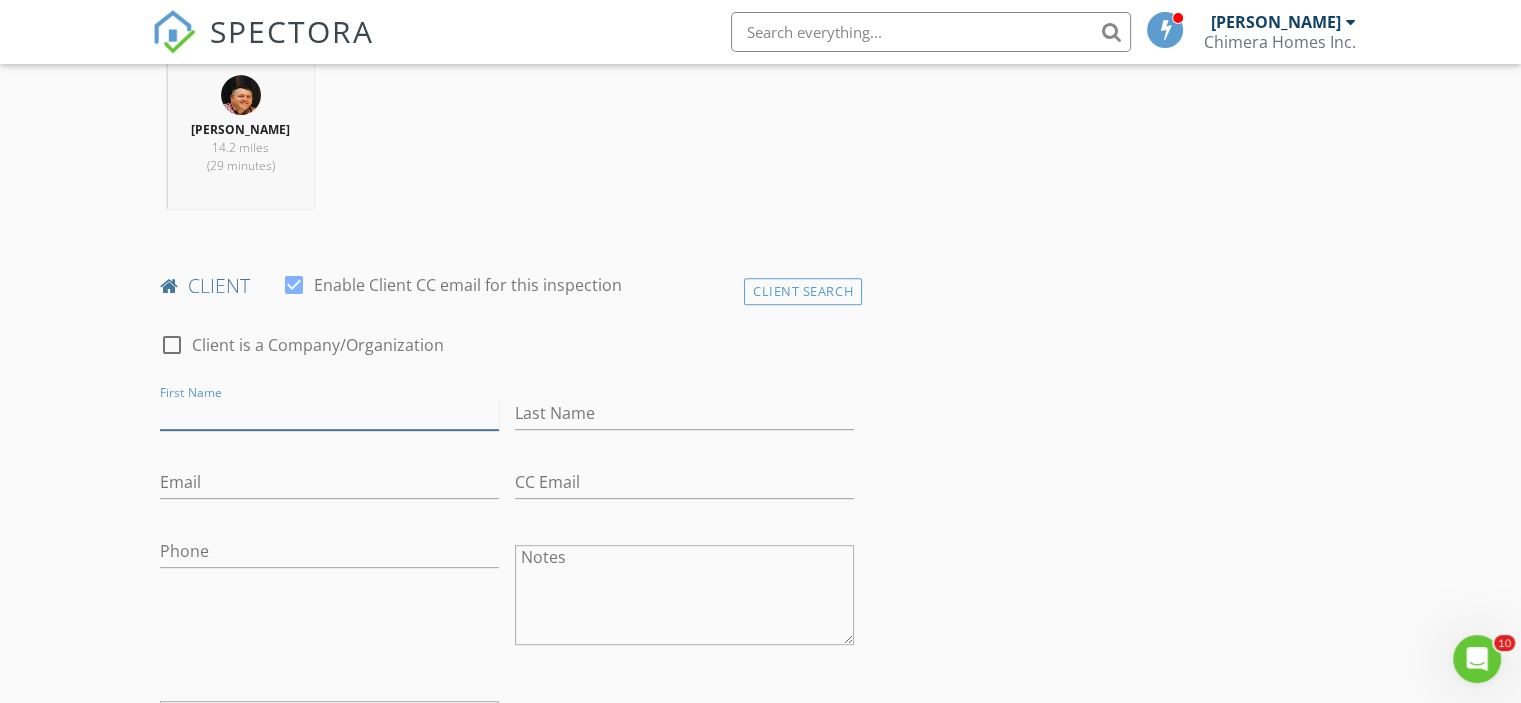click on "First Name" at bounding box center (329, 413) 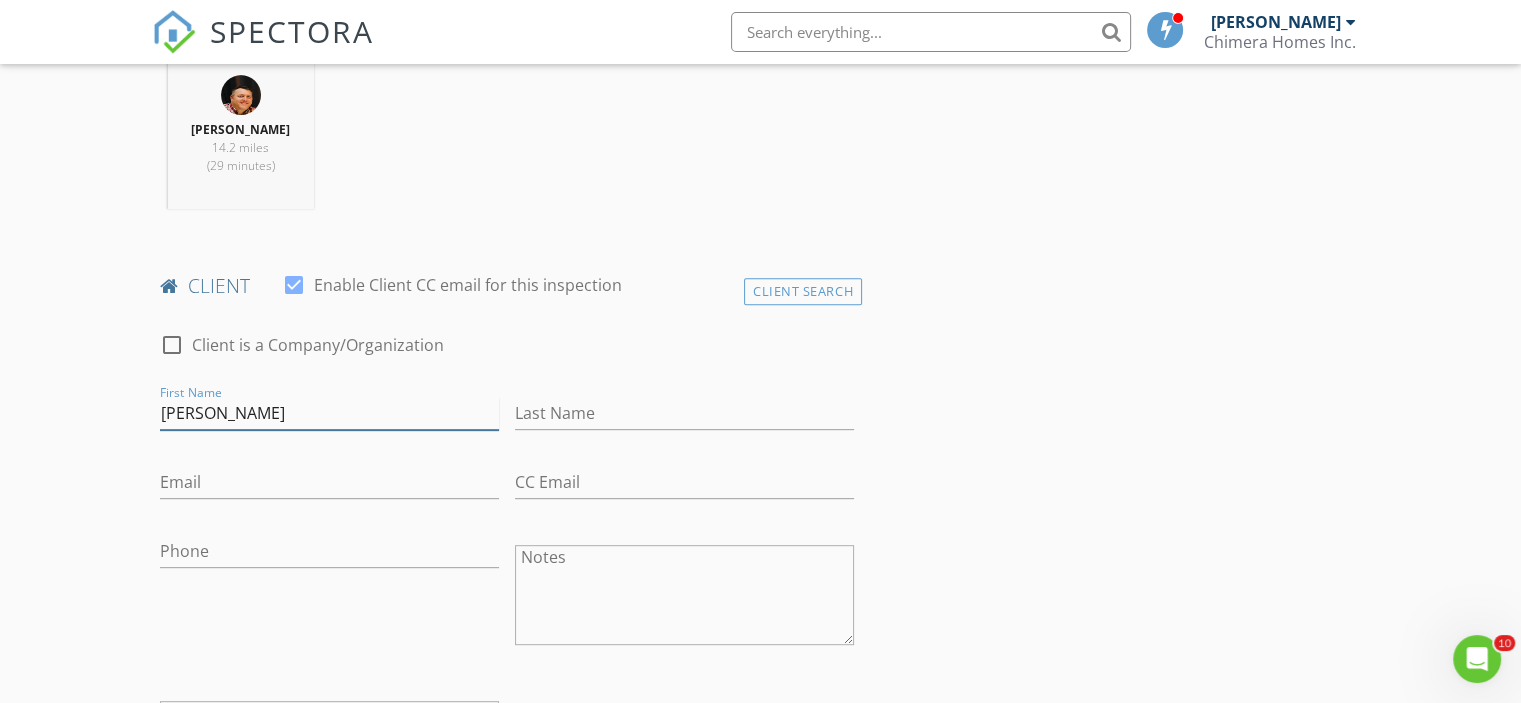 type on "[PERSON_NAME]" 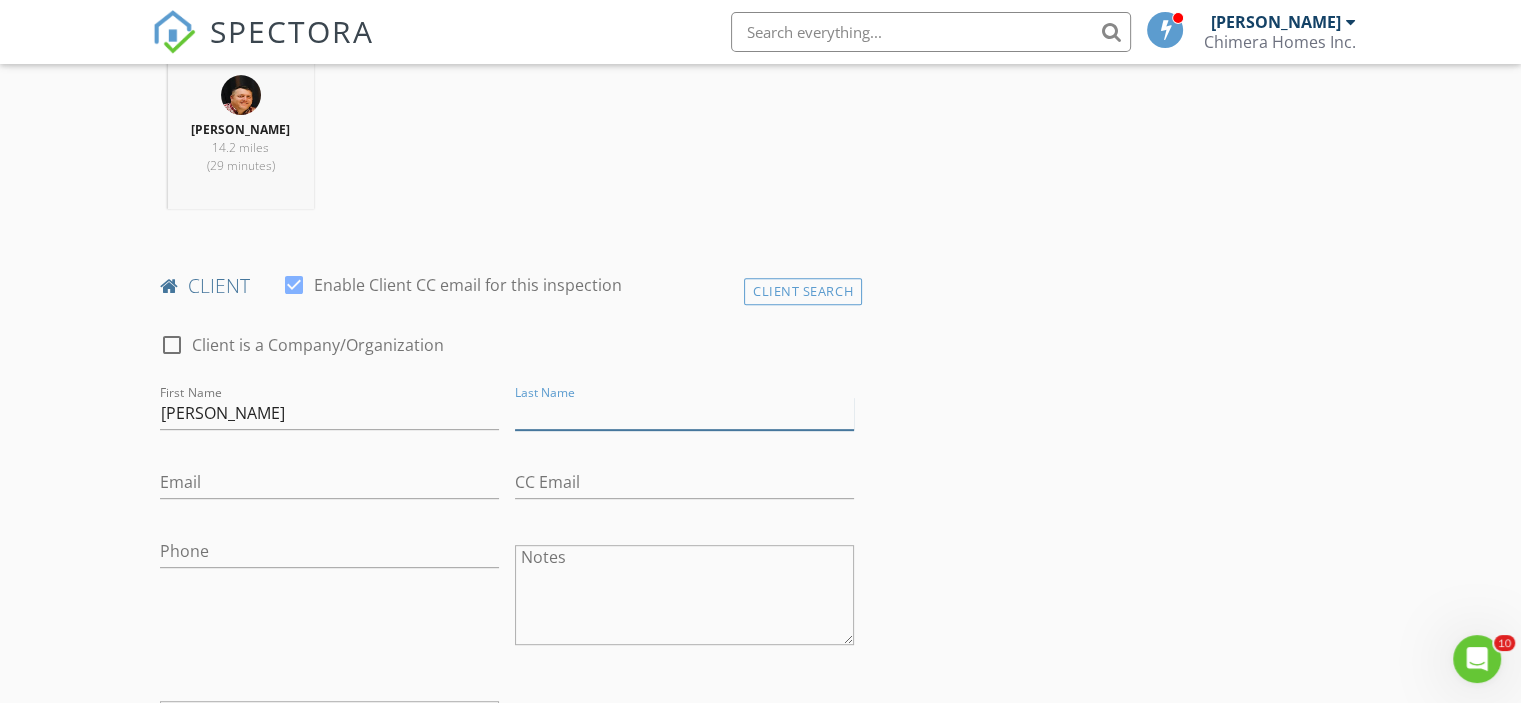 click on "Last Name" at bounding box center (684, 413) 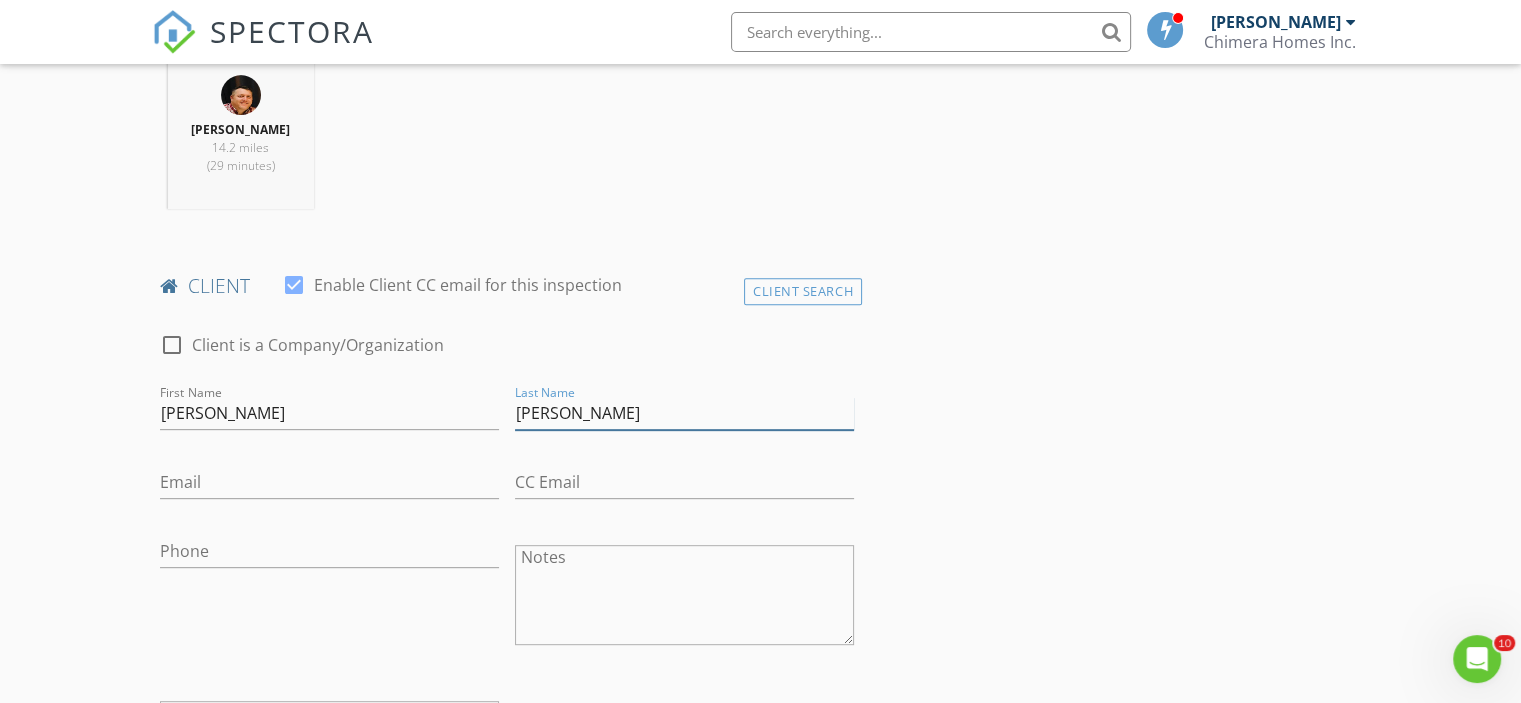 type on "[PERSON_NAME]" 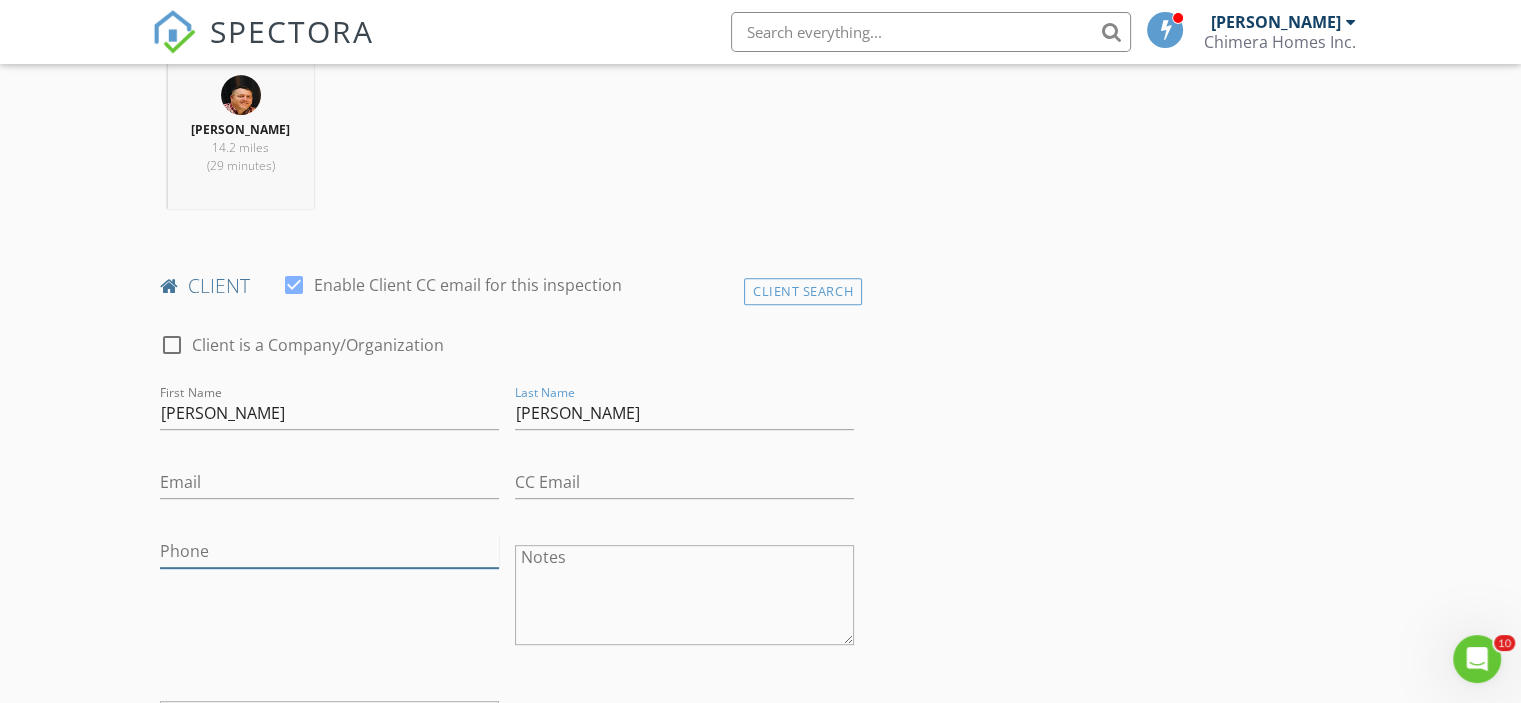 click on "Phone" at bounding box center (329, 551) 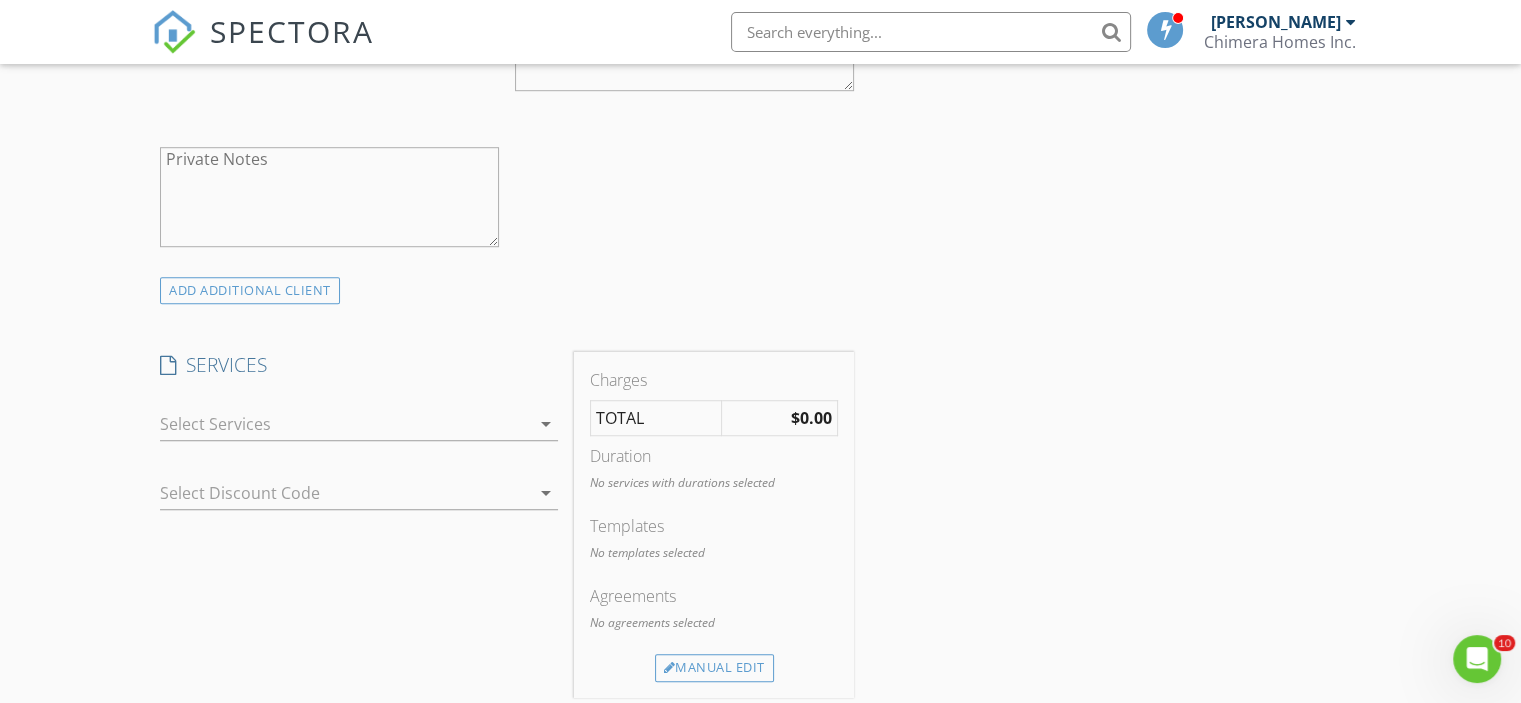 scroll, scrollTop: 1400, scrollLeft: 0, axis: vertical 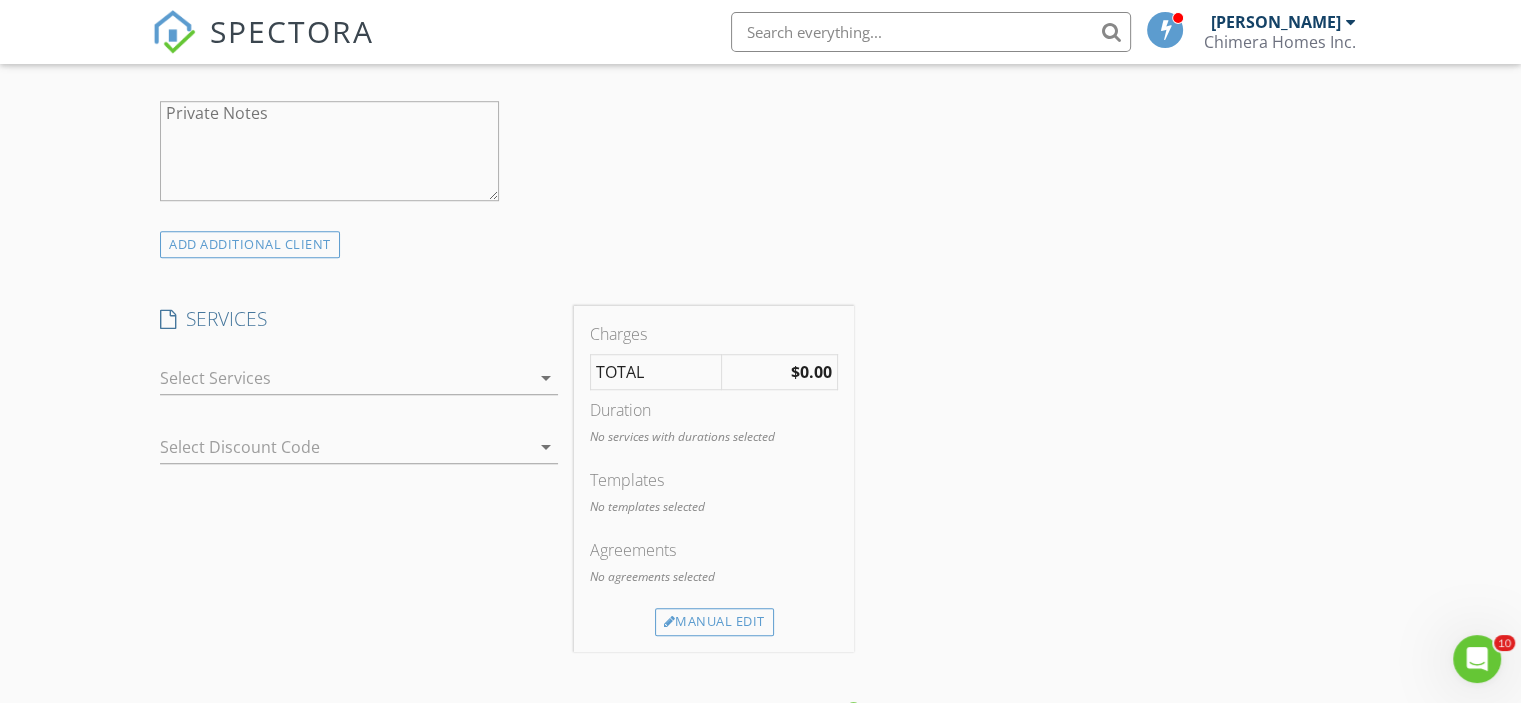 type on "[PHONE_NUMBER]" 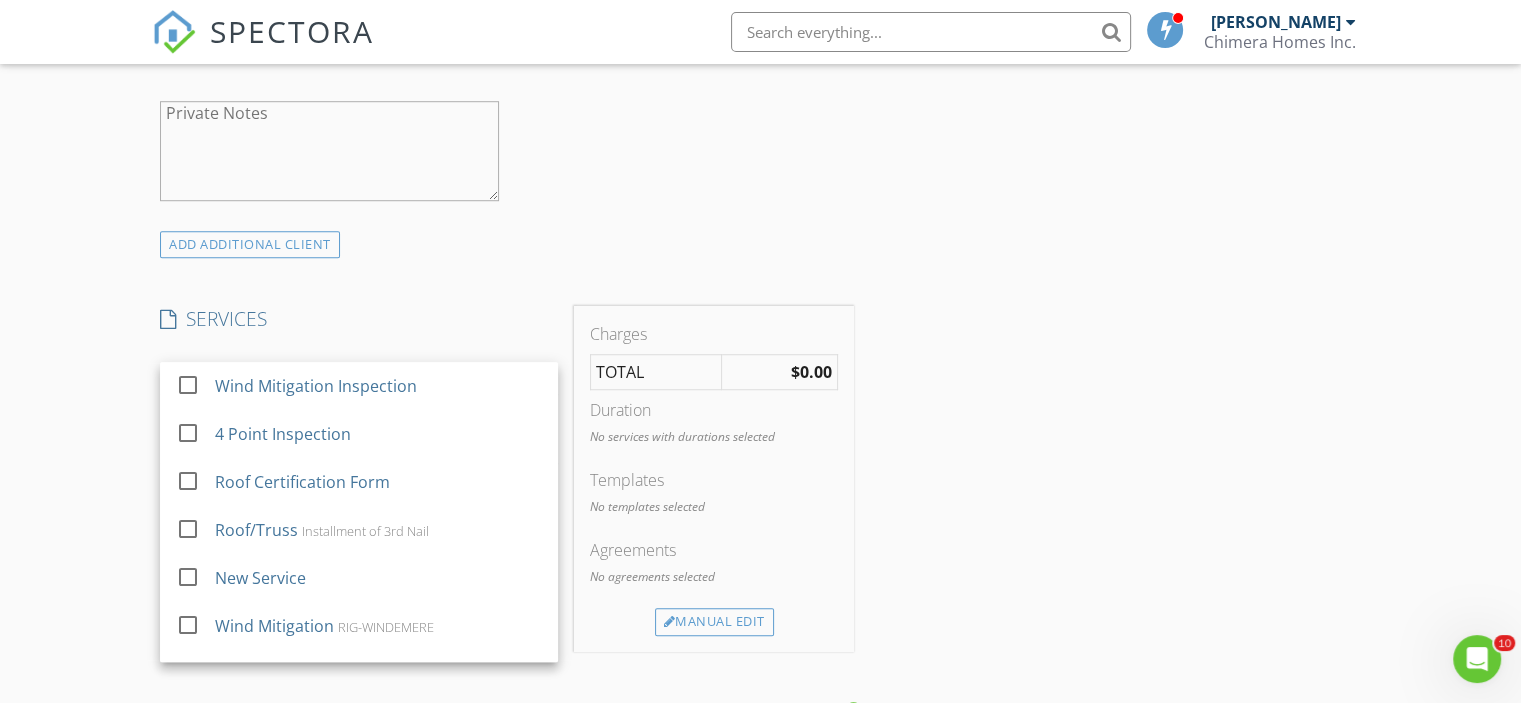 click on "Wind Mitigation Inspection" at bounding box center [316, 386] 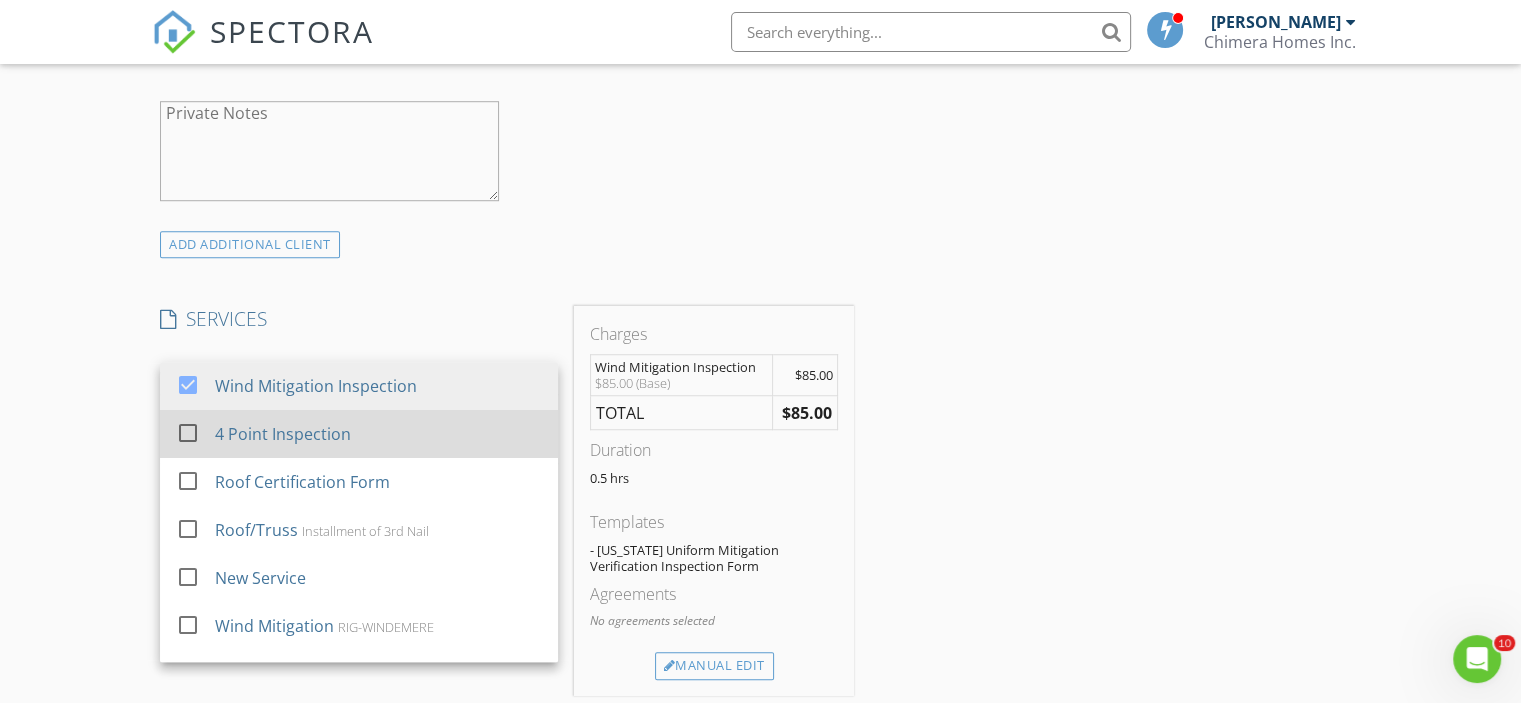 click on "4 Point Inspection" at bounding box center (283, 434) 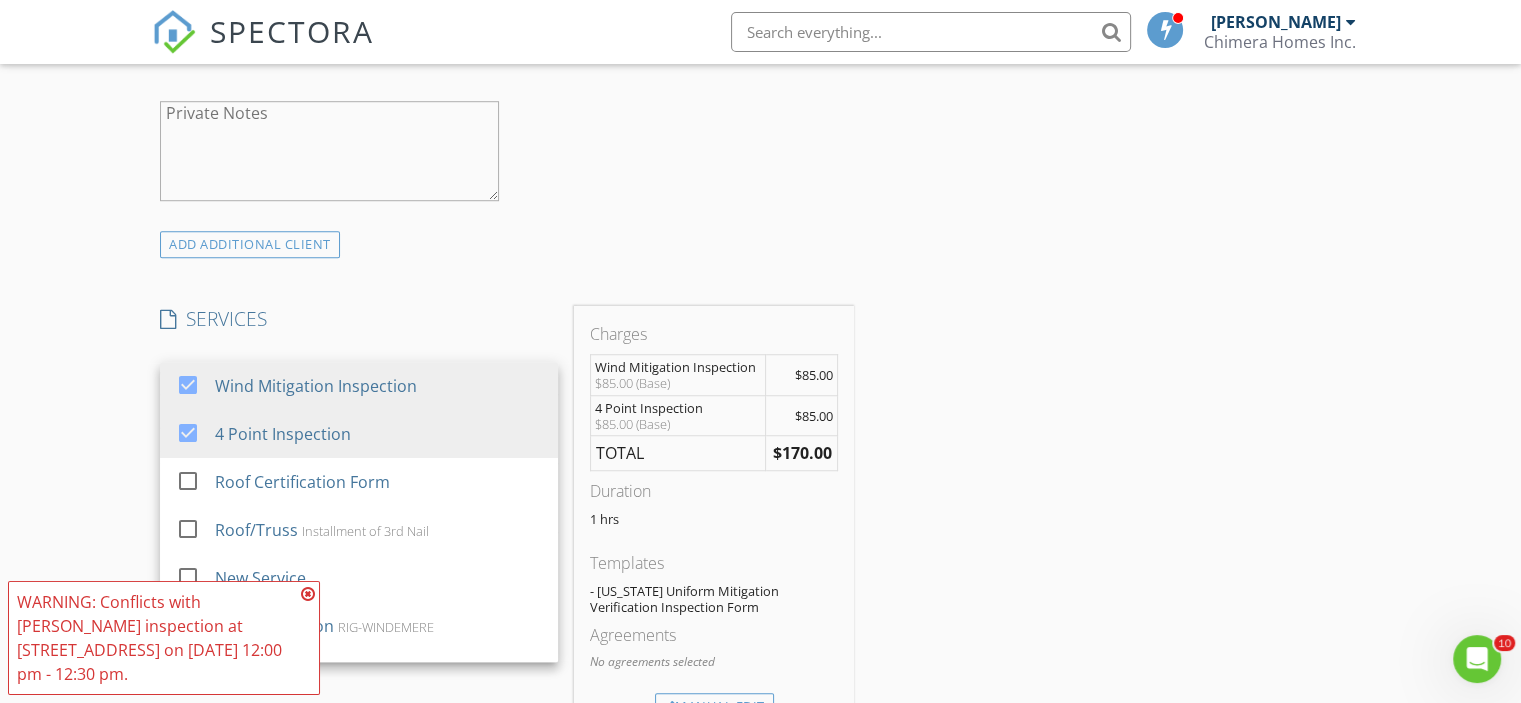 click on "INSPECTOR(S)
check_box   Josh Whittenton   PRIMARY   Josh Whittenton arrow_drop_down   check_box_outline_blank Josh Whittenton specifically requested
Date/Time
07/17/2025 10:45 AM
Location
Address Search       Address 3107 Heather Glynn Dr   Unit   City Mulberry   State FL   Zip 33860   County Polk     Square Feet 1568   Year Built 1978   Foundation arrow_drop_down     Josh Whittenton     14.2 miles     (29 minutes)
client
check_box Enable Client CC email for this inspection   Client Search     check_box_outline_blank Client is a Company/Organization     First Name Ted   Last Name Jackson   Email   CC Email   Phone 863-398-1127           Notes   Private Notes
ADD ADDITIONAL client
SERVICES
check_box   Wind Mitigation Inspection   check_box   4 Point Inspection         Roof/Truss" at bounding box center (507, 455) 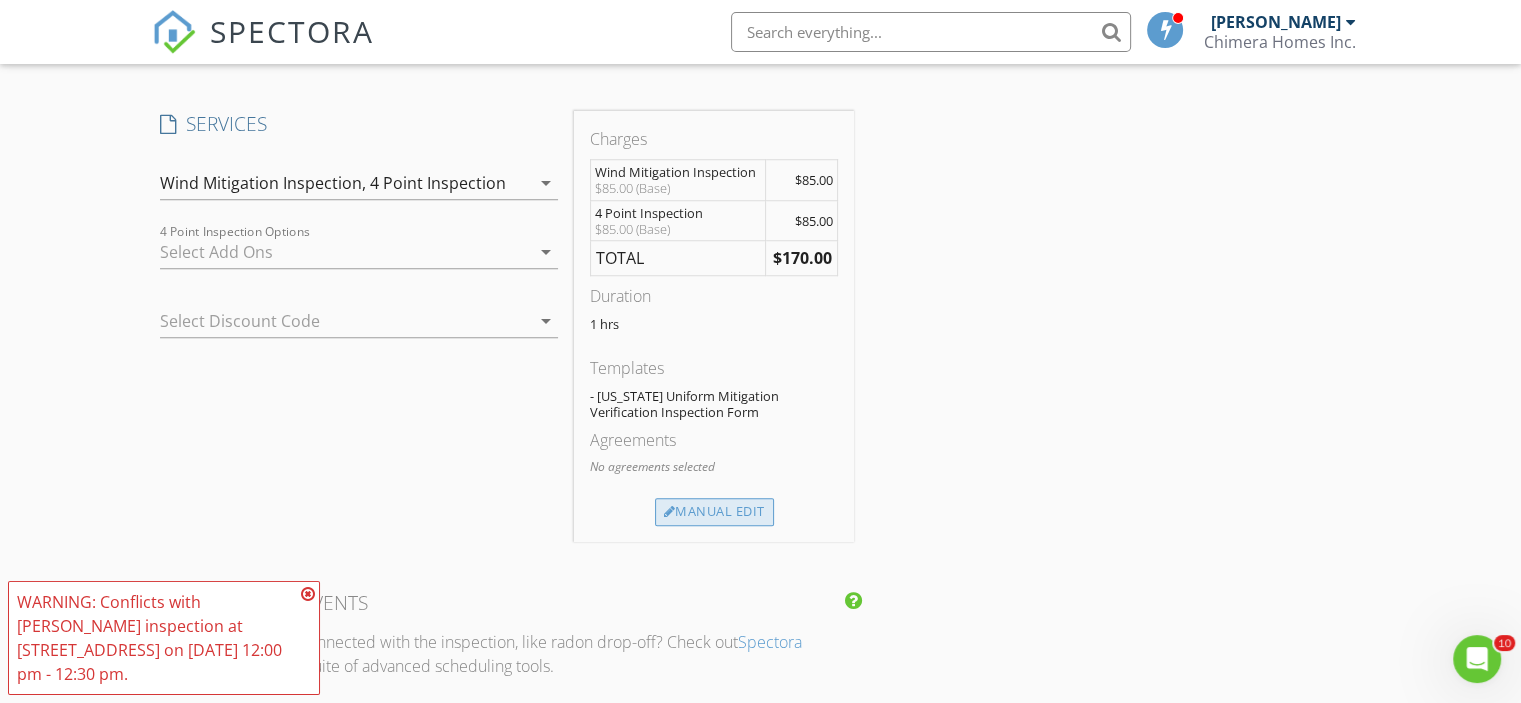 scroll, scrollTop: 1600, scrollLeft: 0, axis: vertical 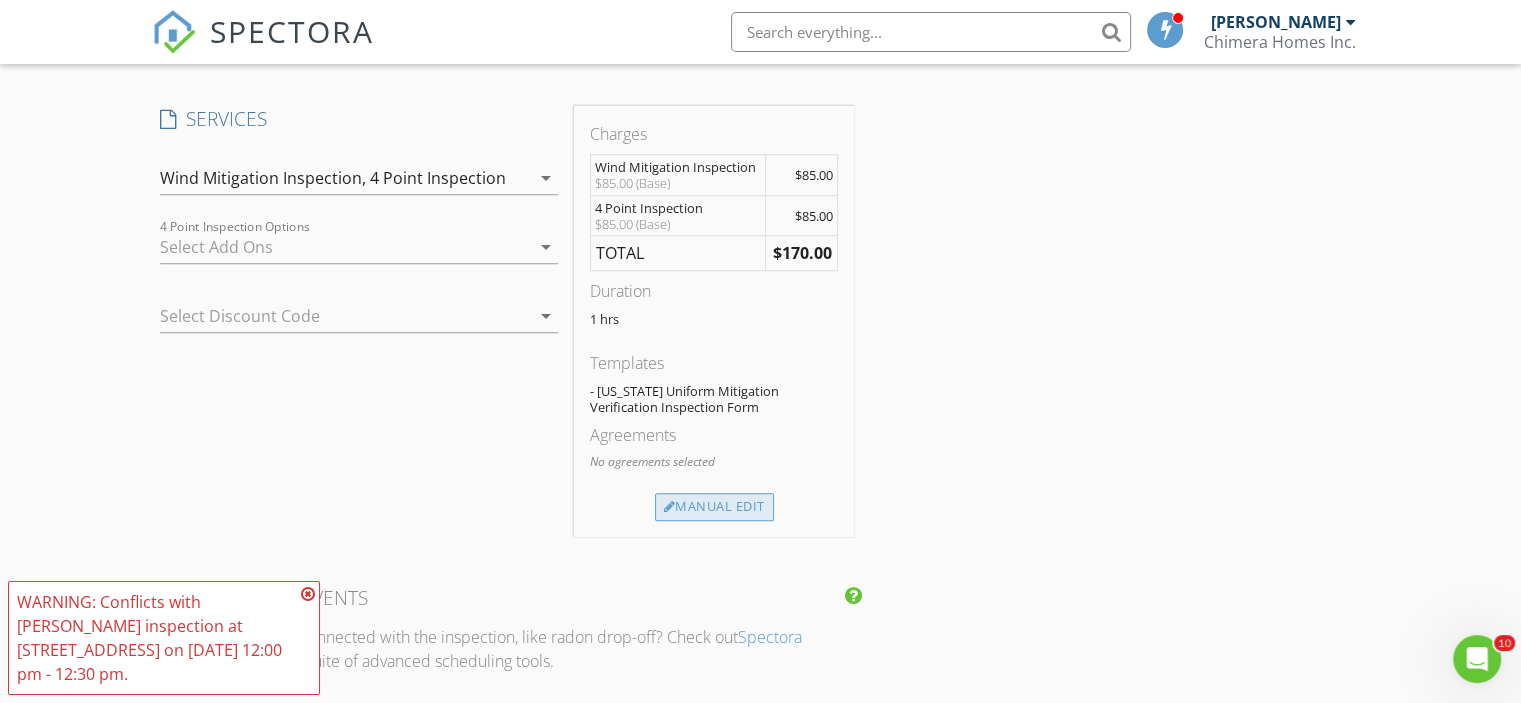 click on "Manual Edit" at bounding box center [714, 507] 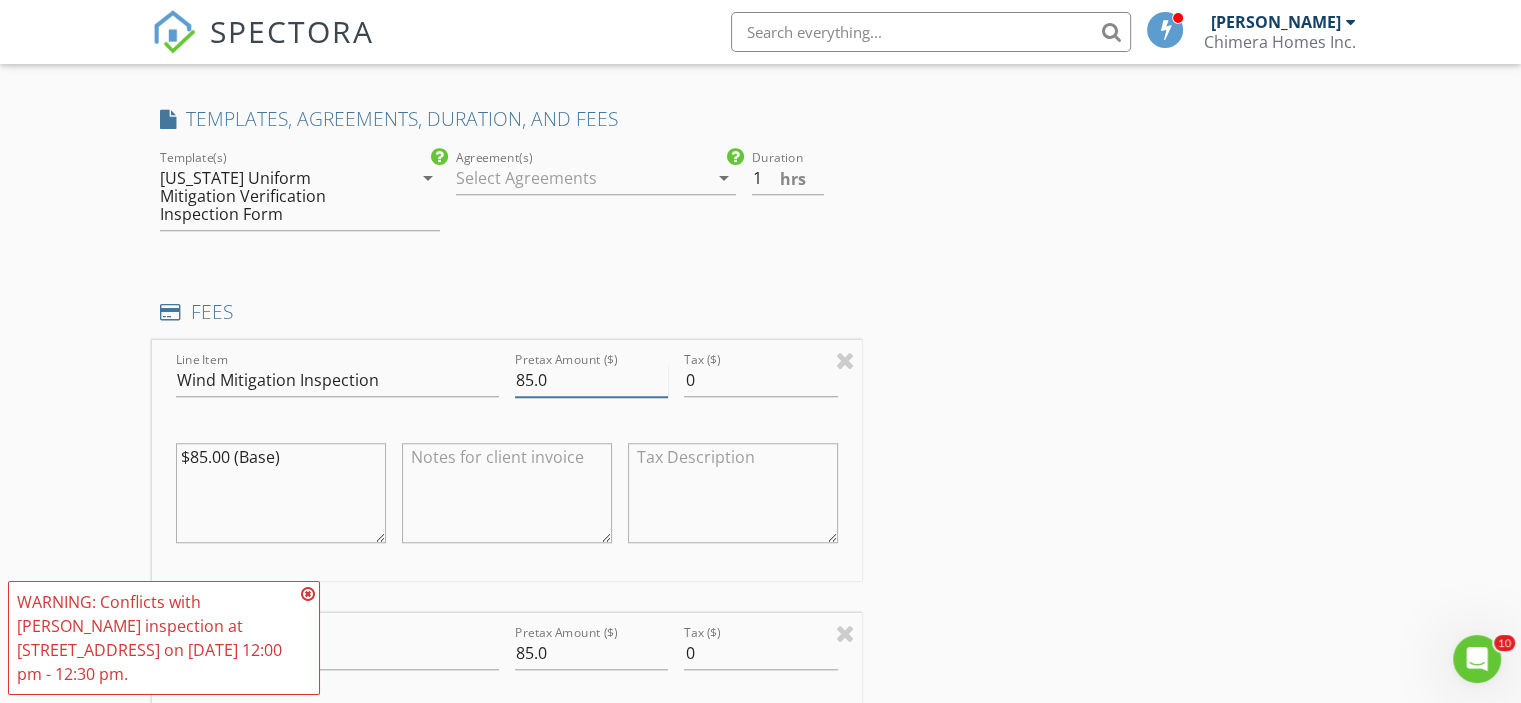 click on "85.0" at bounding box center (591, 380) 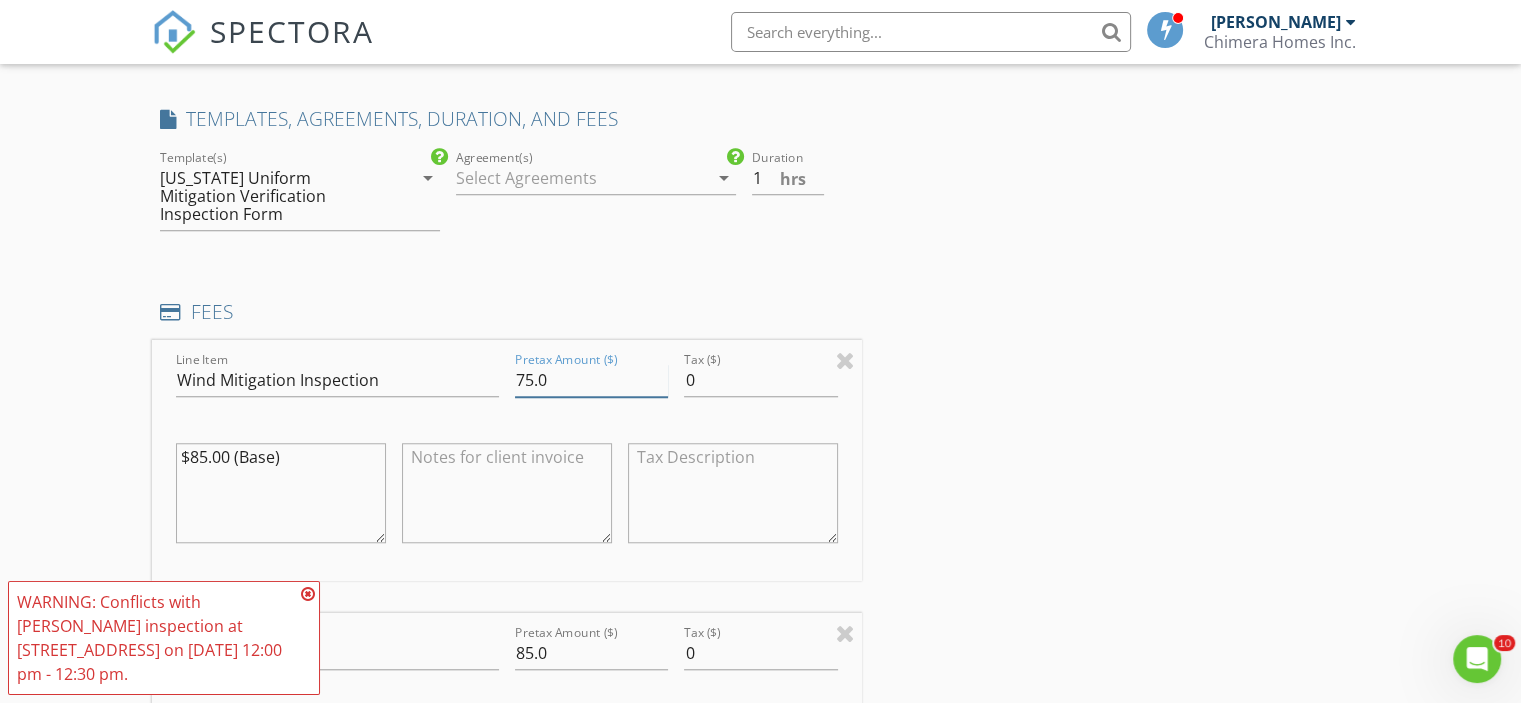 type on "75.0" 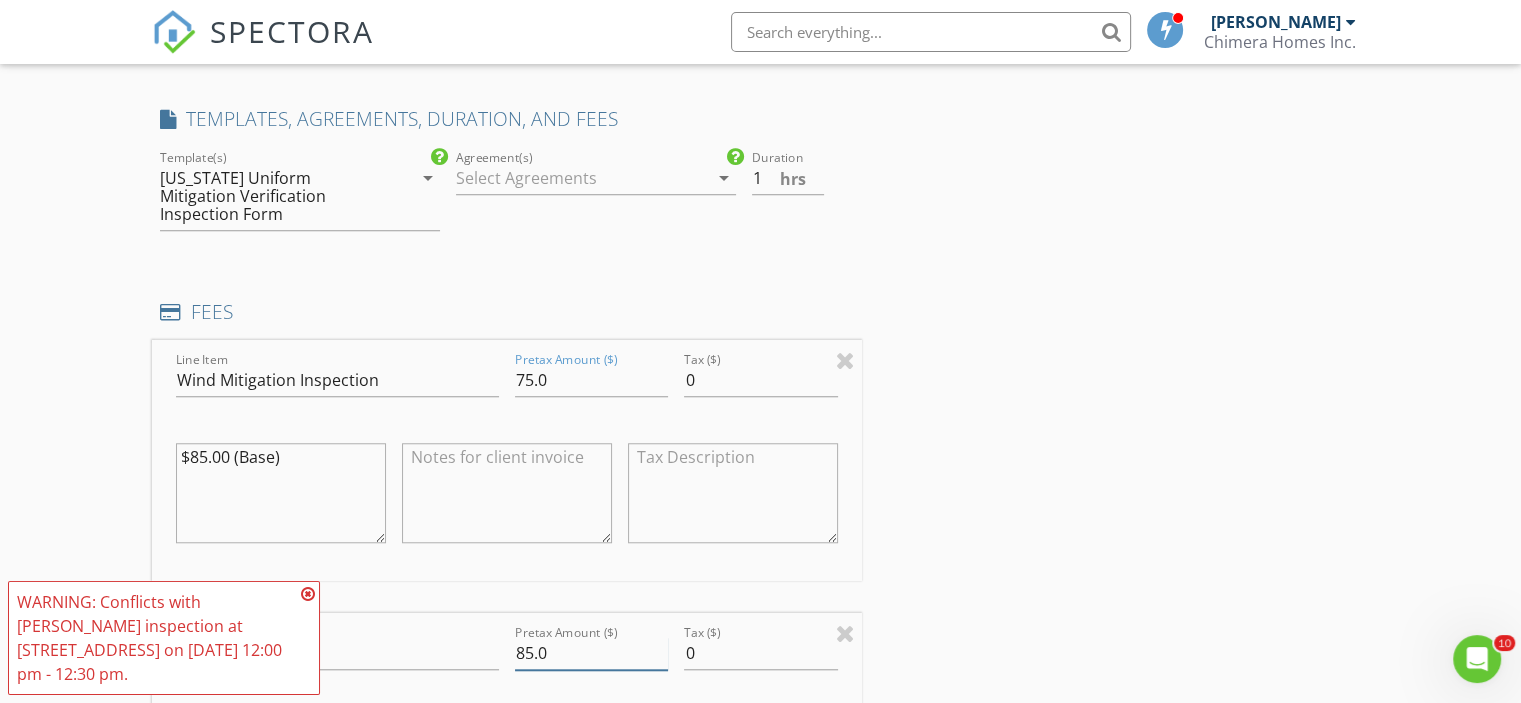 click on "85.0" at bounding box center (591, 653) 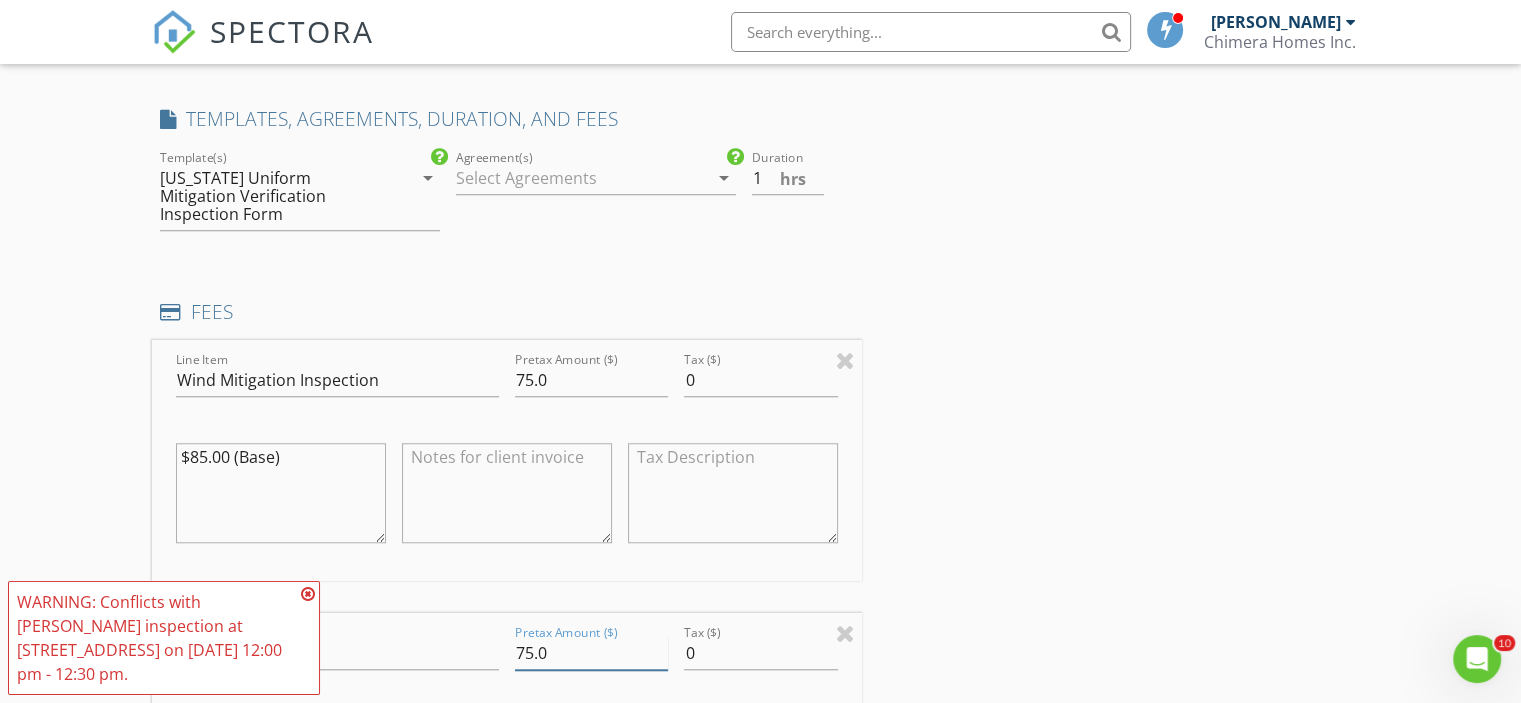 type on "75.0" 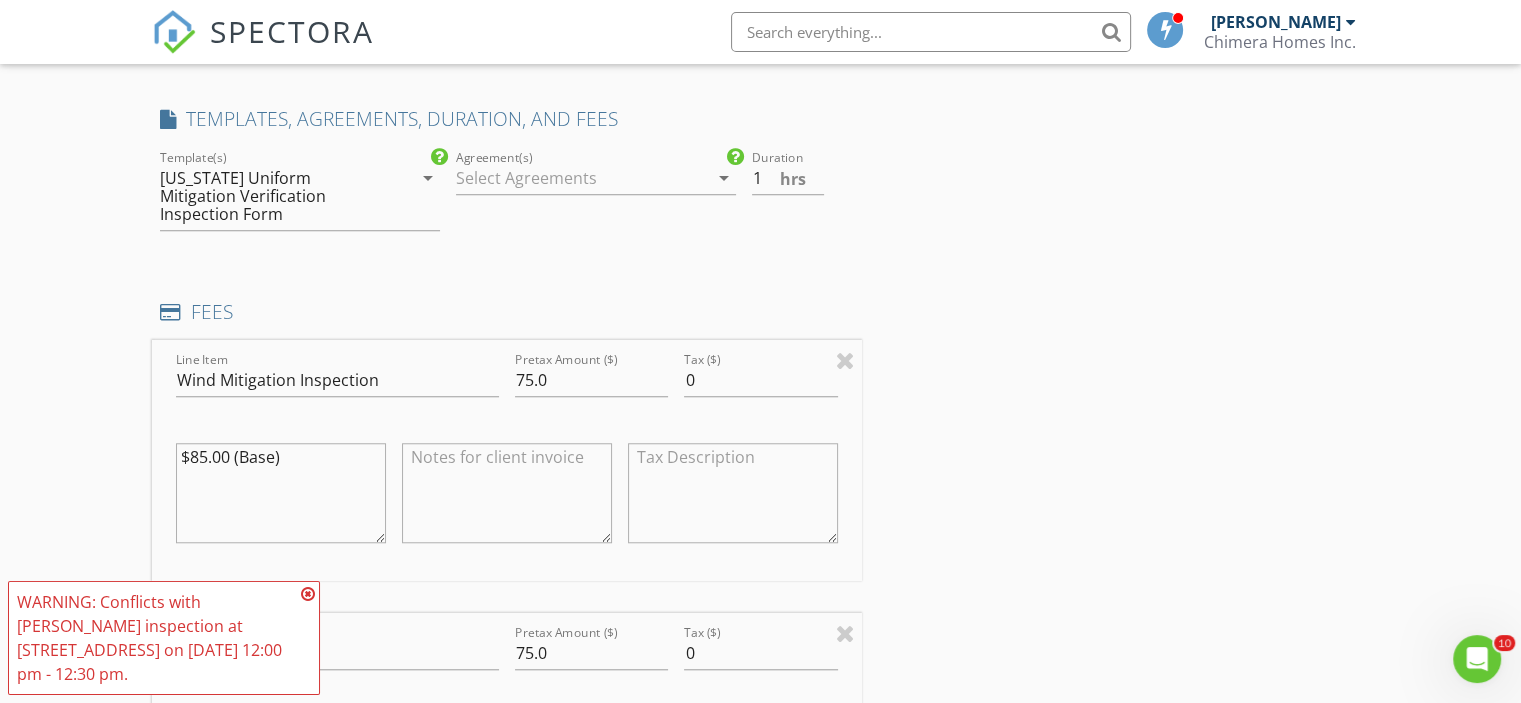 click at bounding box center (308, 594) 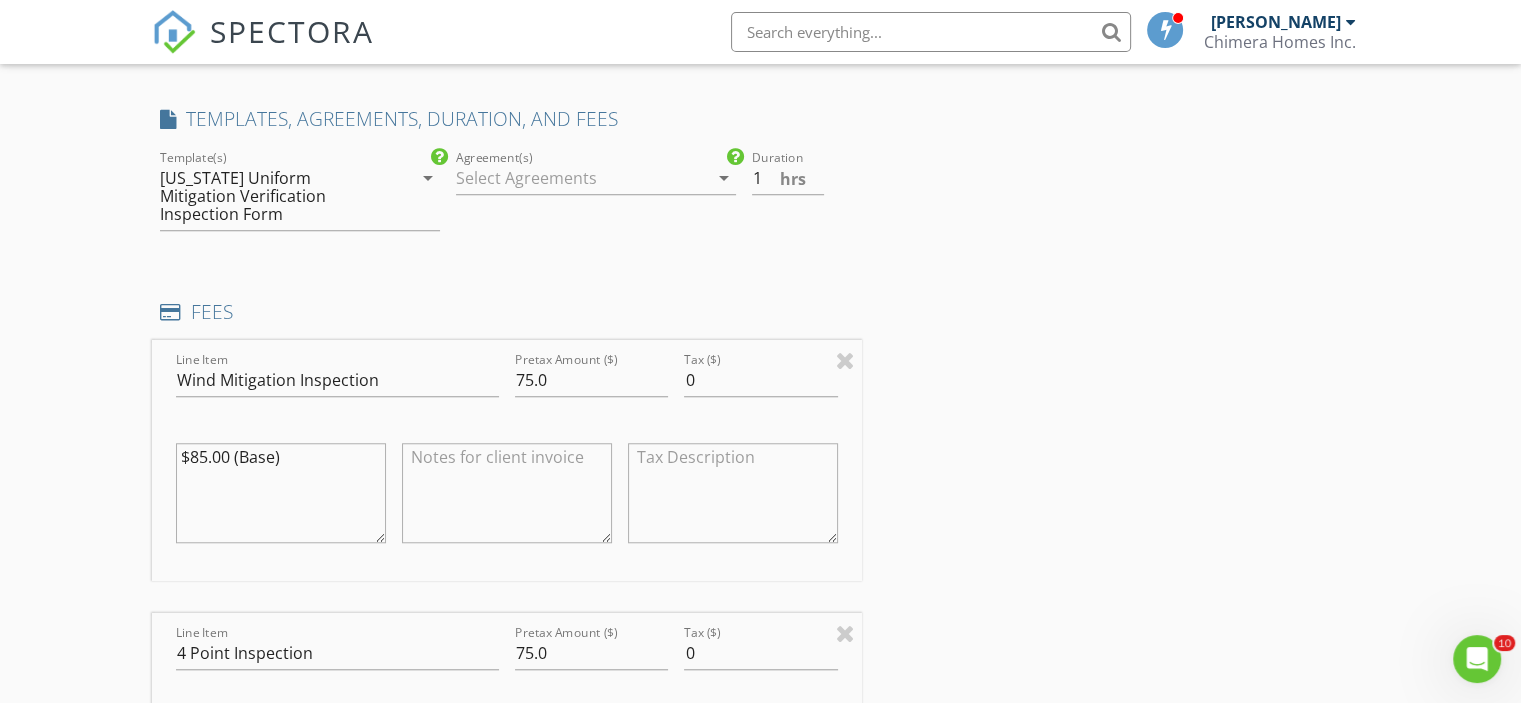 click on "INSPECTOR(S)
check_box   Josh Whittenton   PRIMARY   Josh Whittenton arrow_drop_down   check_box_outline_blank Josh Whittenton specifically requested
Date/Time
07/17/2025 10:45 AM
Location
Address Search       Address 3107 Heather Glynn Dr   Unit   City Mulberry   State FL   Zip 33860   County Polk     Square Feet 1568   Year Built 1978   Foundation arrow_drop_down     Josh Whittenton     14.2 miles     (29 minutes)
client
check_box Enable Client CC email for this inspection   Client Search     check_box_outline_blank Client is a Company/Organization     First Name Ted   Last Name Jackson   Email   CC Email   Phone 863-398-1127           Notes   Private Notes
ADD ADDITIONAL client
SERVICES
check_box   Wind Mitigation Inspection   check_box   4 Point Inspection" at bounding box center [760, 535] 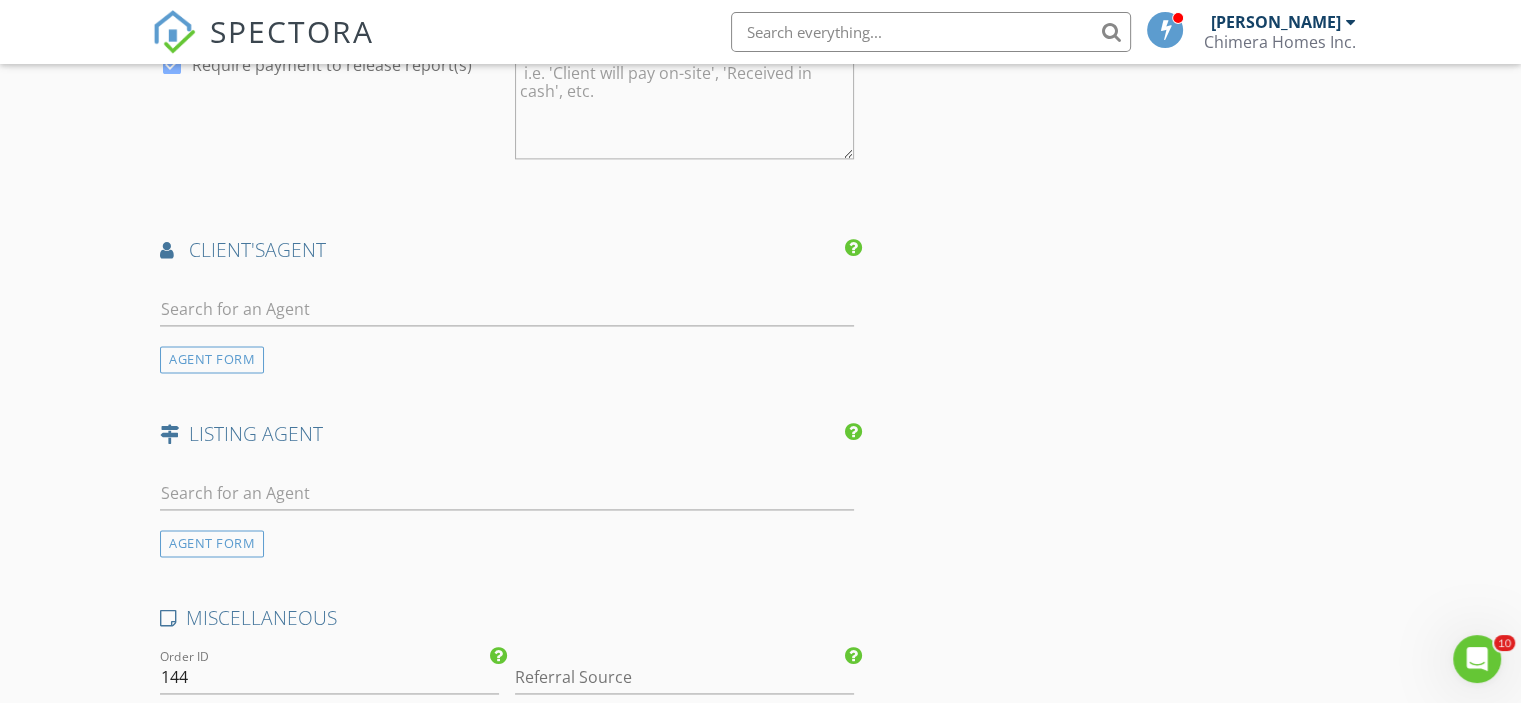scroll, scrollTop: 2800, scrollLeft: 0, axis: vertical 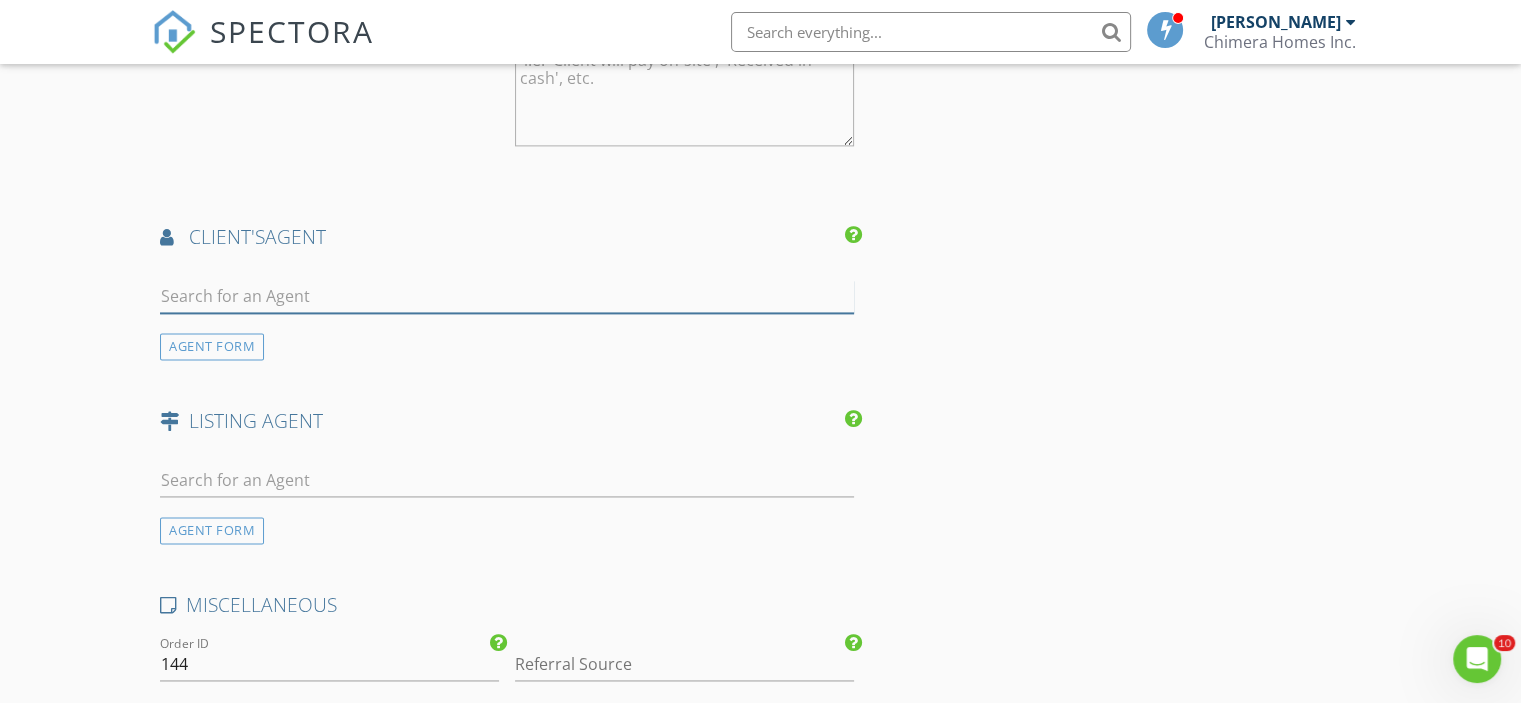 drag, startPoint x: 276, startPoint y: 282, endPoint x: 324, endPoint y: 271, distance: 49.24429 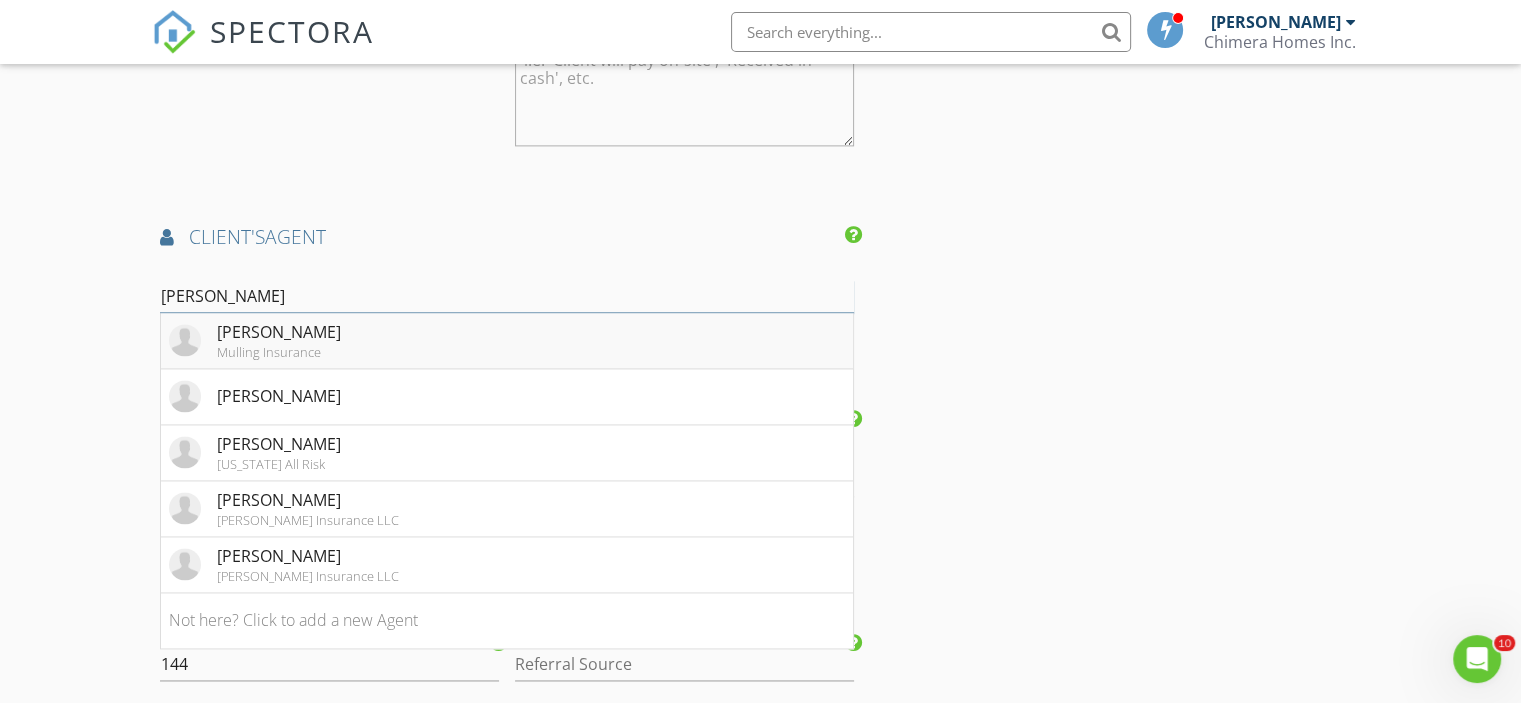 type on "George" 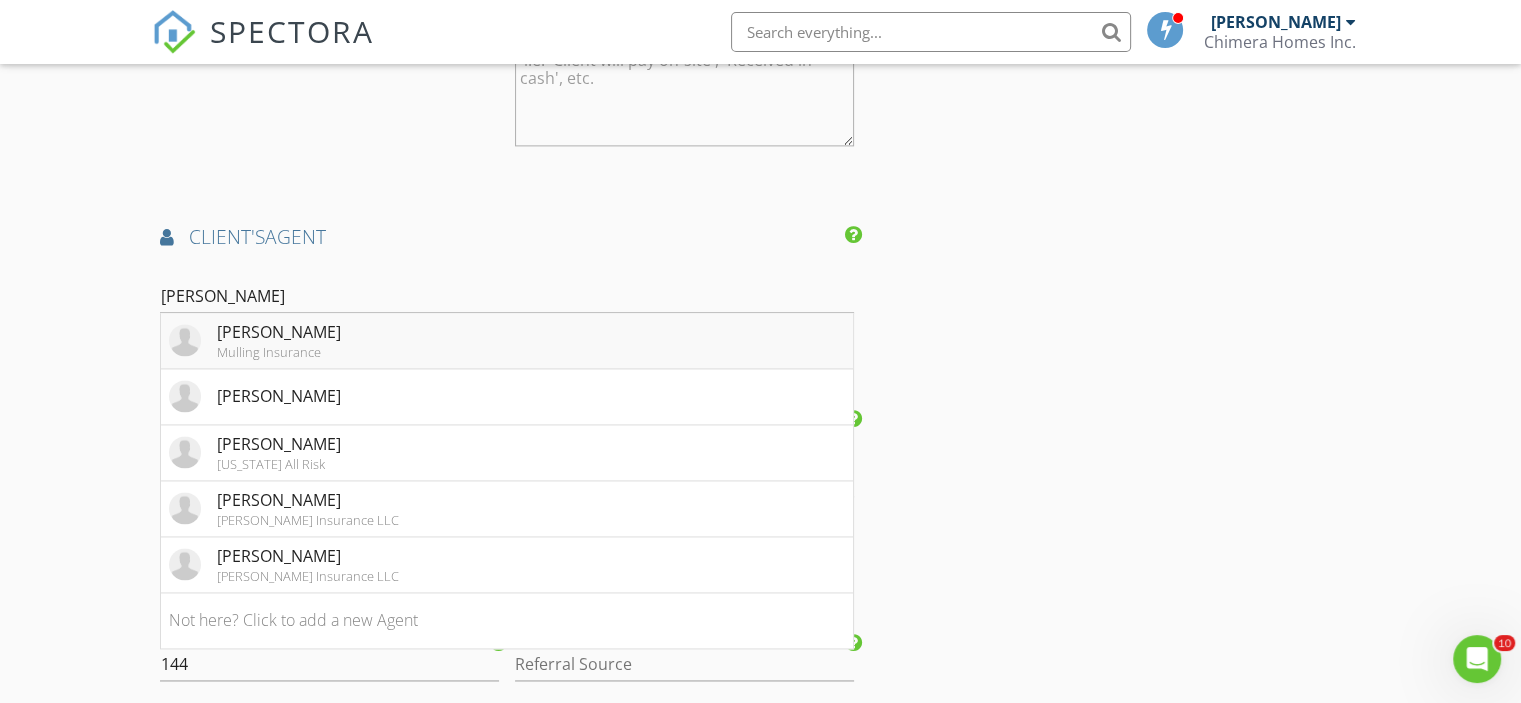 click on "Mulling Insurance" at bounding box center [279, 352] 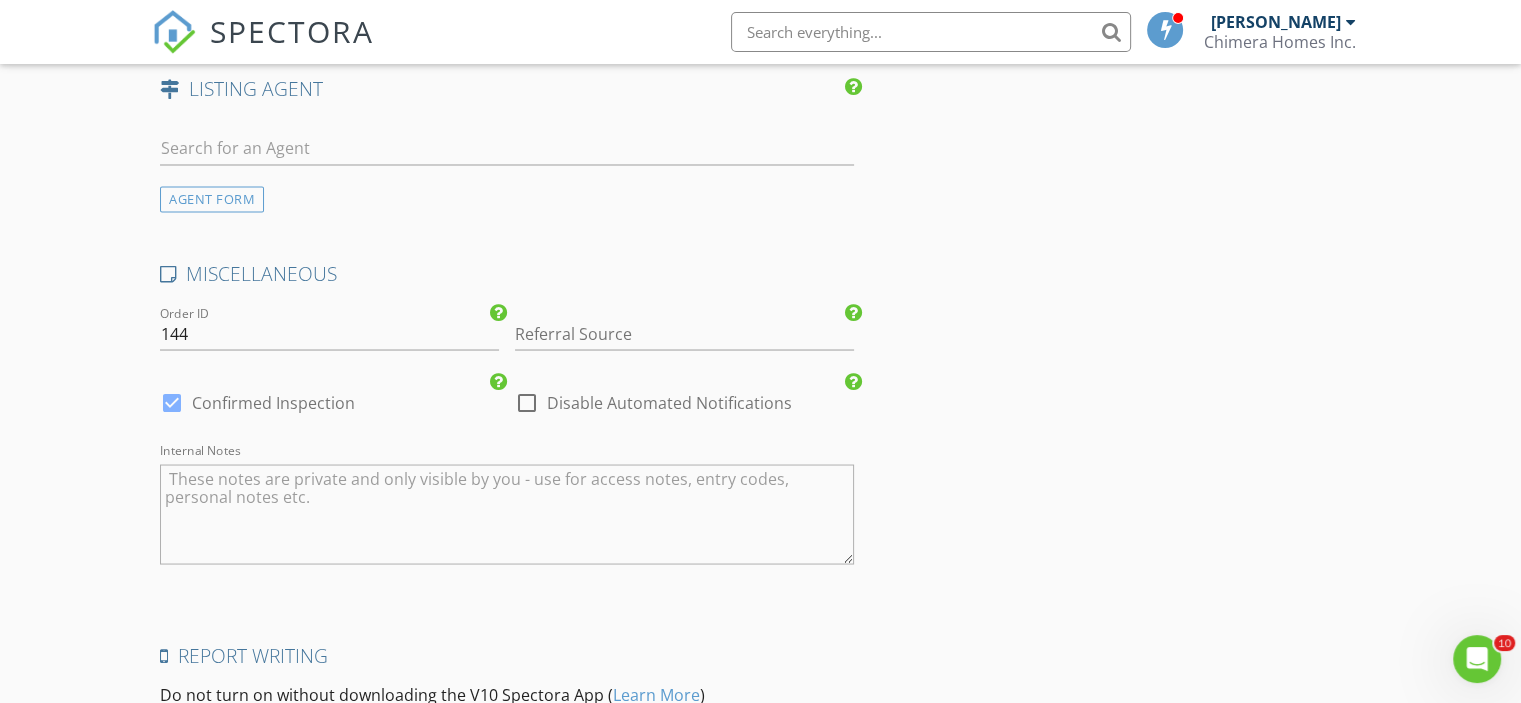 scroll, scrollTop: 3600, scrollLeft: 0, axis: vertical 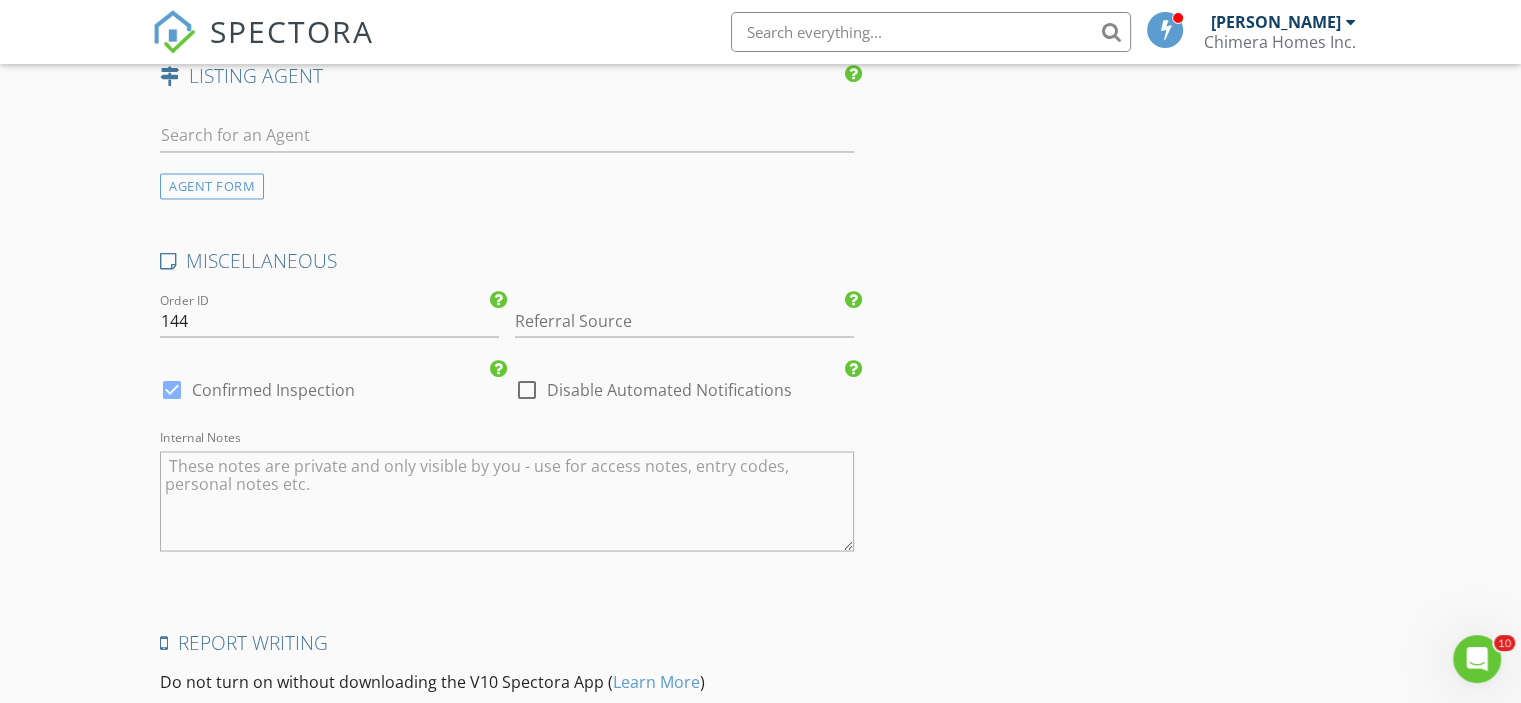 click at bounding box center [507, 501] 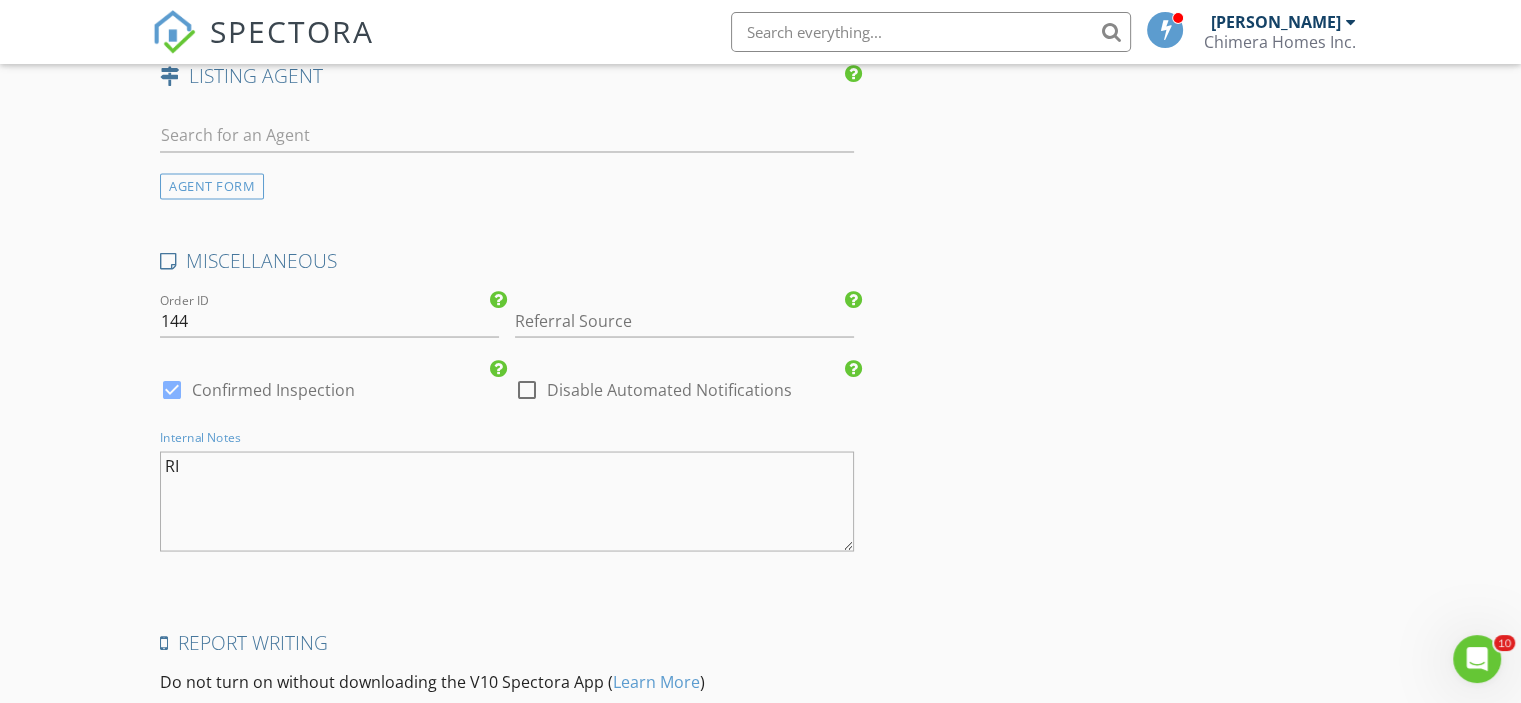 type on "R" 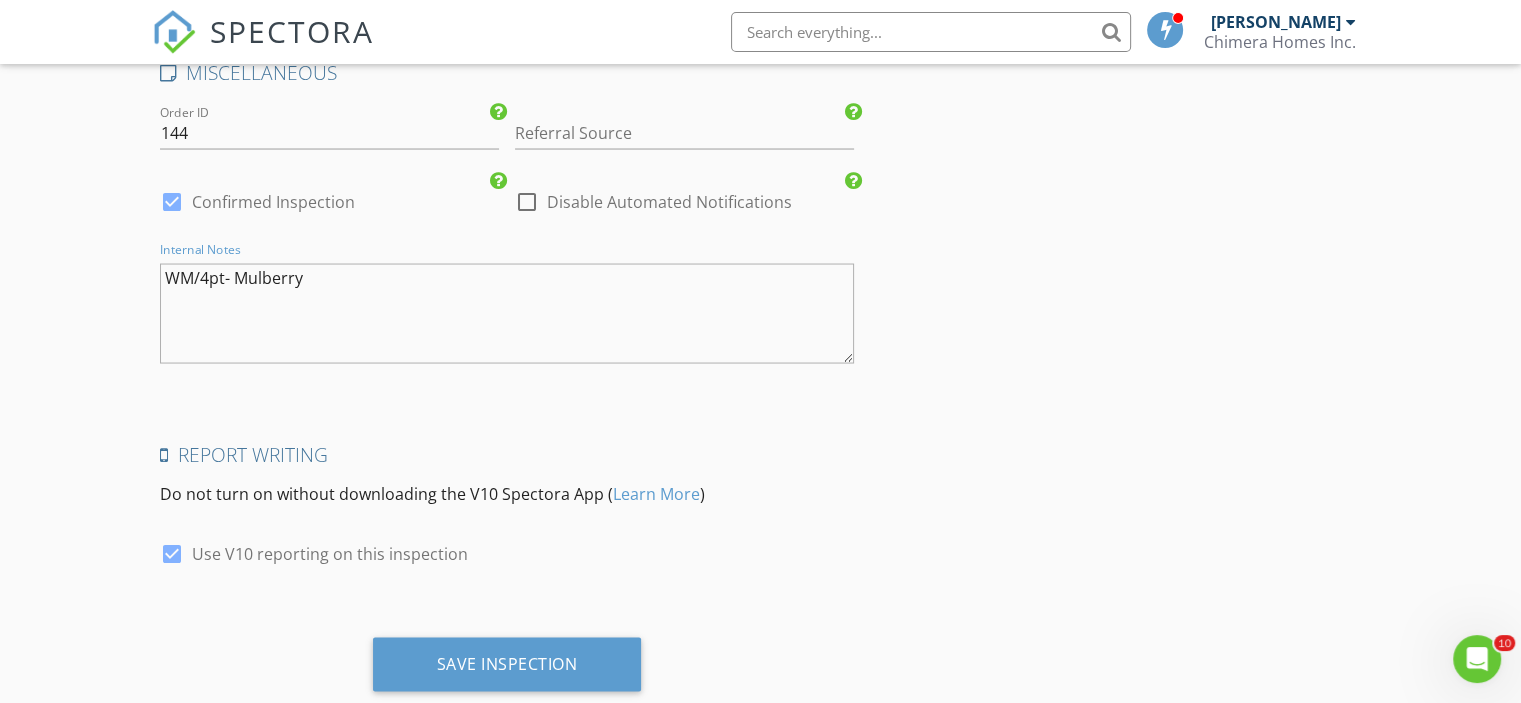 scroll, scrollTop: 3813, scrollLeft: 0, axis: vertical 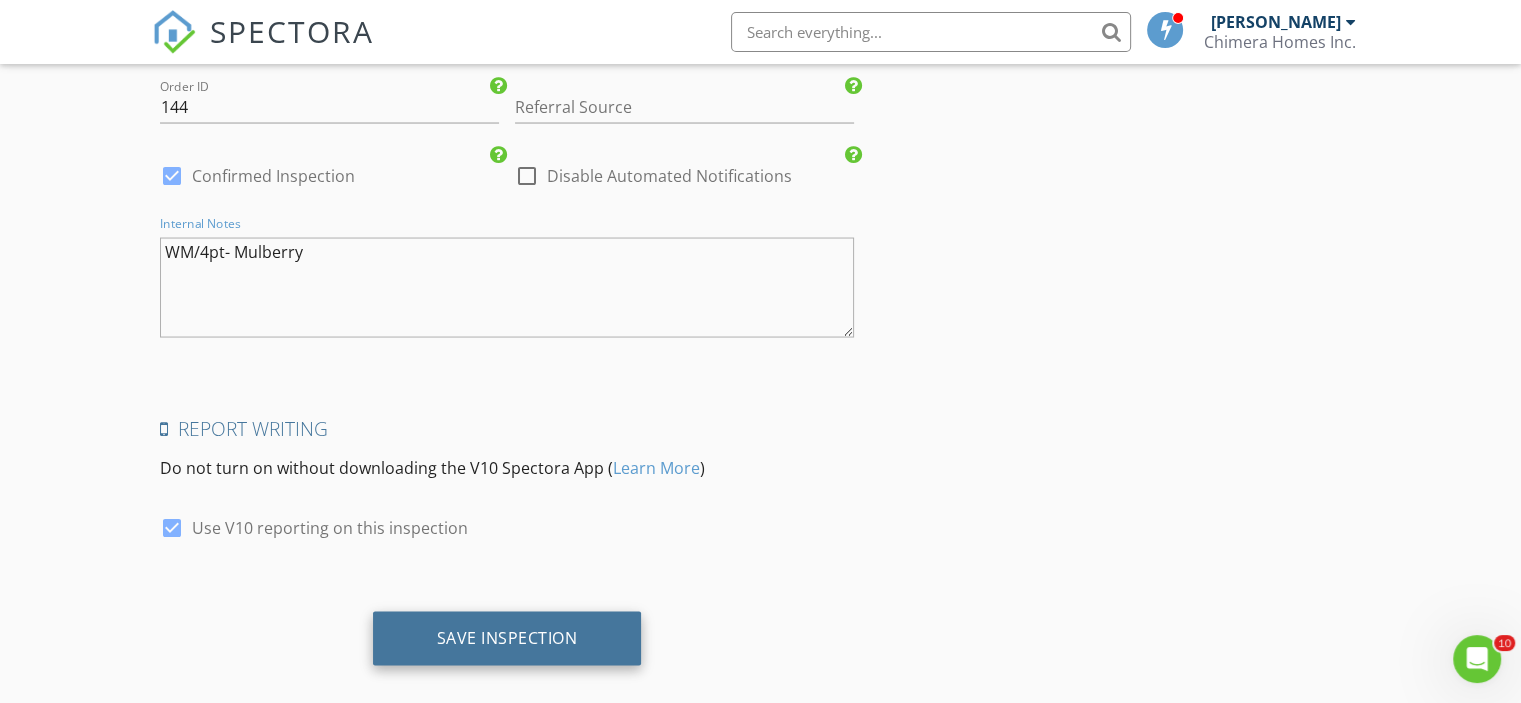 type on "WM/4pt- Mulberry" 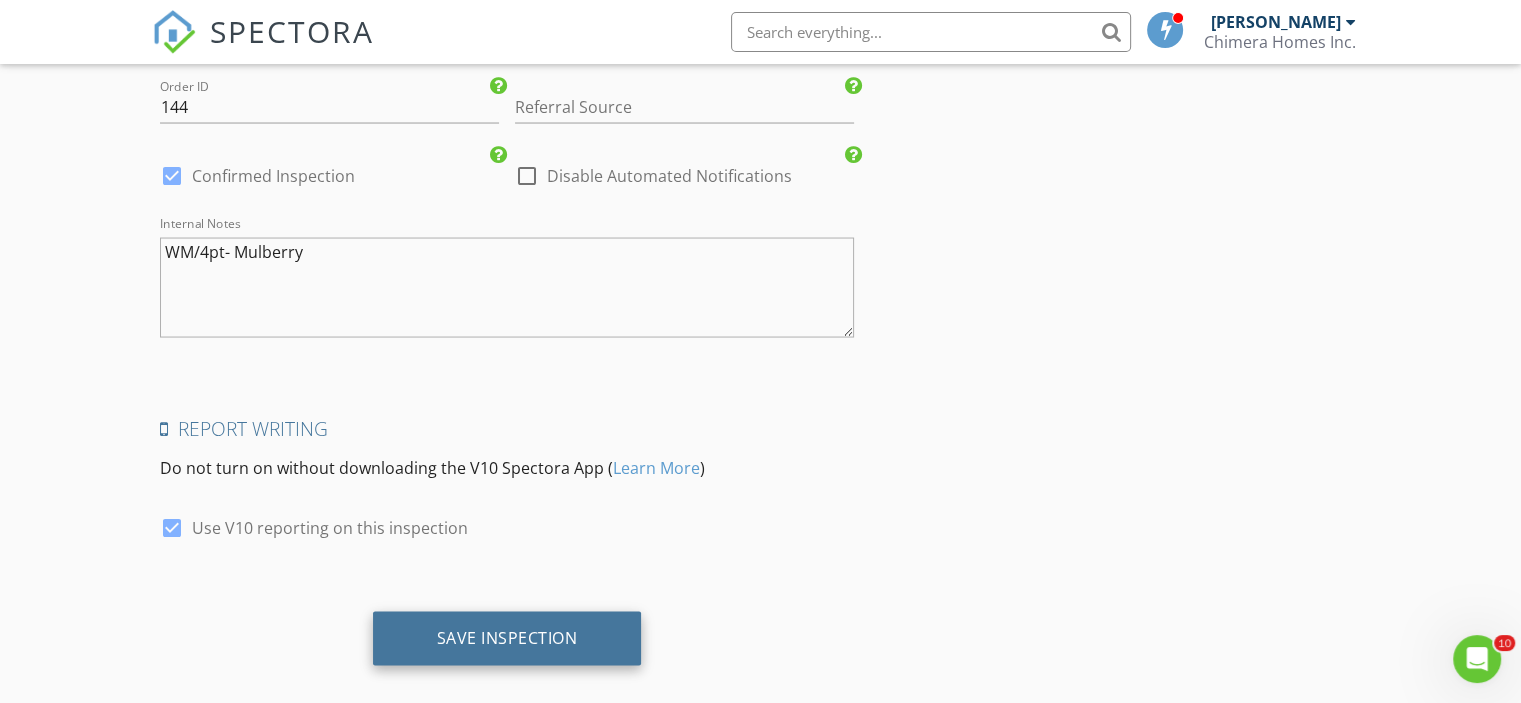 click on "Save Inspection" at bounding box center [507, 638] 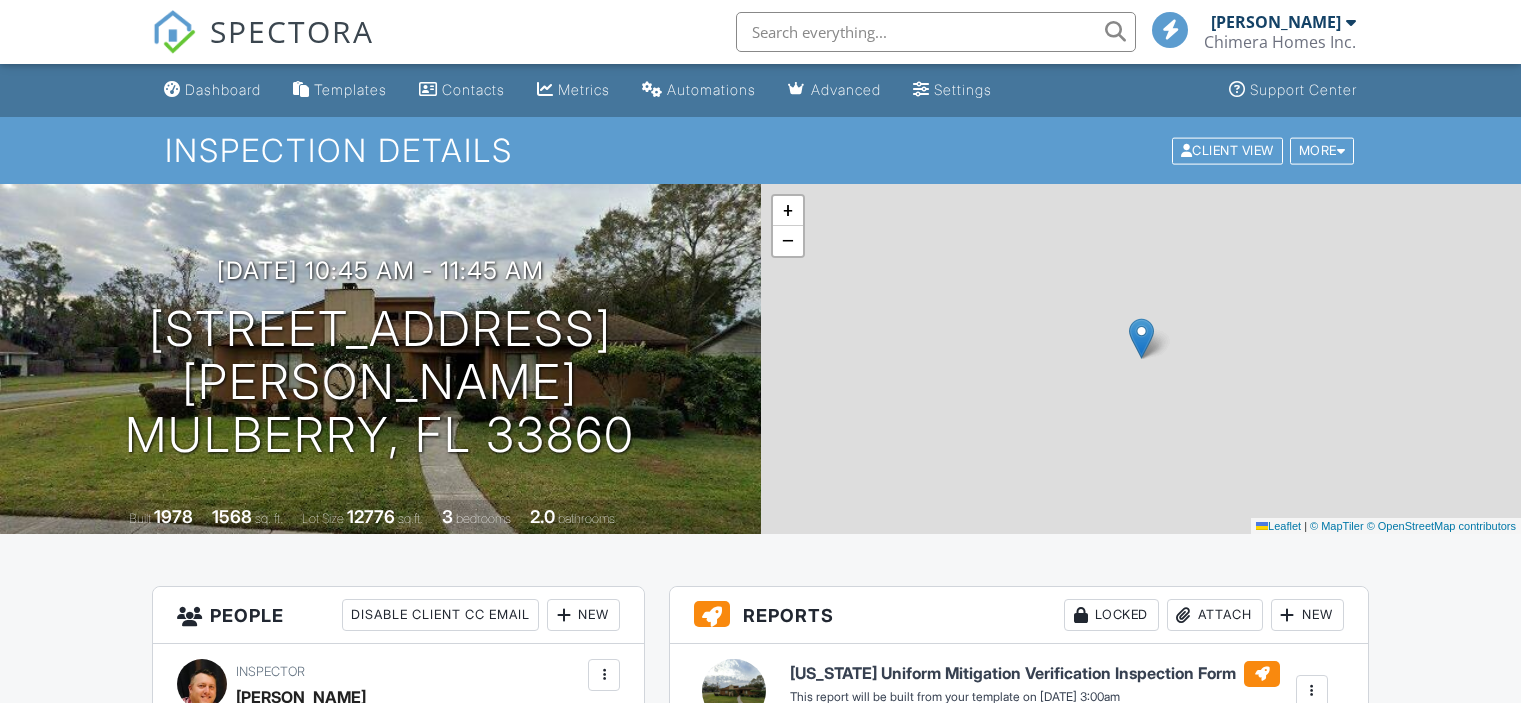 scroll, scrollTop: 0, scrollLeft: 0, axis: both 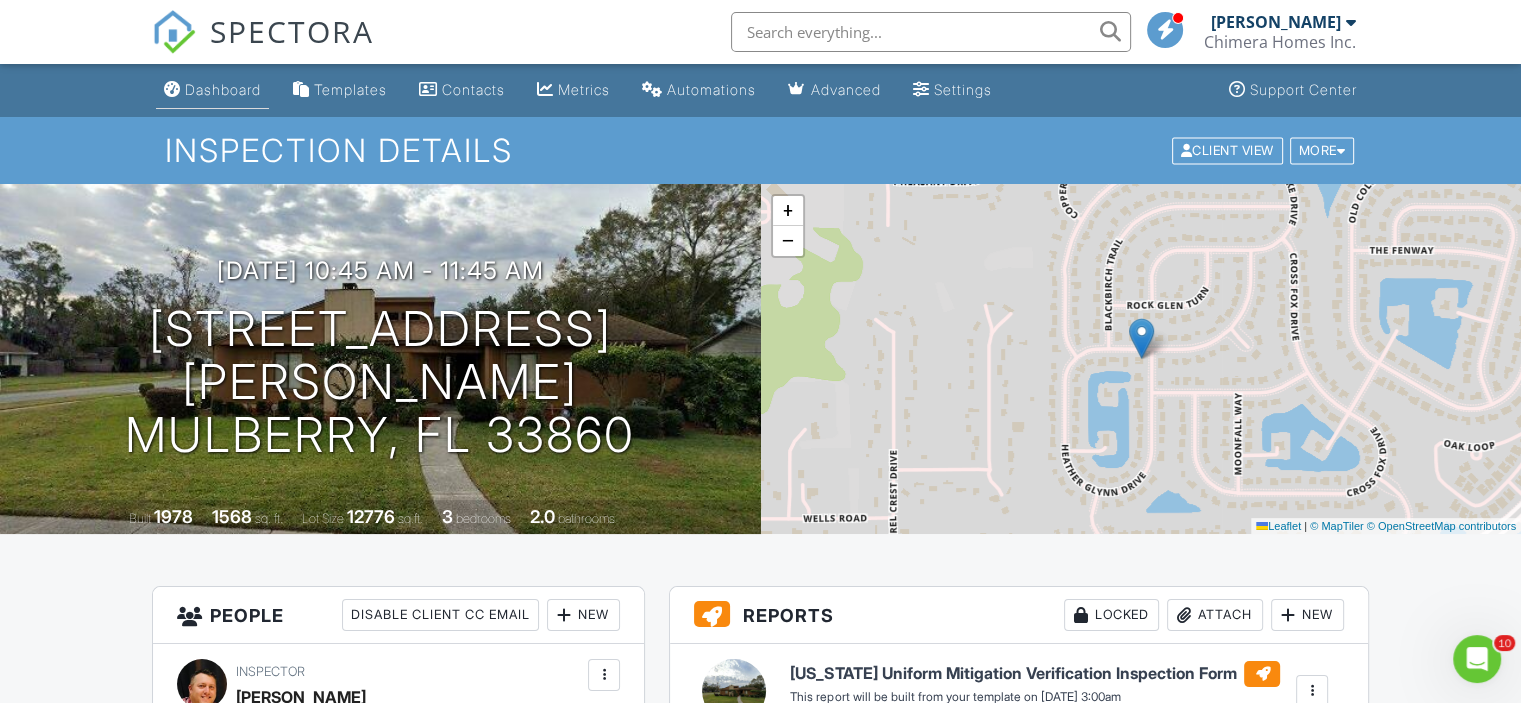 click on "Dashboard" at bounding box center (223, 89) 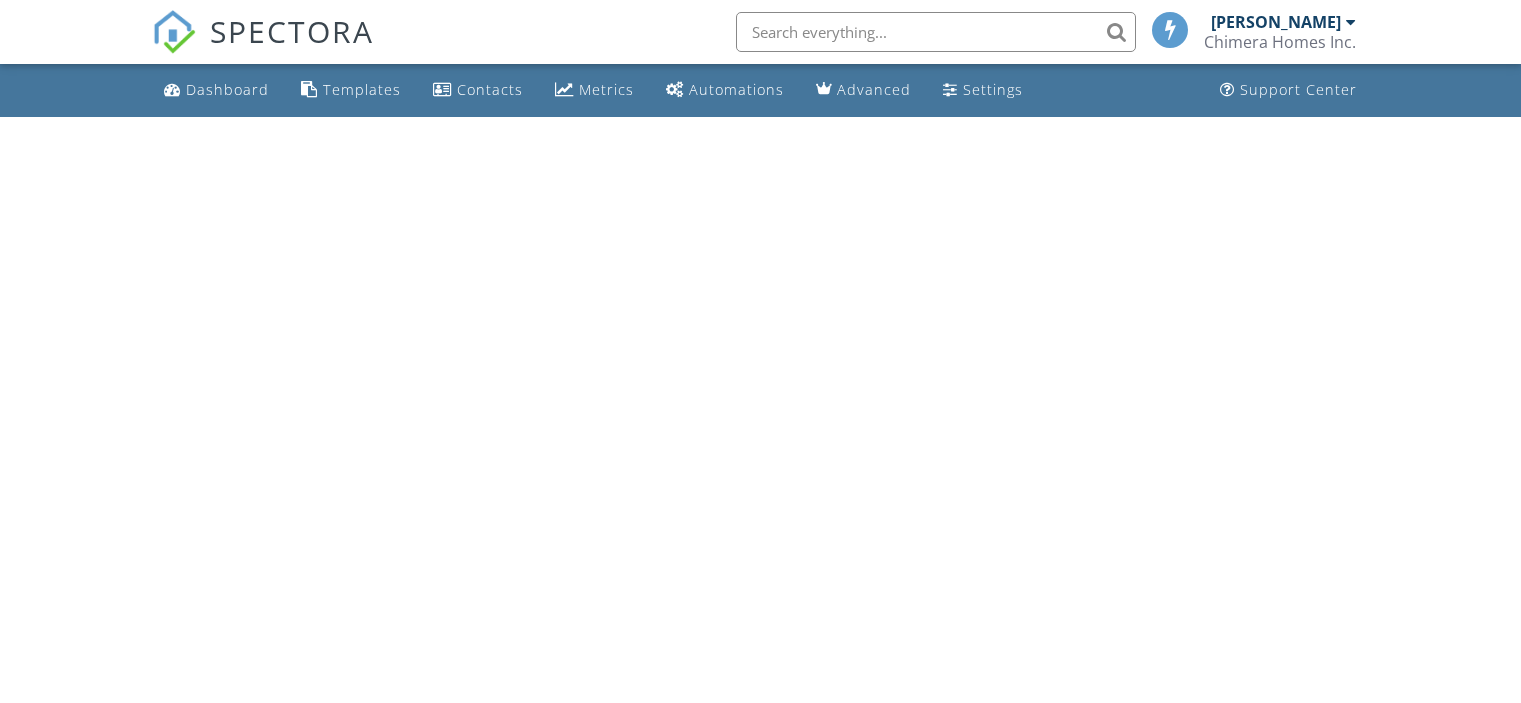 scroll, scrollTop: 0, scrollLeft: 0, axis: both 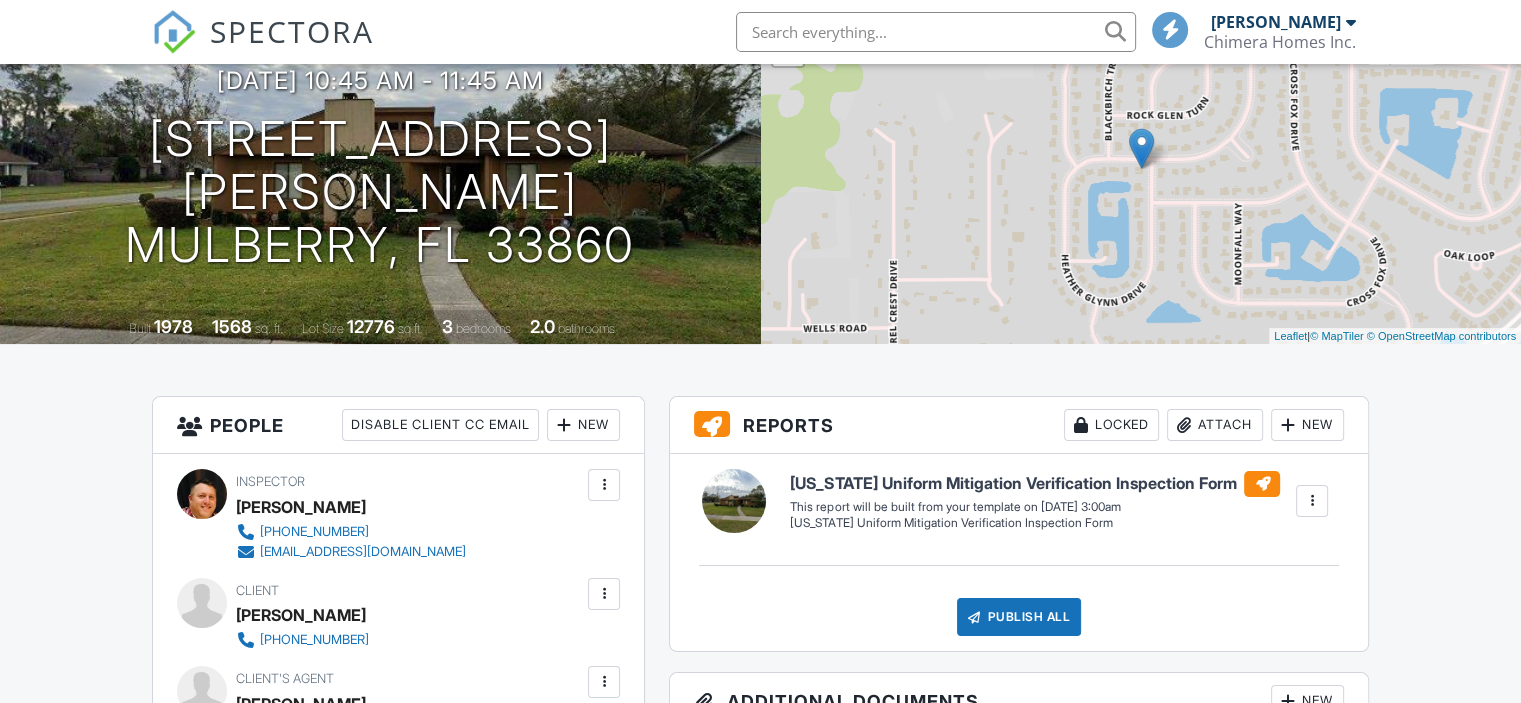 click at bounding box center [604, 594] 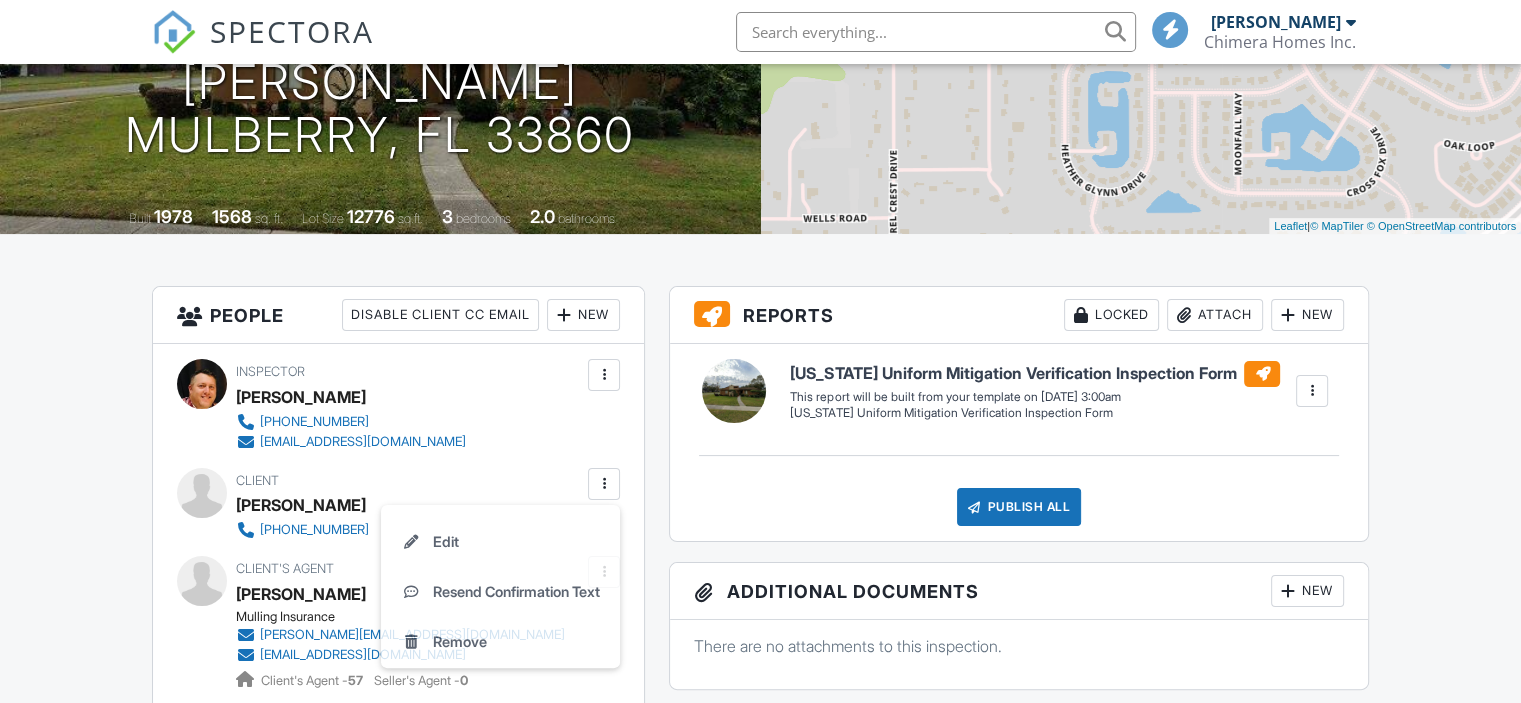 scroll, scrollTop: 300, scrollLeft: 0, axis: vertical 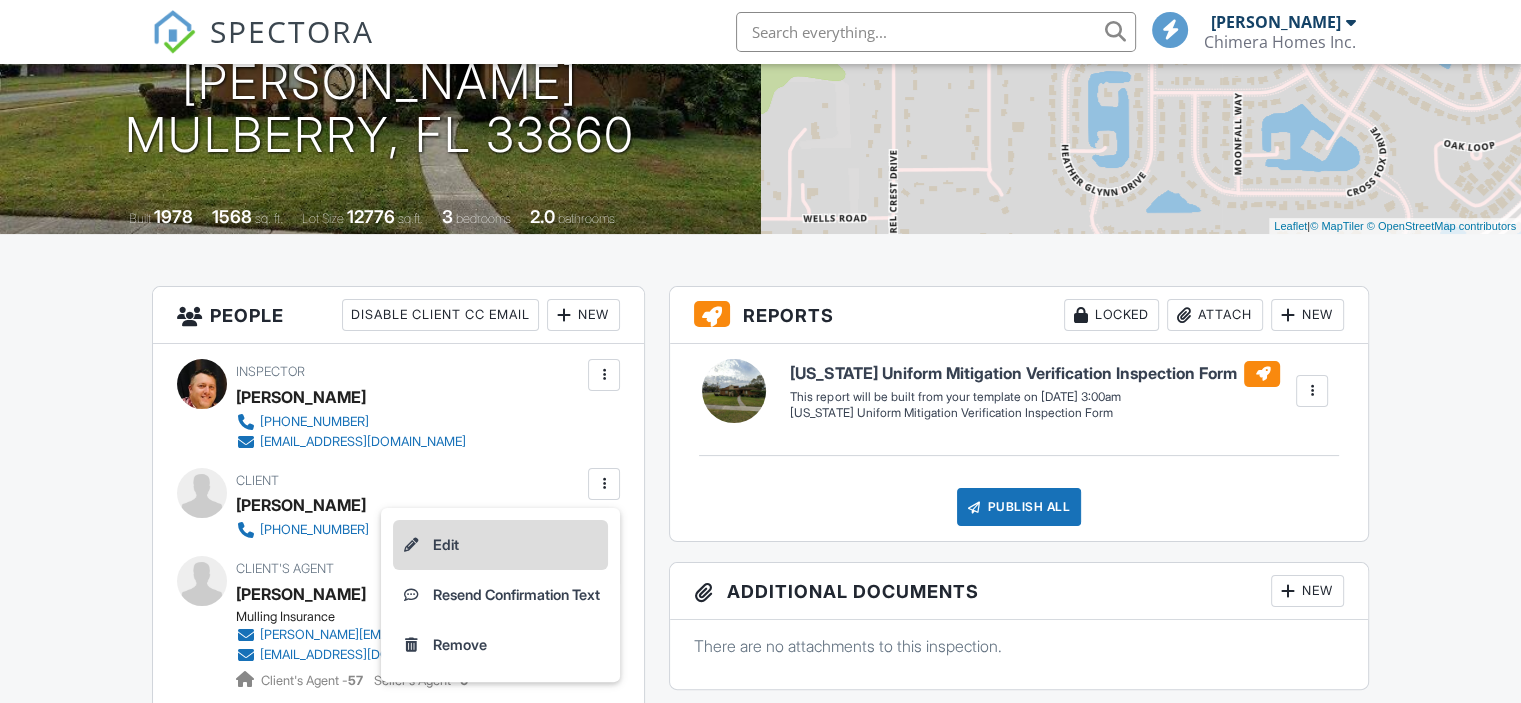 click on "Edit" at bounding box center [500, 545] 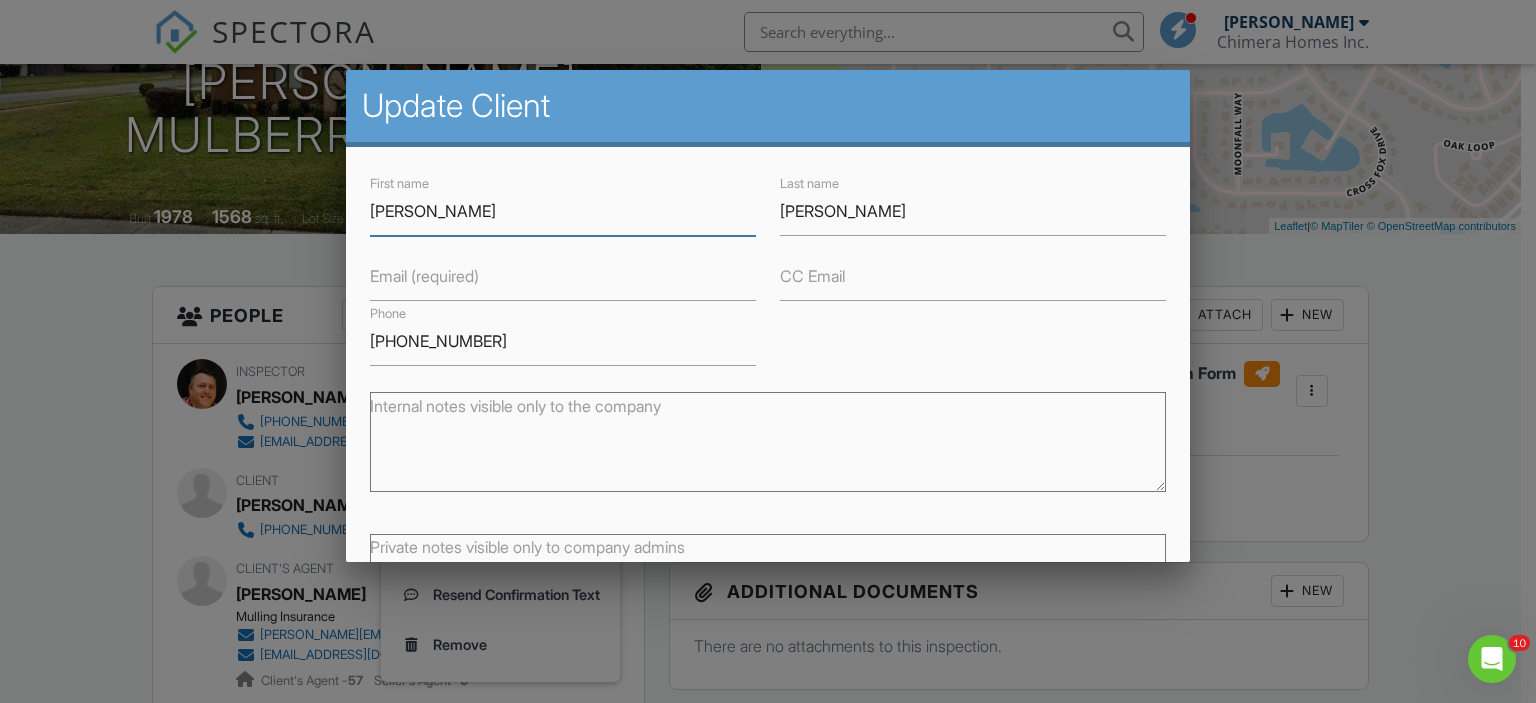 scroll, scrollTop: 0, scrollLeft: 0, axis: both 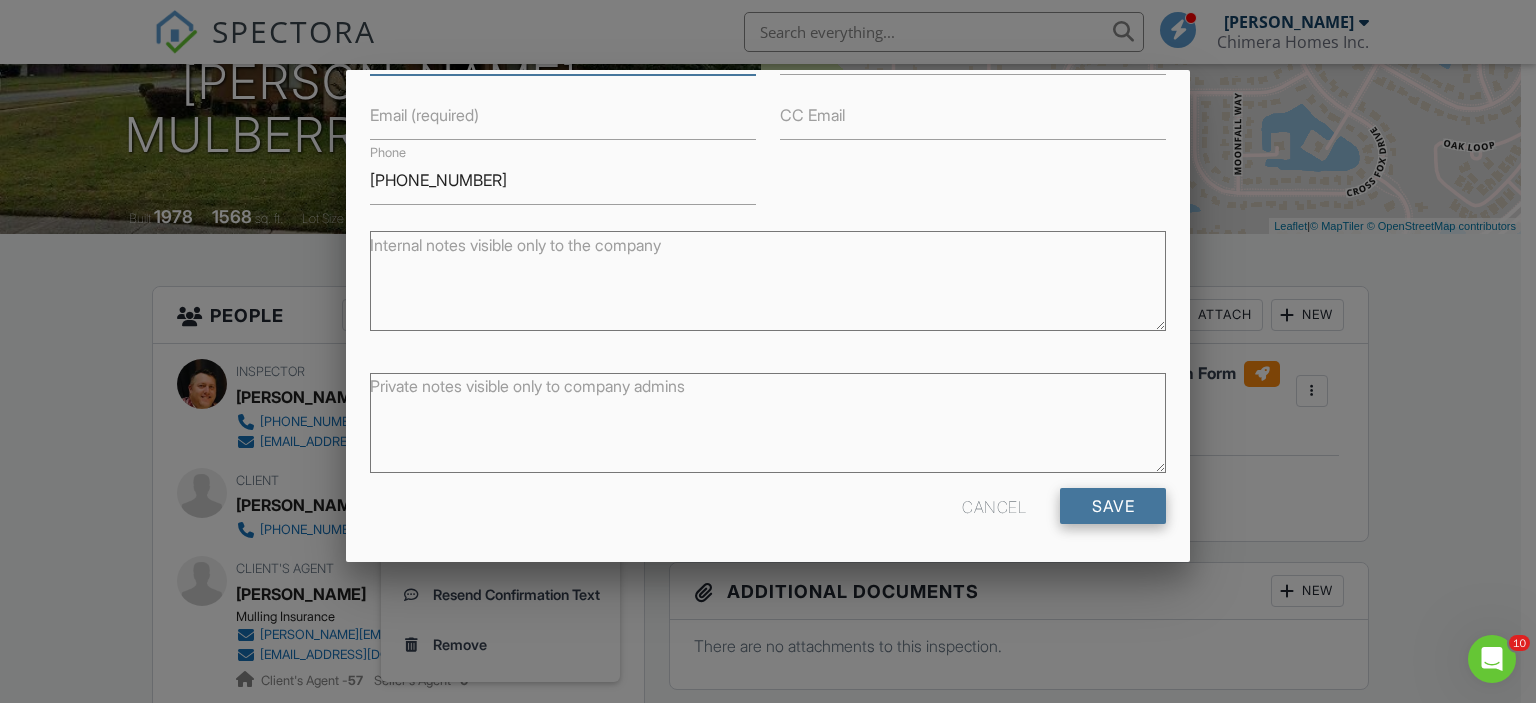 type on "[PERSON_NAME]" 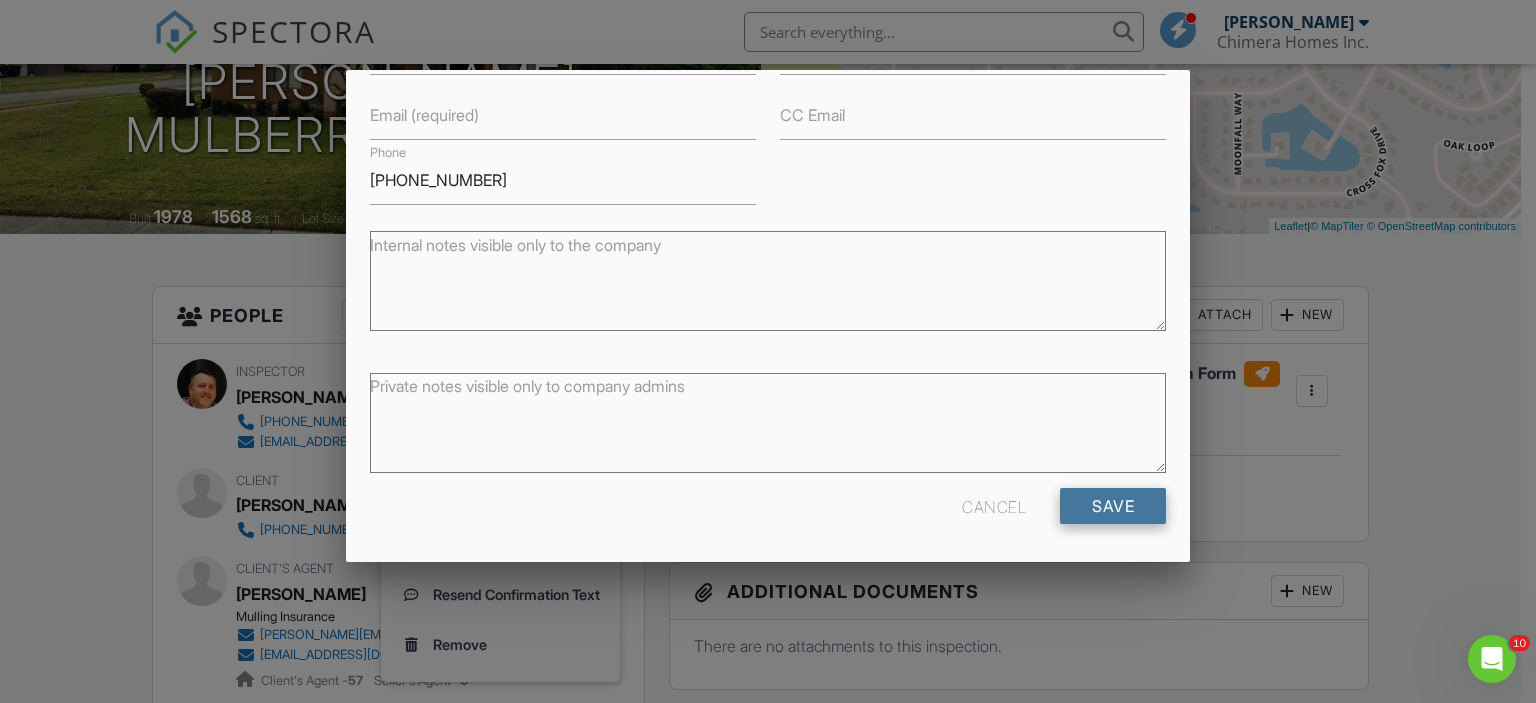 click on "Save" at bounding box center [1113, 506] 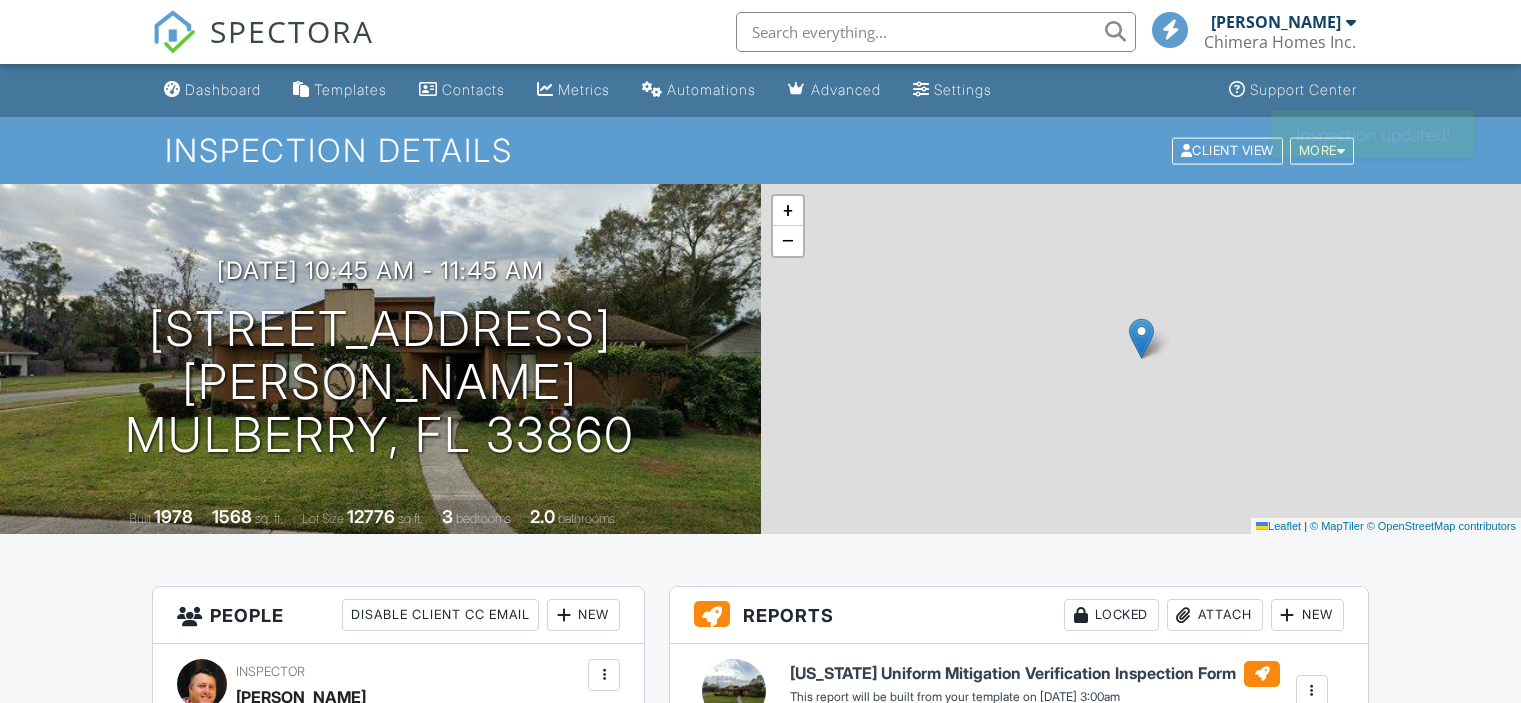 scroll, scrollTop: 0, scrollLeft: 0, axis: both 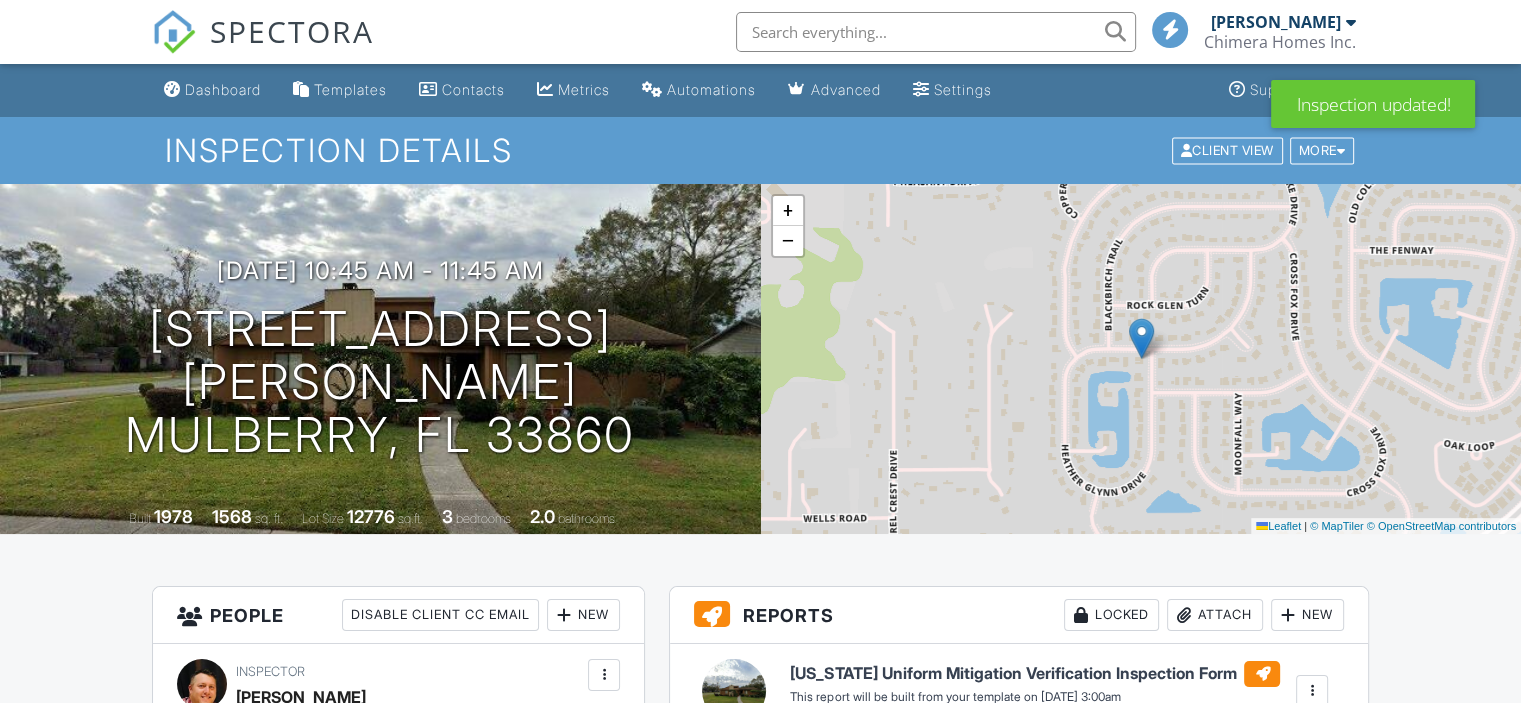 click on "Dashboard" at bounding box center [223, 89] 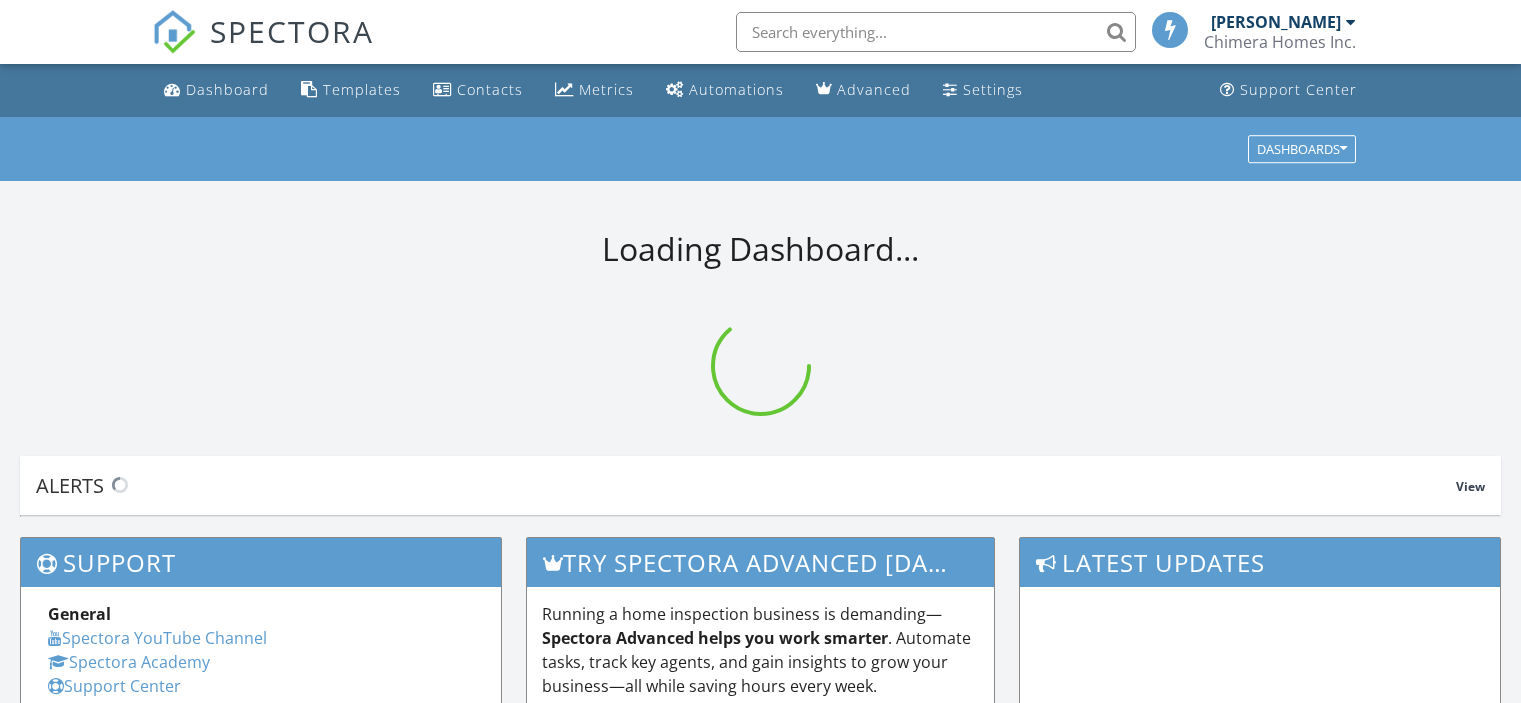 scroll, scrollTop: 0, scrollLeft: 0, axis: both 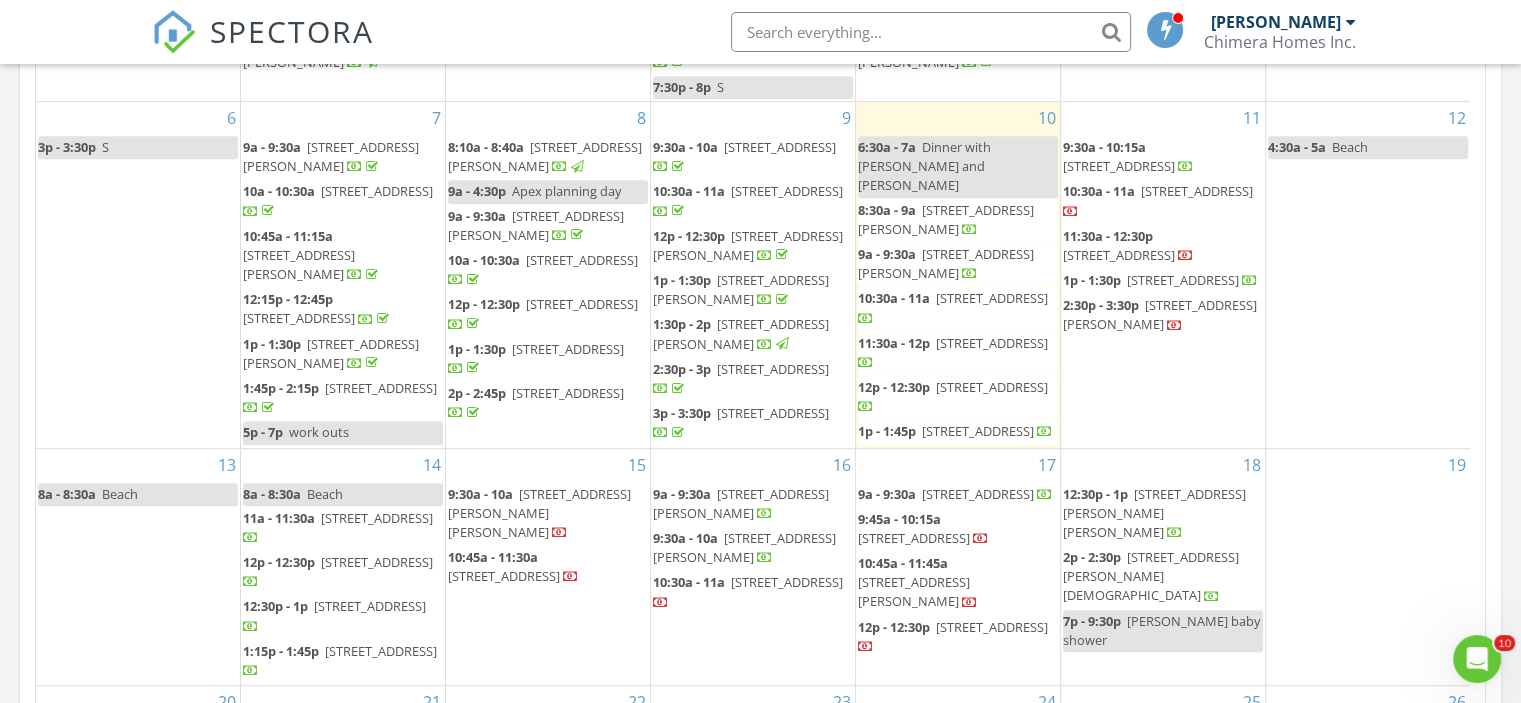 click on "10:45a - 11:30a
7412 Summit Ave, Lakeland 33810" at bounding box center [513, 566] 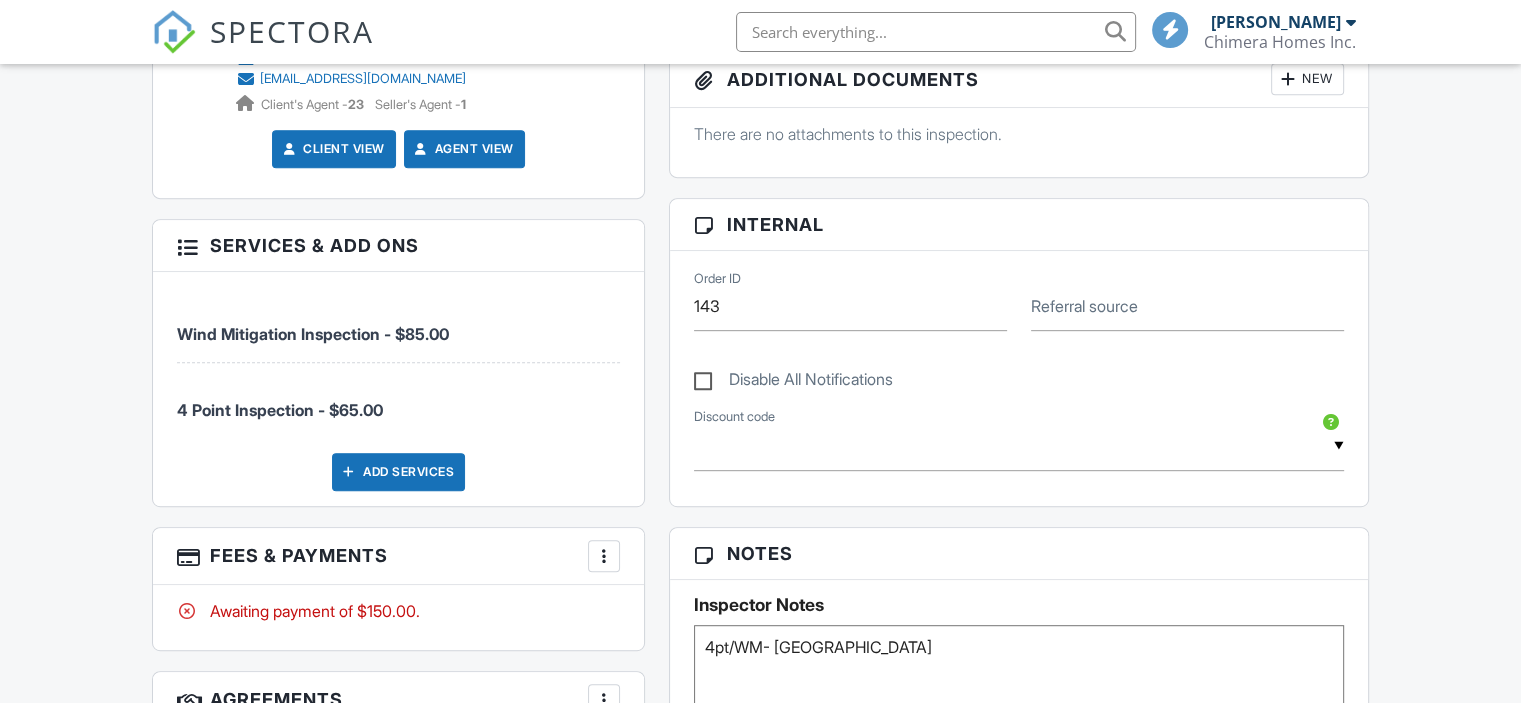 scroll, scrollTop: 900, scrollLeft: 0, axis: vertical 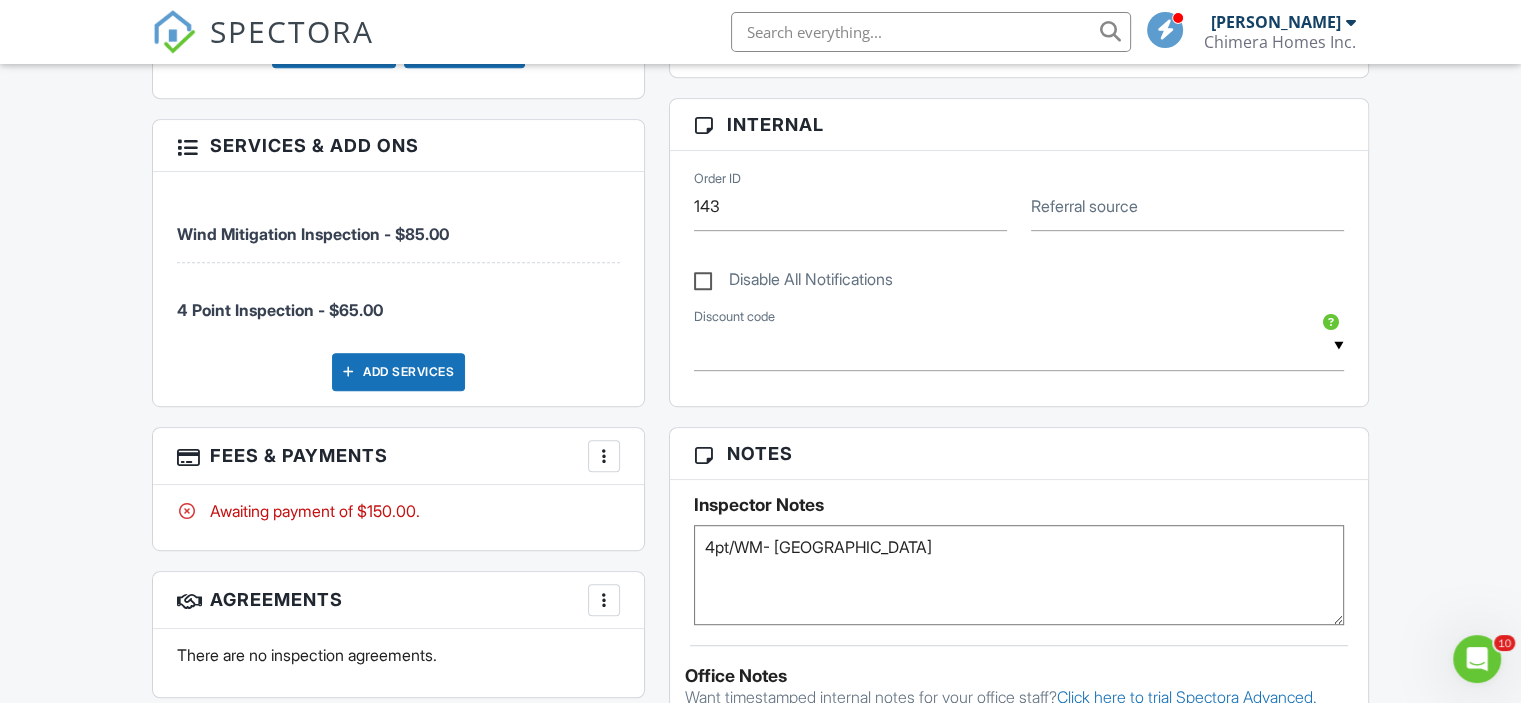 click at bounding box center (604, 456) 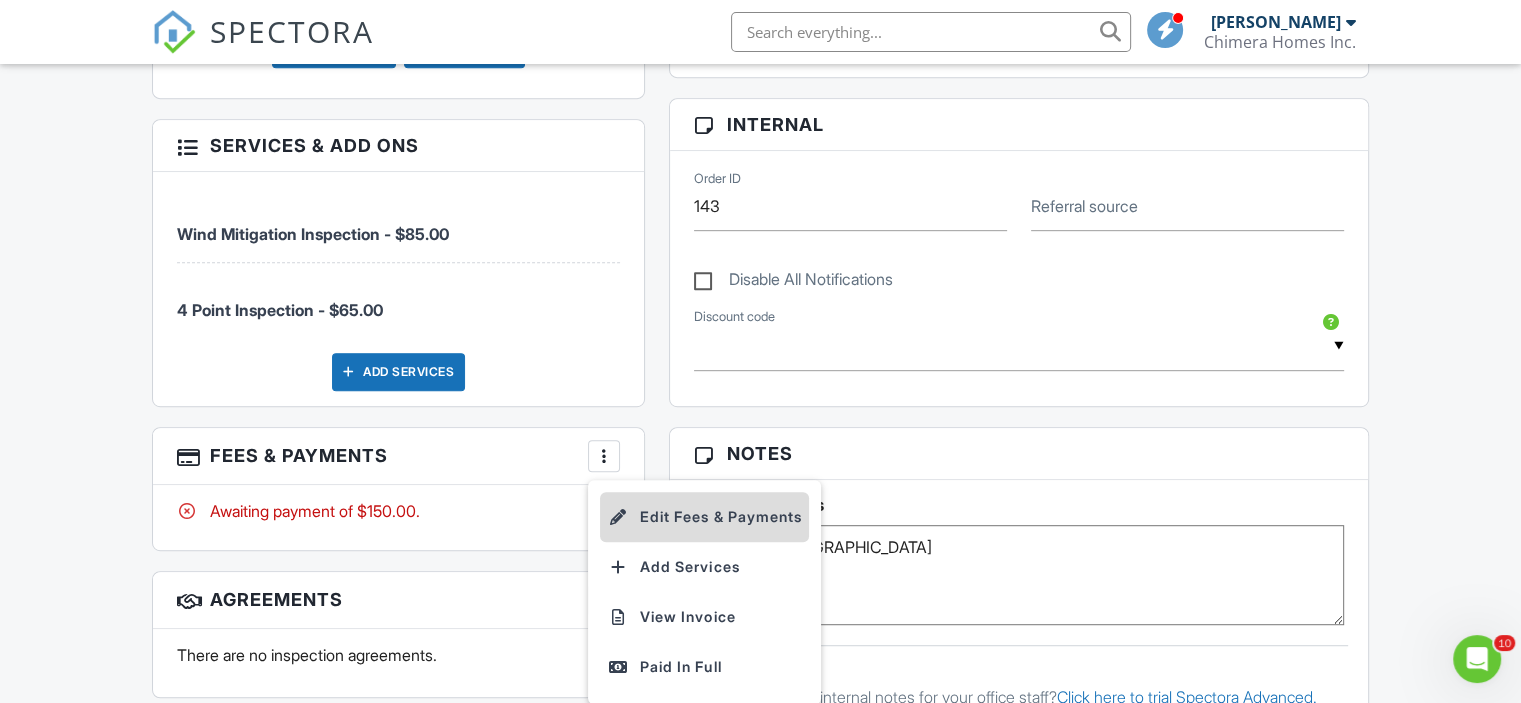 click on "Edit Fees & Payments" at bounding box center (704, 517) 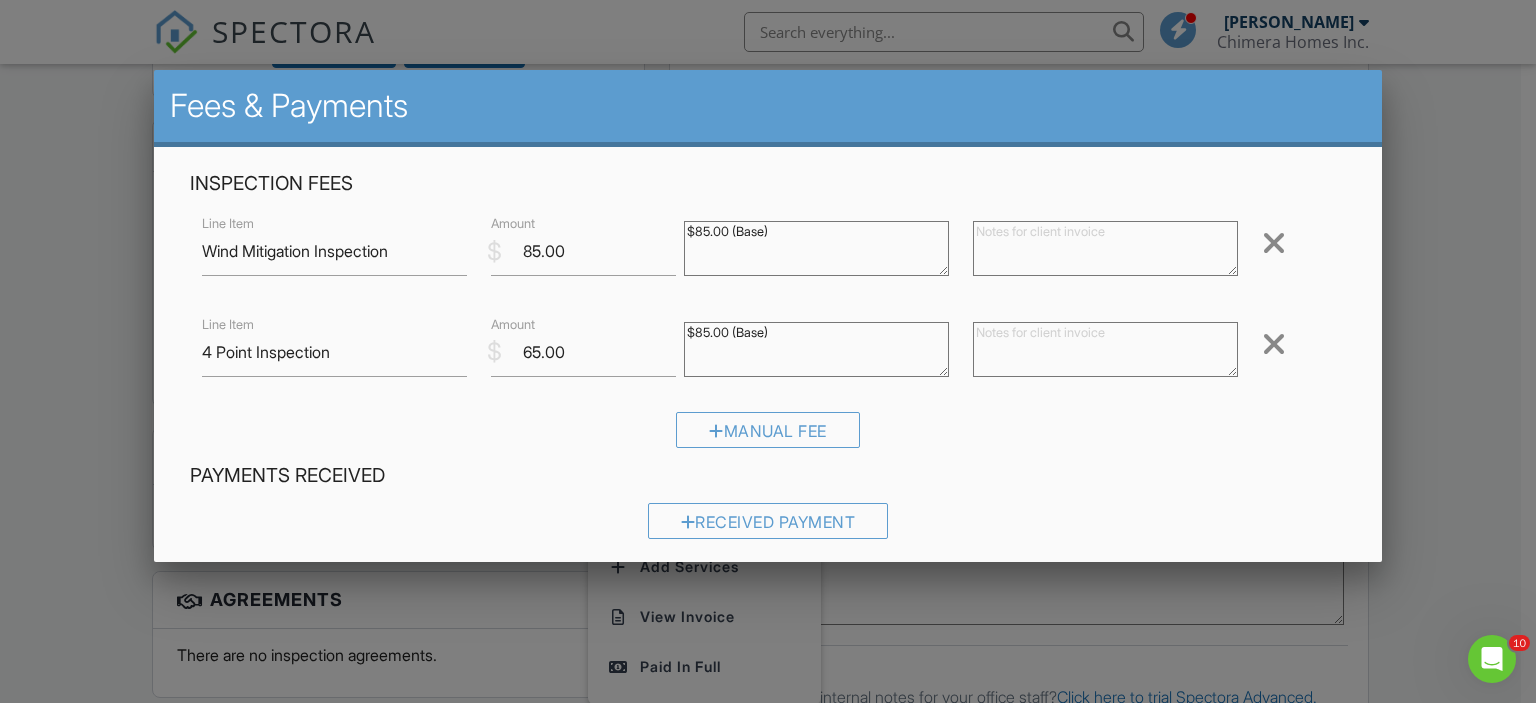 click at bounding box center (1274, 344) 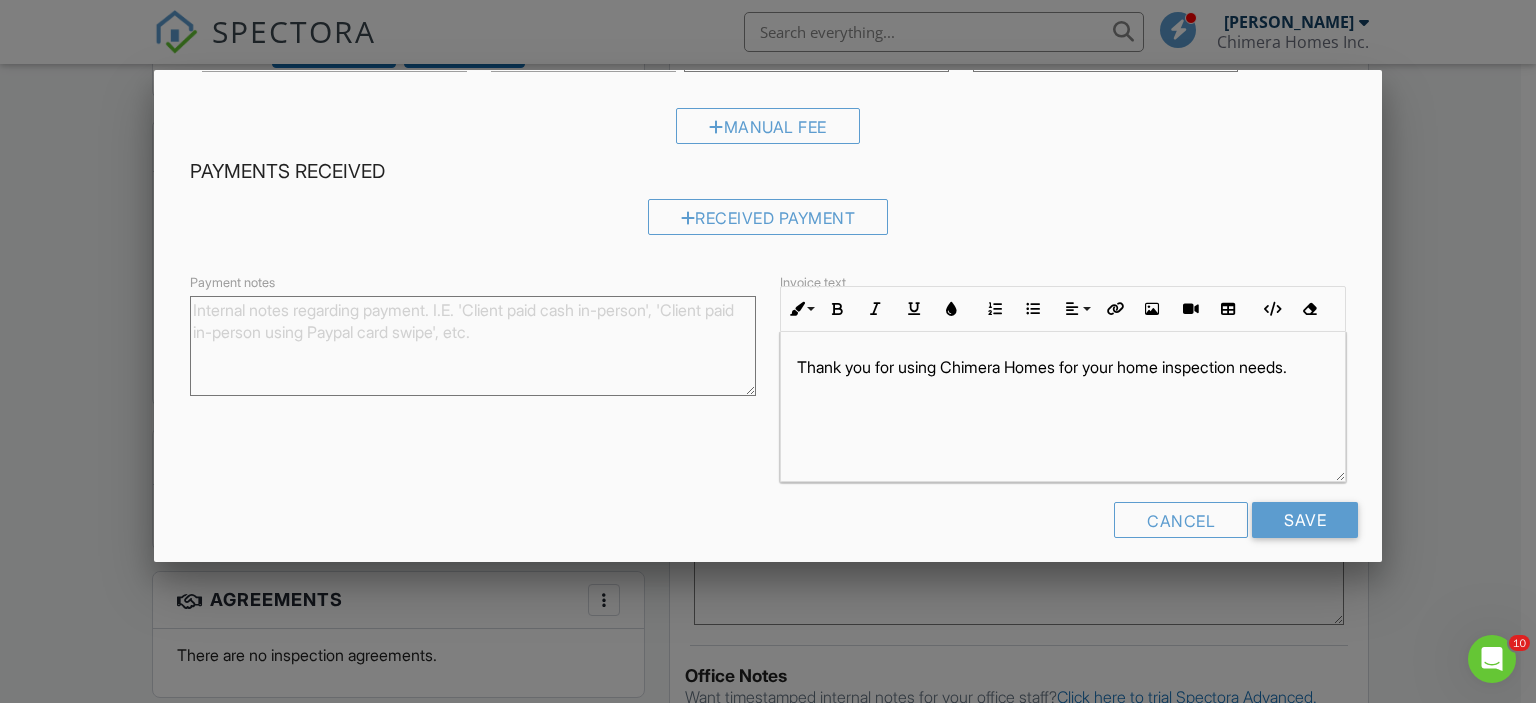 scroll, scrollTop: 218, scrollLeft: 0, axis: vertical 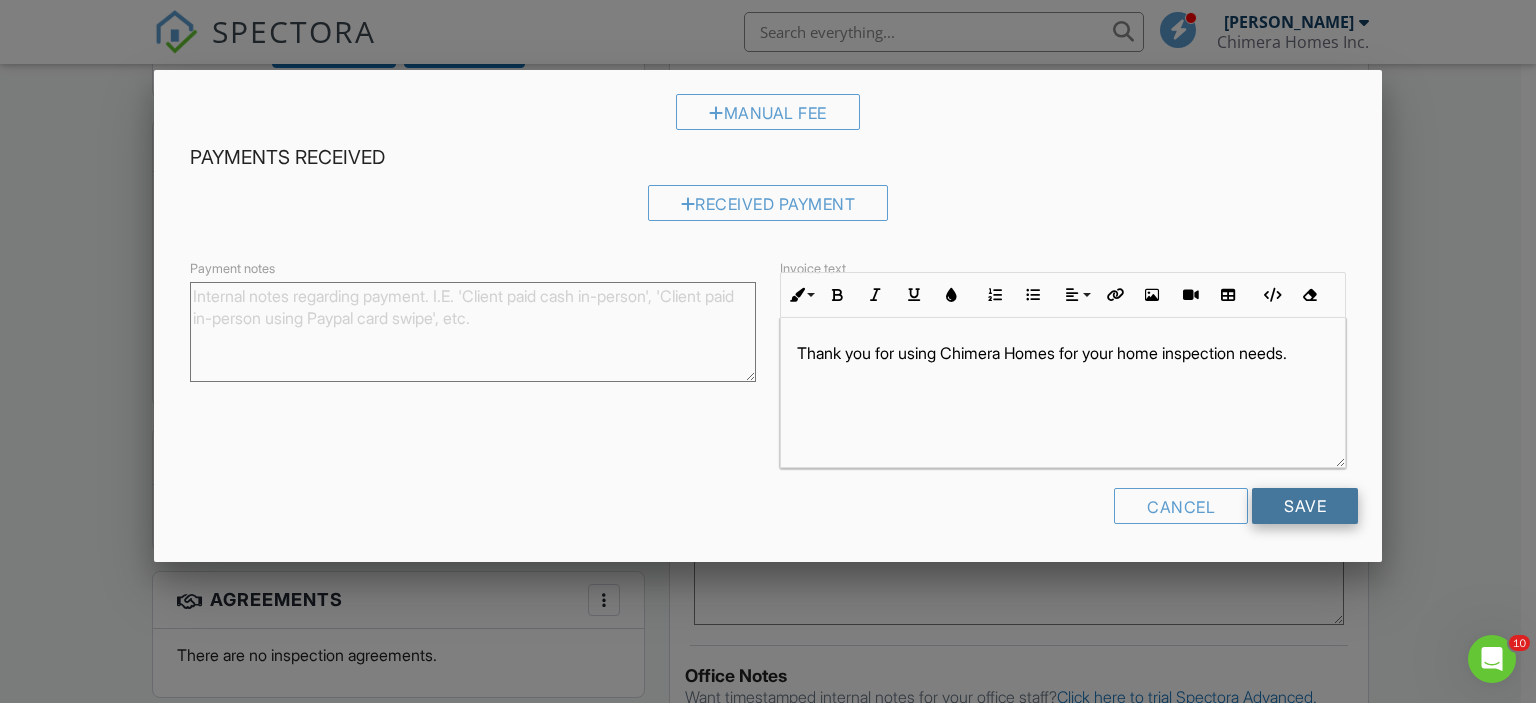 click on "Save" at bounding box center (1305, 506) 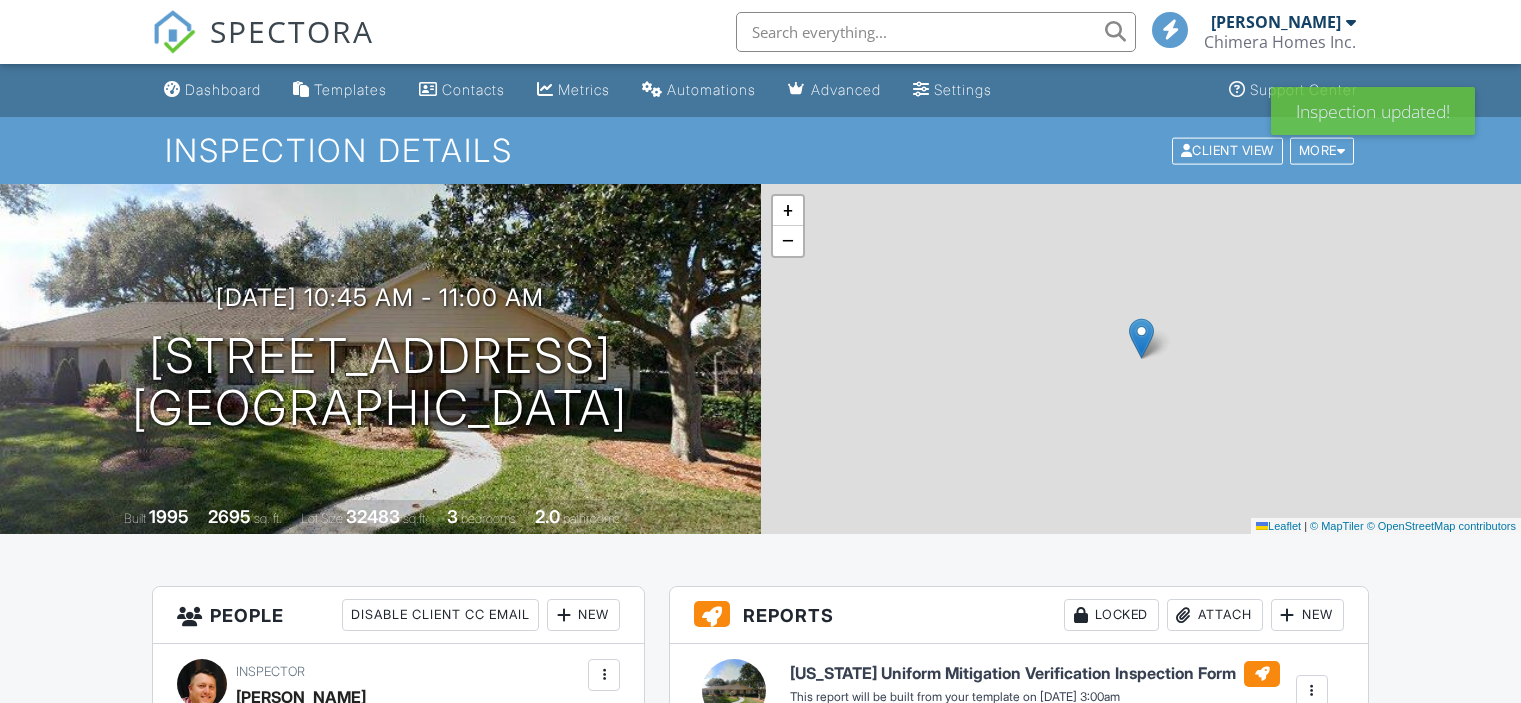 scroll, scrollTop: 477, scrollLeft: 0, axis: vertical 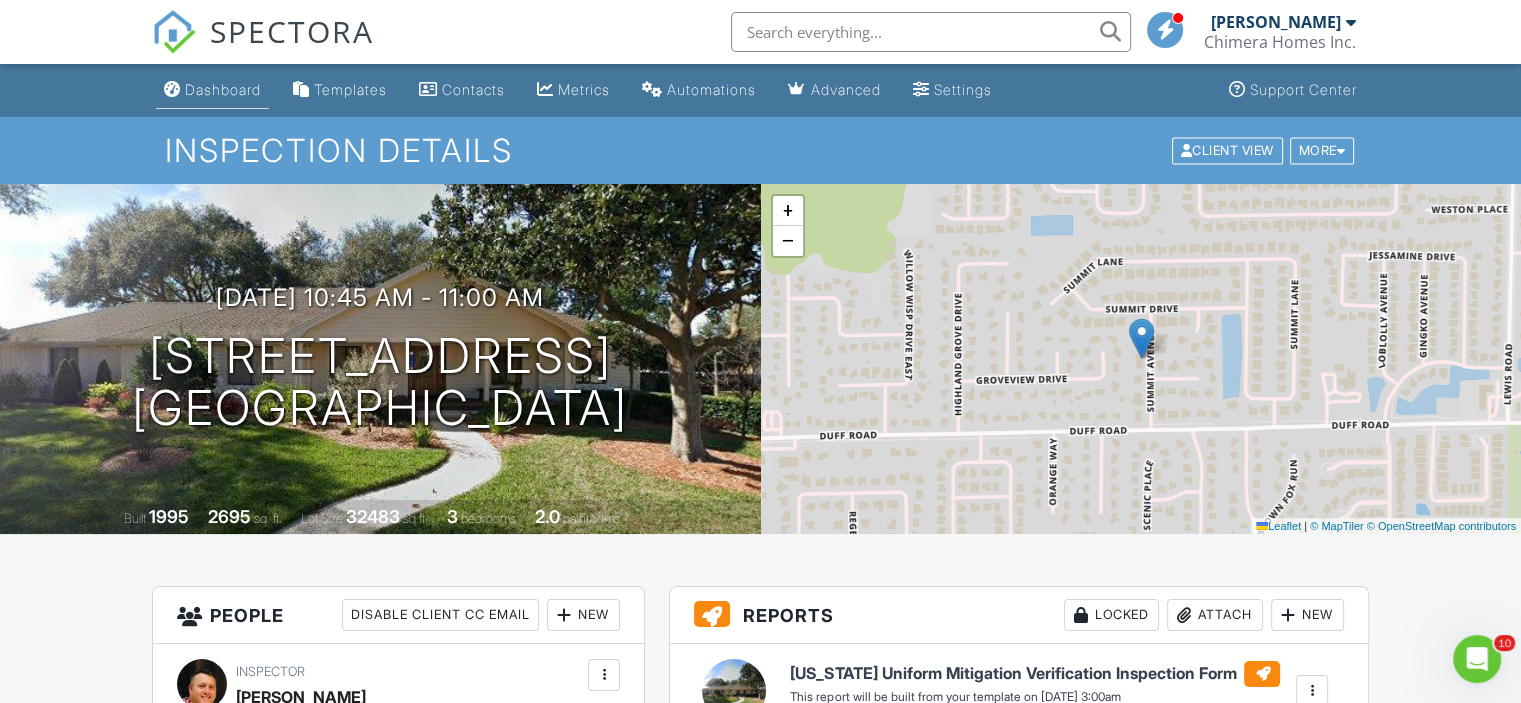 click on "Dashboard" at bounding box center (223, 89) 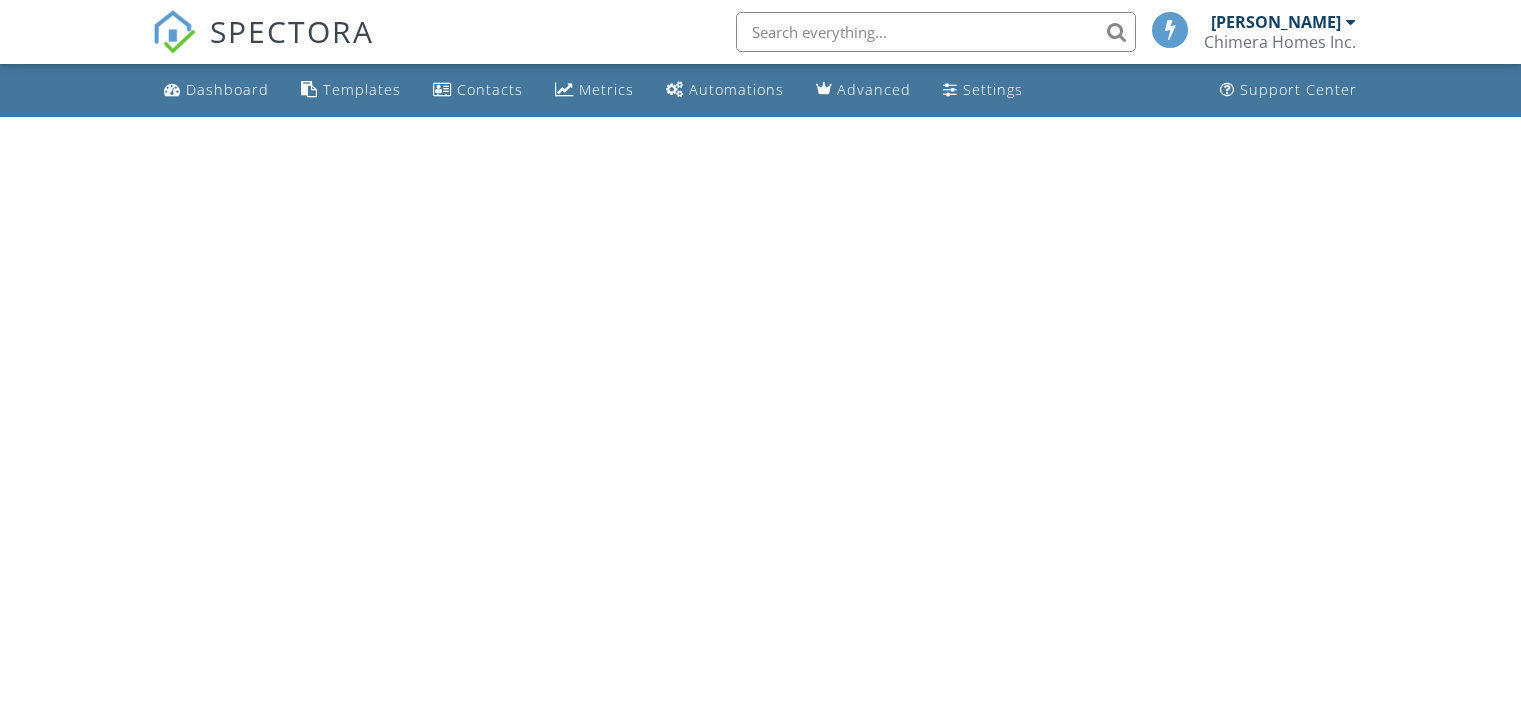 scroll, scrollTop: 0, scrollLeft: 0, axis: both 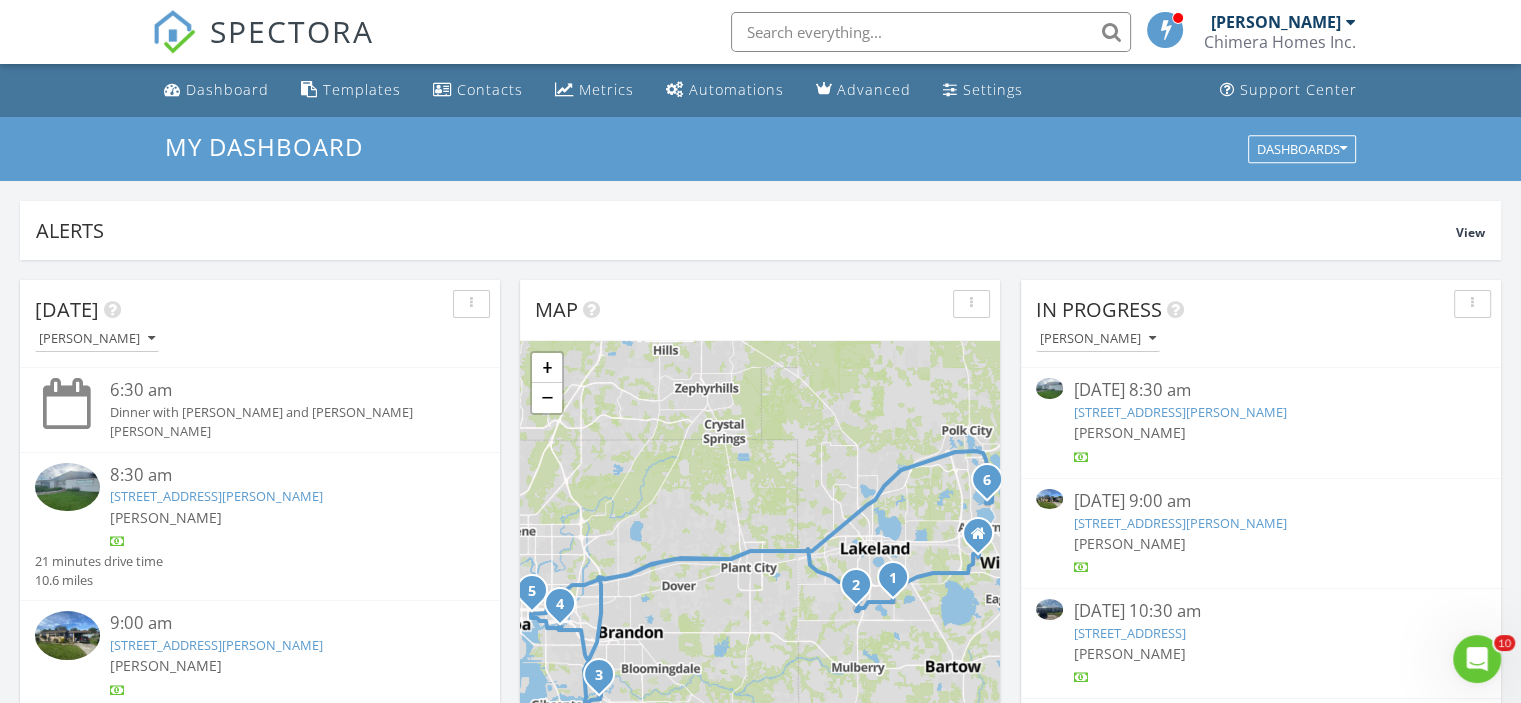 click on "[STREET_ADDRESS][PERSON_NAME]" at bounding box center [1179, 412] 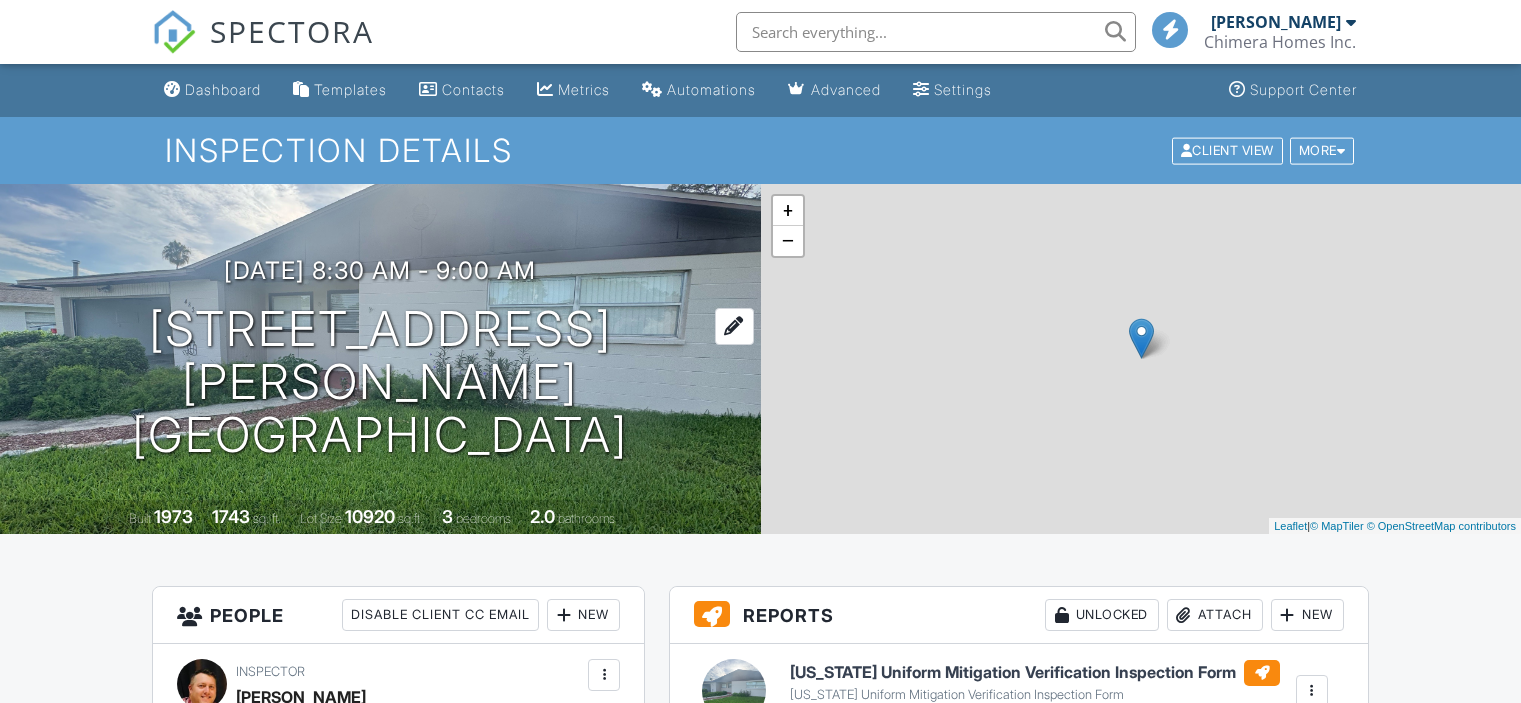 scroll, scrollTop: 0, scrollLeft: 0, axis: both 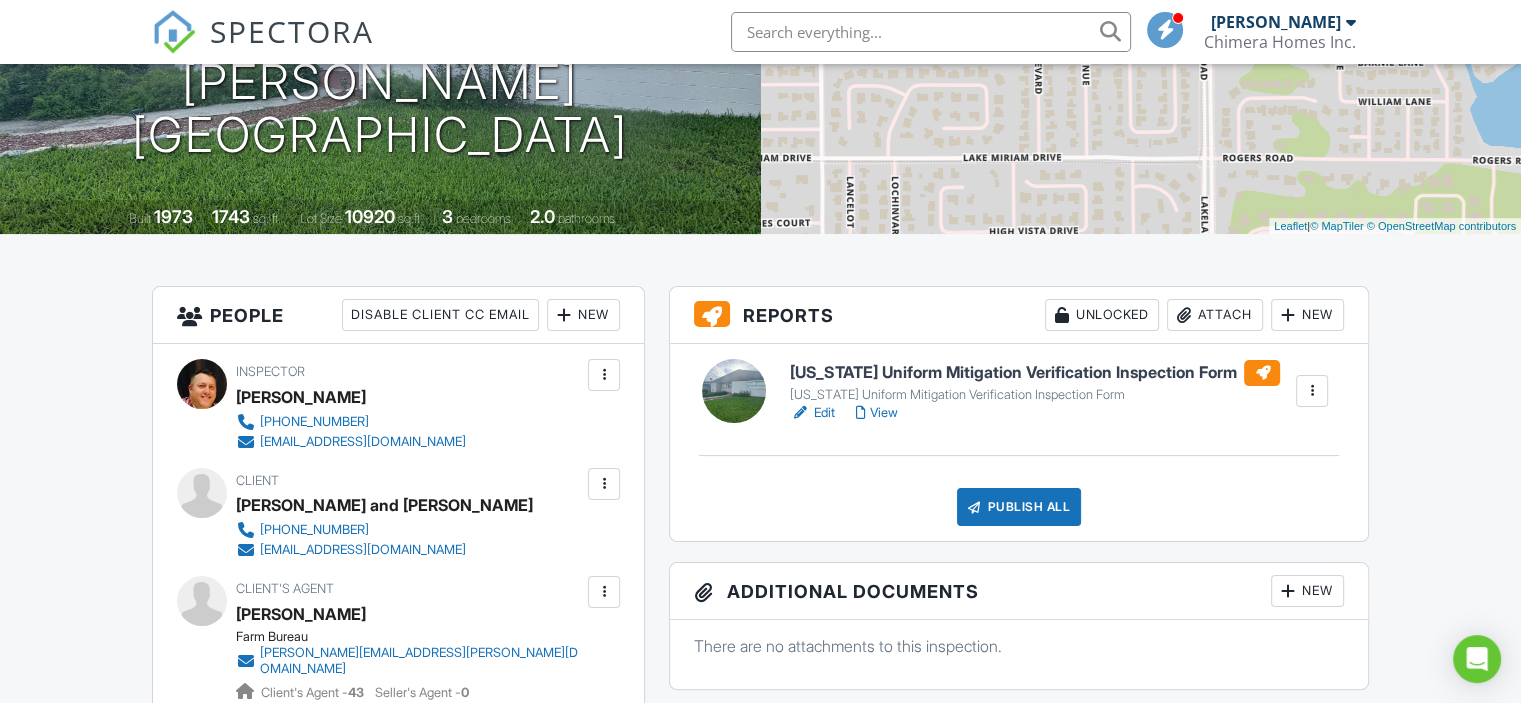 click on "Edit" at bounding box center [812, 413] 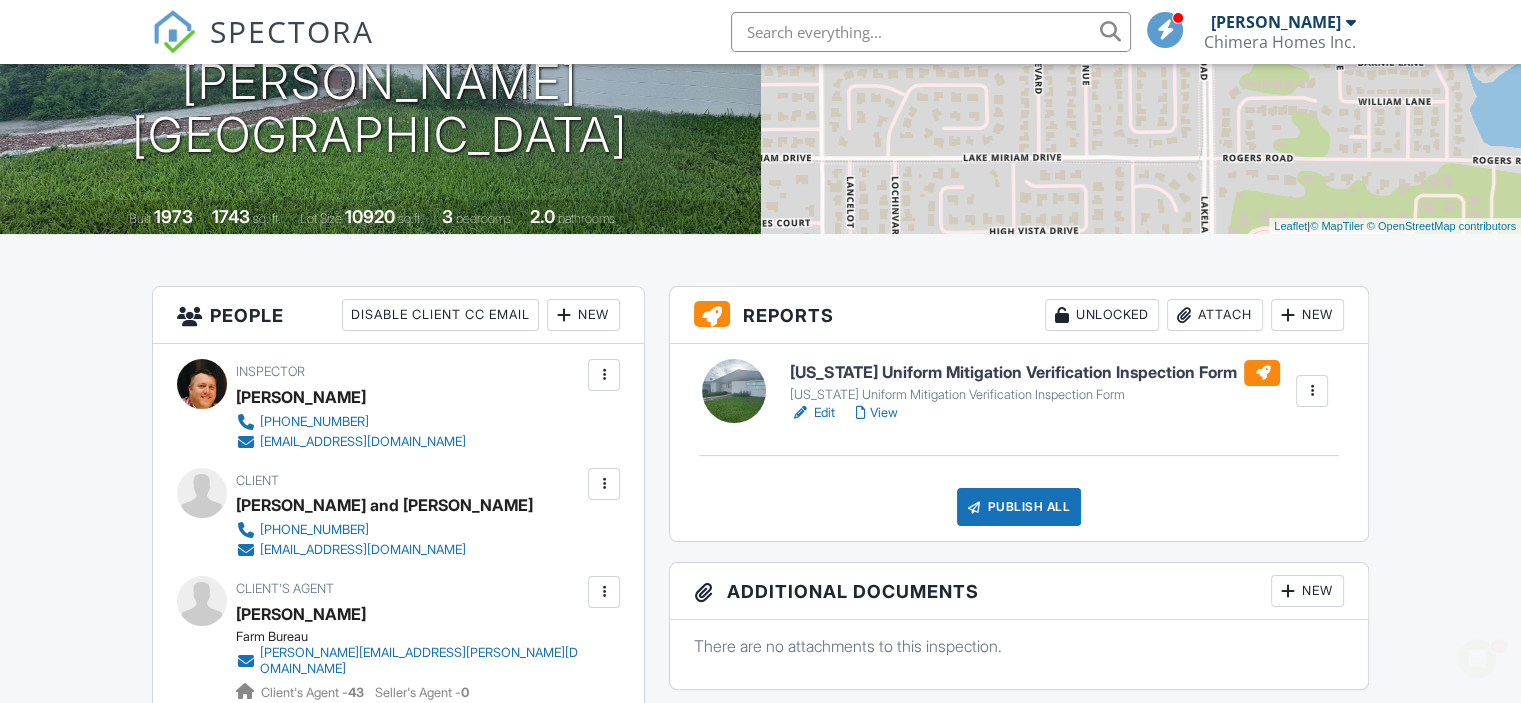 scroll, scrollTop: 0, scrollLeft: 0, axis: both 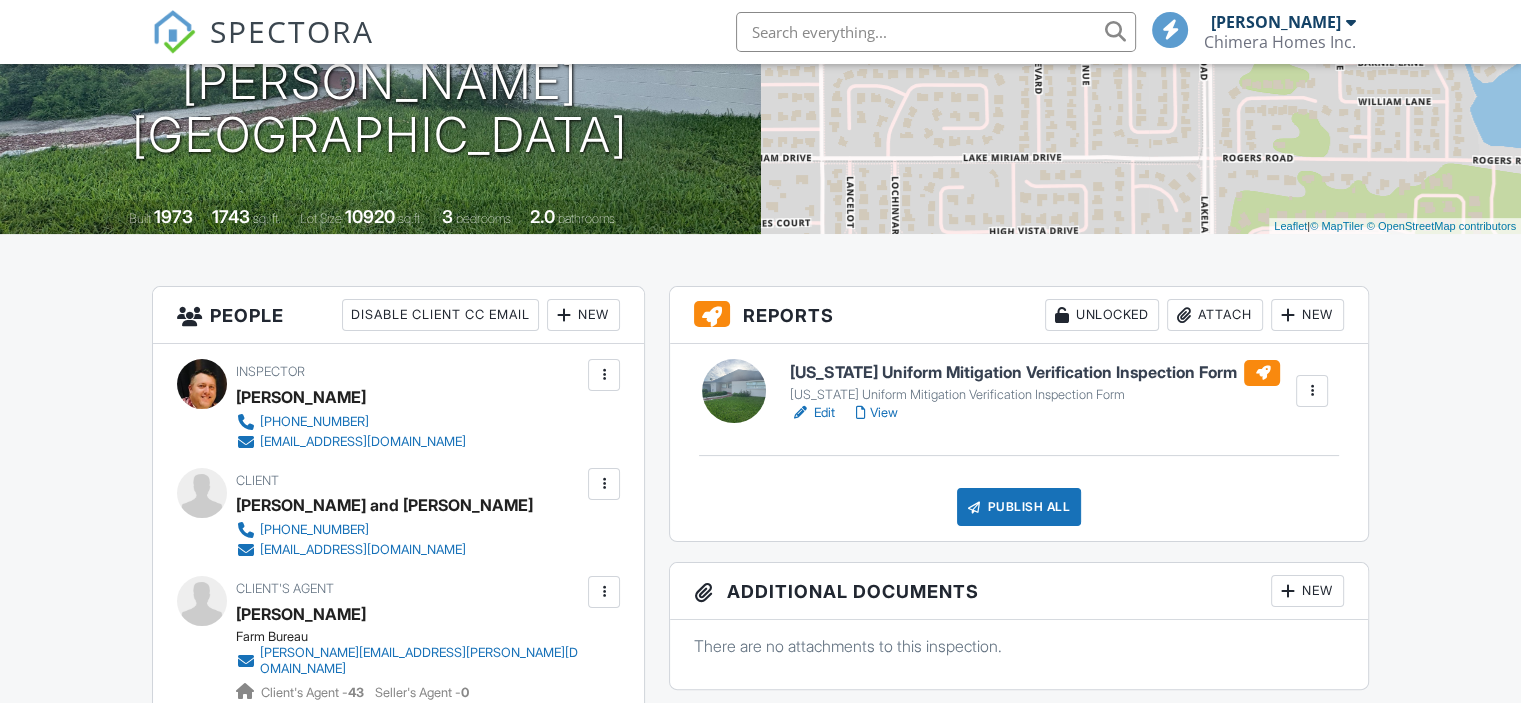 click at bounding box center [974, 507] 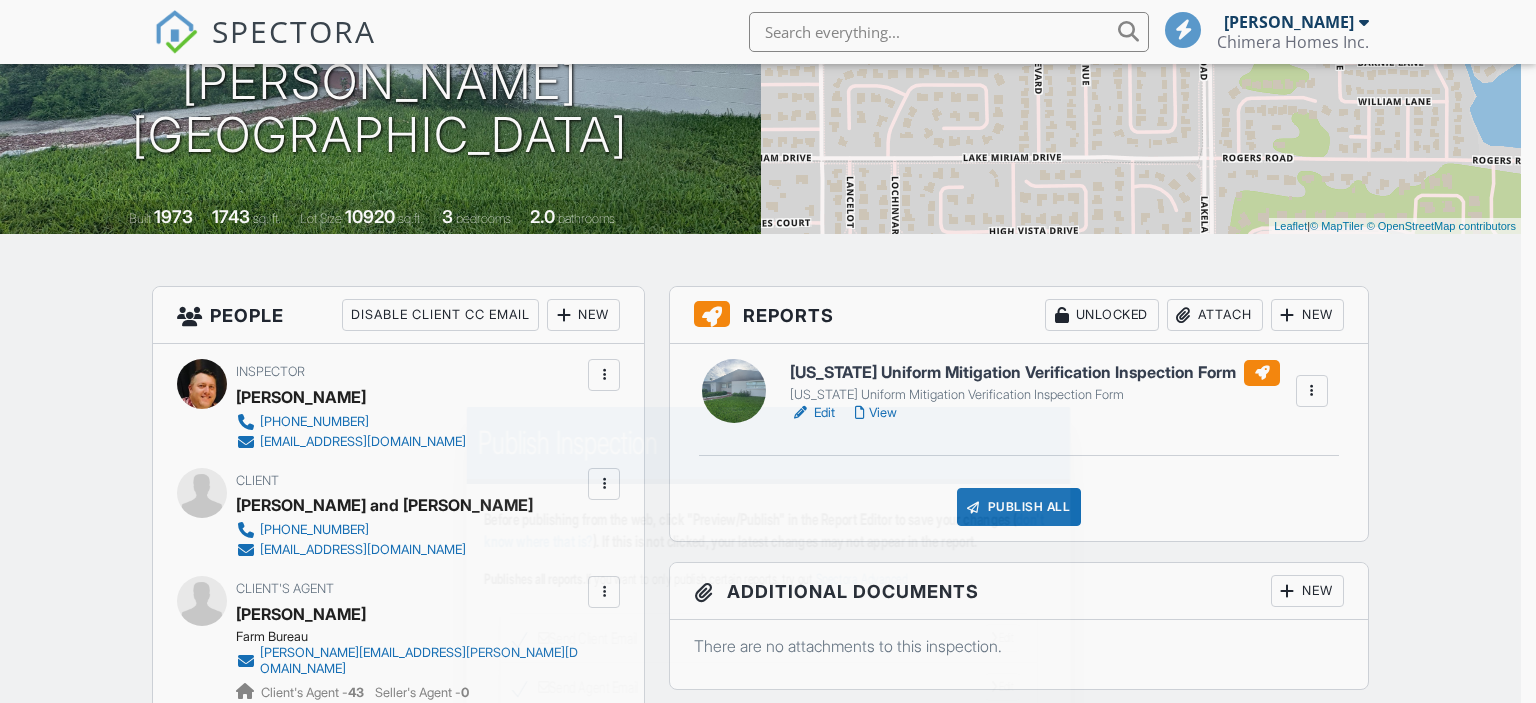 scroll, scrollTop: 0, scrollLeft: 0, axis: both 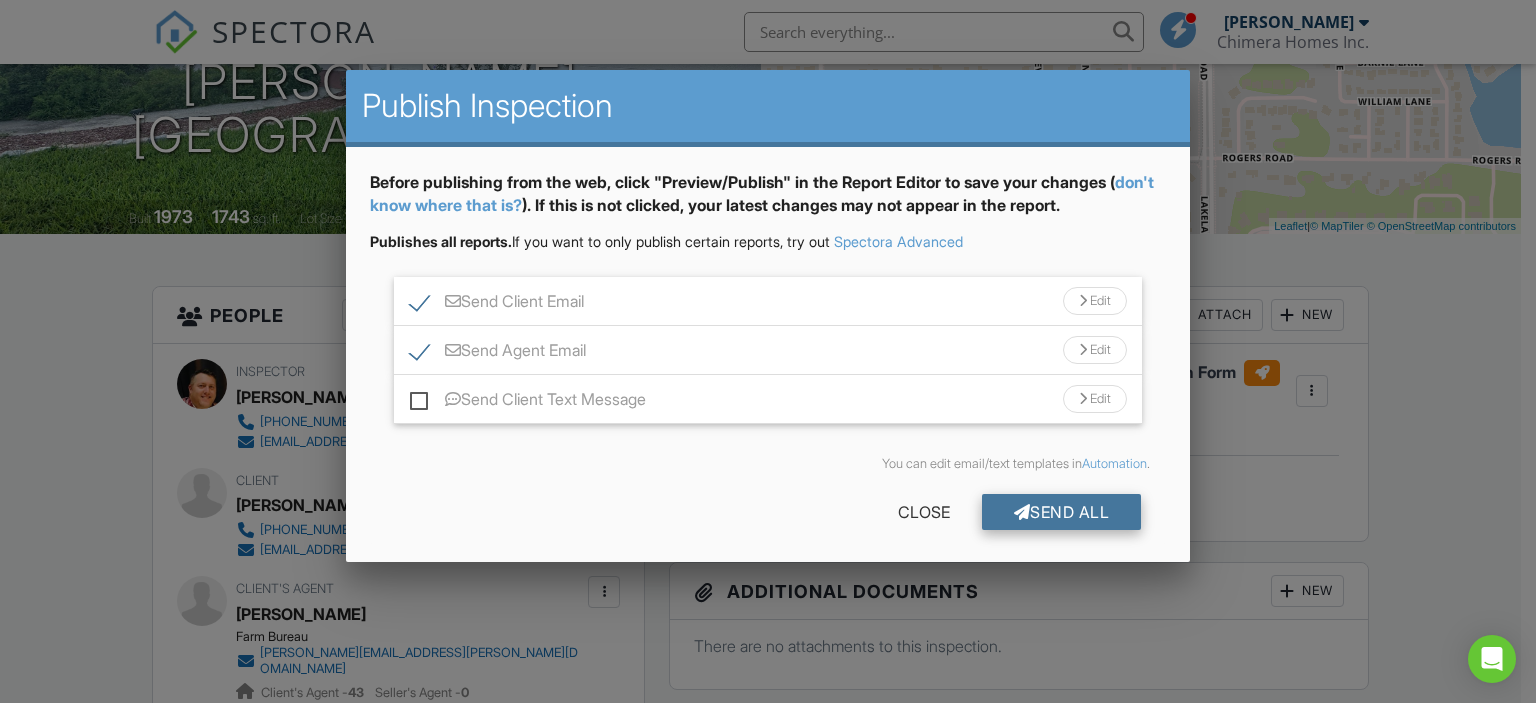 click on "Send All" at bounding box center (1062, 512) 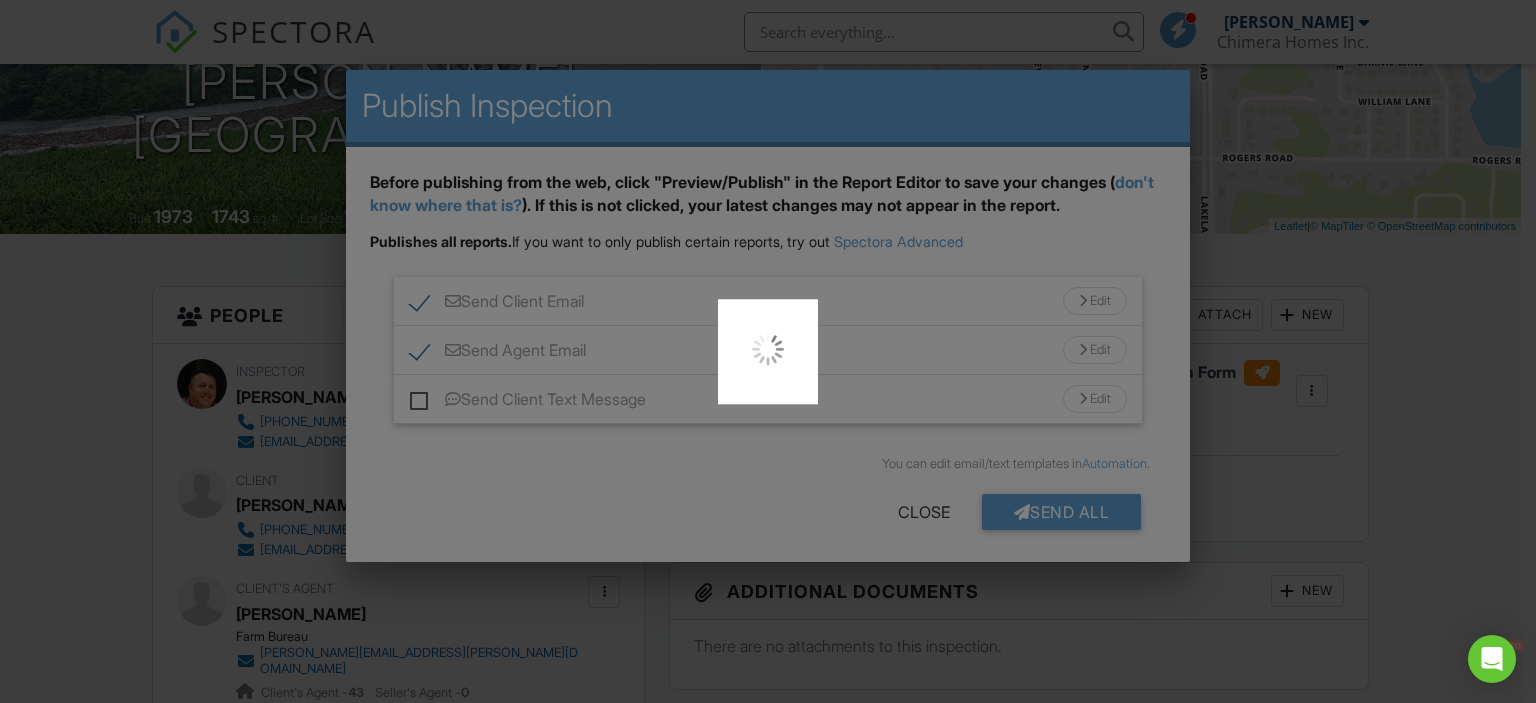 scroll, scrollTop: 0, scrollLeft: 0, axis: both 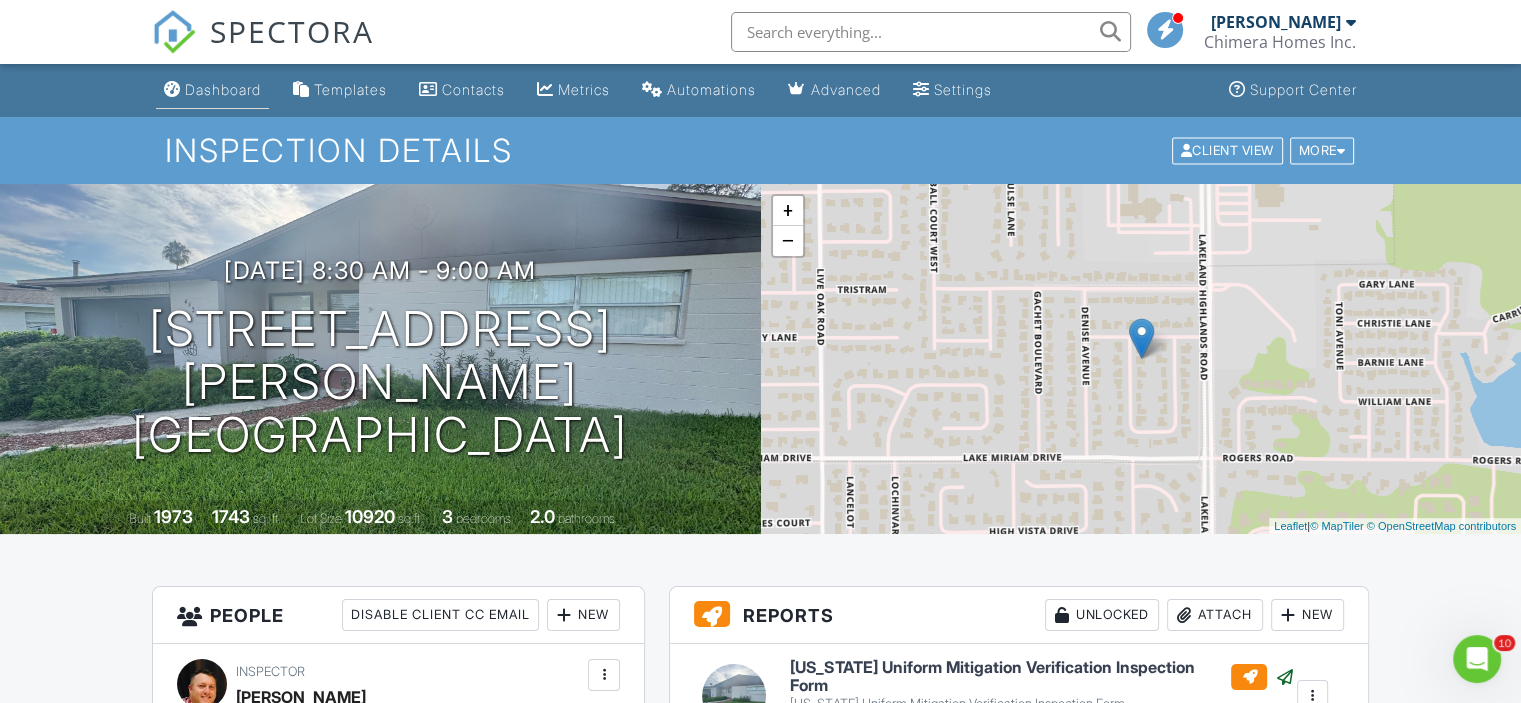 click on "Dashboard" at bounding box center (212, 90) 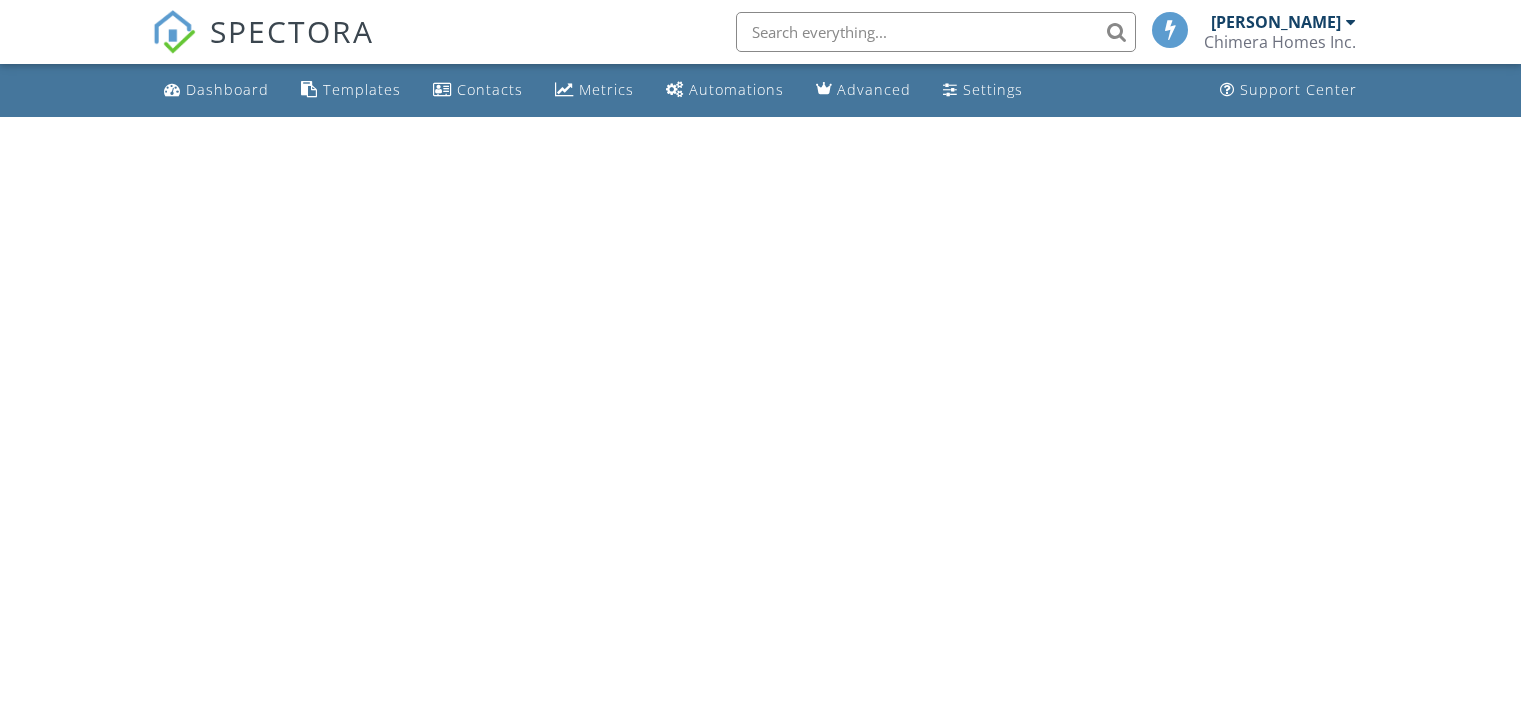 scroll, scrollTop: 0, scrollLeft: 0, axis: both 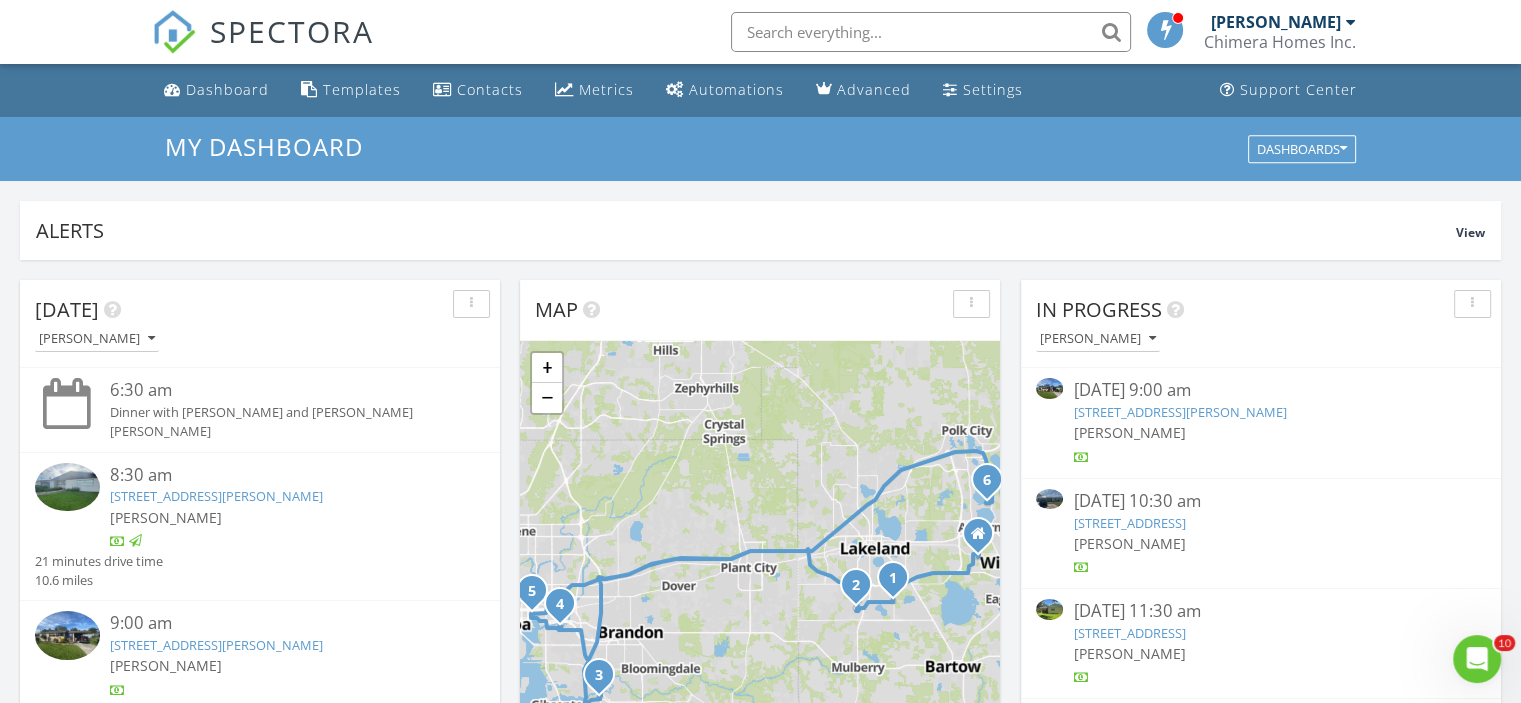 click on "1102 Parker Rd, Lakeland, FL 33811" at bounding box center [1179, 412] 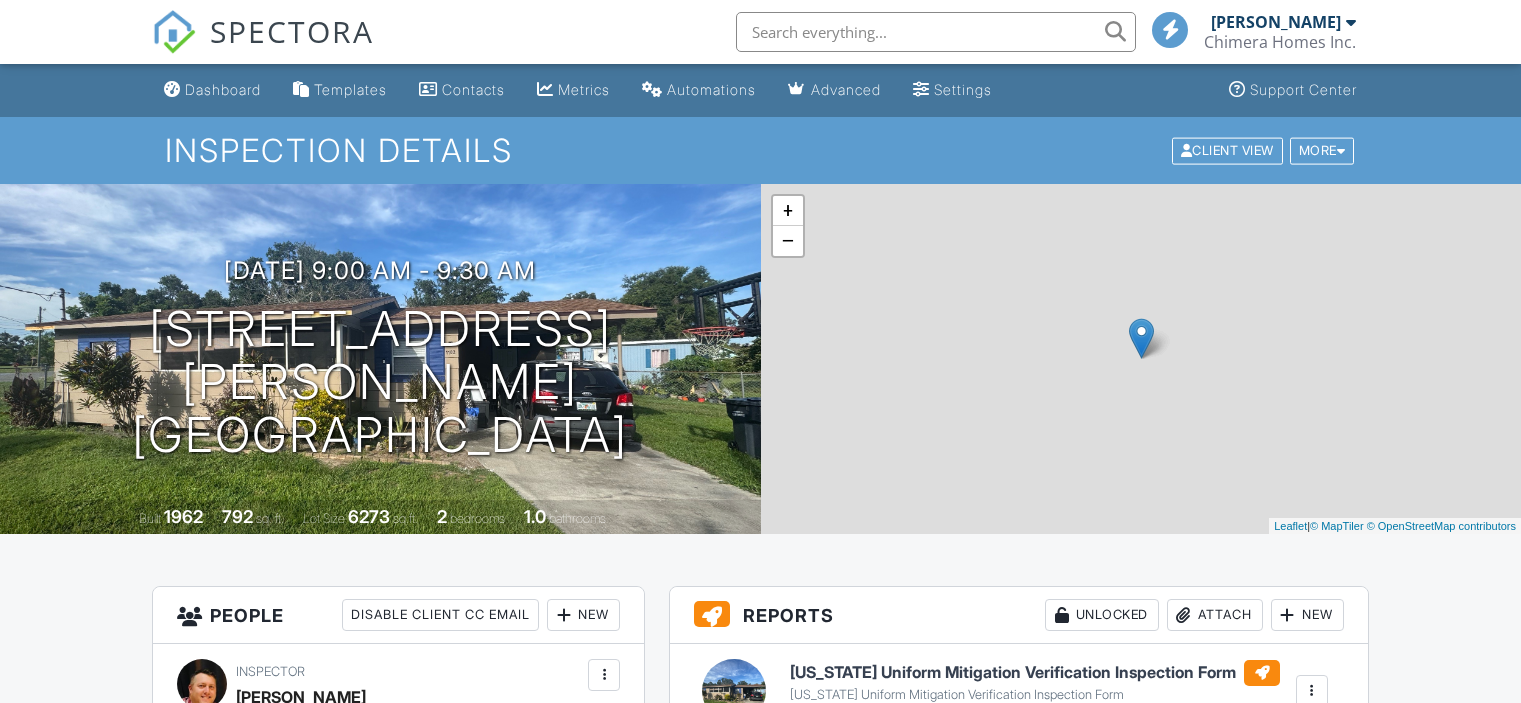scroll, scrollTop: 200, scrollLeft: 0, axis: vertical 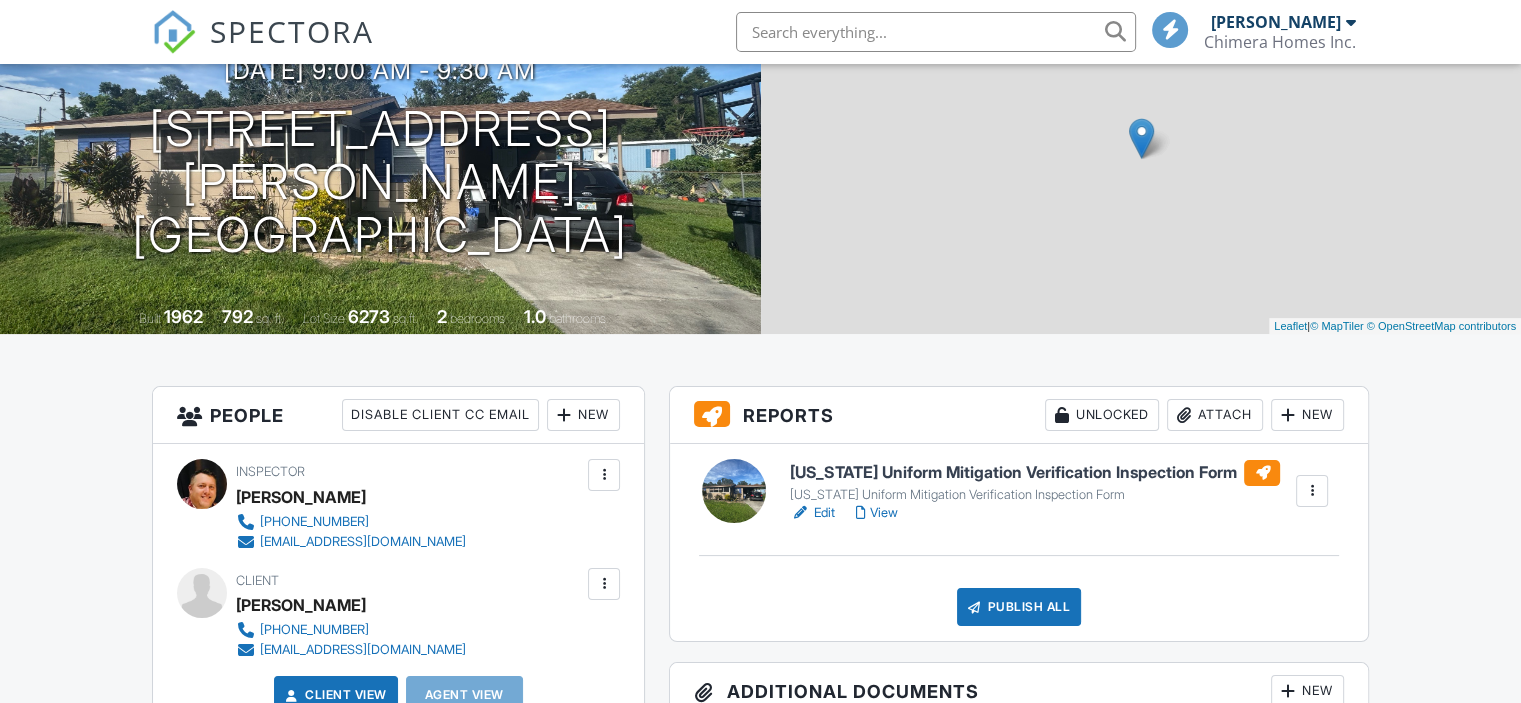 click on "Edit" at bounding box center (812, 513) 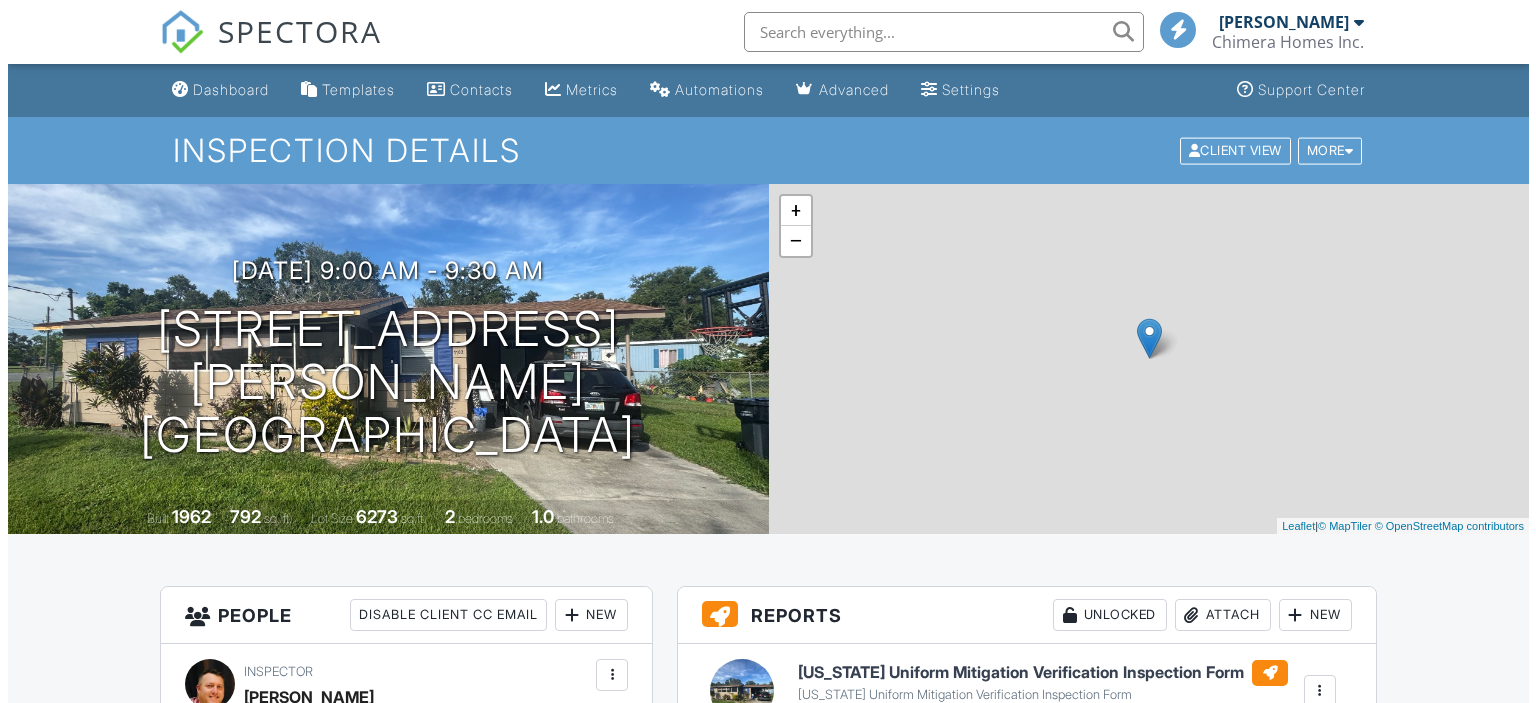 scroll, scrollTop: 300, scrollLeft: 0, axis: vertical 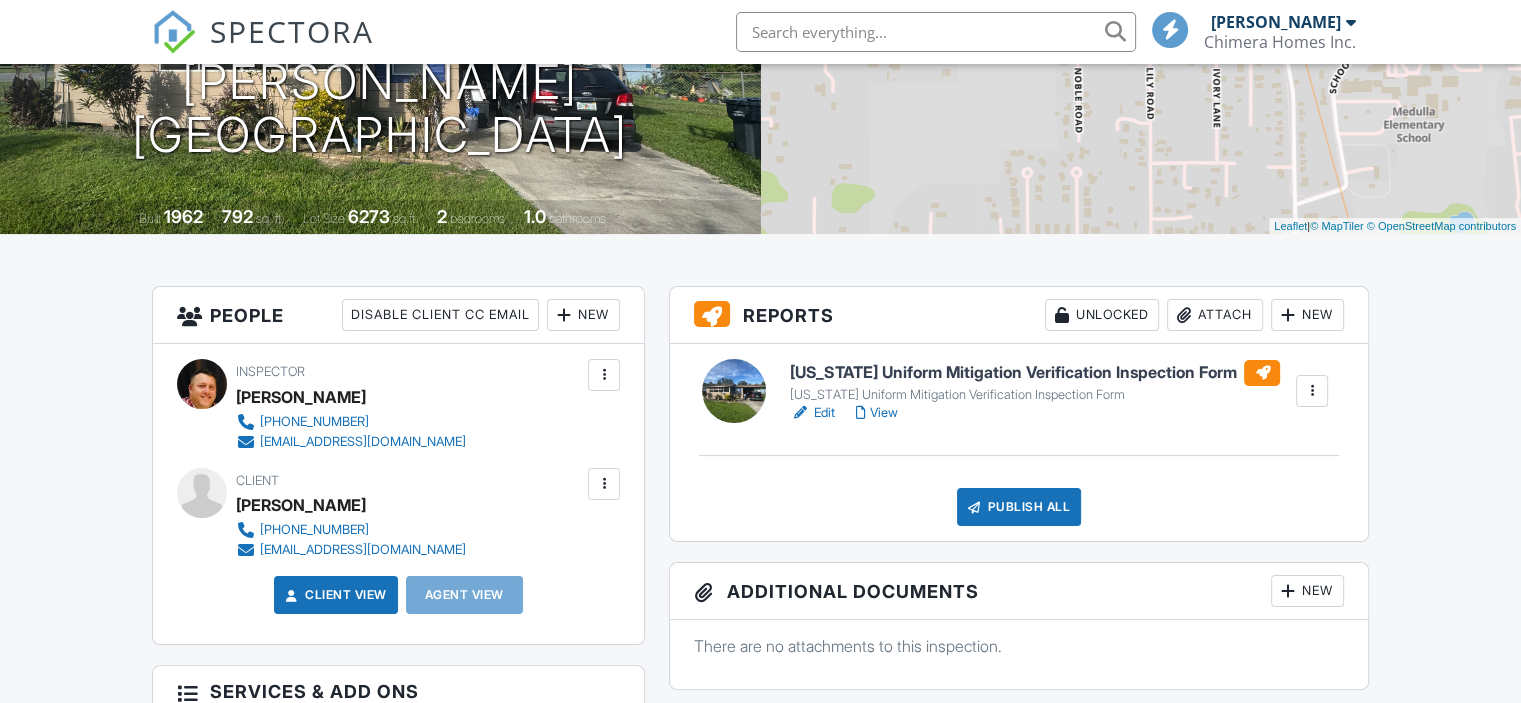 click on "Publish All" at bounding box center (1019, 507) 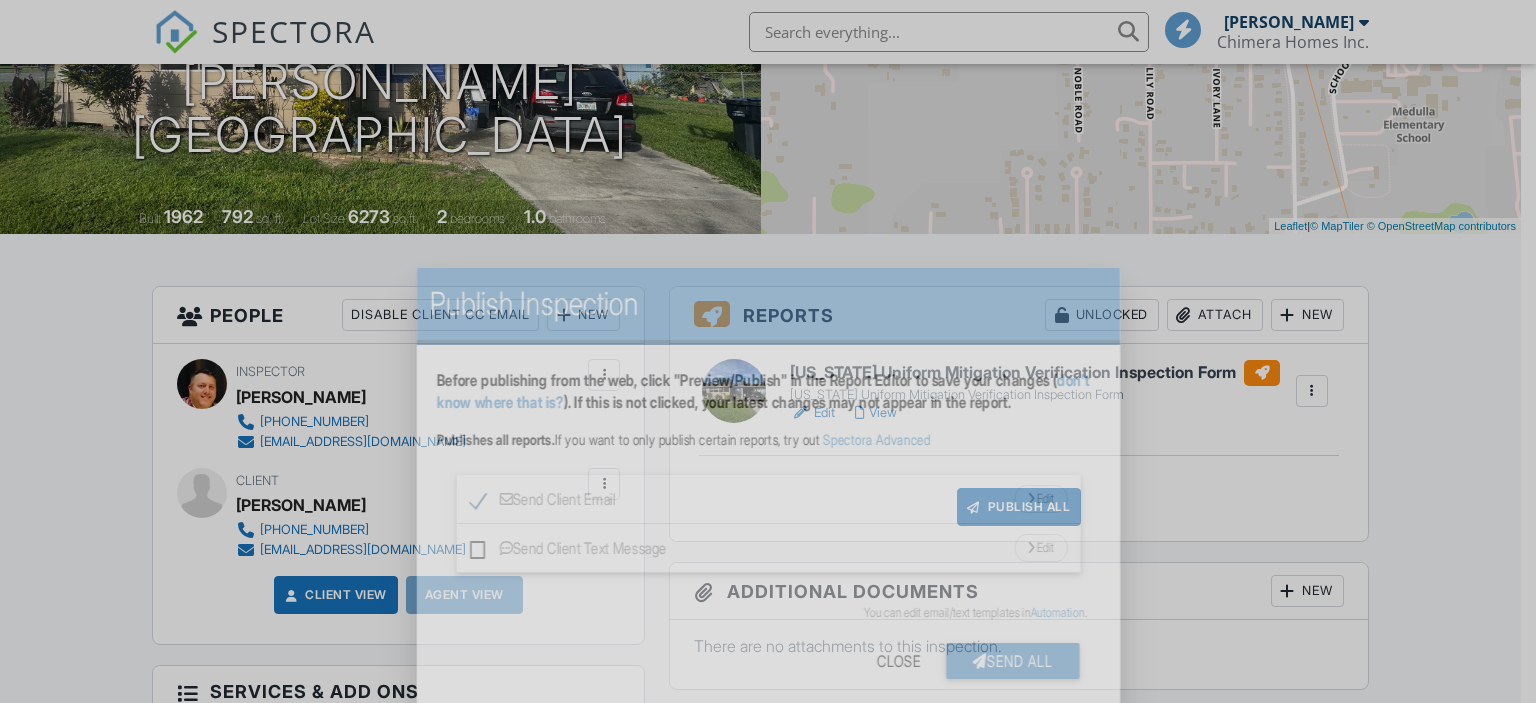 scroll, scrollTop: 300, scrollLeft: 0, axis: vertical 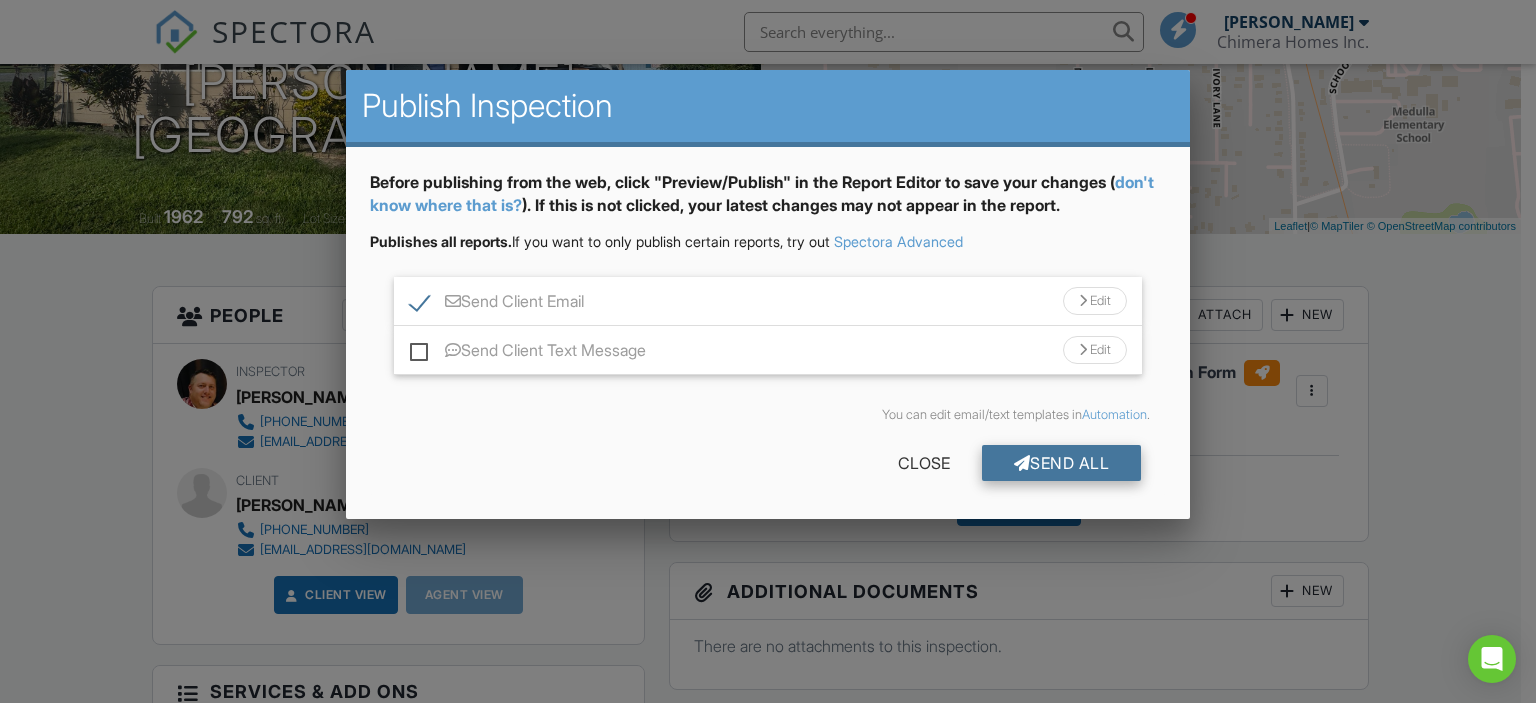 click on "Send All" at bounding box center [1062, 463] 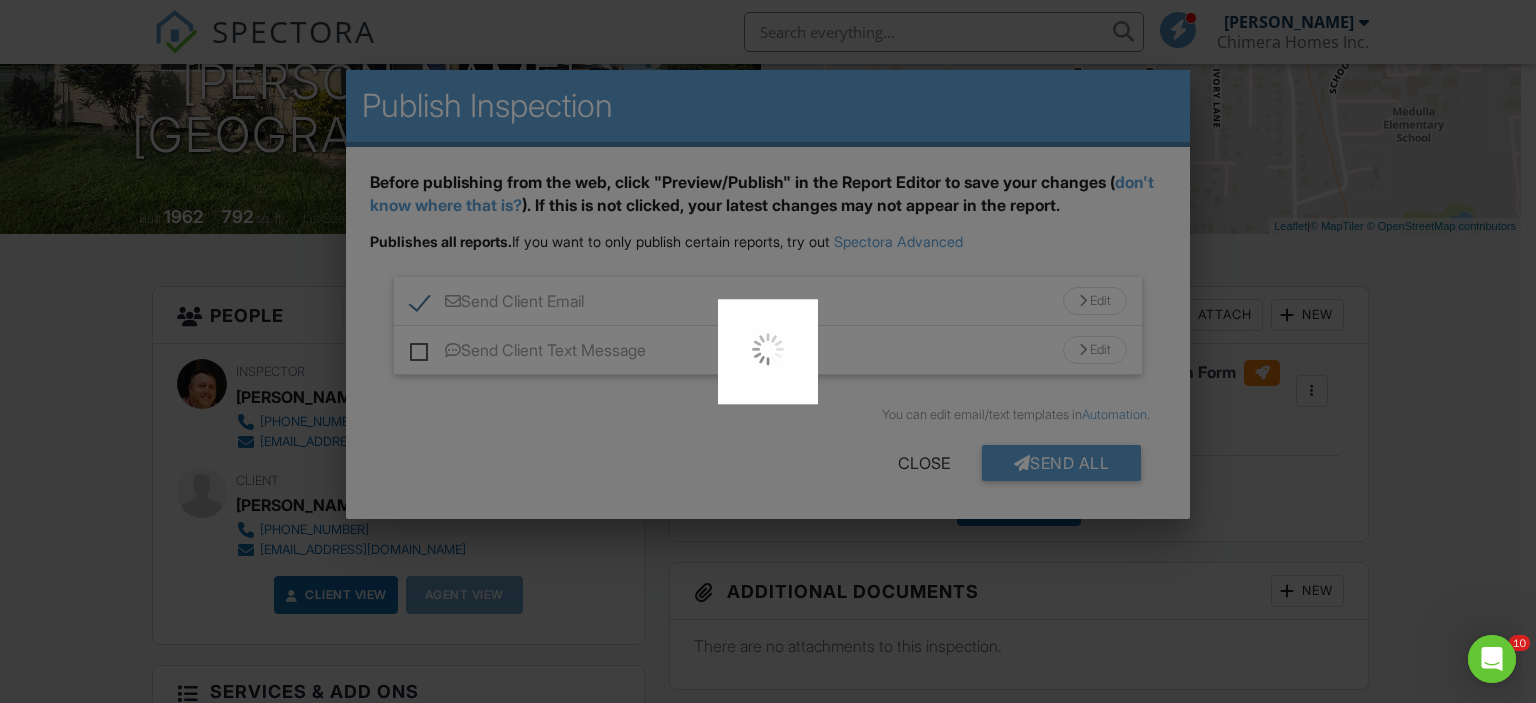 scroll, scrollTop: 0, scrollLeft: 0, axis: both 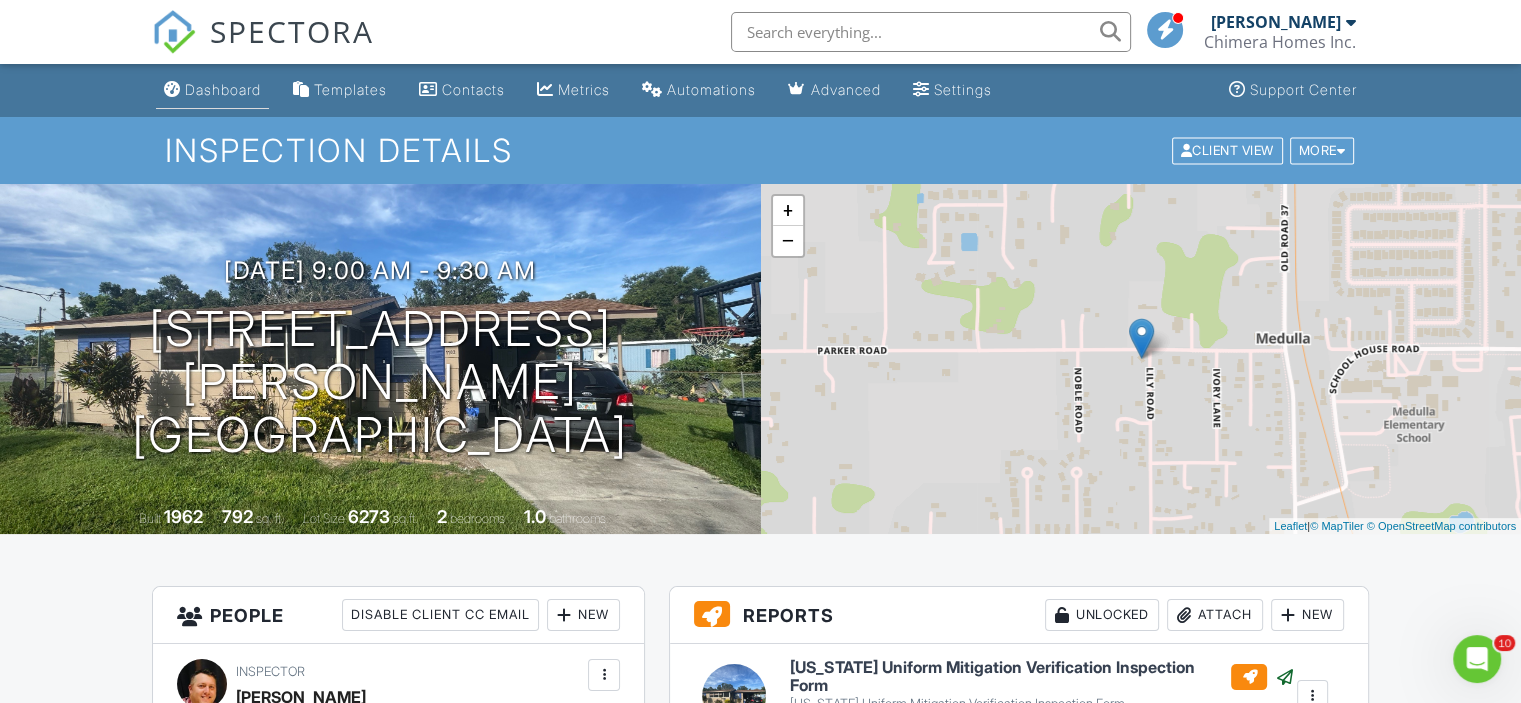click on "Dashboard" at bounding box center [223, 89] 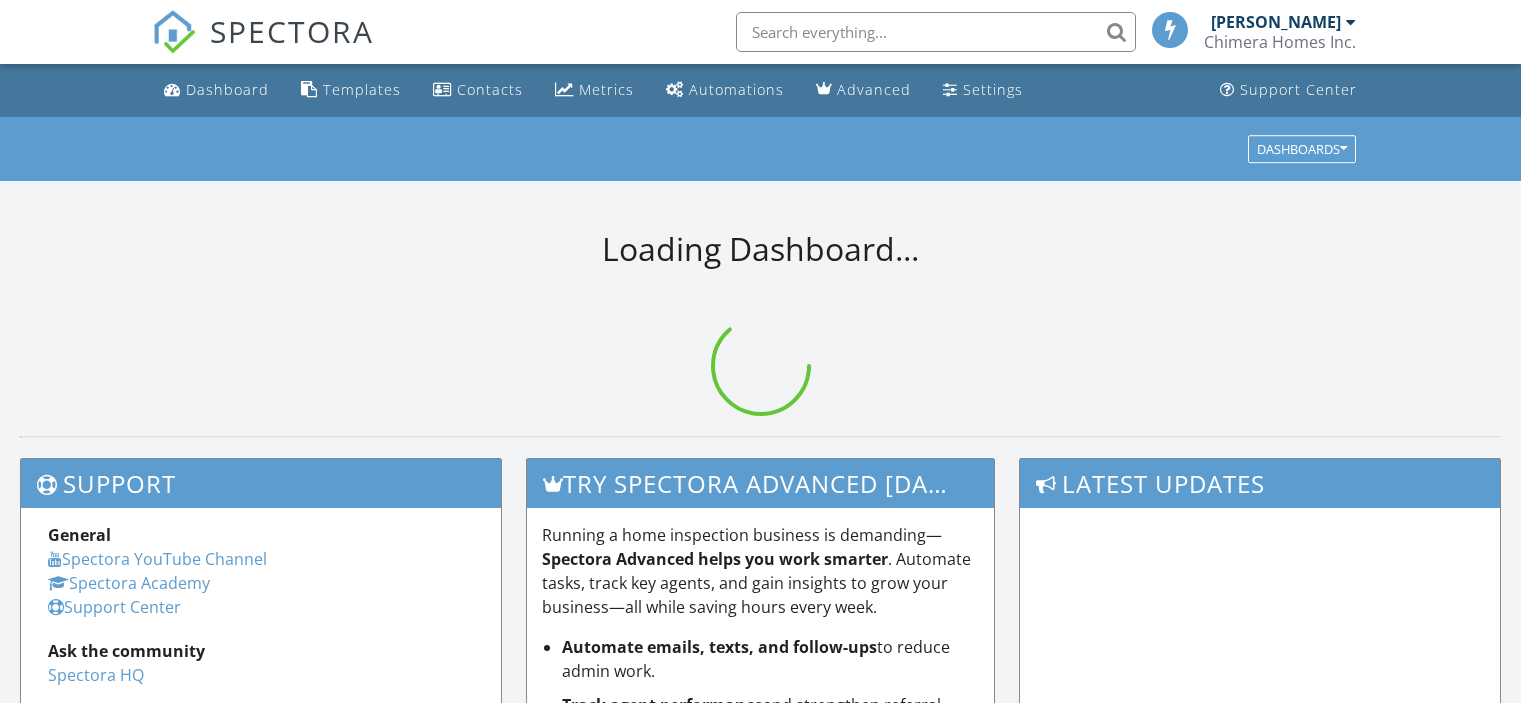 scroll, scrollTop: 0, scrollLeft: 0, axis: both 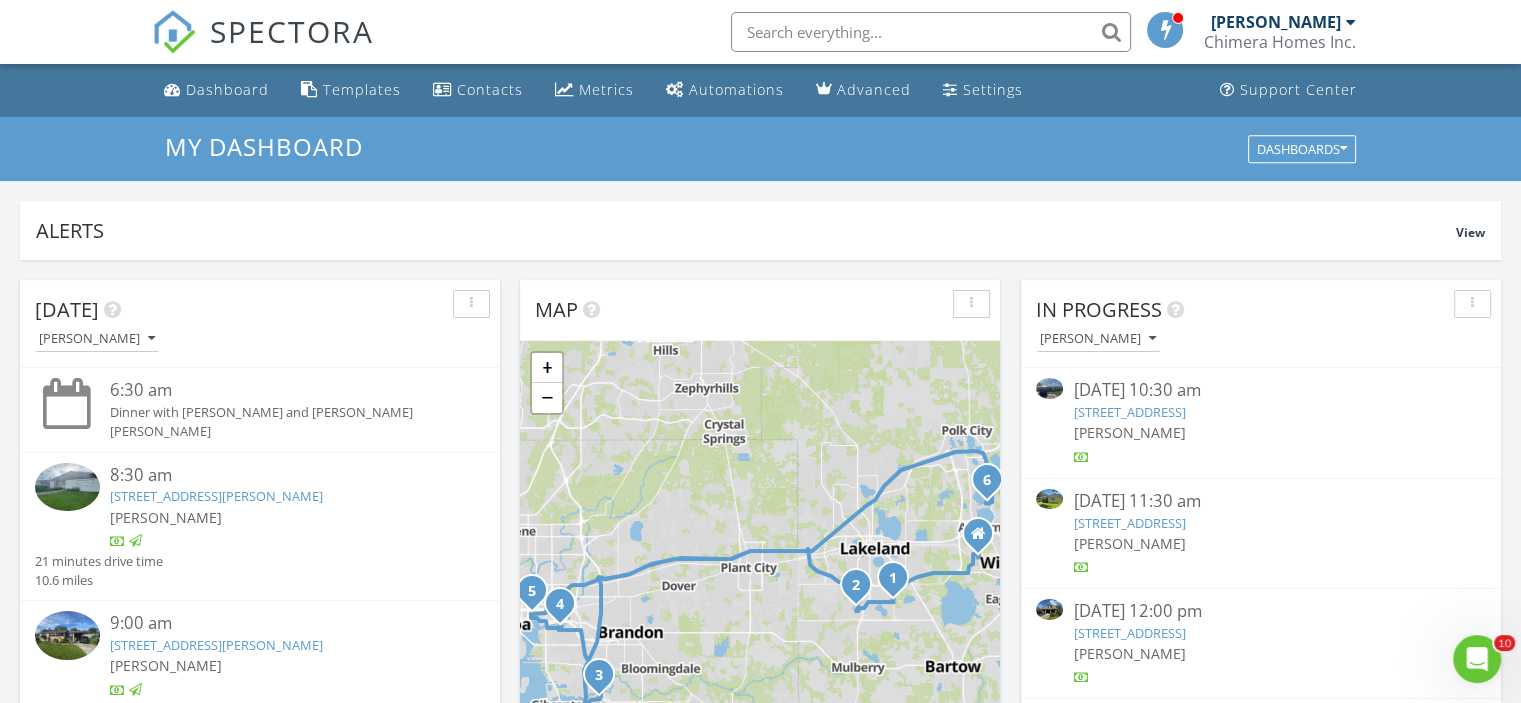 click on "9602 Pineridge Ave, Riverview, FL 33578" at bounding box center (1129, 412) 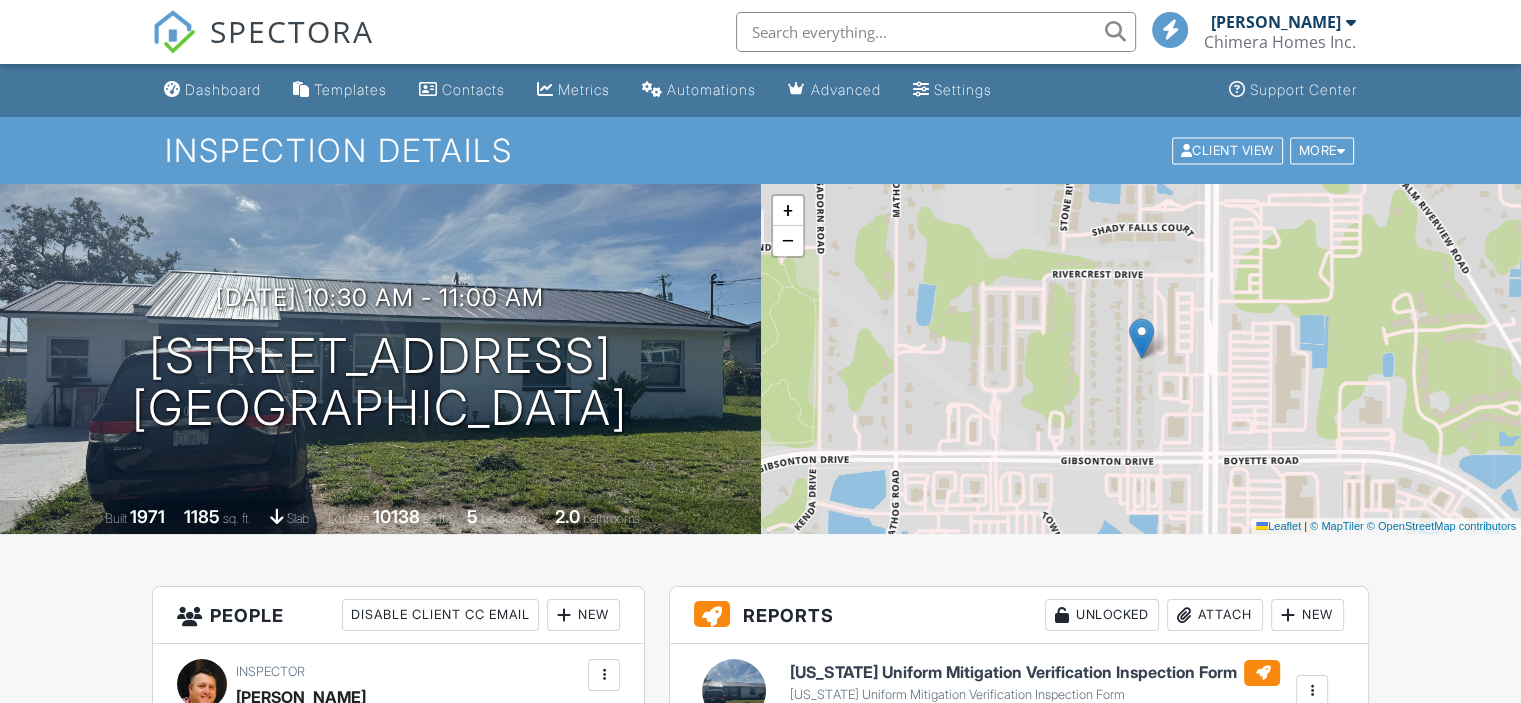 scroll, scrollTop: 200, scrollLeft: 0, axis: vertical 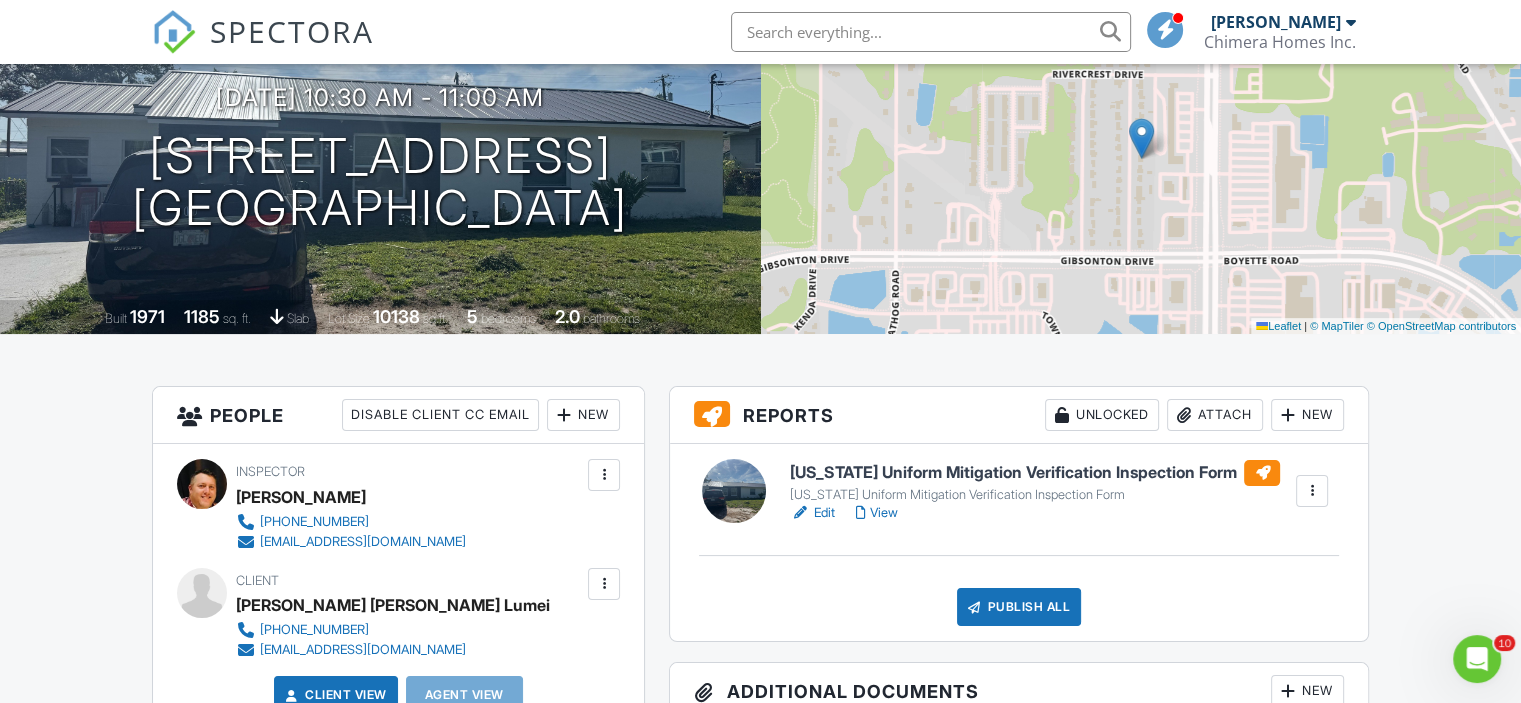 click on "Edit" at bounding box center (812, 513) 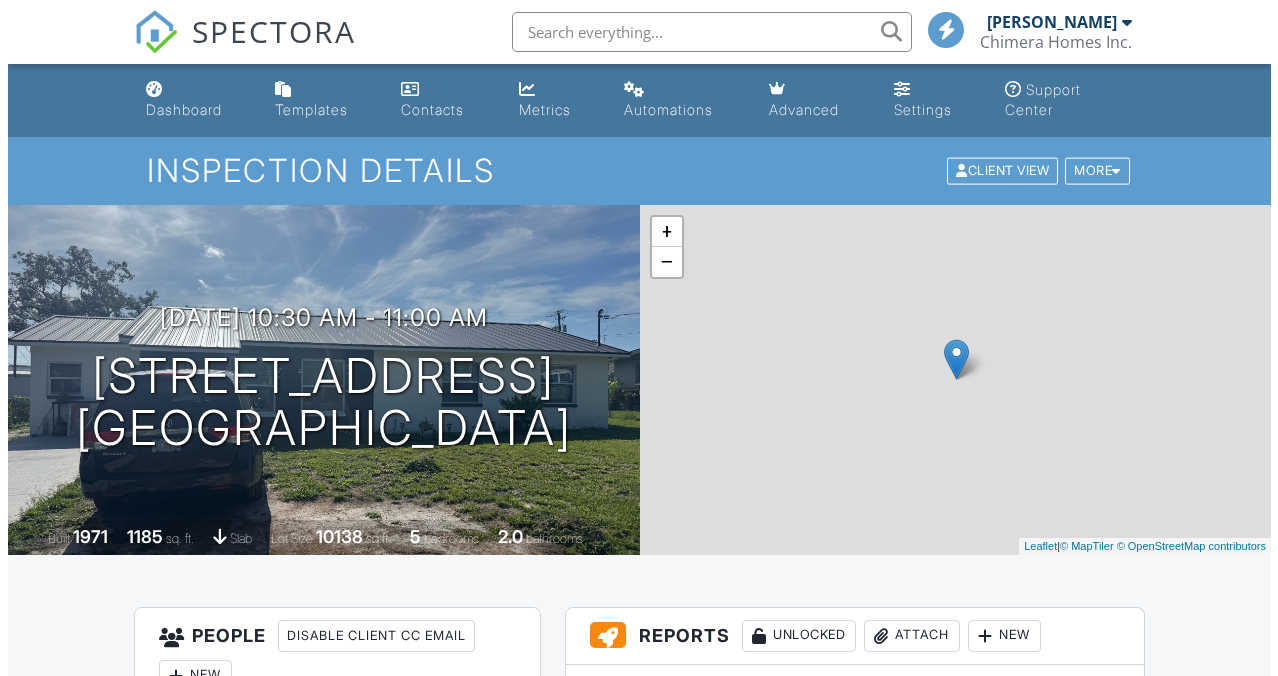 scroll, scrollTop: 300, scrollLeft: 0, axis: vertical 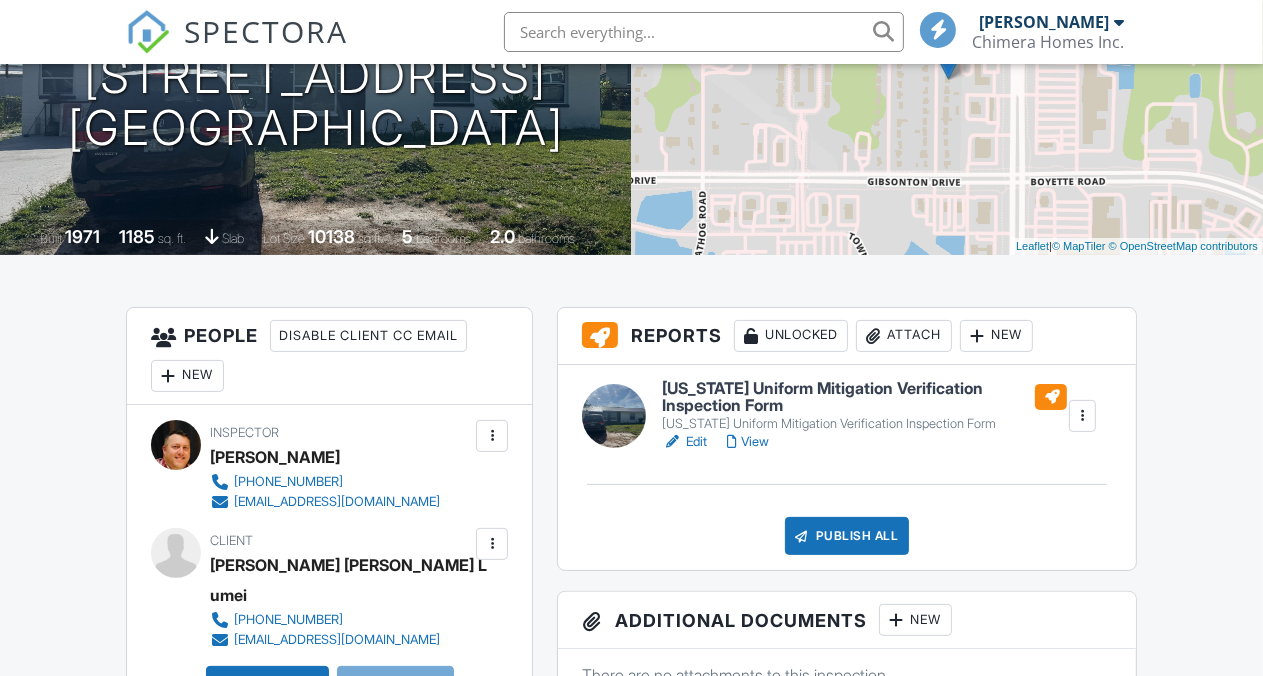 click on "Publish All" at bounding box center (847, 536) 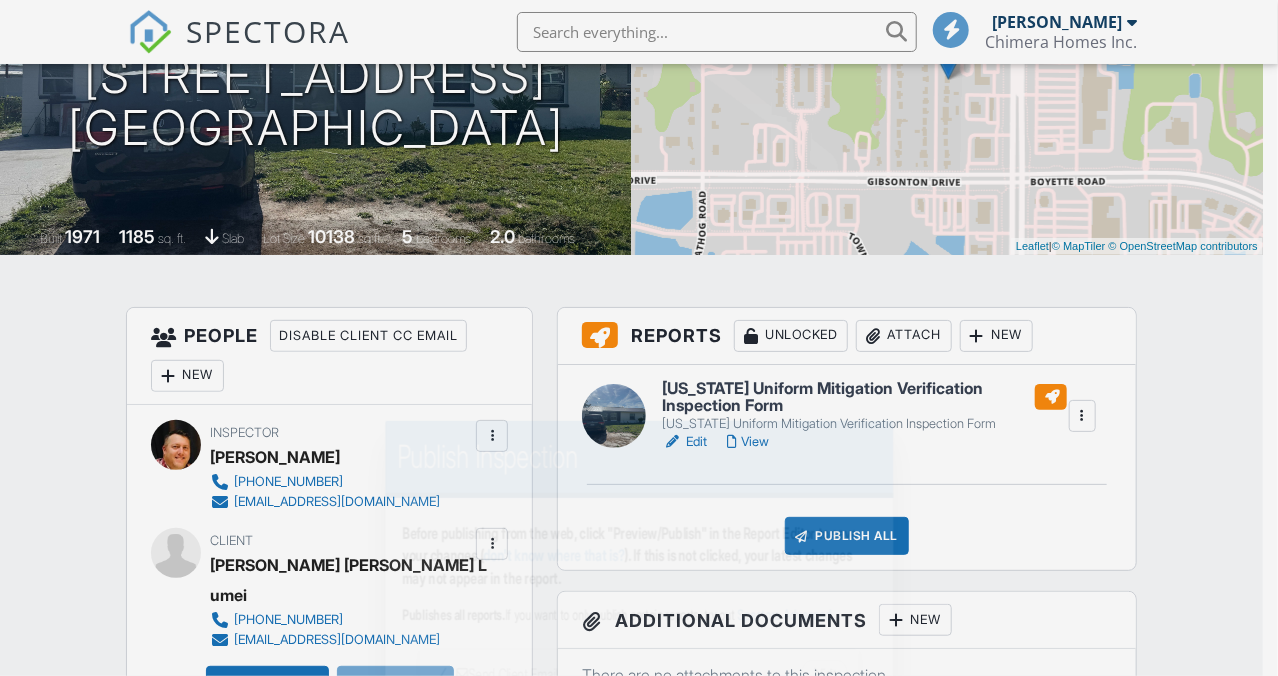 scroll, scrollTop: 300, scrollLeft: 0, axis: vertical 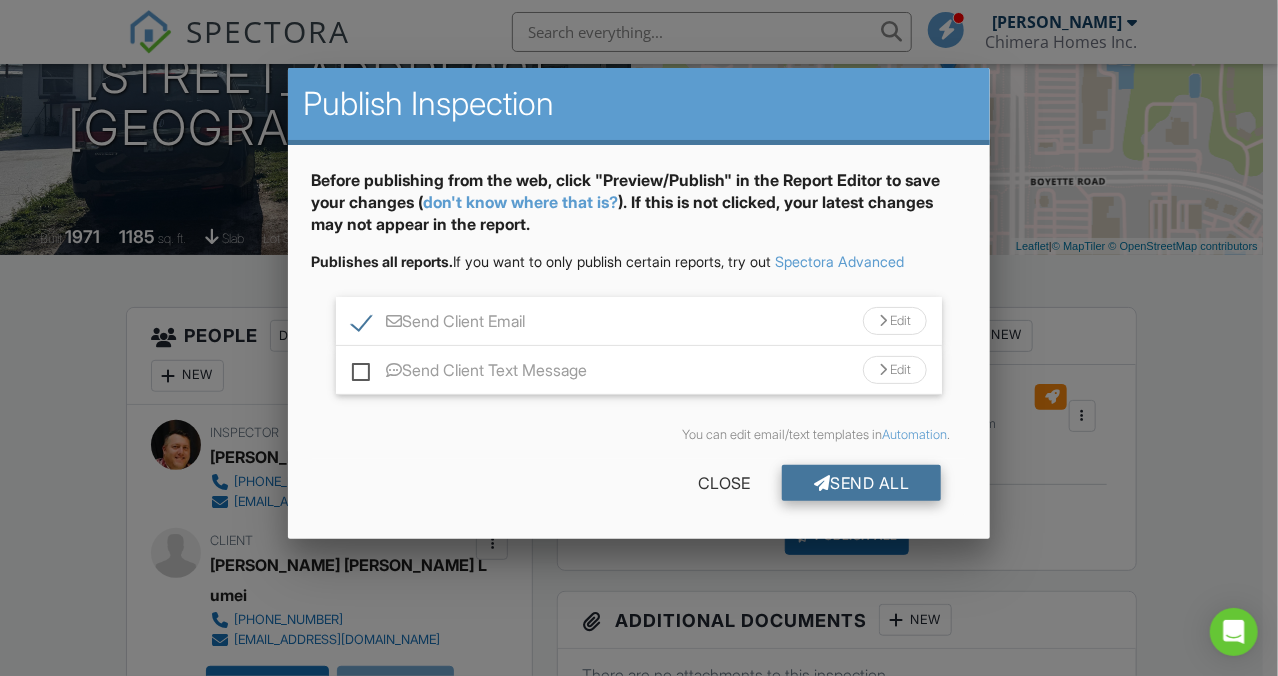 click on "Send All" at bounding box center (862, 483) 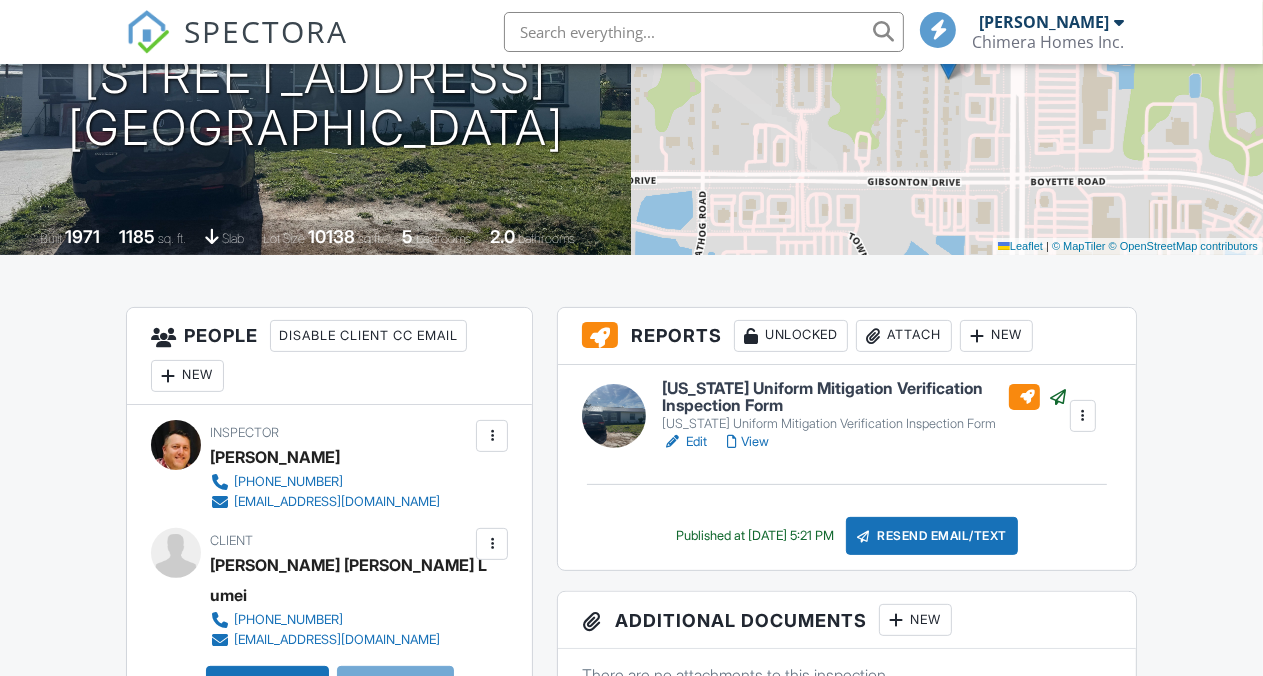 scroll, scrollTop: 0, scrollLeft: 0, axis: both 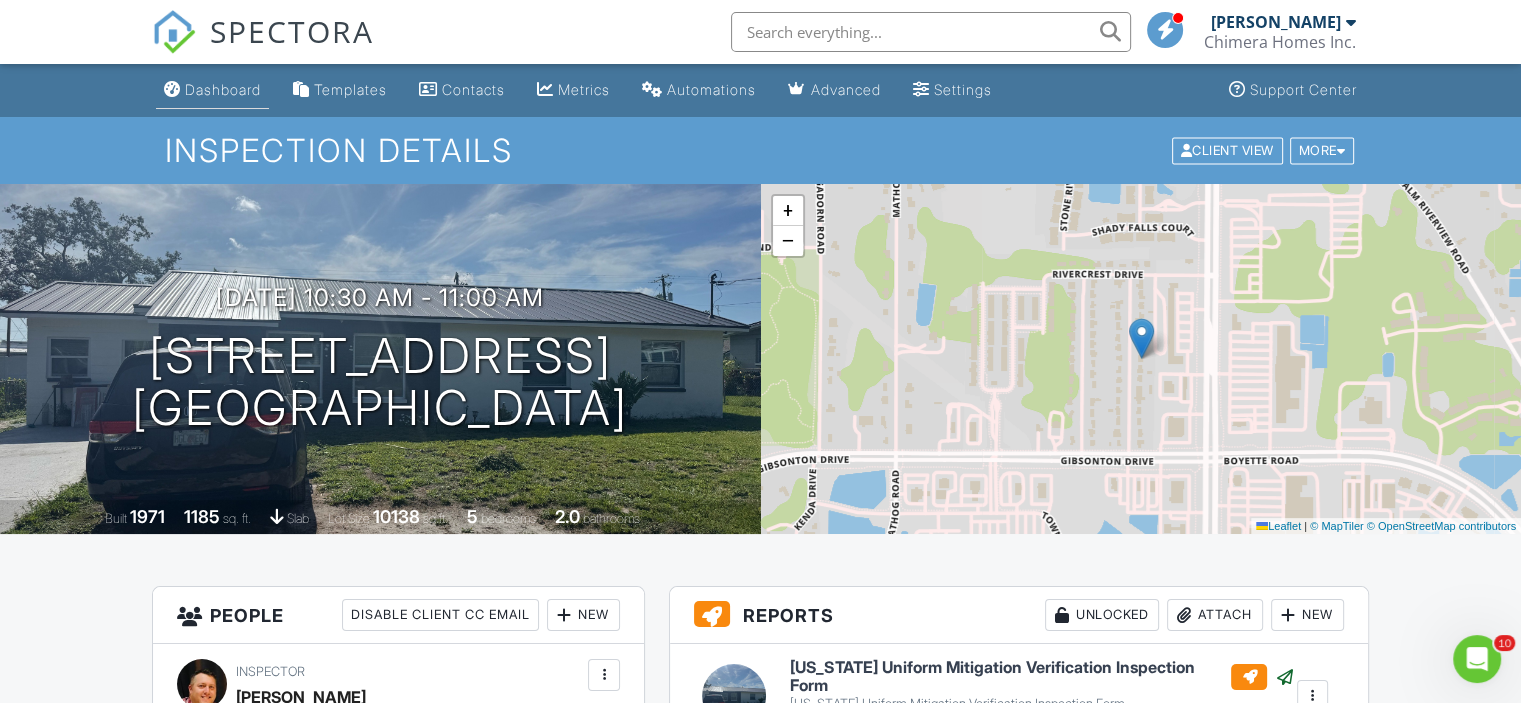 click on "Dashboard" at bounding box center (223, 89) 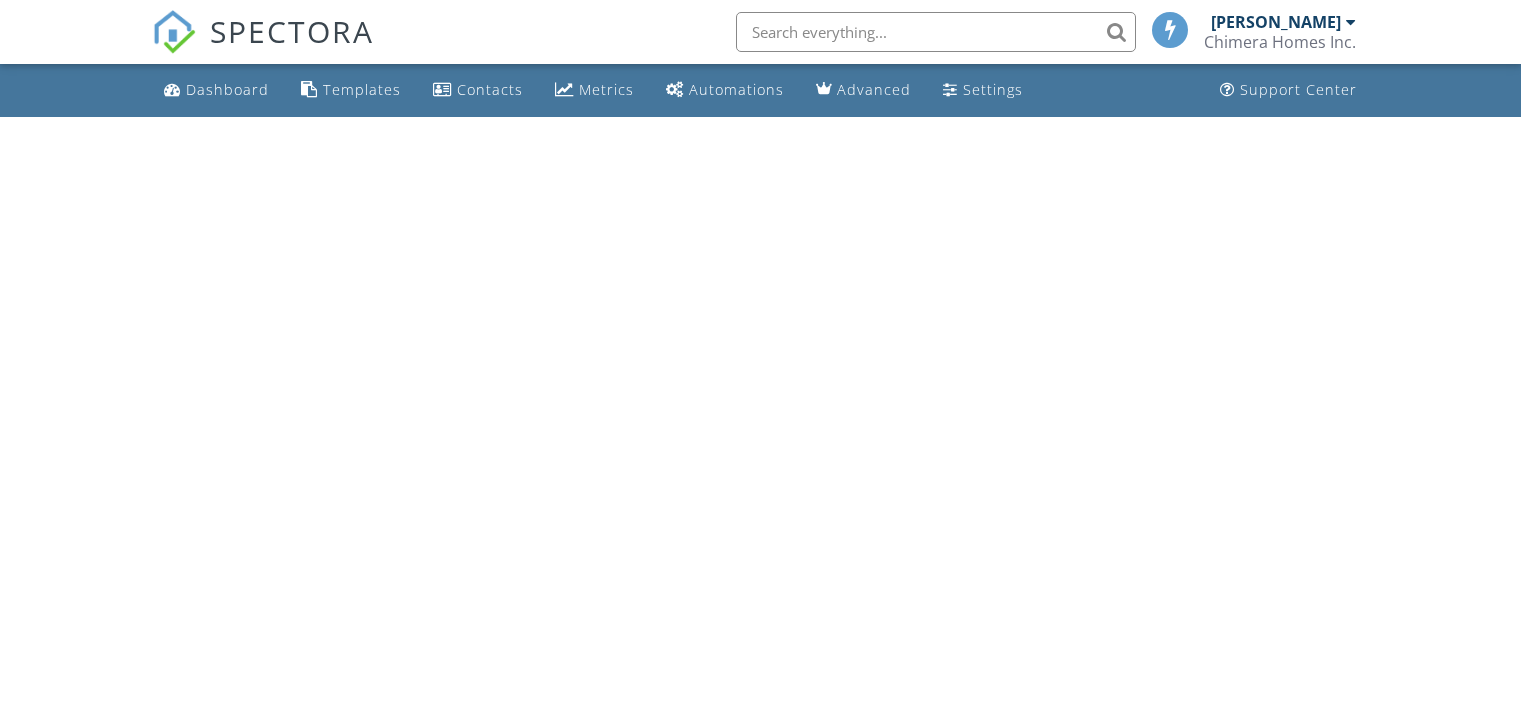 scroll, scrollTop: 0, scrollLeft: 0, axis: both 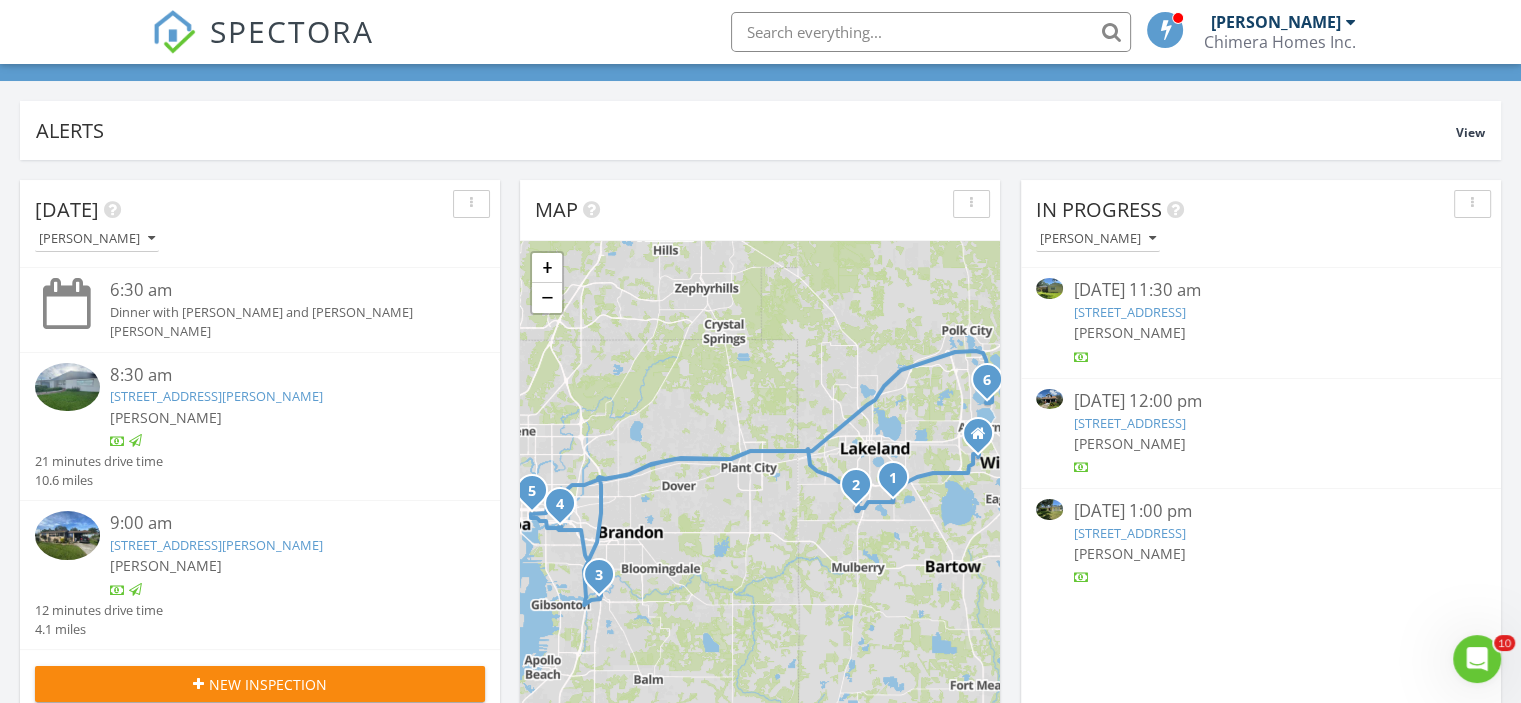 click on "[STREET_ADDRESS]" at bounding box center (1129, 312) 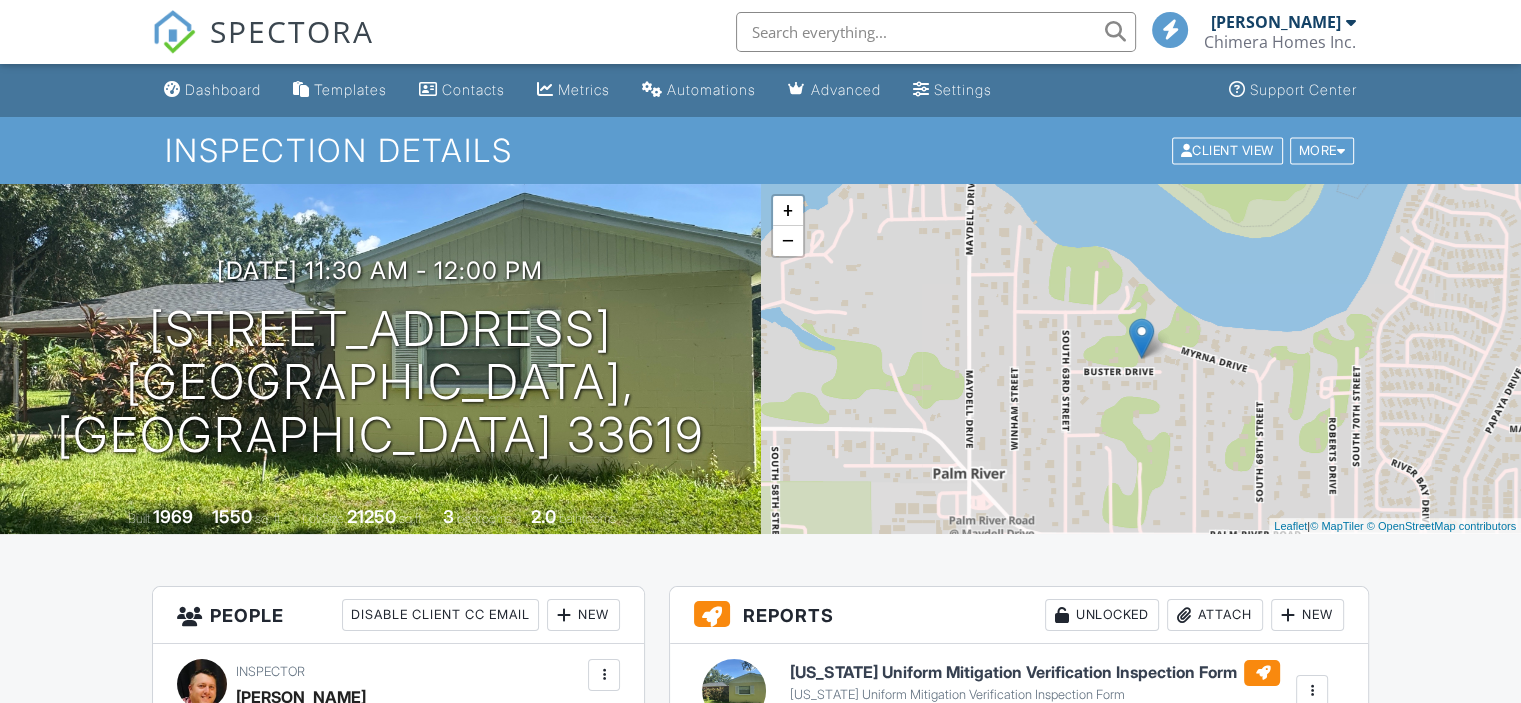 scroll, scrollTop: 400, scrollLeft: 0, axis: vertical 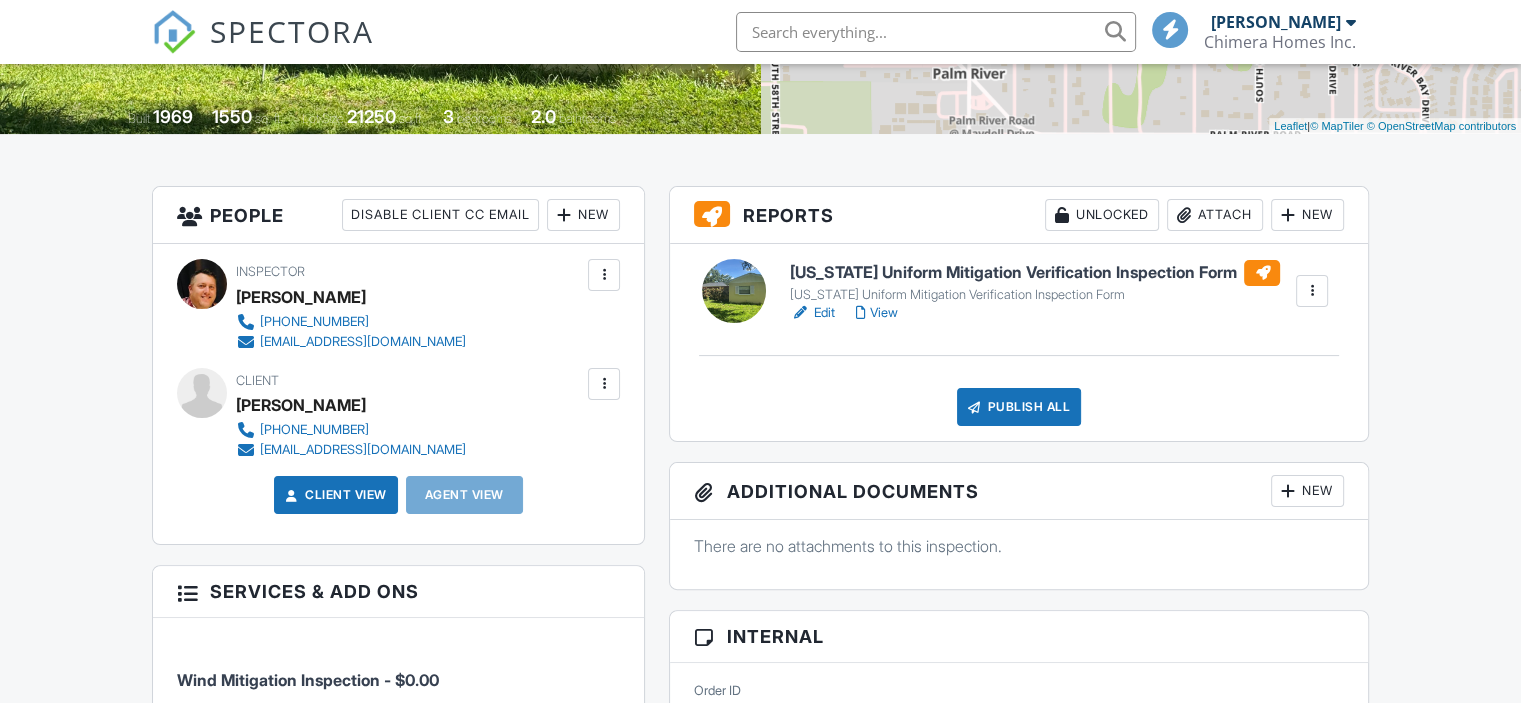 click on "Edit" at bounding box center [812, 313] 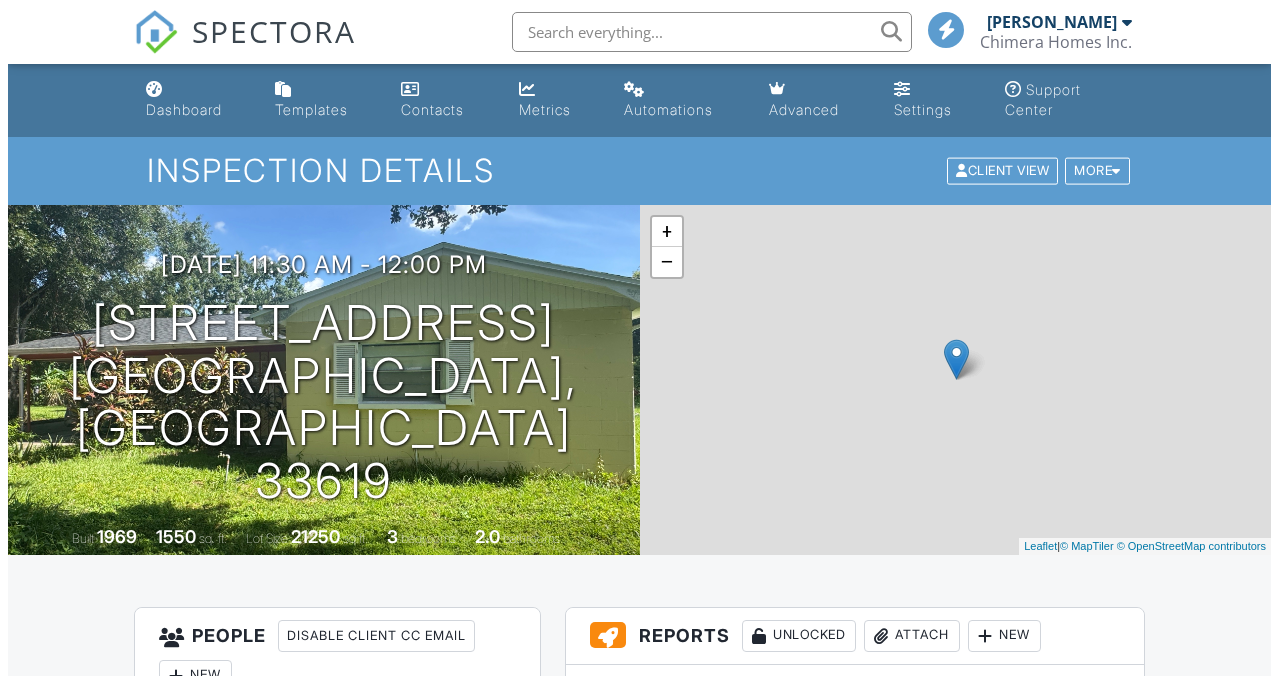 scroll, scrollTop: 300, scrollLeft: 0, axis: vertical 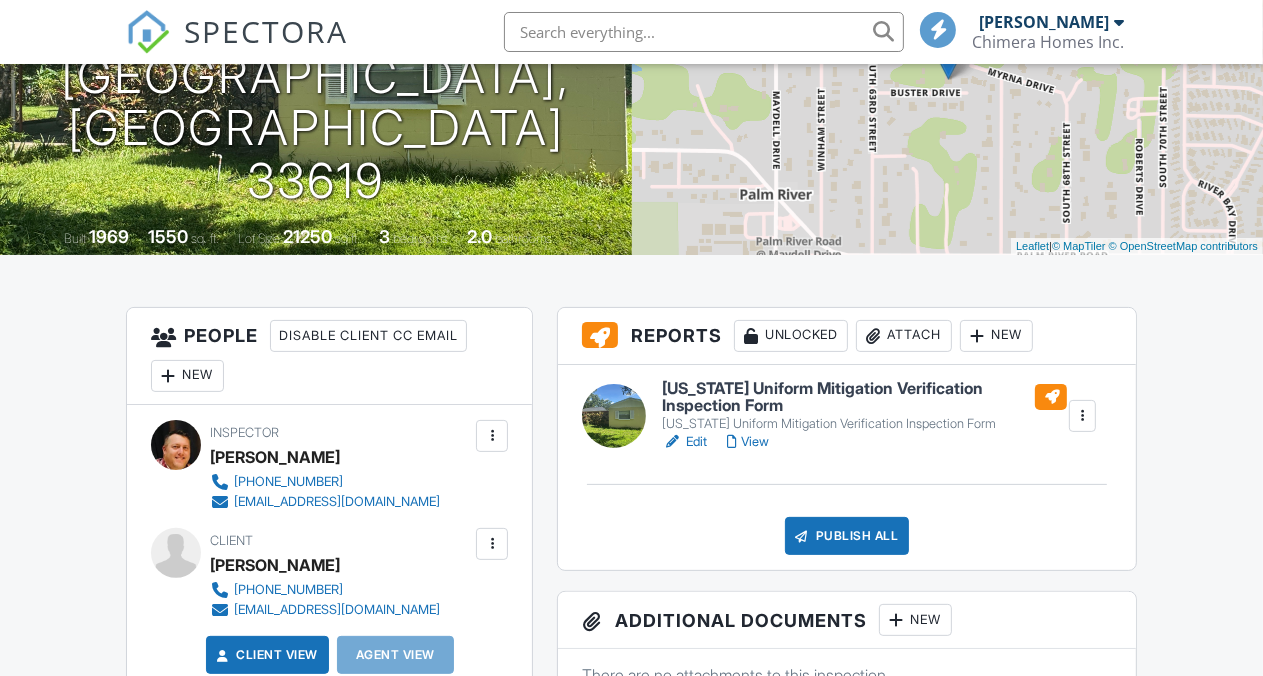 click on "Publish All" at bounding box center [847, 536] 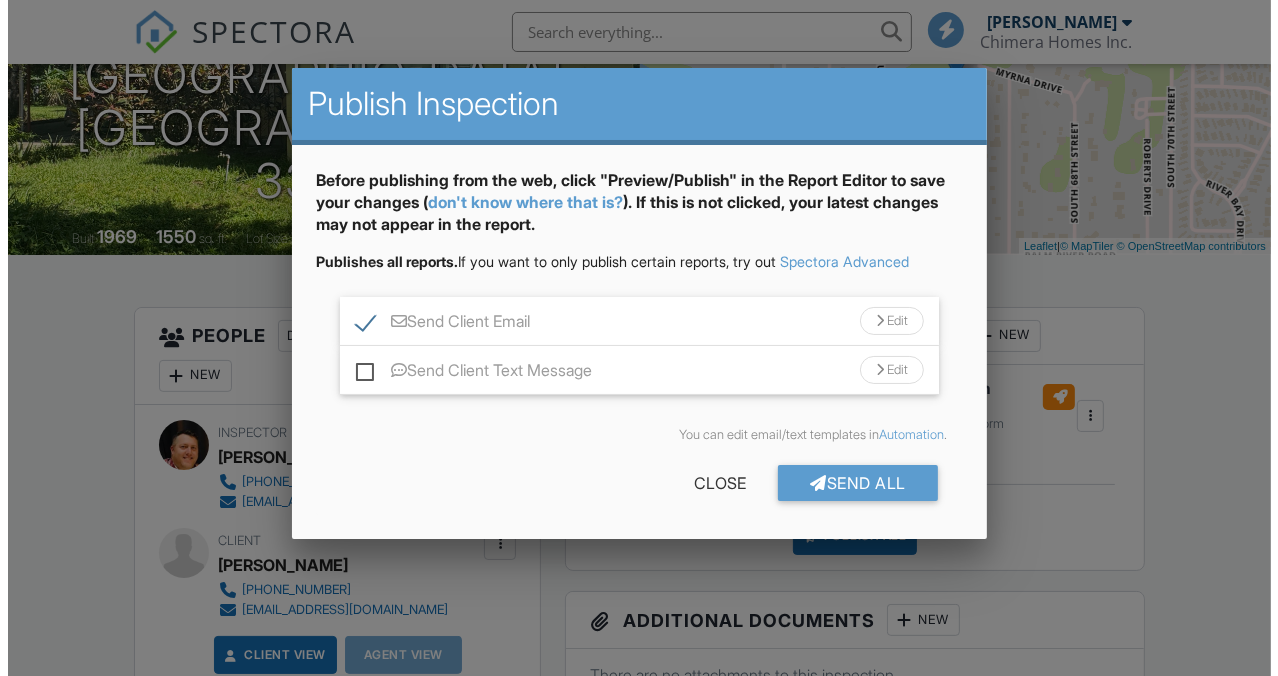 scroll, scrollTop: 300, scrollLeft: 0, axis: vertical 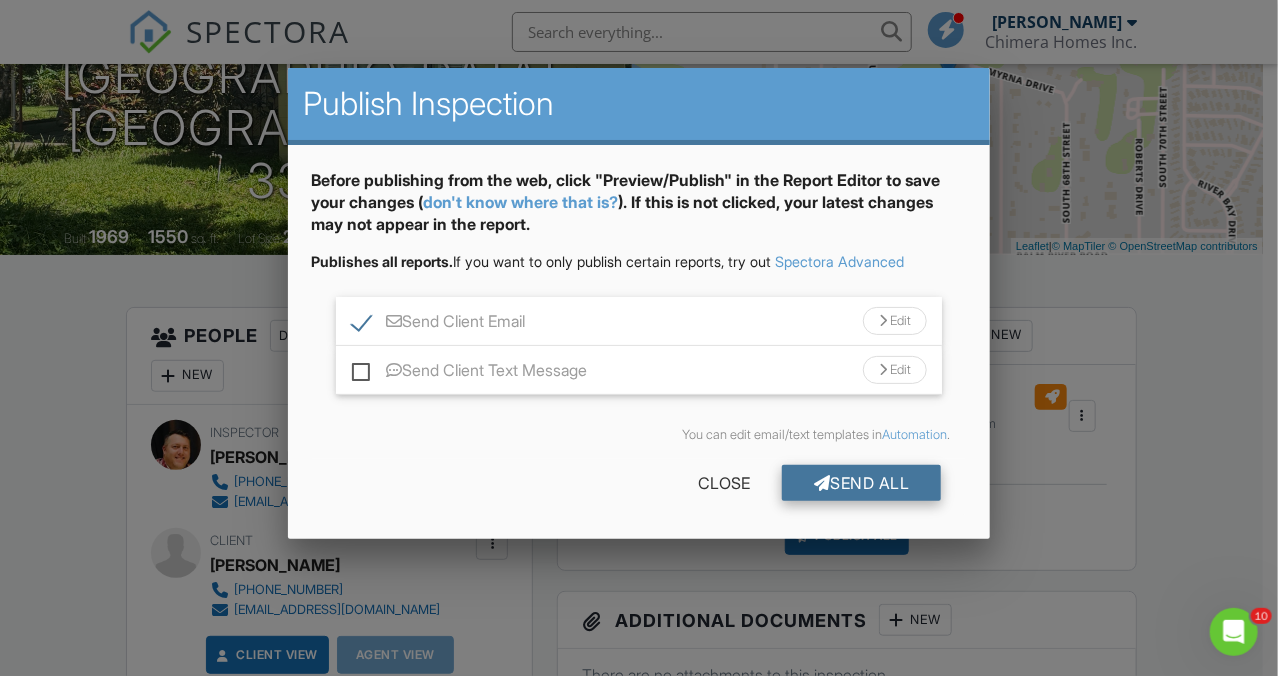 click on "Send All" at bounding box center (862, 483) 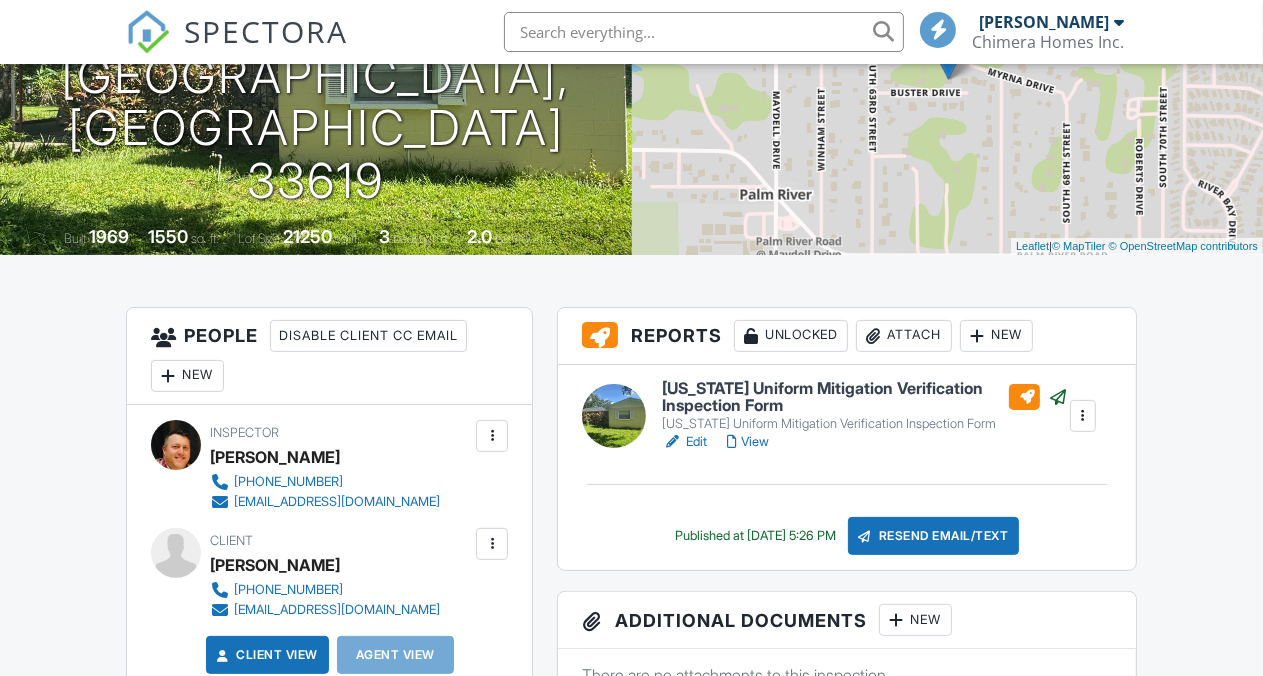 scroll, scrollTop: 300, scrollLeft: 0, axis: vertical 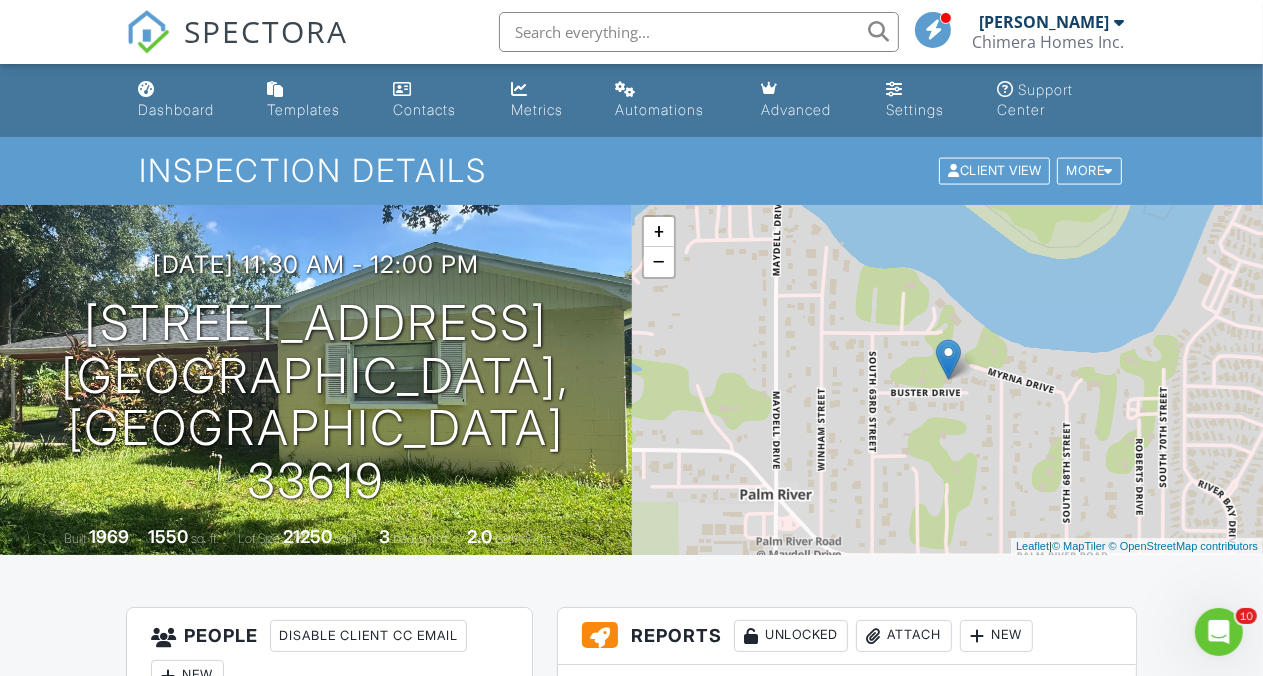 click on "Dashboard" at bounding box center [176, 109] 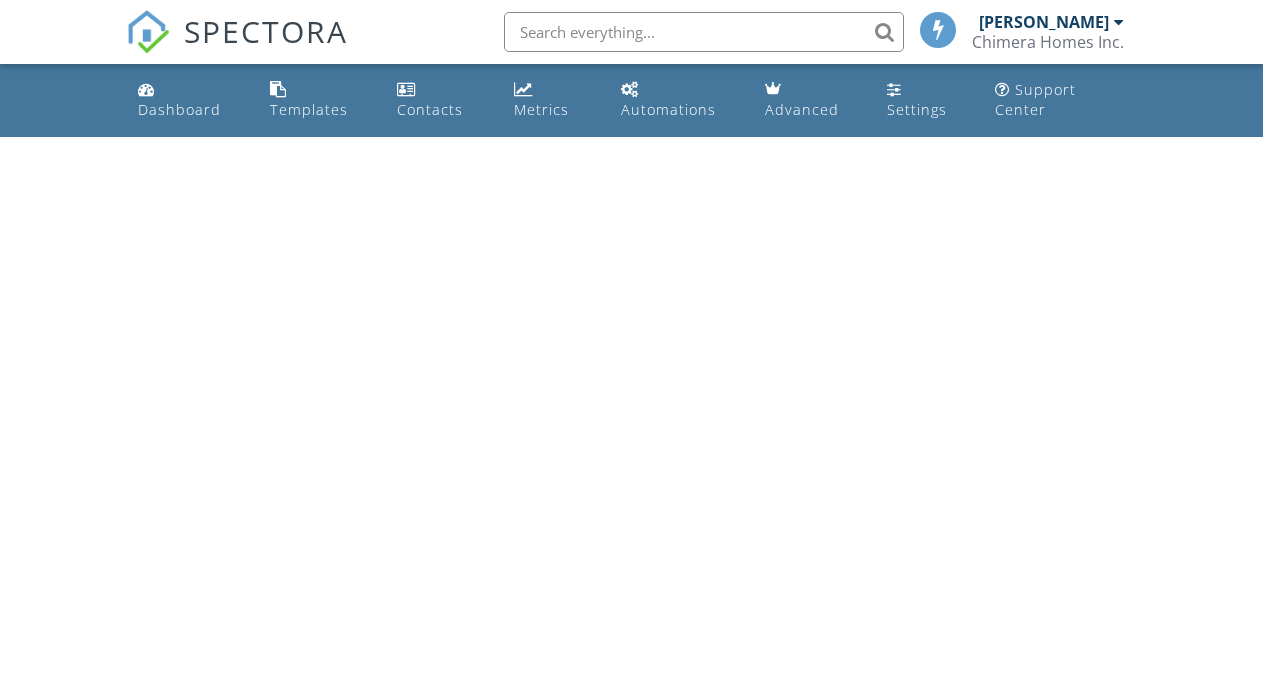scroll, scrollTop: 0, scrollLeft: 0, axis: both 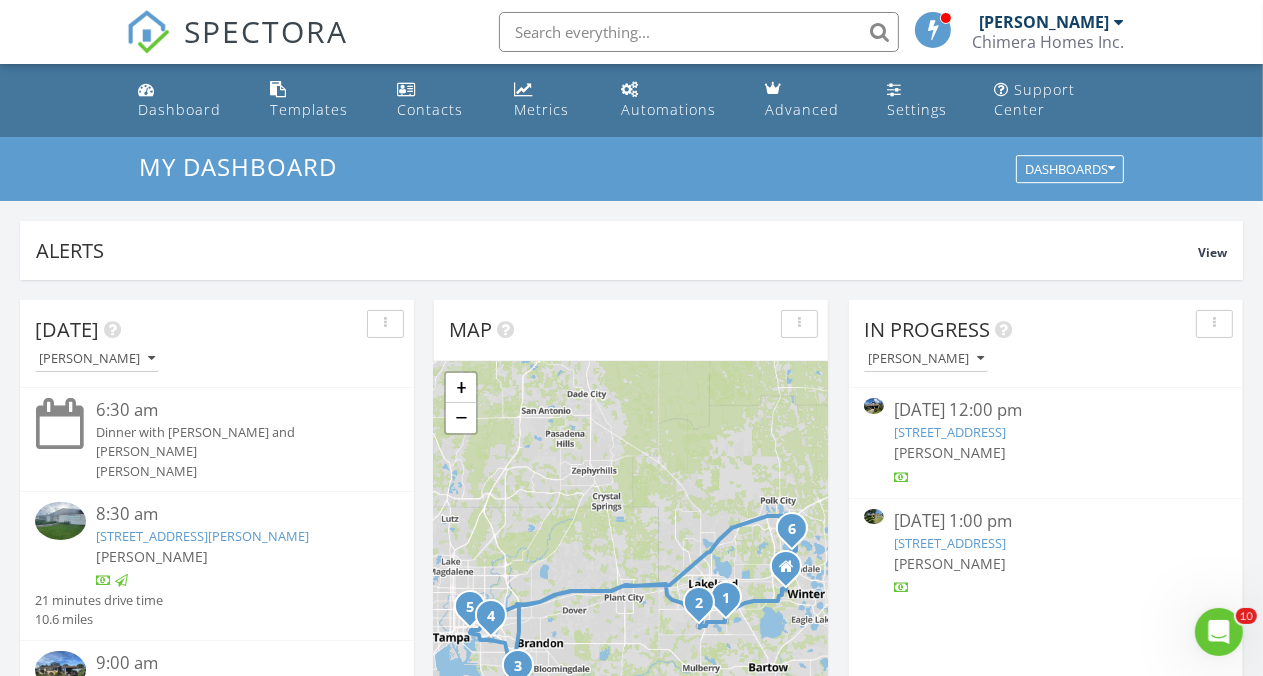 click on "[STREET_ADDRESS]" at bounding box center [950, 432] 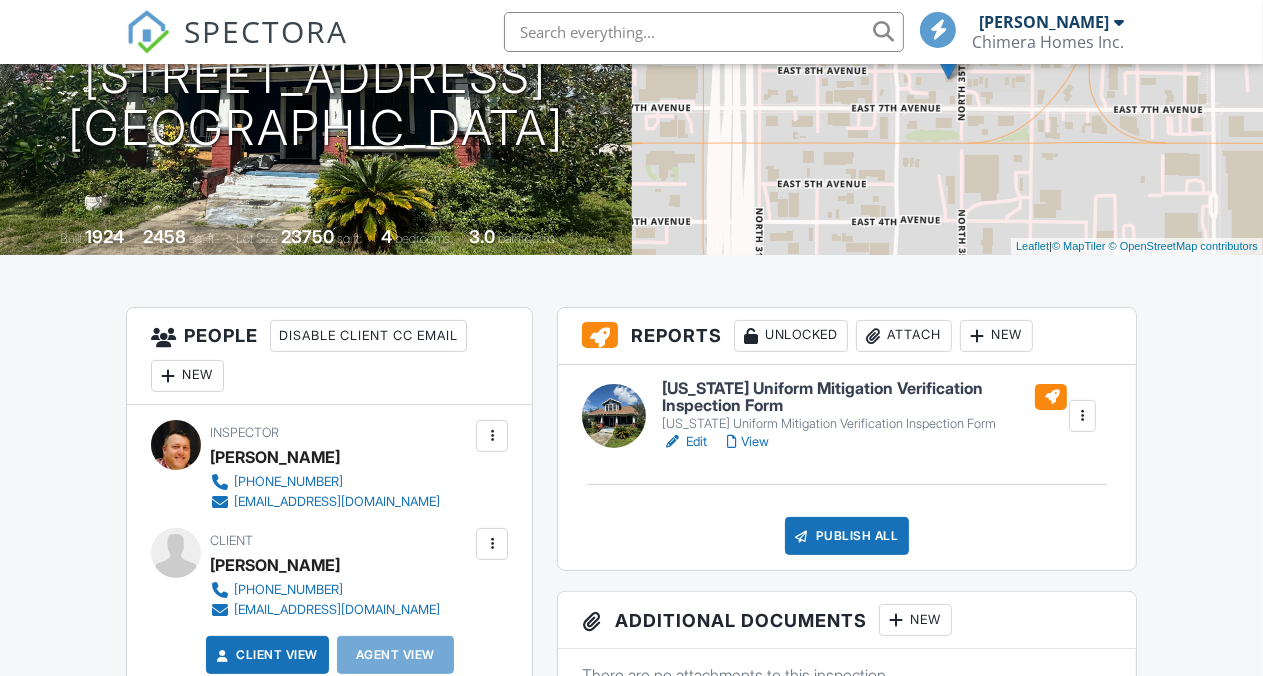 scroll, scrollTop: 0, scrollLeft: 0, axis: both 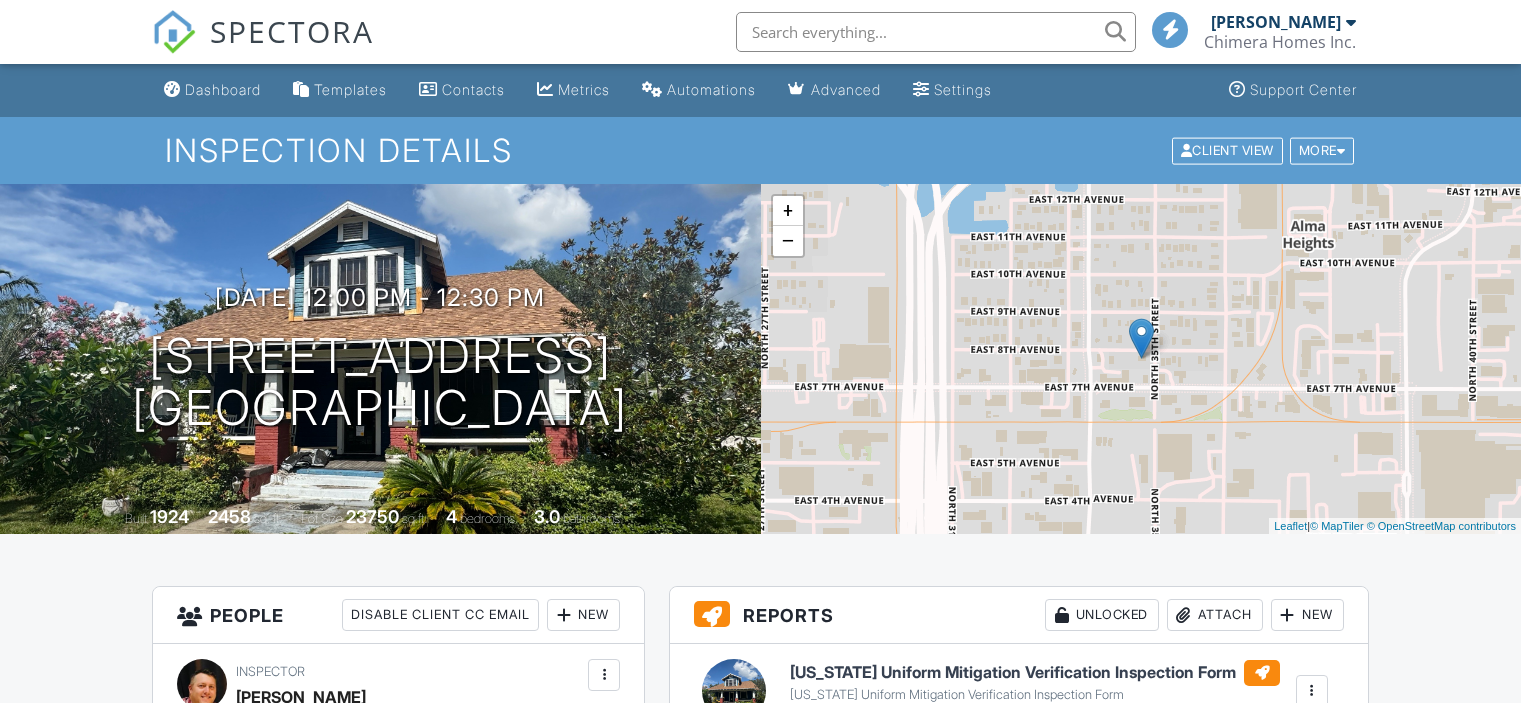 click at bounding box center [974, 807] 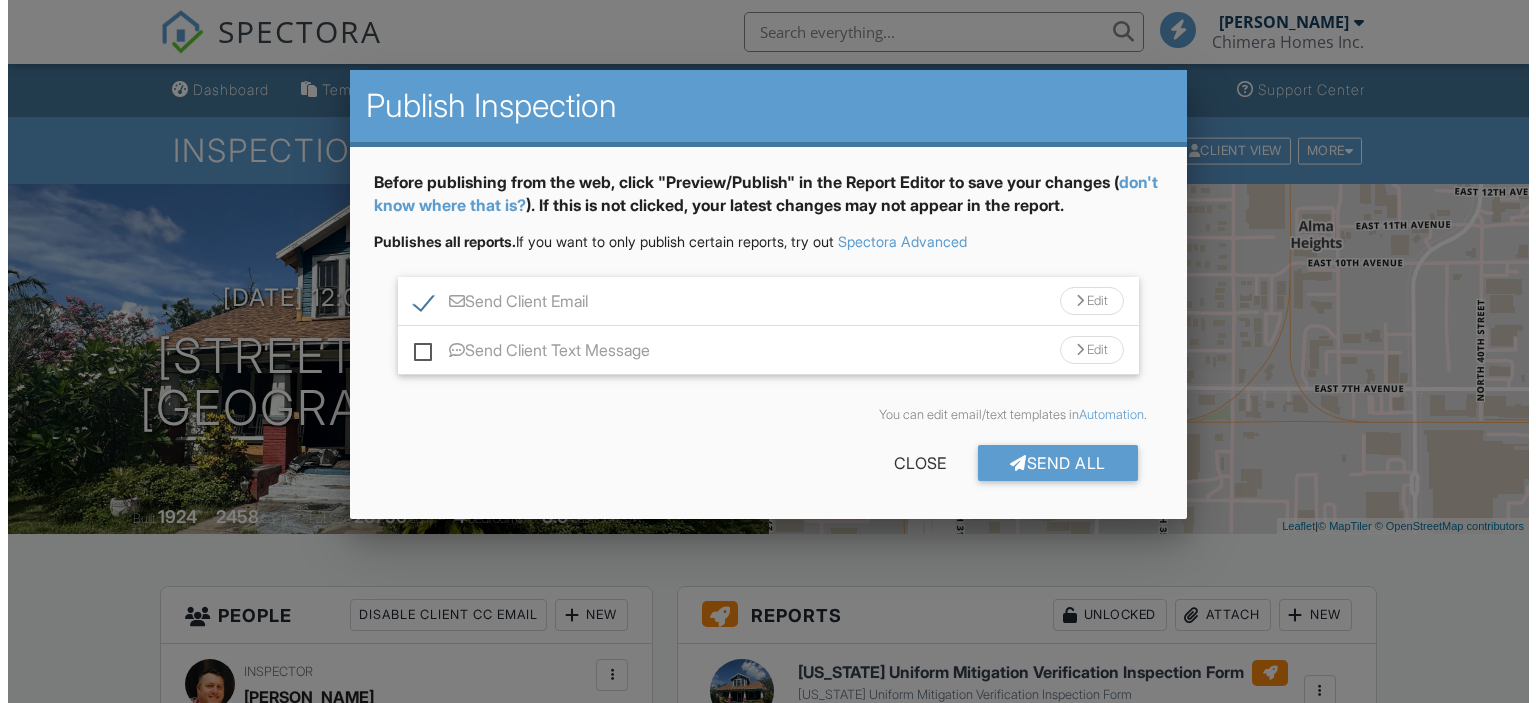 scroll, scrollTop: 400, scrollLeft: 0, axis: vertical 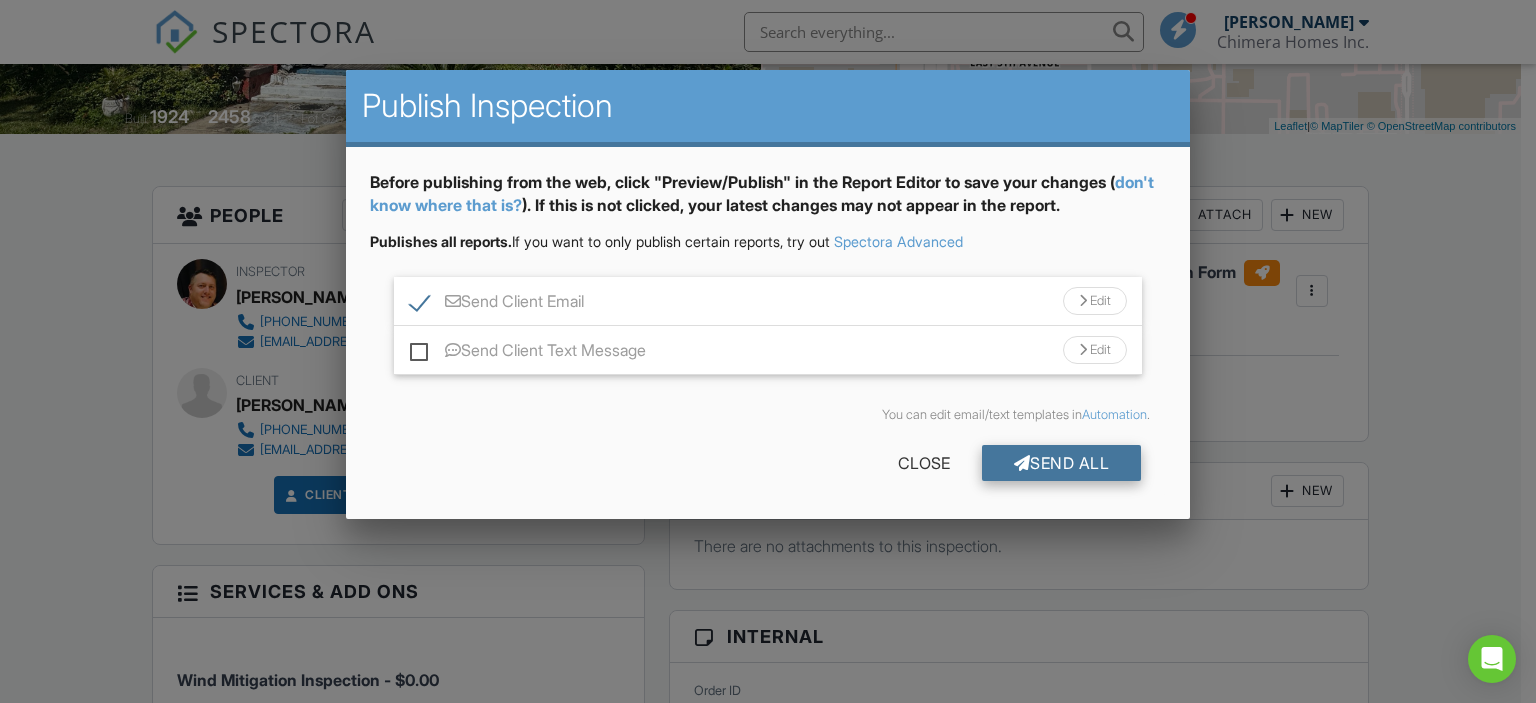 click on "Send All" at bounding box center [1062, 463] 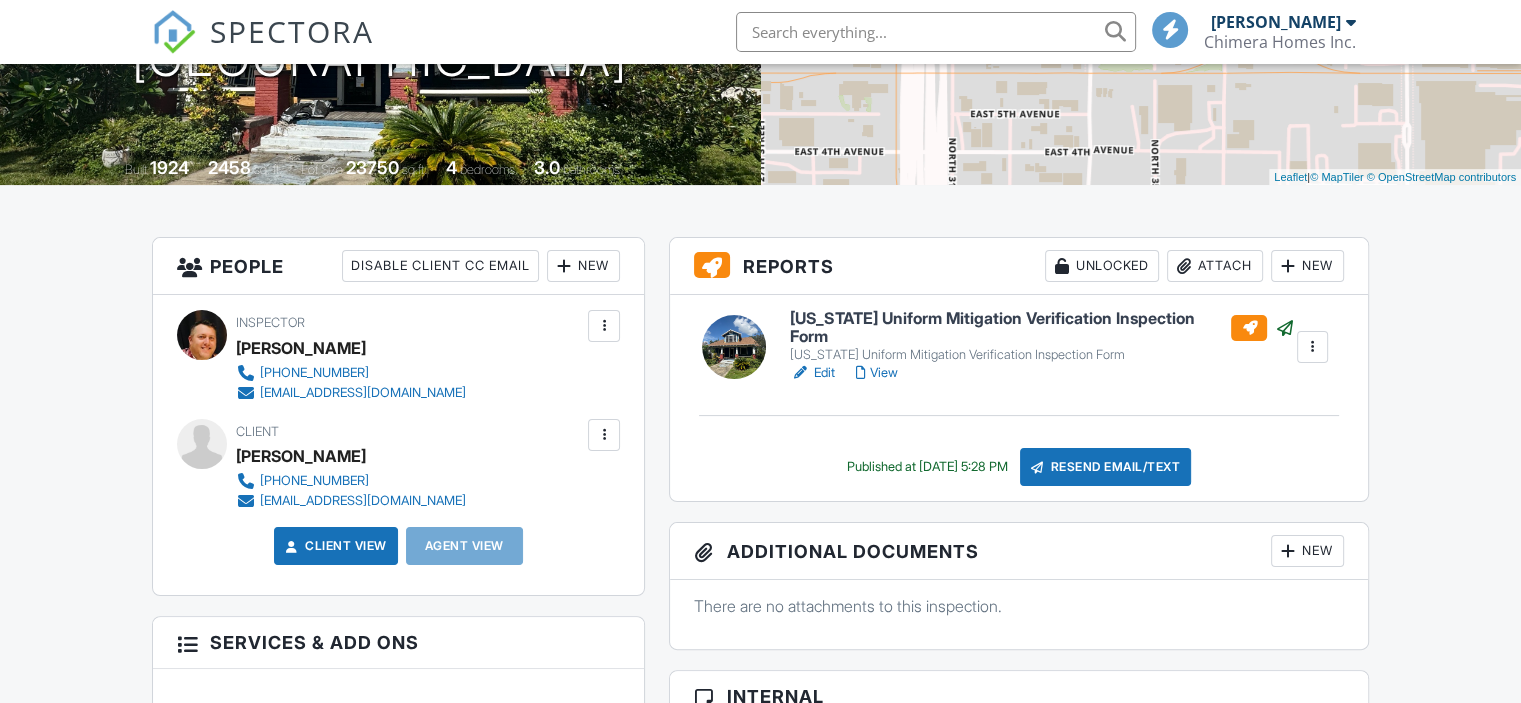 scroll, scrollTop: 349, scrollLeft: 0, axis: vertical 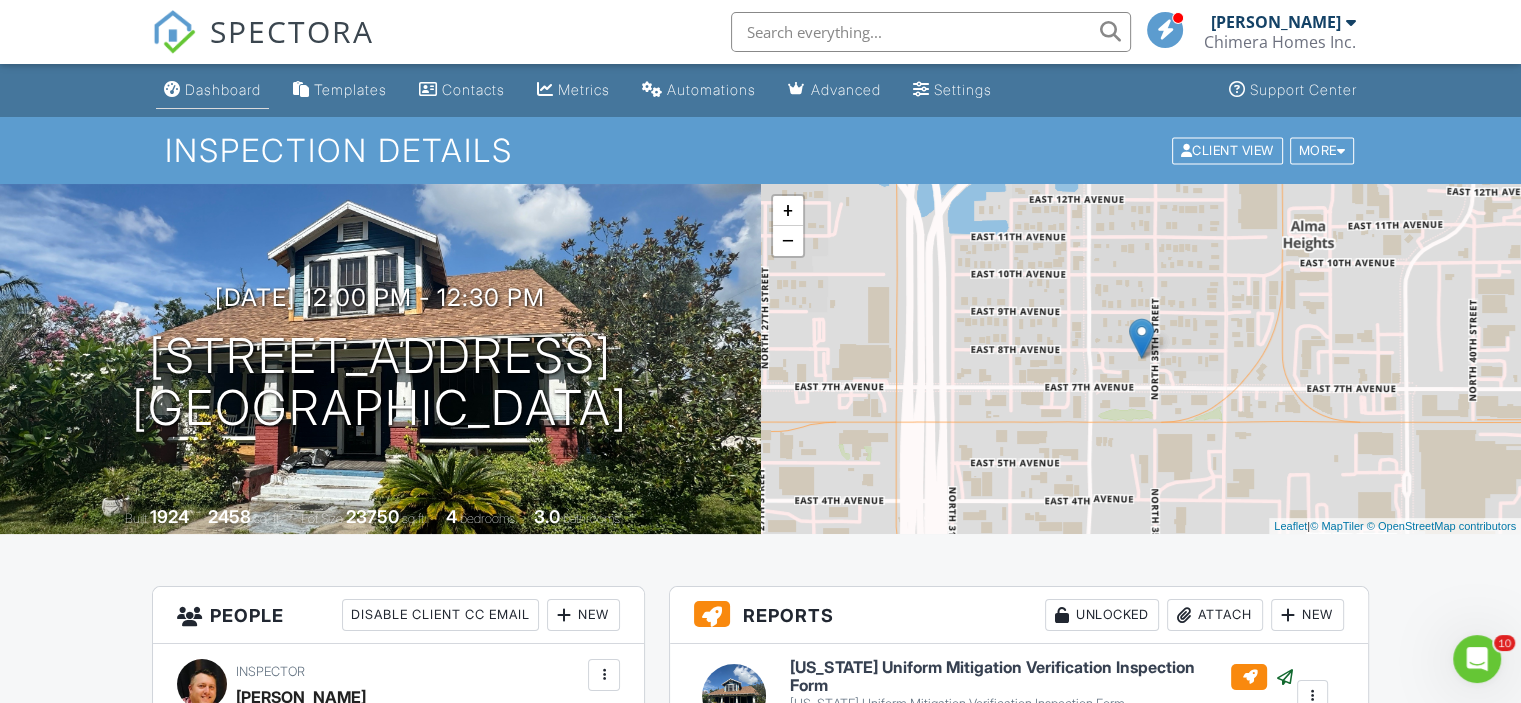 click on "Dashboard" at bounding box center (223, 89) 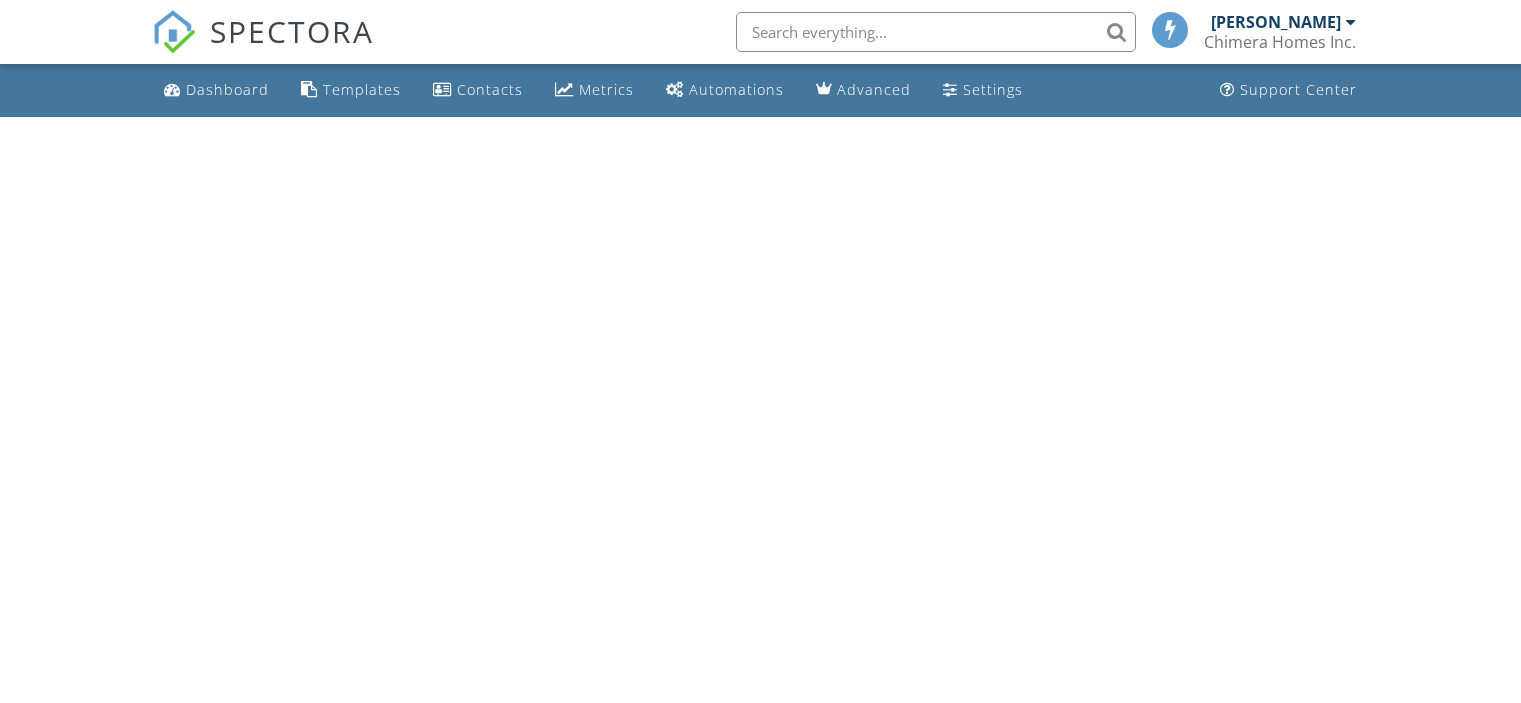 scroll, scrollTop: 0, scrollLeft: 0, axis: both 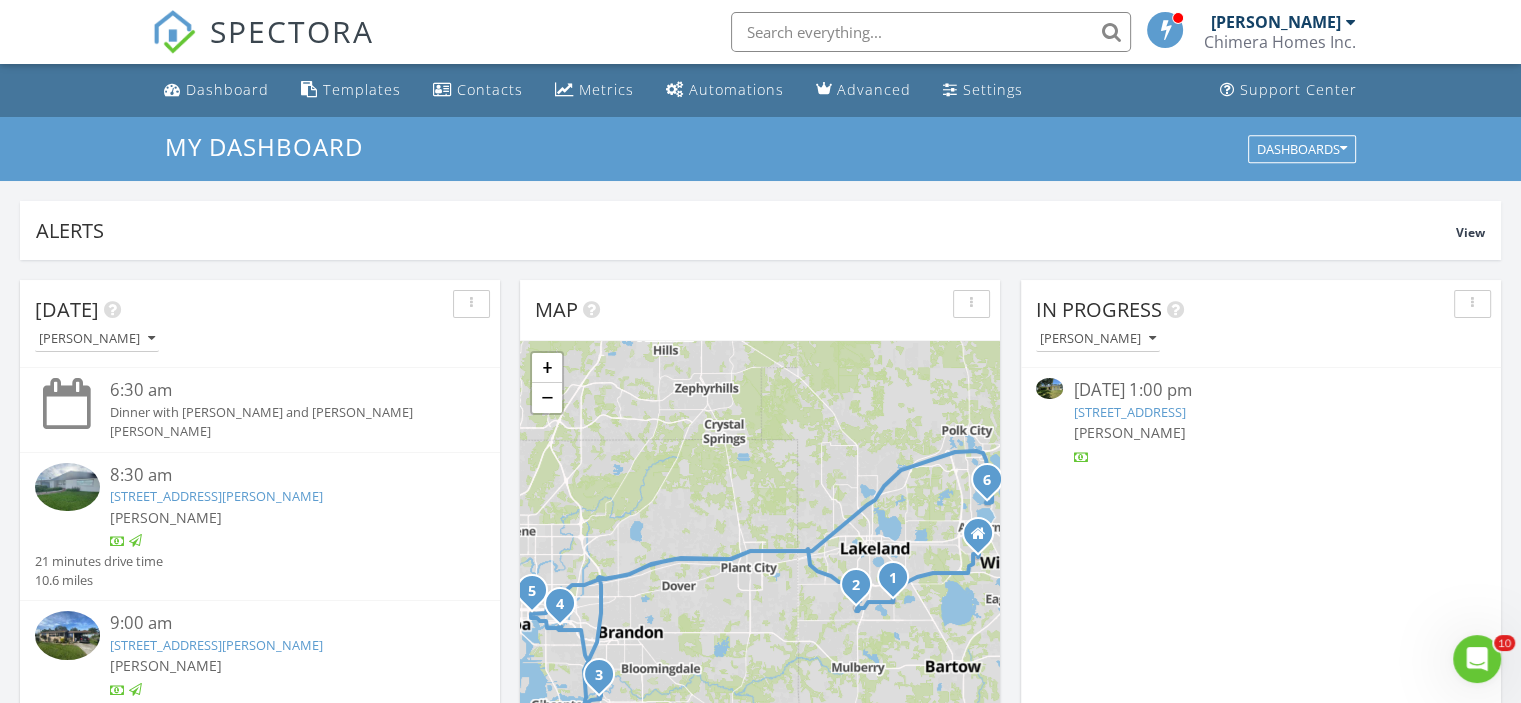click on "[STREET_ADDRESS]" at bounding box center (1129, 412) 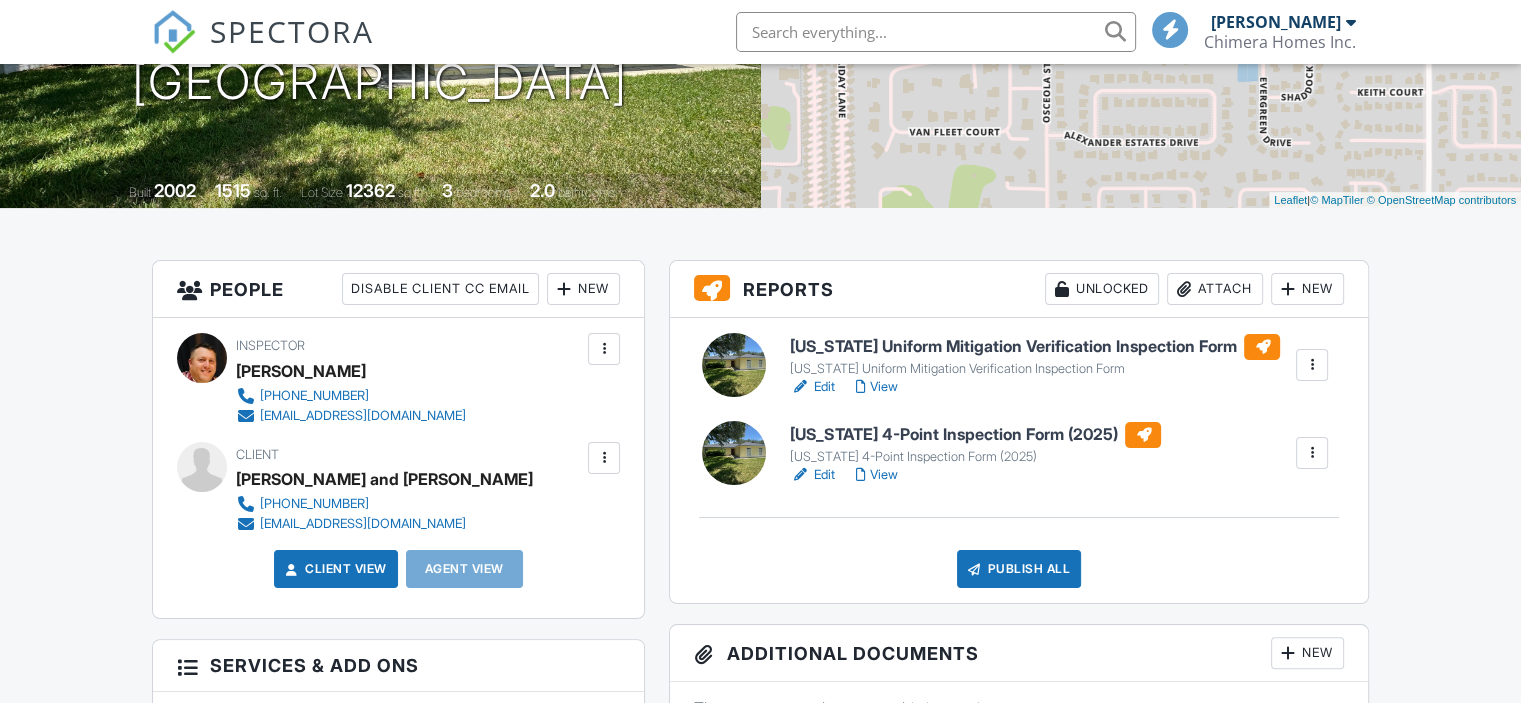 scroll, scrollTop: 400, scrollLeft: 0, axis: vertical 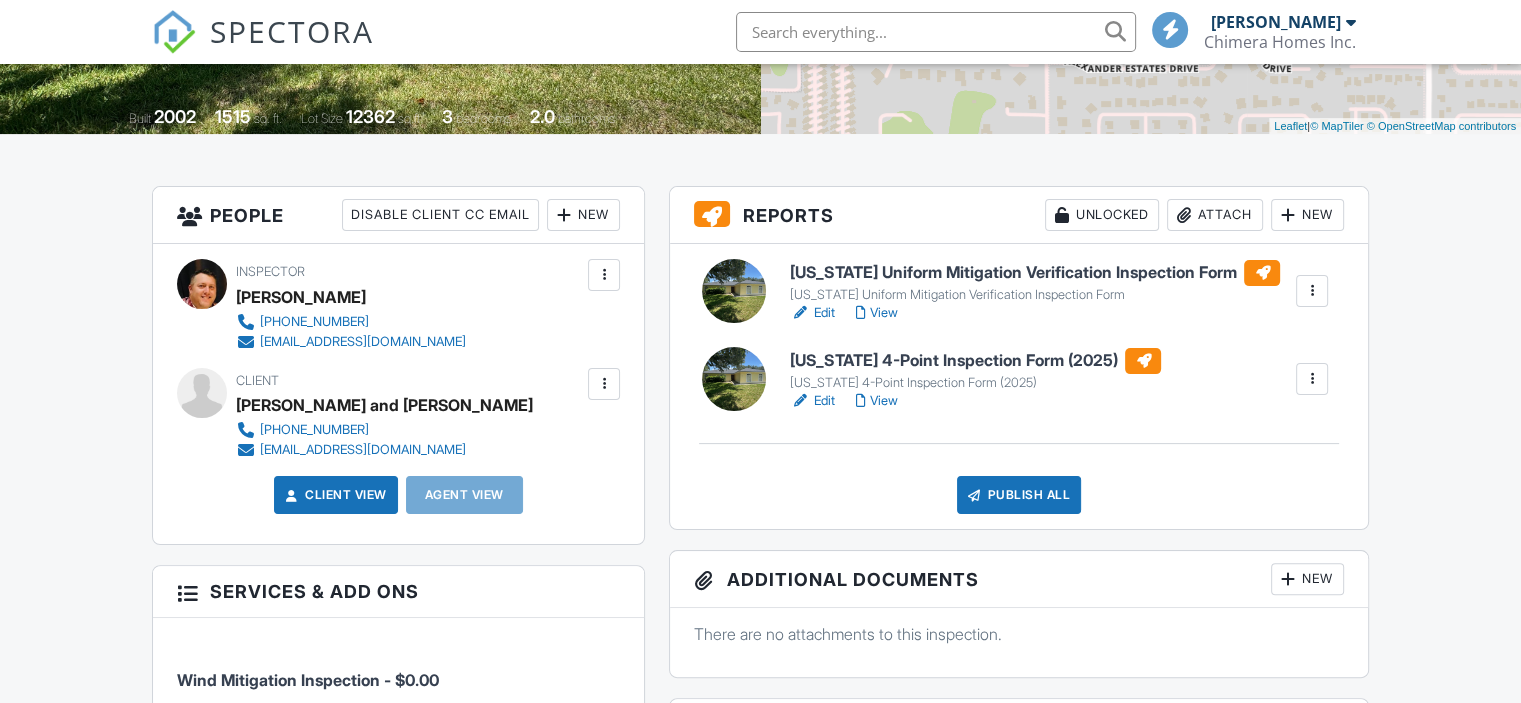 click on "Edit" at bounding box center (812, 313) 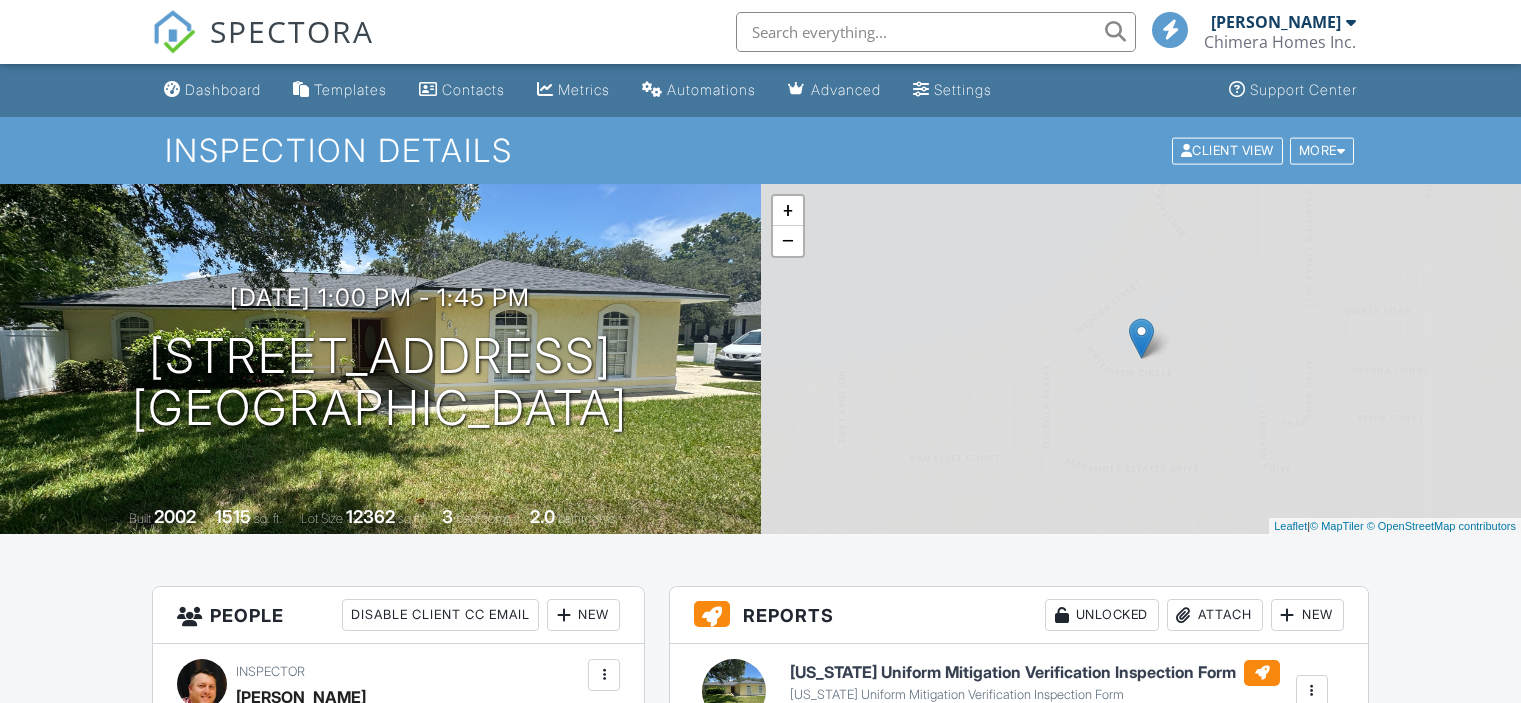 scroll, scrollTop: 221, scrollLeft: 0, axis: vertical 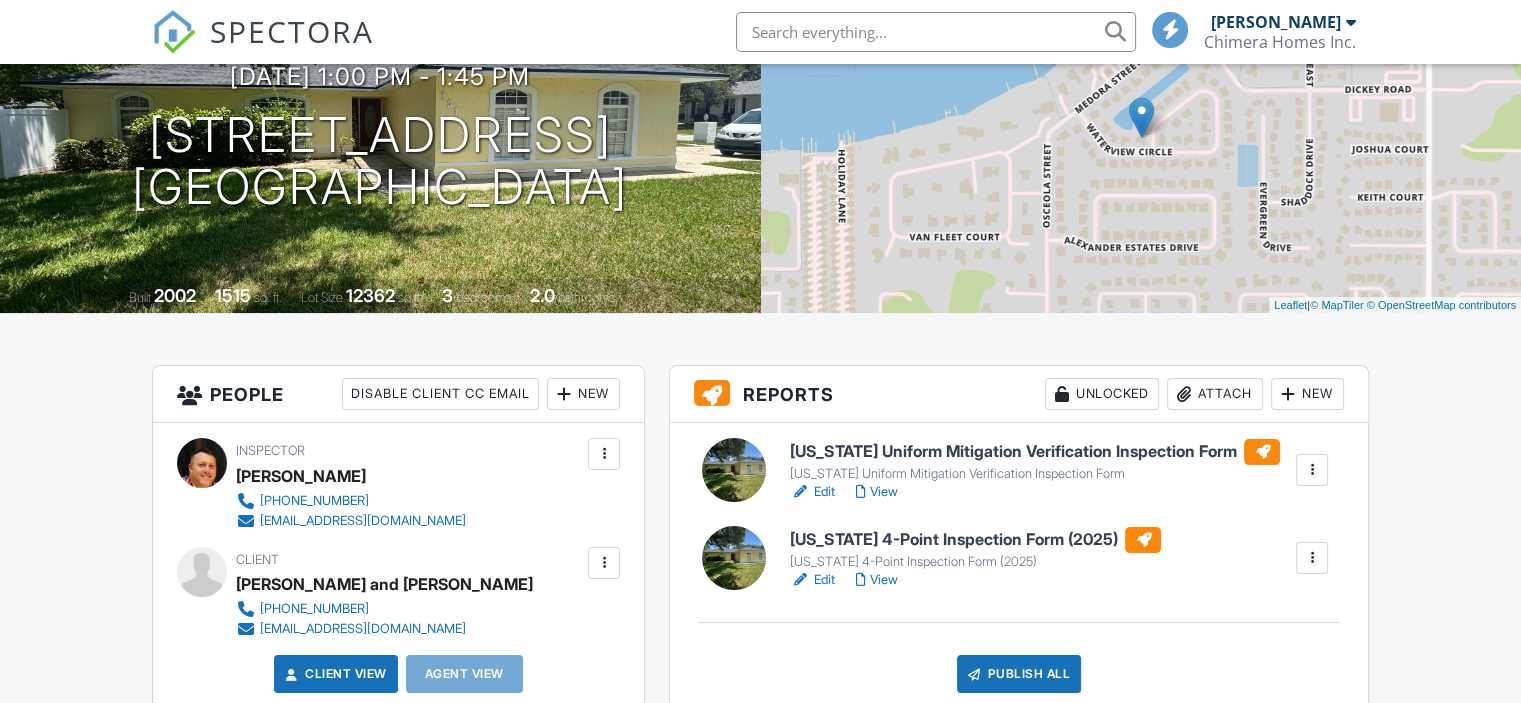 click on "Edit" at bounding box center [812, 580] 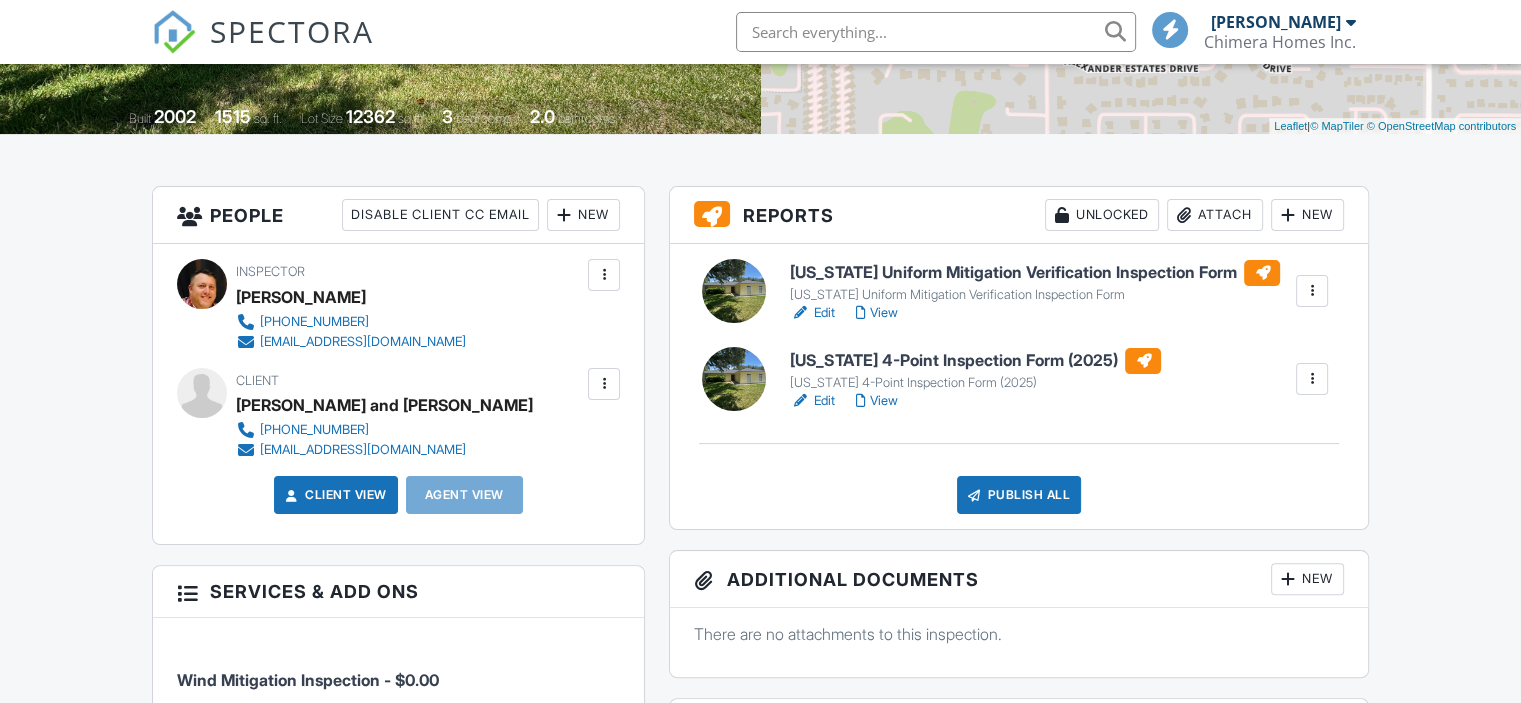 scroll, scrollTop: 0, scrollLeft: 0, axis: both 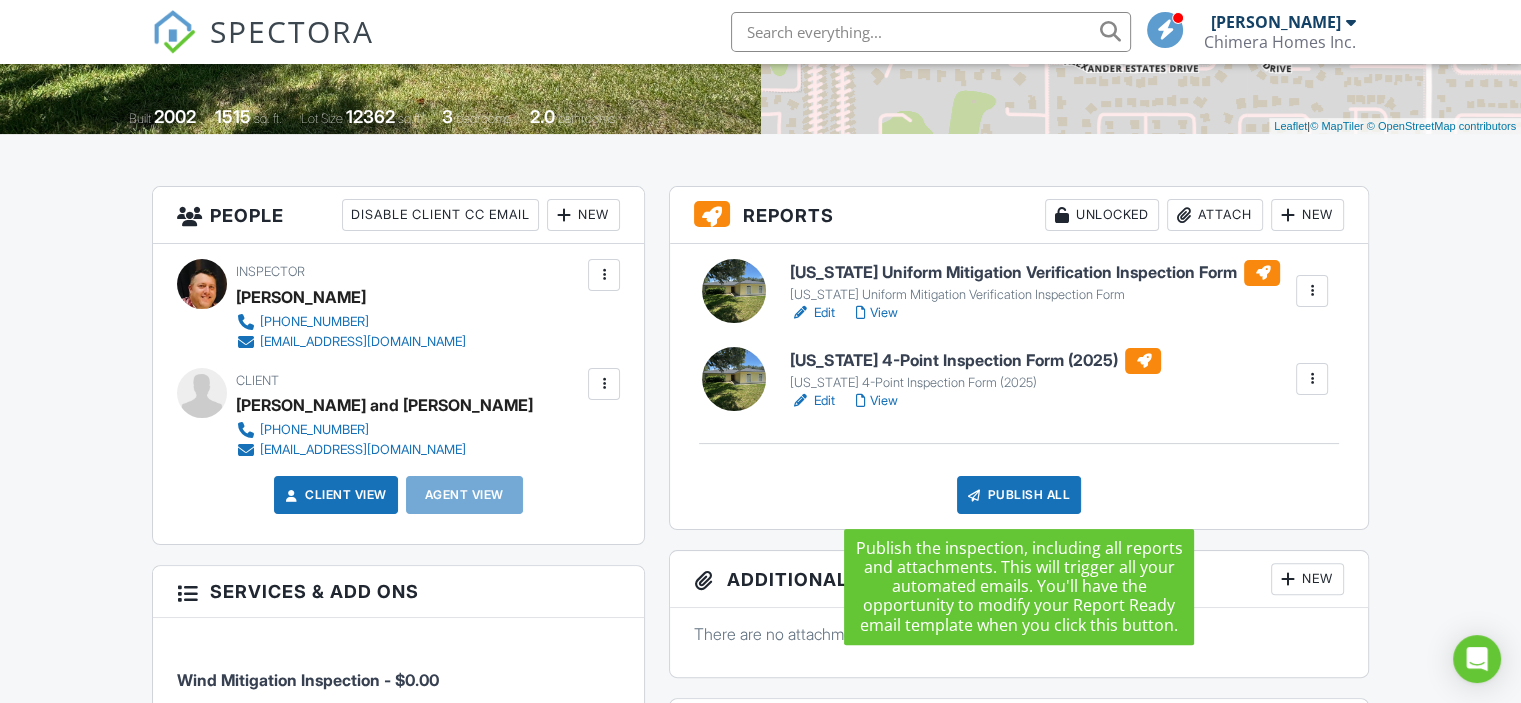 click on "Publish All" at bounding box center [1019, 495] 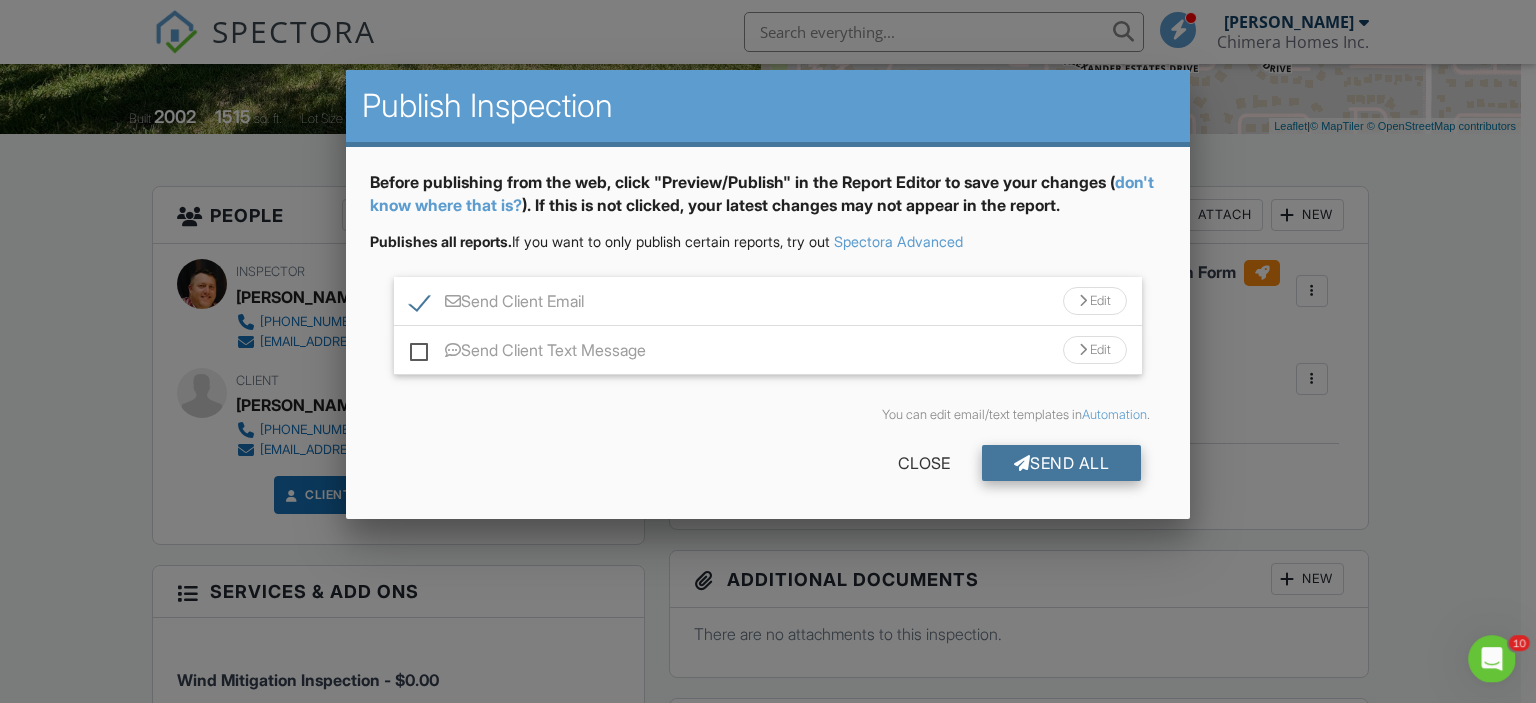 scroll, scrollTop: 0, scrollLeft: 0, axis: both 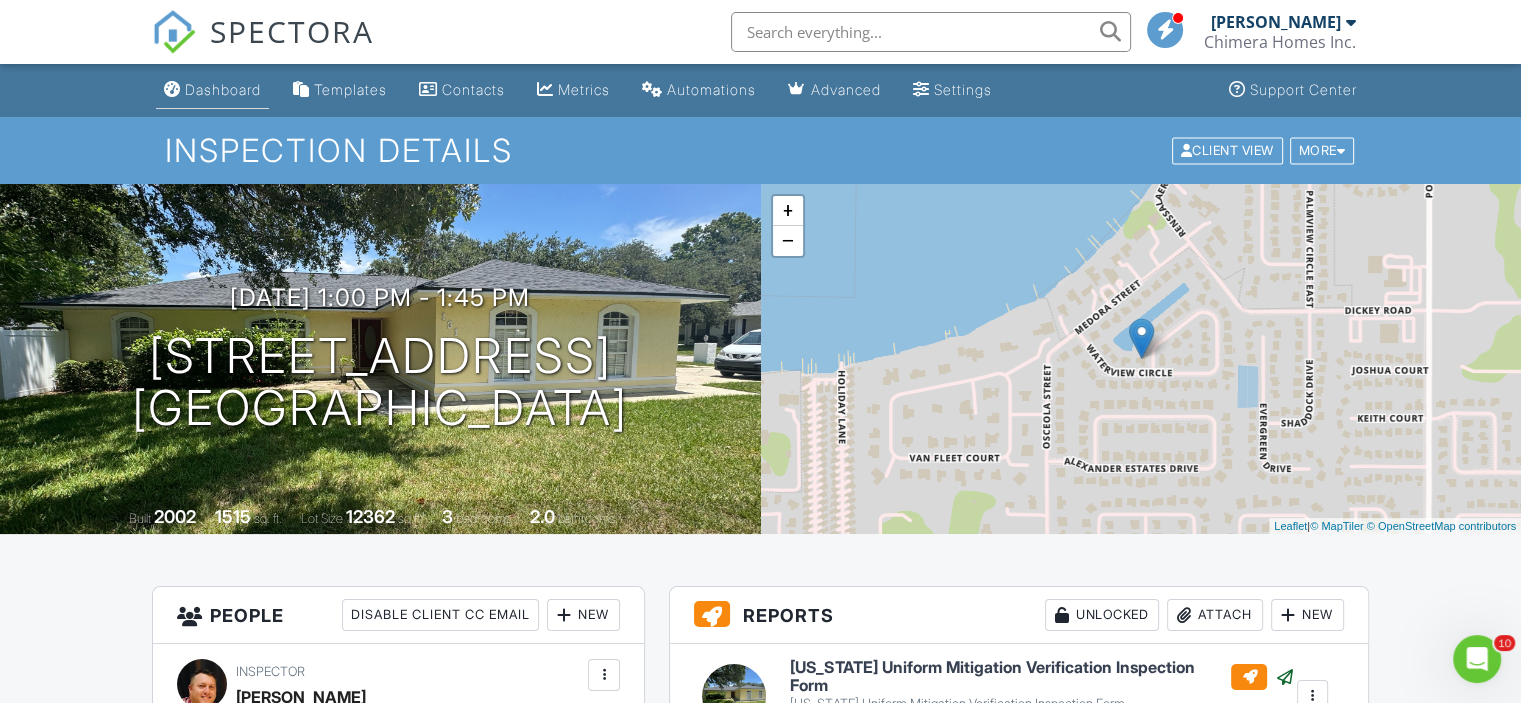 click on "Dashboard" at bounding box center (223, 89) 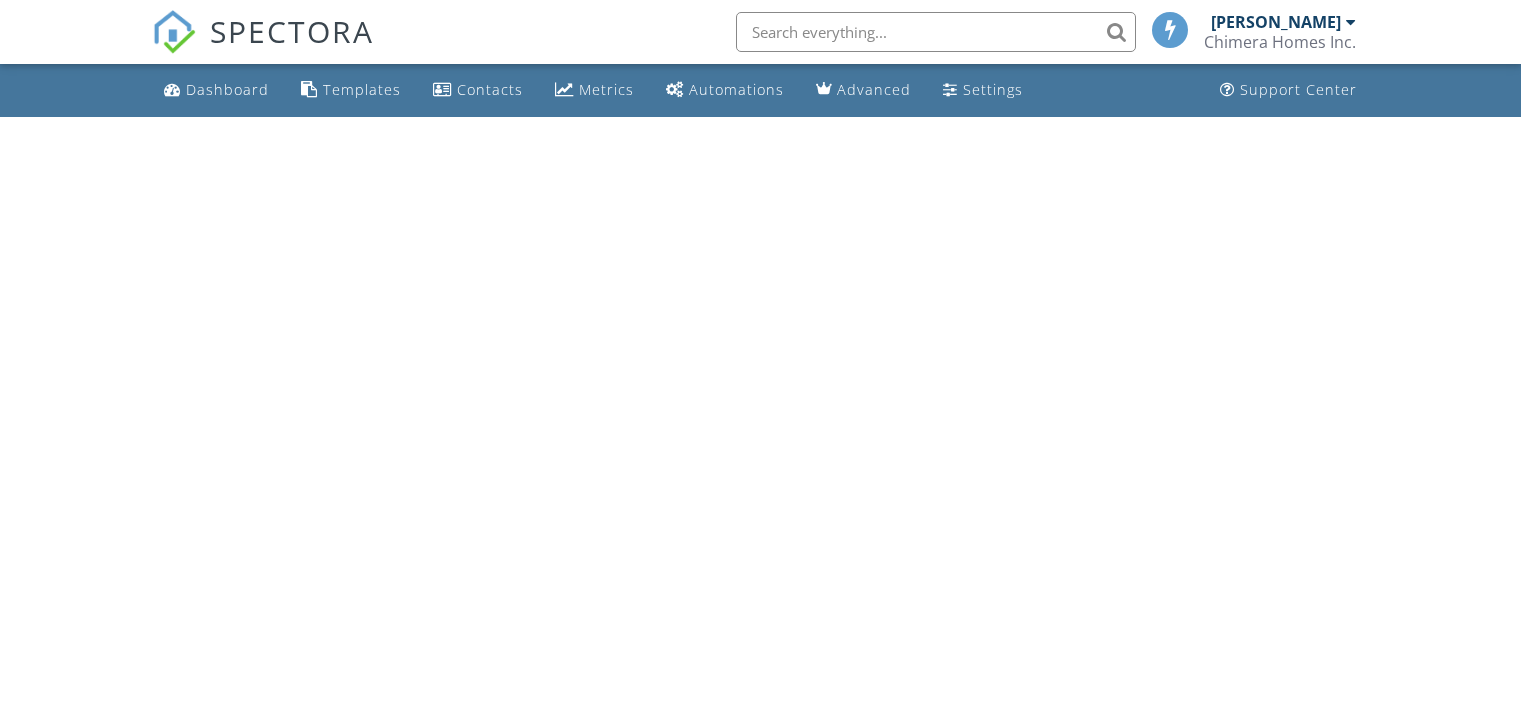 scroll, scrollTop: 0, scrollLeft: 0, axis: both 